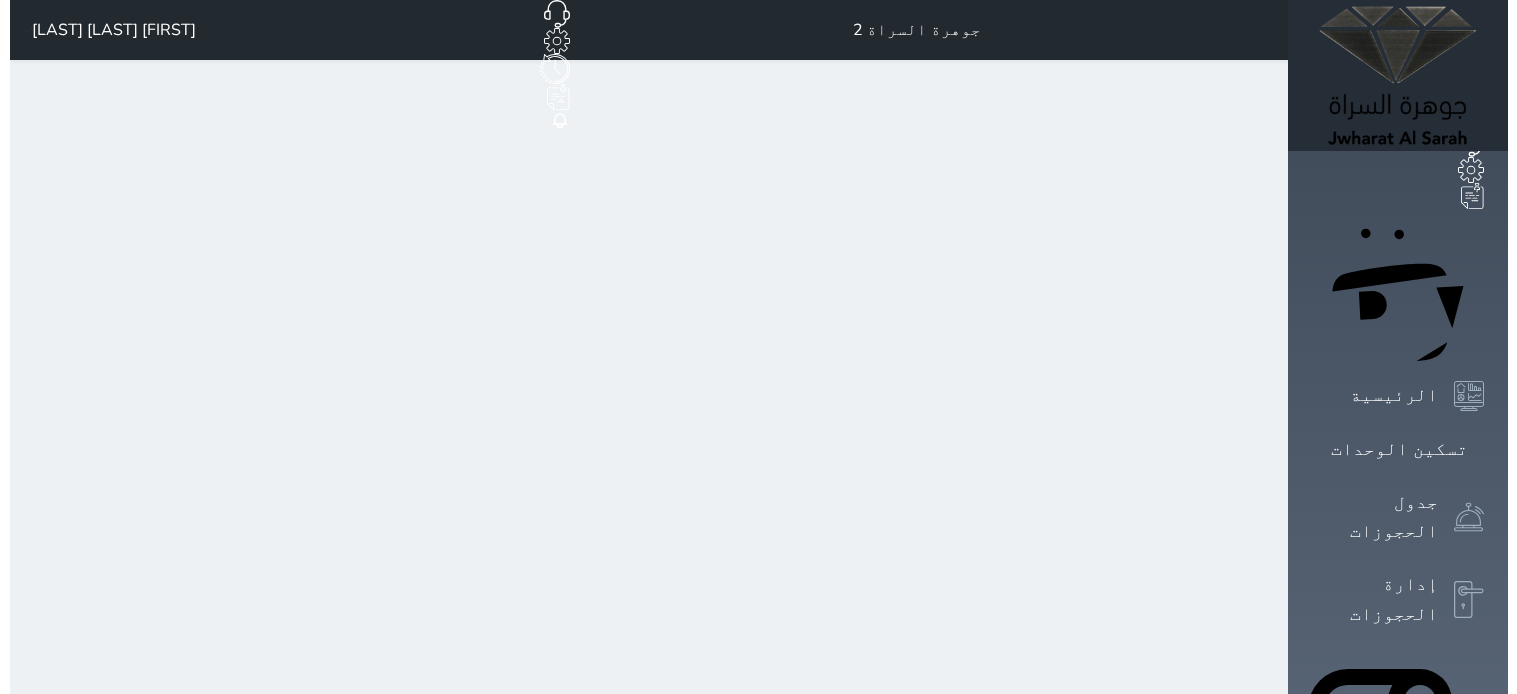 scroll, scrollTop: 0, scrollLeft: 0, axis: both 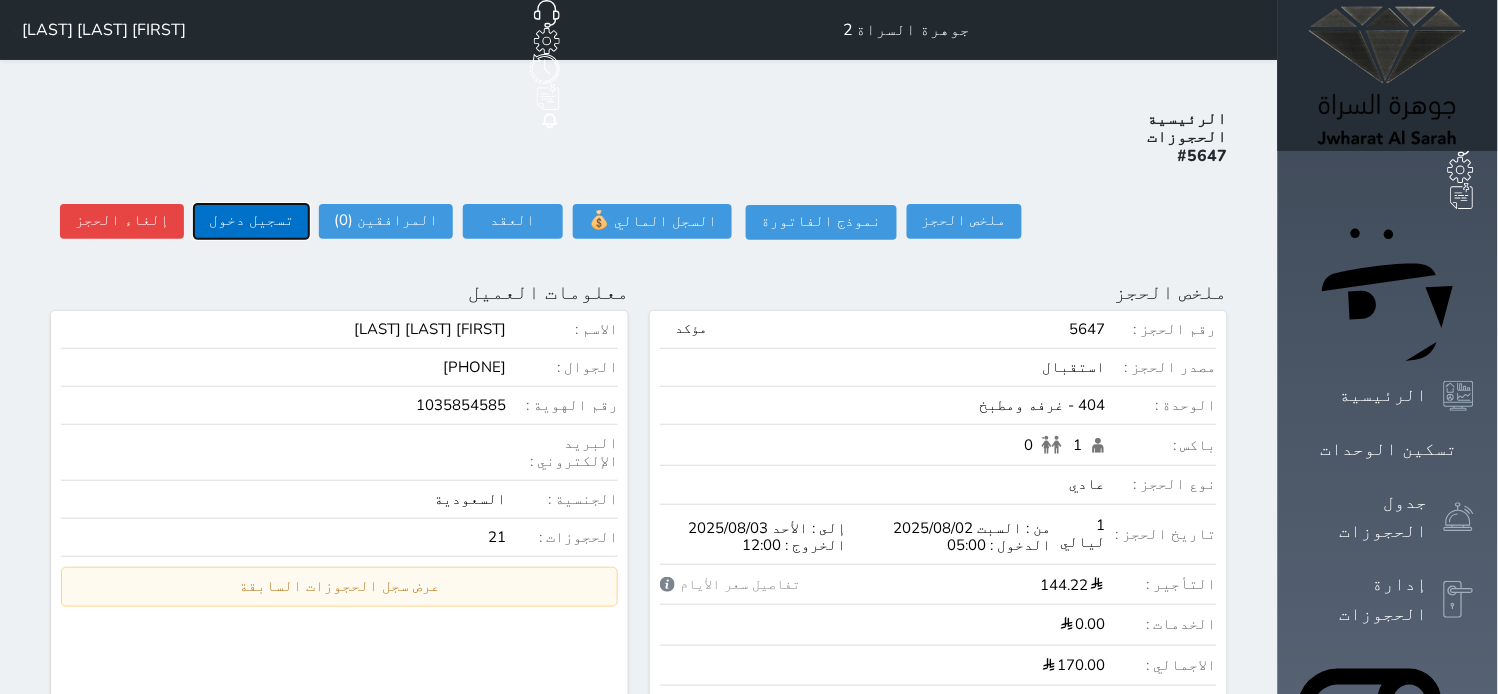 click on "تسجيل دخول" at bounding box center [251, 221] 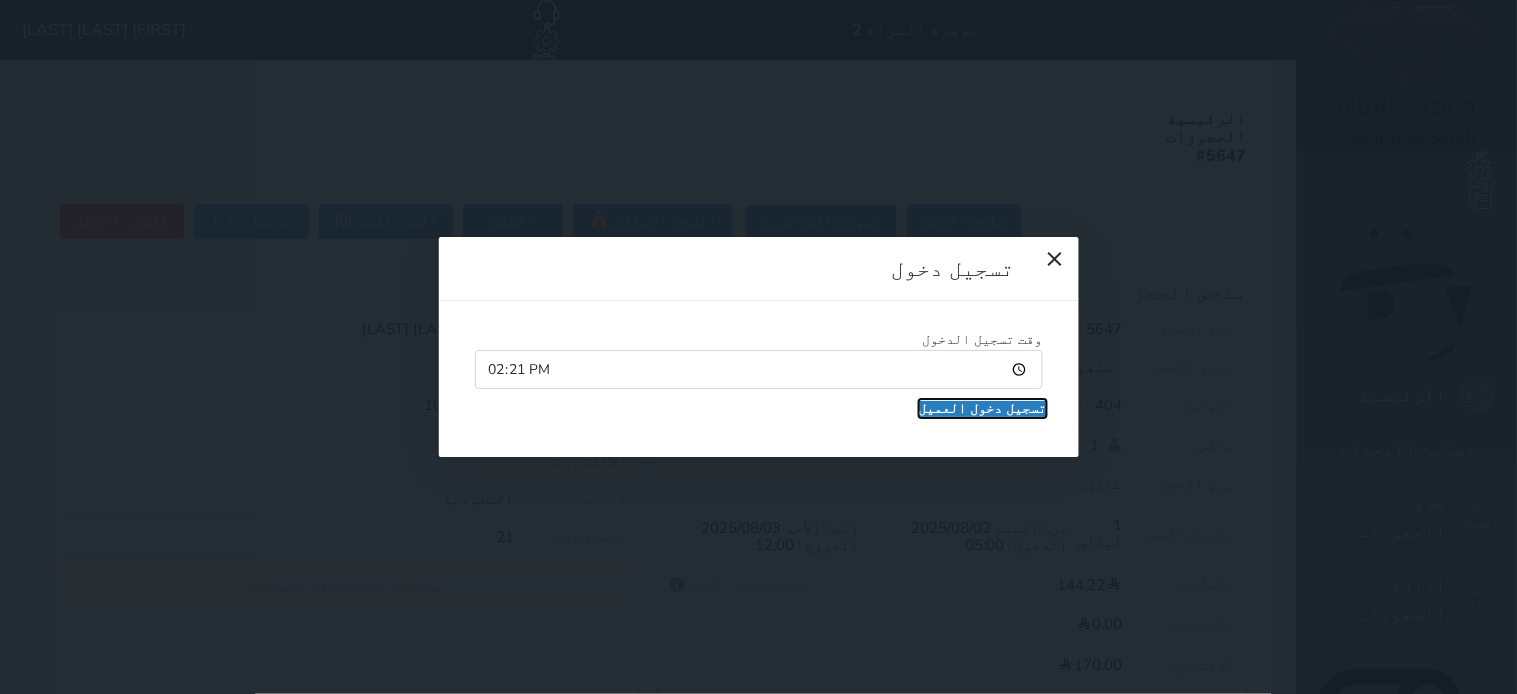 click on "تسجيل دخول العميل" at bounding box center (983, 409) 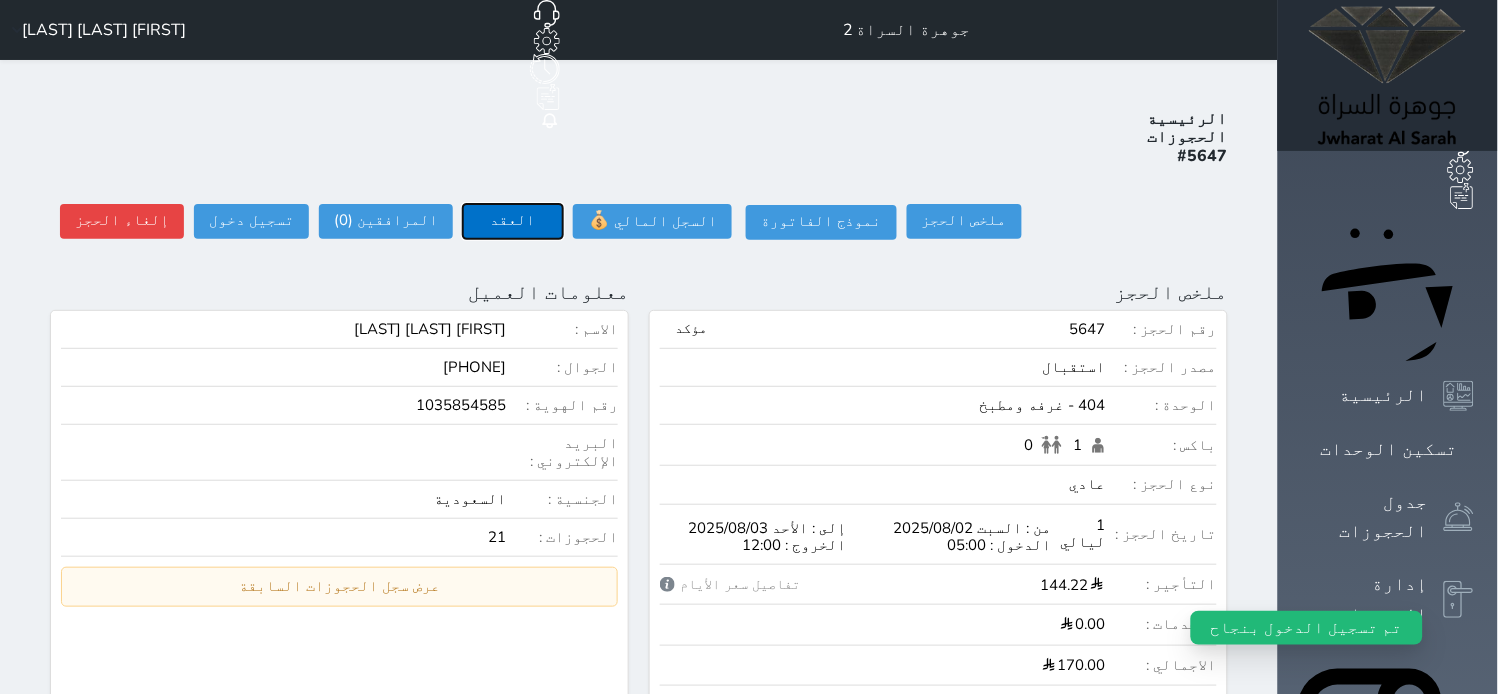 click on "العقد" at bounding box center [513, 221] 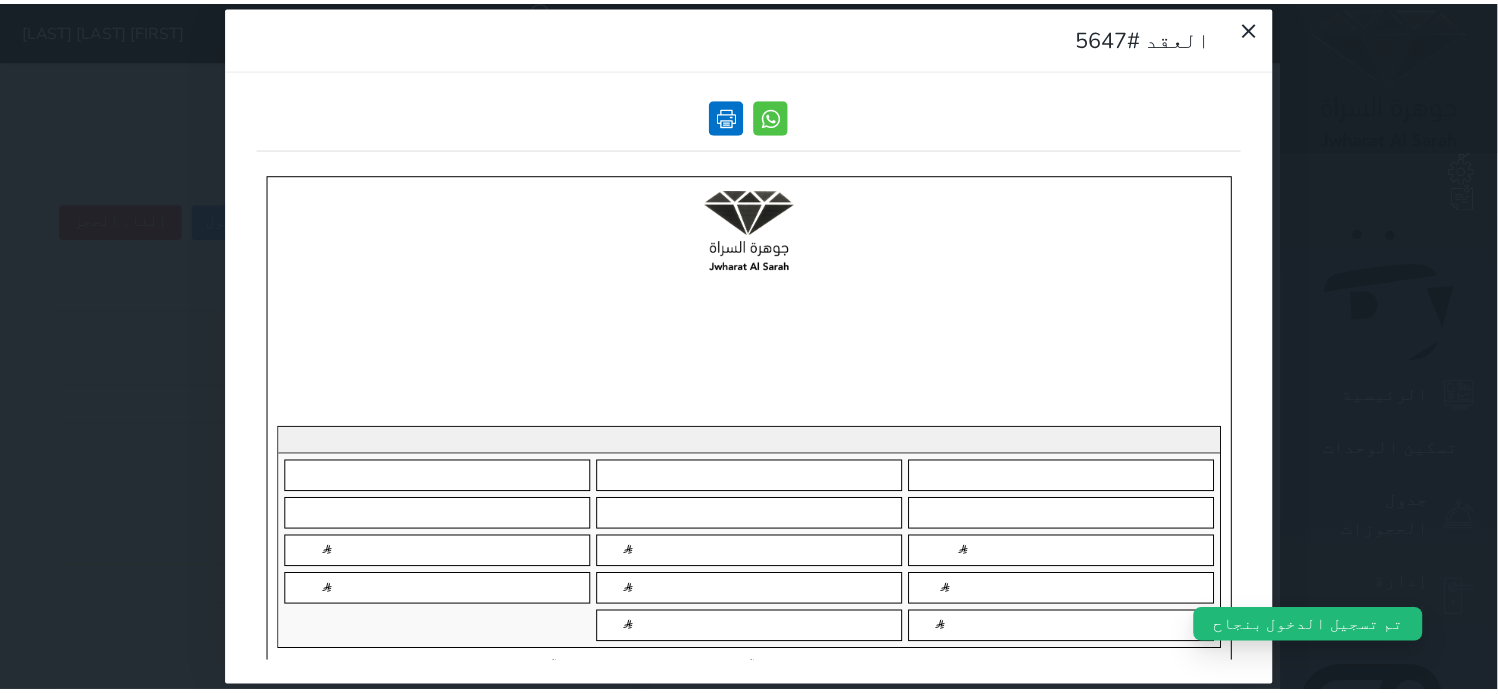 scroll, scrollTop: 0, scrollLeft: 0, axis: both 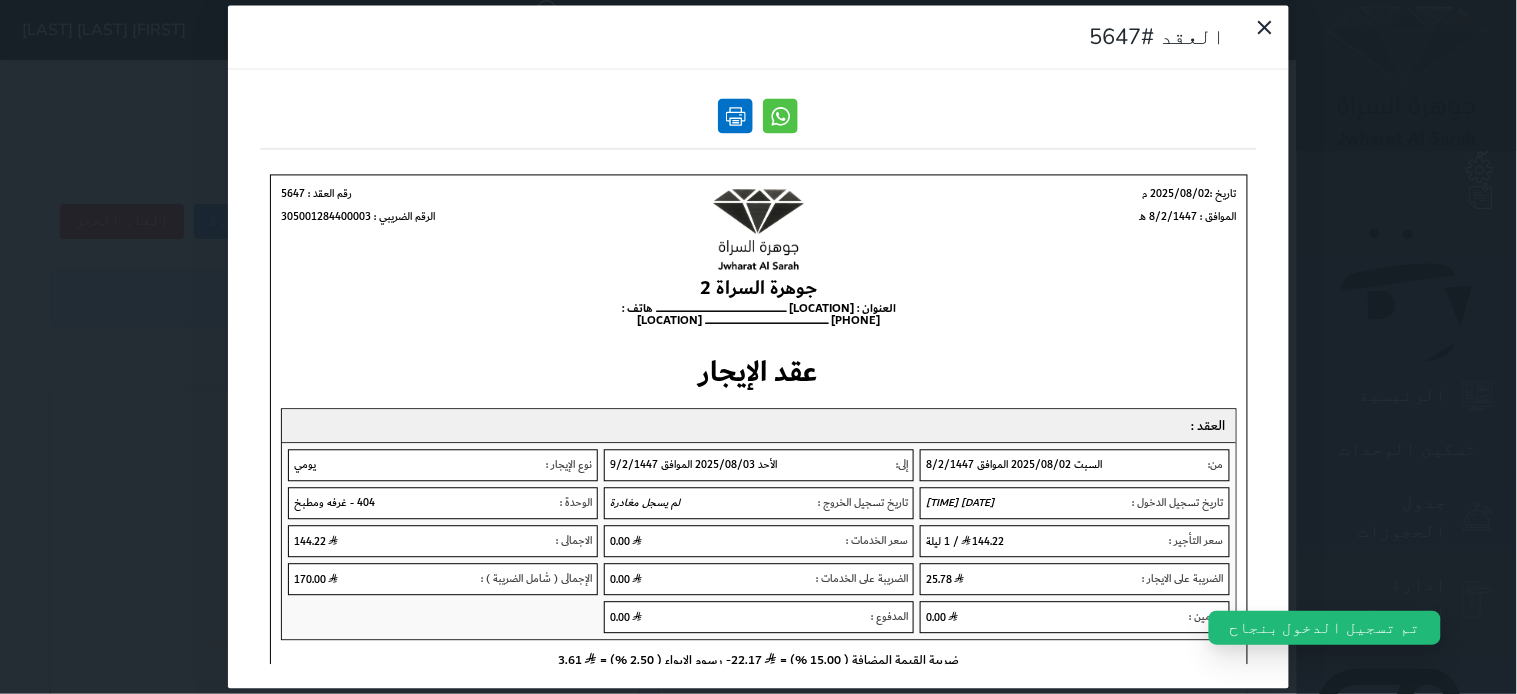click at bounding box center [736, 116] 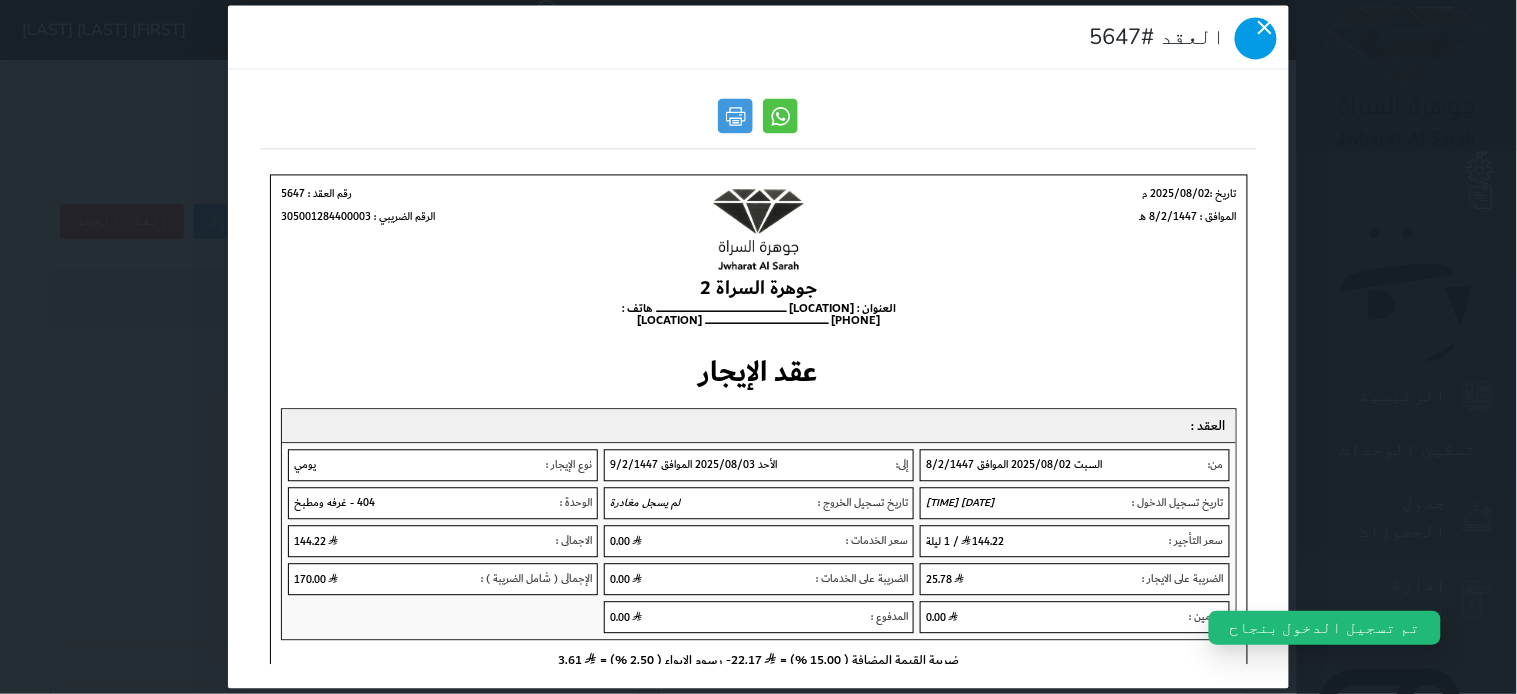 click 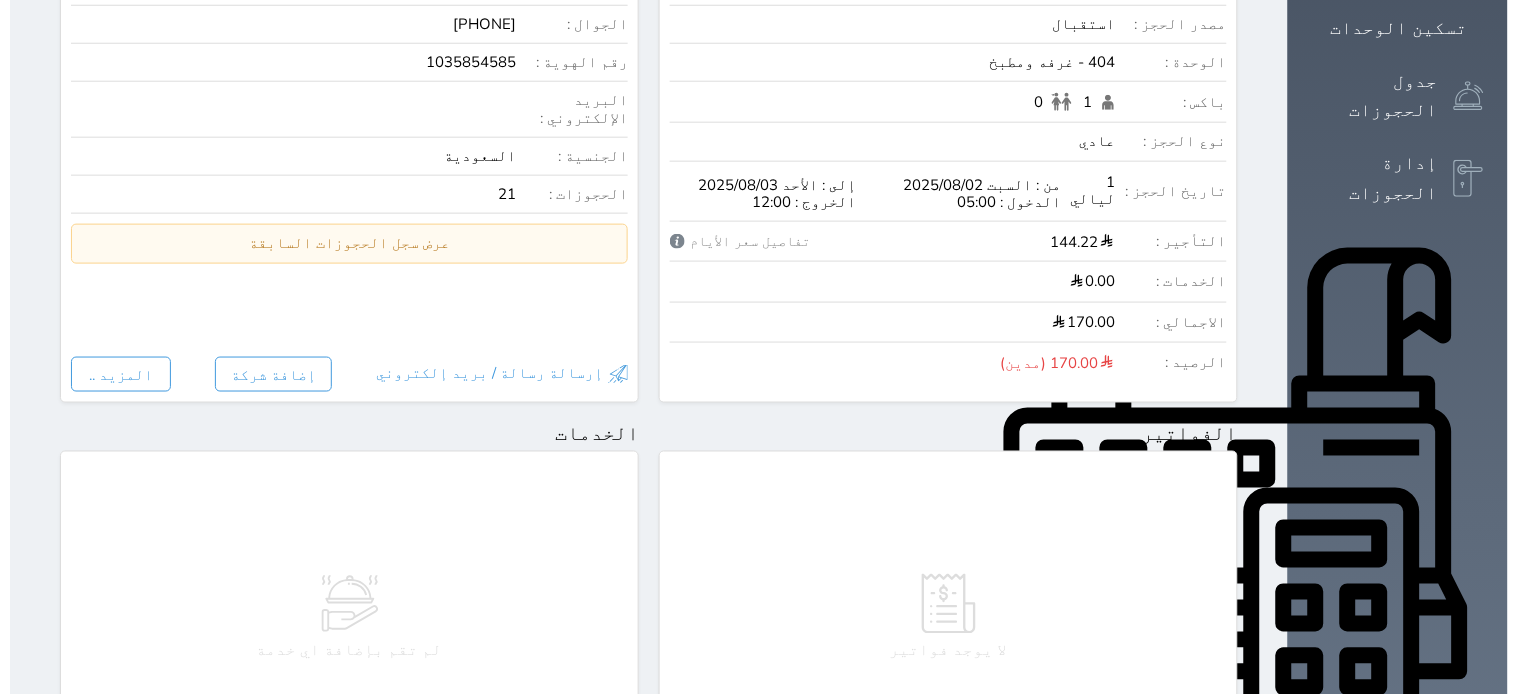 scroll, scrollTop: 0, scrollLeft: 0, axis: both 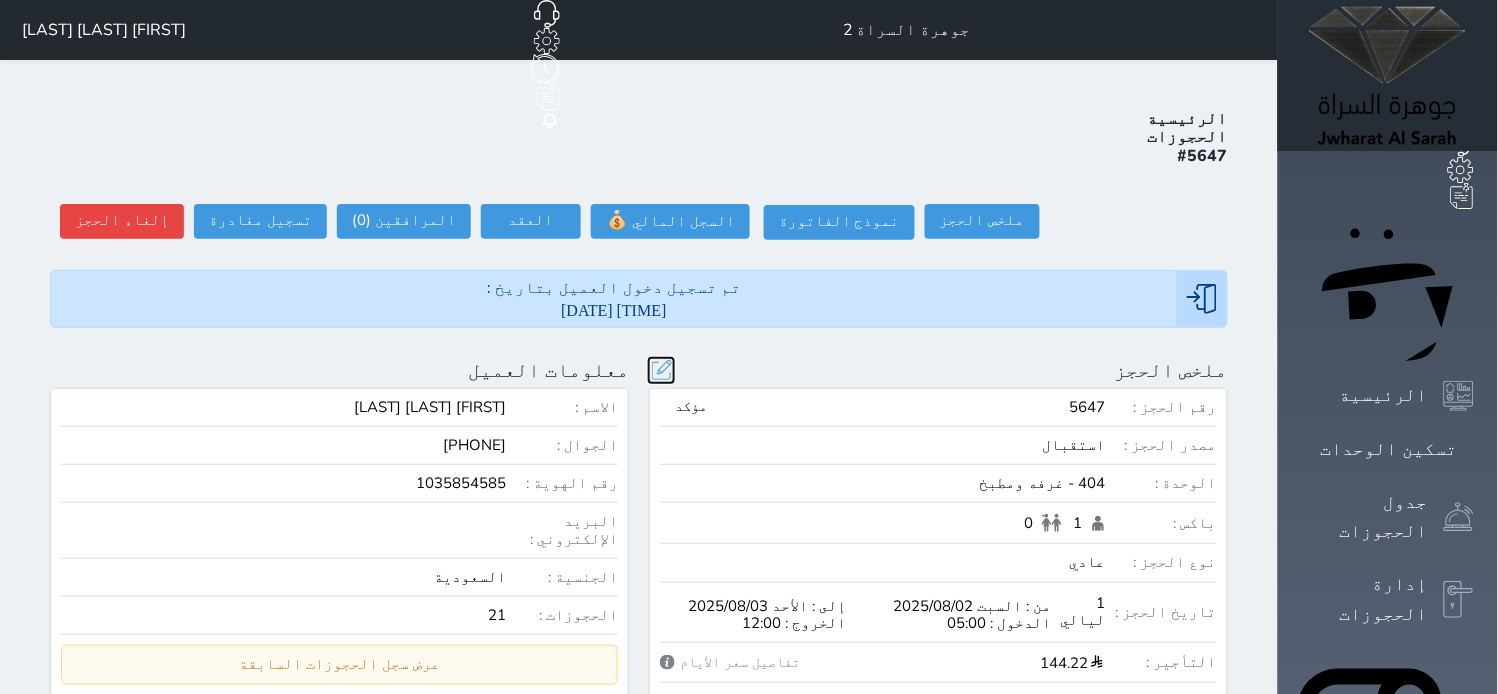 click at bounding box center (661, 370) 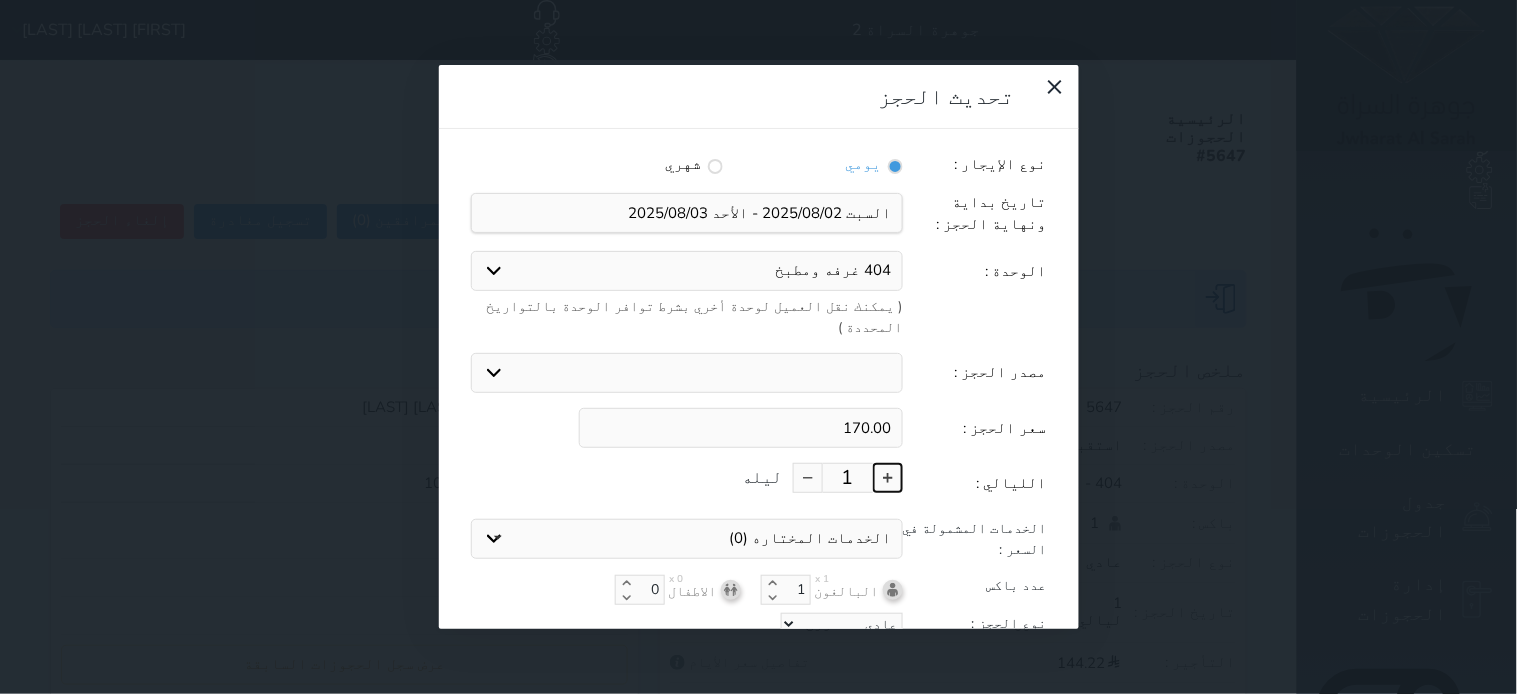 click at bounding box center [888, 478] 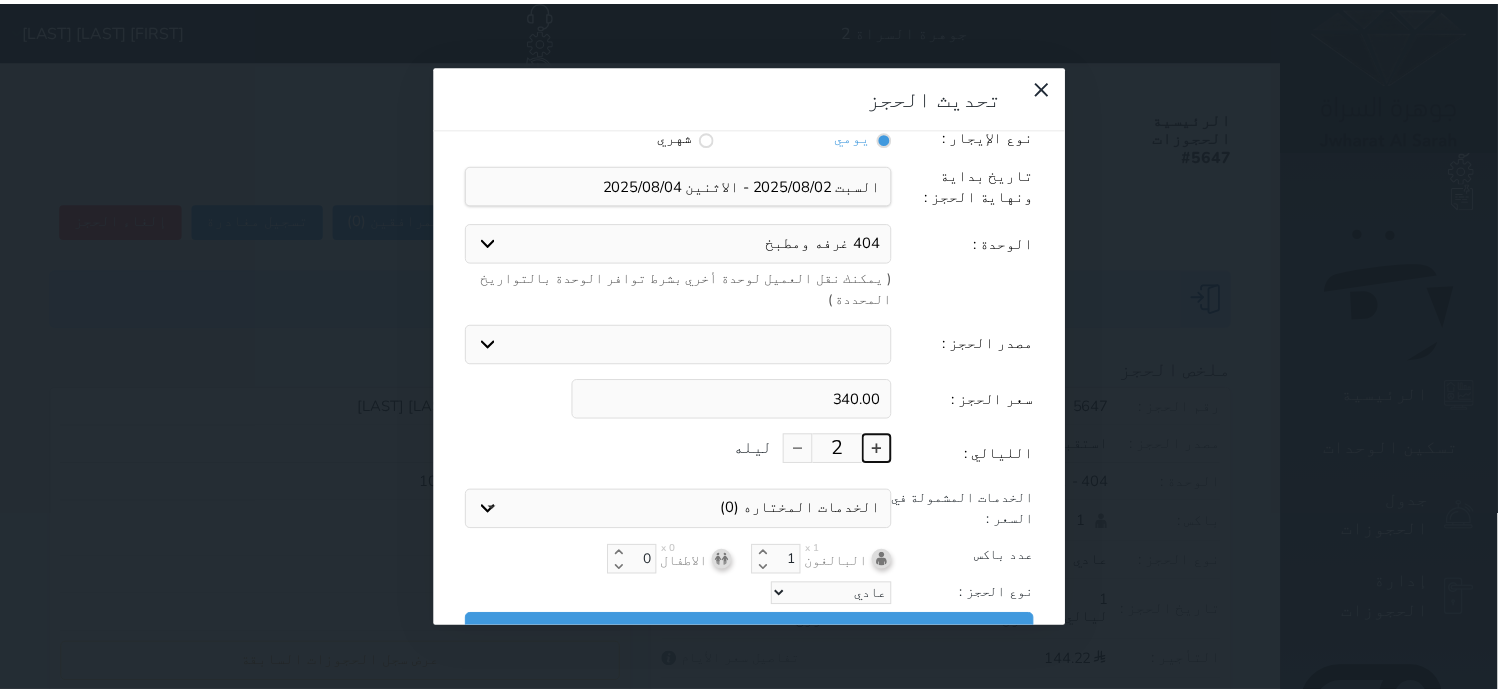 scroll, scrollTop: 44, scrollLeft: 0, axis: vertical 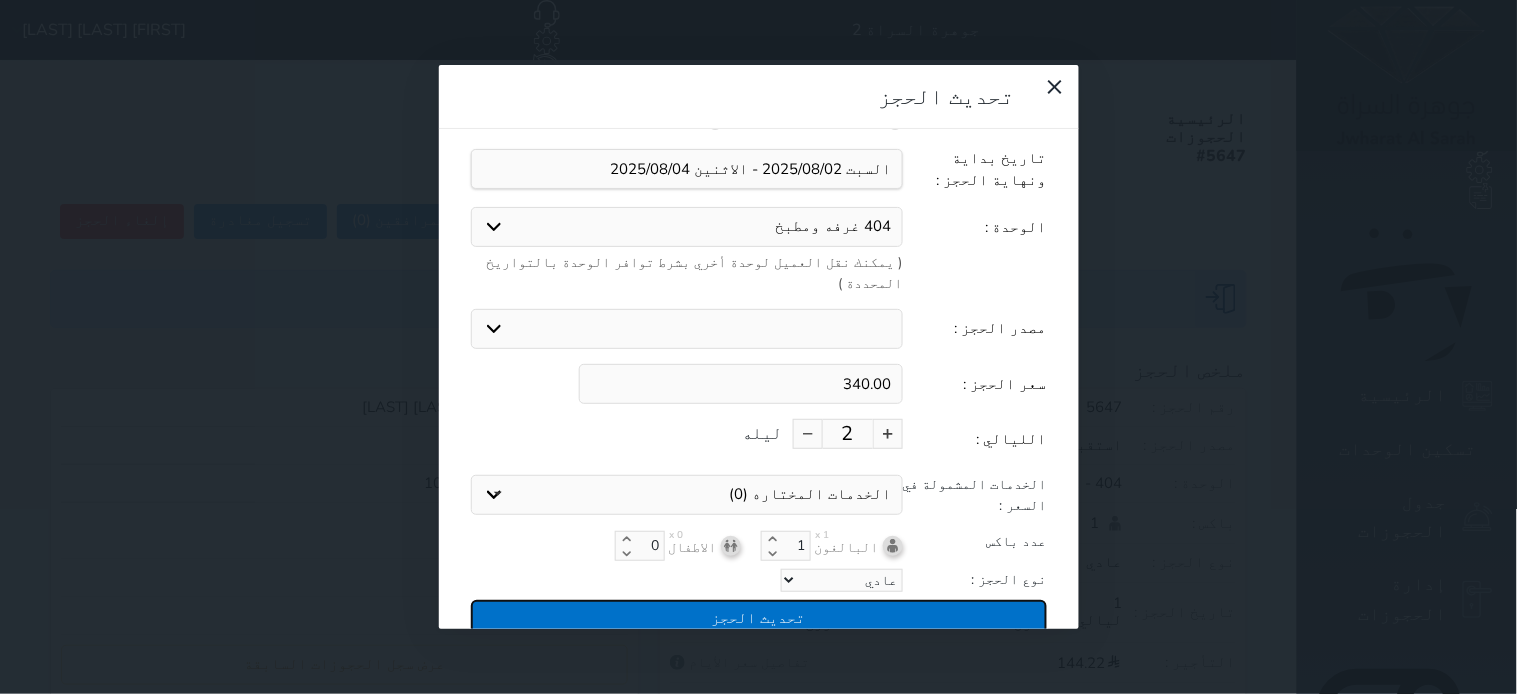 click on "تحديث الحجز" at bounding box center [759, 617] 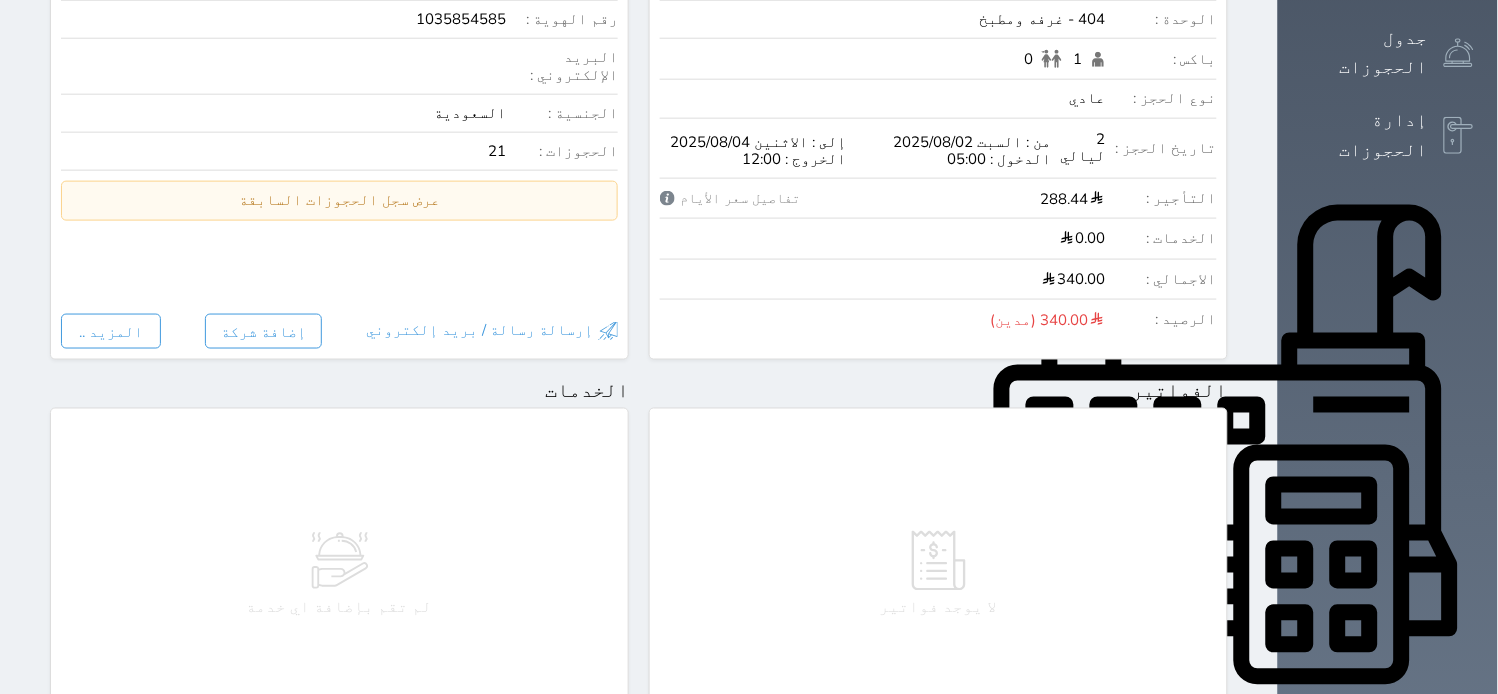 scroll, scrollTop: 1087, scrollLeft: 0, axis: vertical 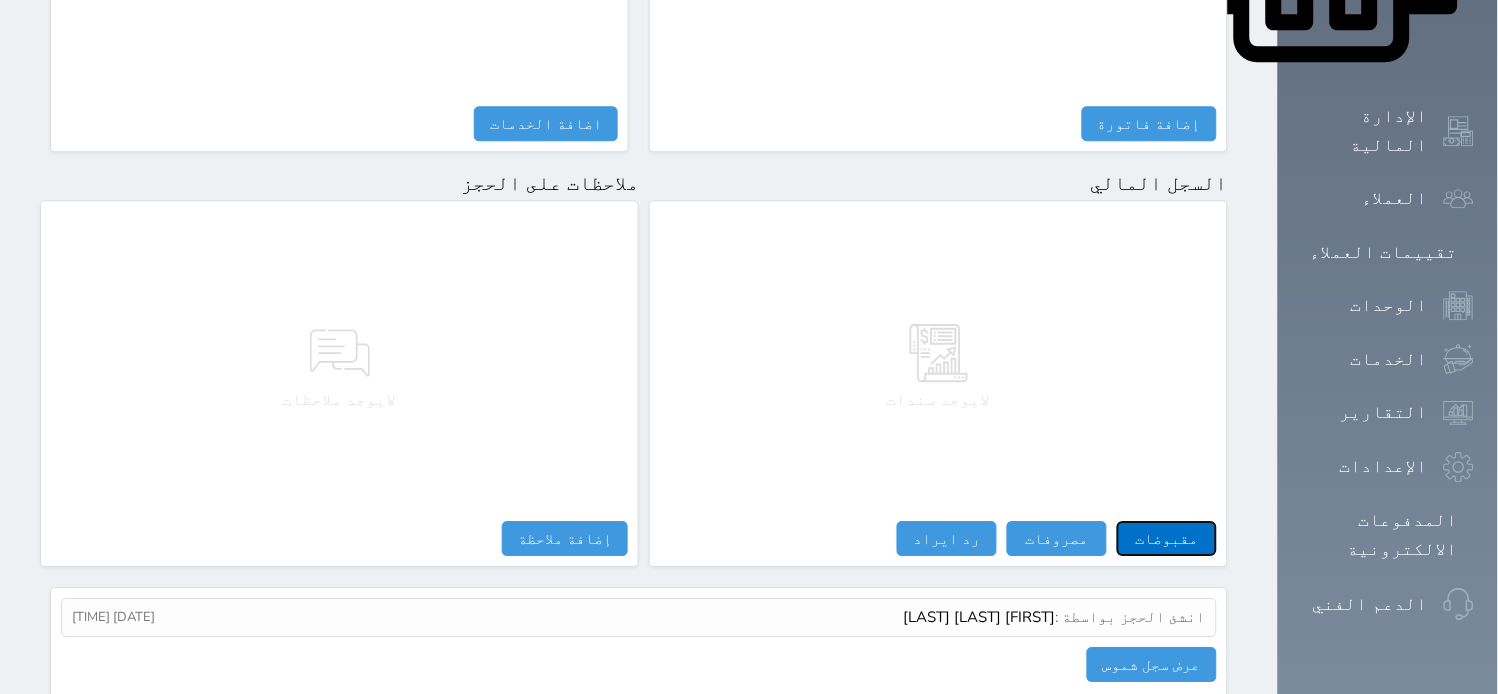 click on "مقبوضات" at bounding box center (1167, 538) 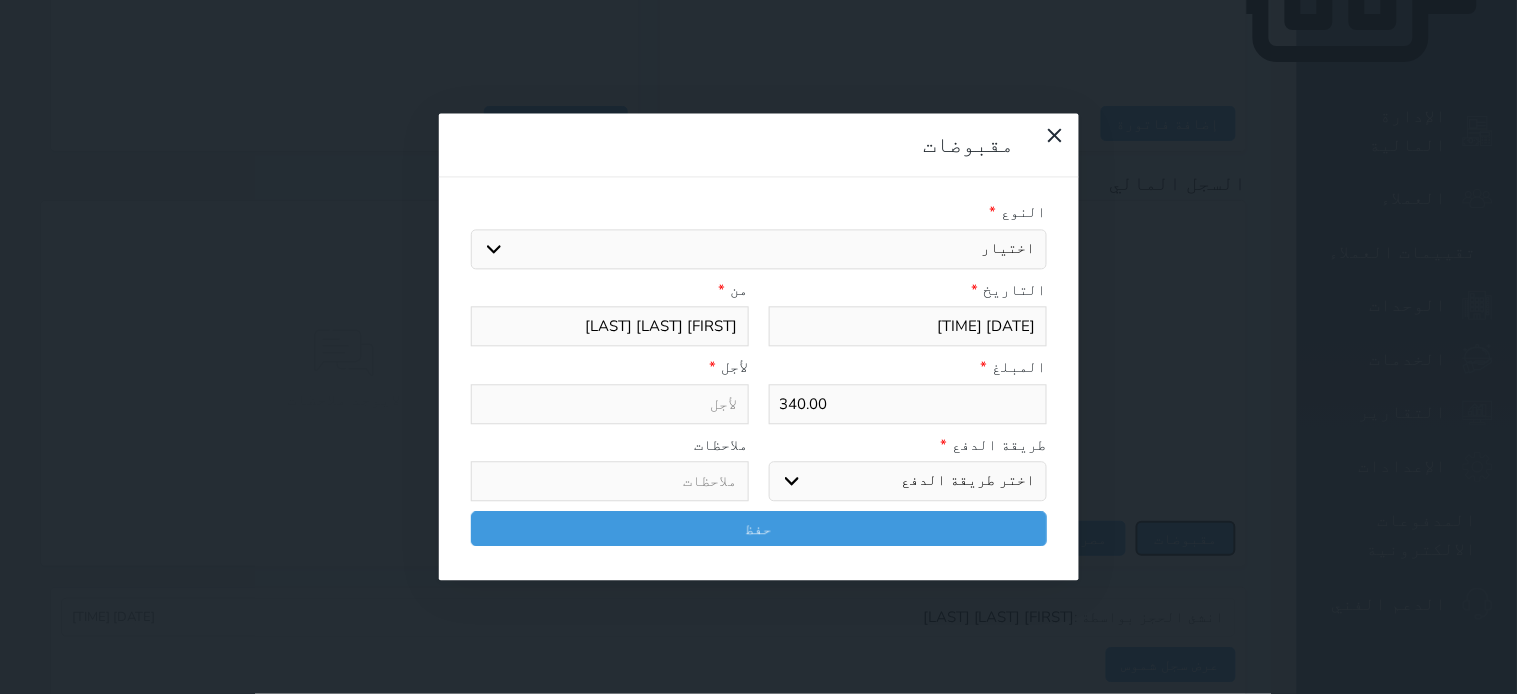 select 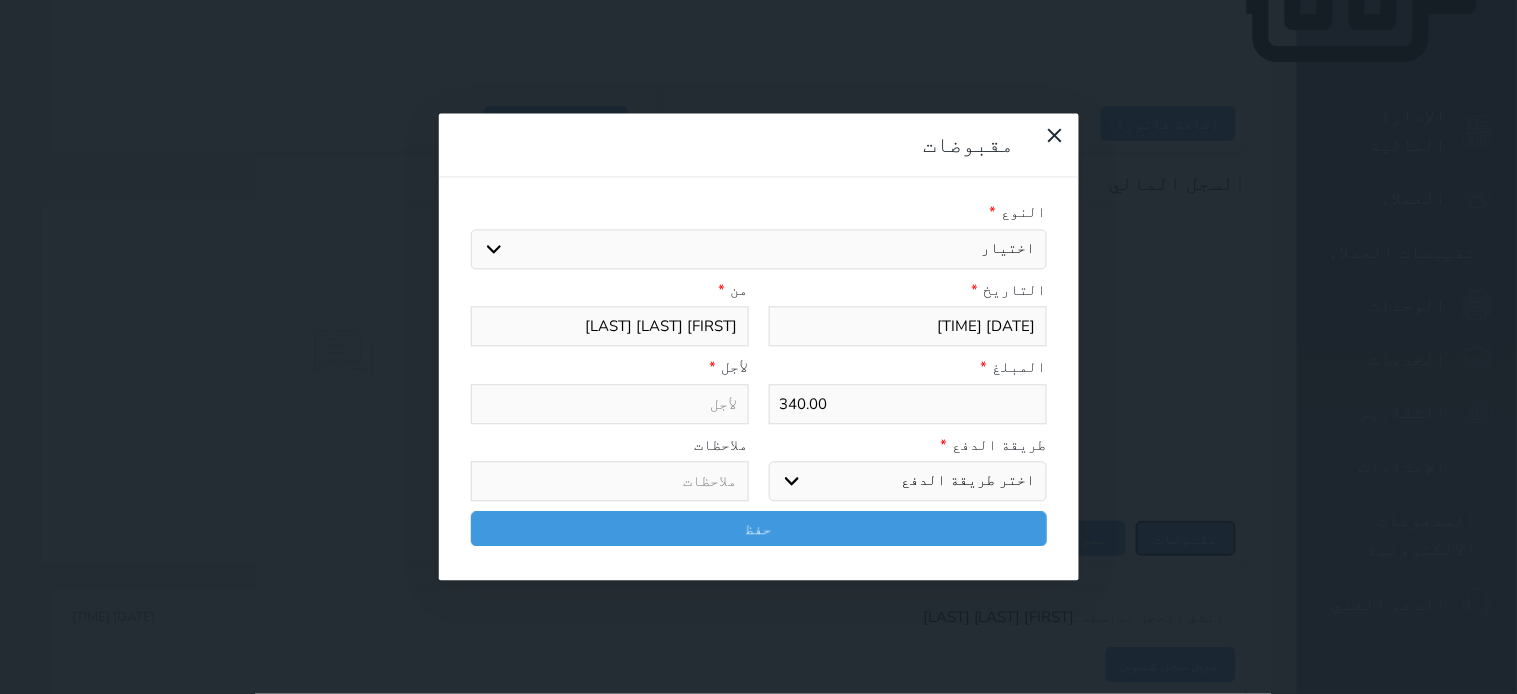 type on "2025-08-02 14:23" 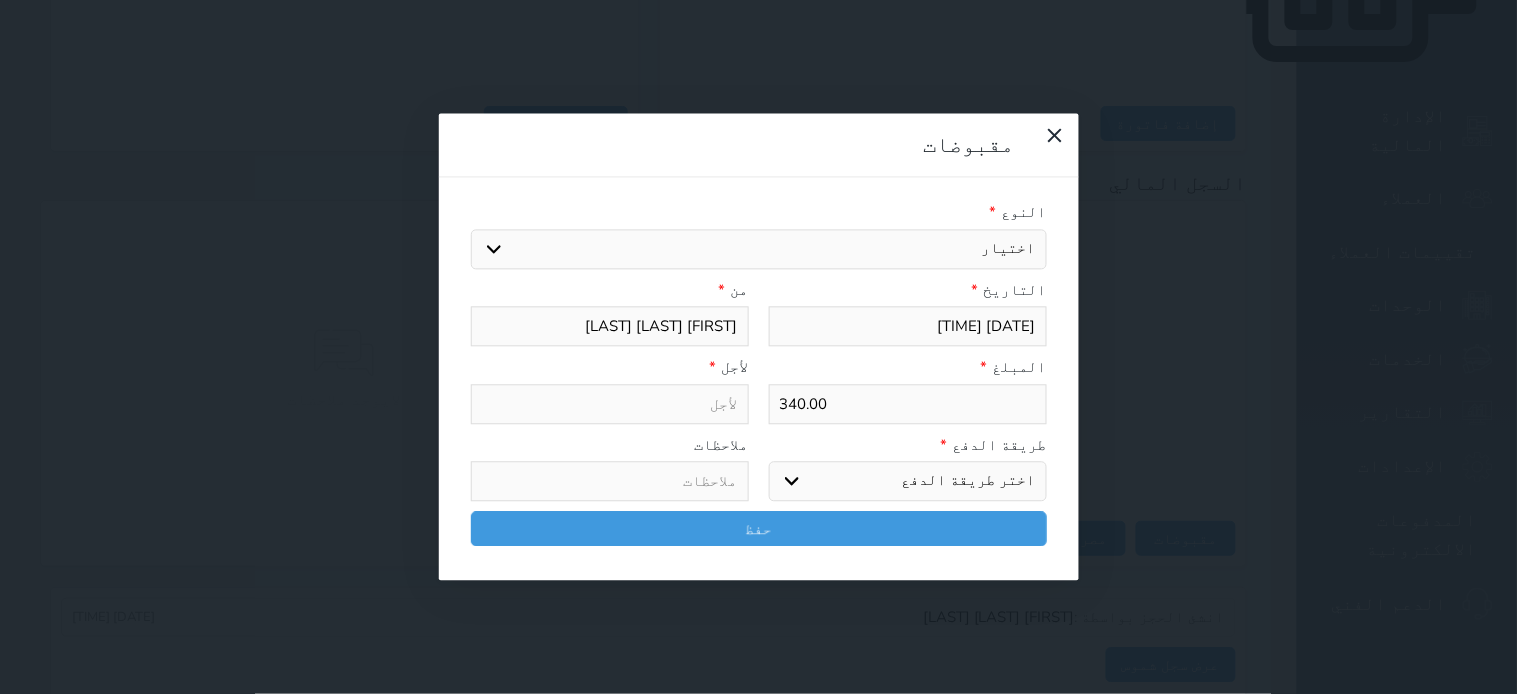 click on "اختيار   مقبوضات عامة قيمة إيجار فواتير تامين عربون لا ينطبق آخر مغسلة واي فاي - الإنترنت مواقف السيارات طعام الأغذية والمشروبات مشروبات المشروبات الباردة المشروبات الساخنة الإفطار غداء عشاء مخبز و كعك حمام سباحة الصالة الرياضية سبا و خدمات الجمال اختيار وإسقاط (خدمات النقل) ميني بار كابل - تلفزيون سرير إضافي تصفيف الشعر التسوق خدمات الجولات السياحية المنظمة خدمات الدليل السياحي" at bounding box center [759, 249] 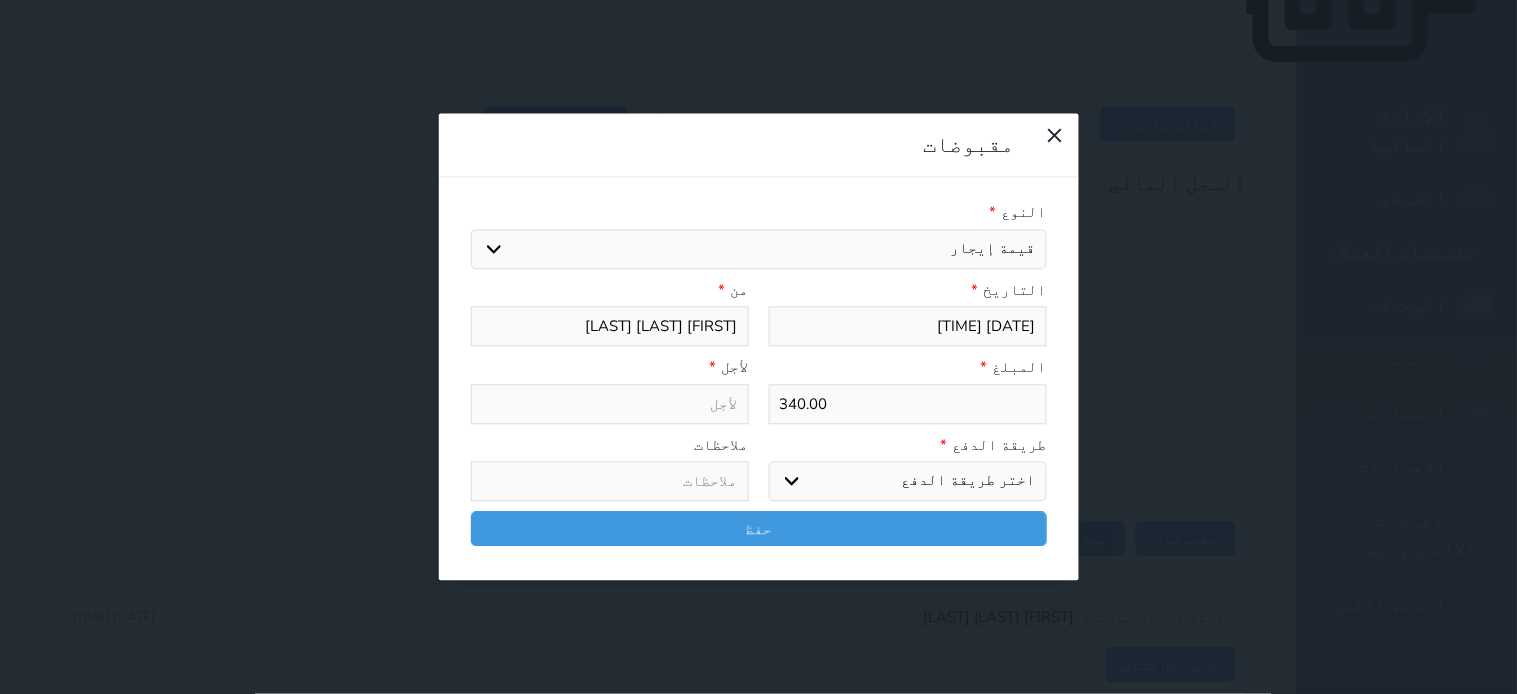 click on "اختيار   مقبوضات عامة قيمة إيجار فواتير تامين عربون لا ينطبق آخر مغسلة واي فاي - الإنترنت مواقف السيارات طعام الأغذية والمشروبات مشروبات المشروبات الباردة المشروبات الساخنة الإفطار غداء عشاء مخبز و كعك حمام سباحة الصالة الرياضية سبا و خدمات الجمال اختيار وإسقاط (خدمات النقل) ميني بار كابل - تلفزيون سرير إضافي تصفيف الشعر التسوق خدمات الجولات السياحية المنظمة خدمات الدليل السياحي" at bounding box center [759, 249] 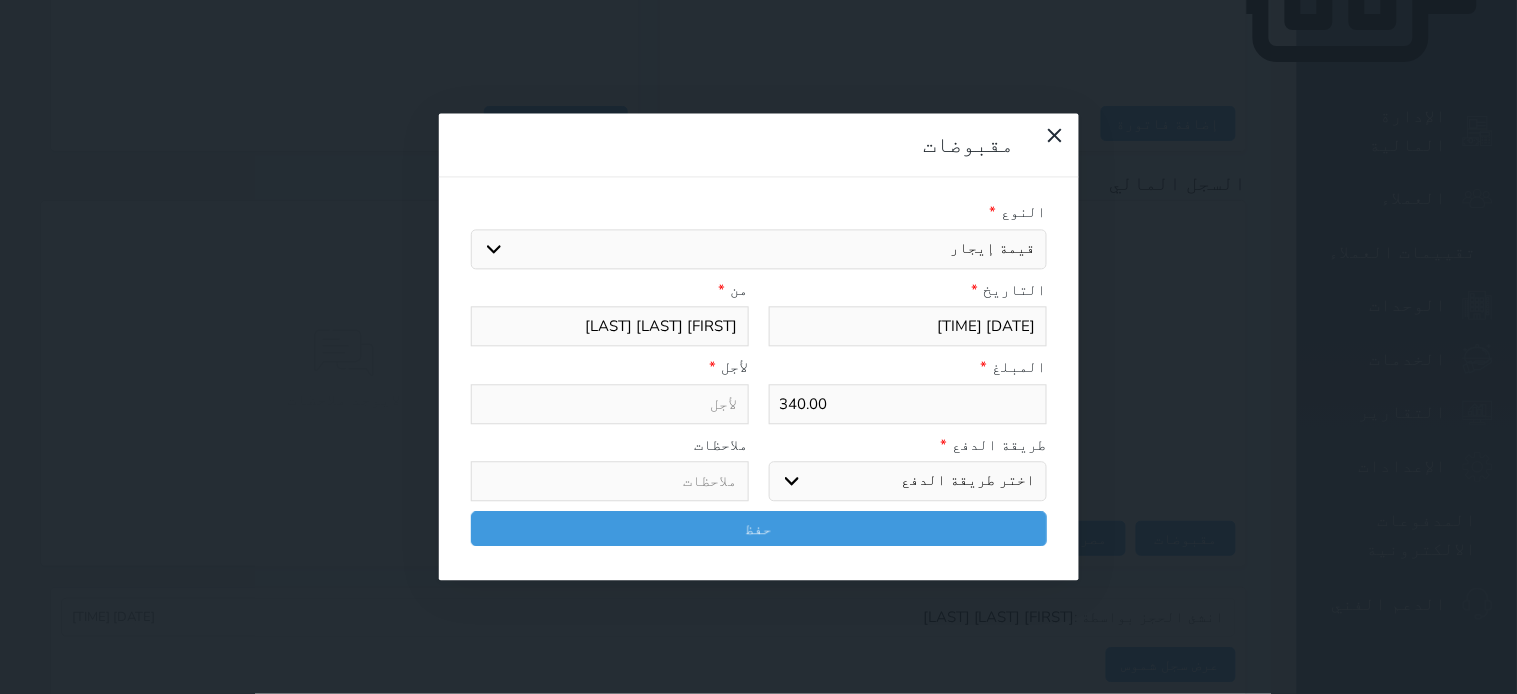 select 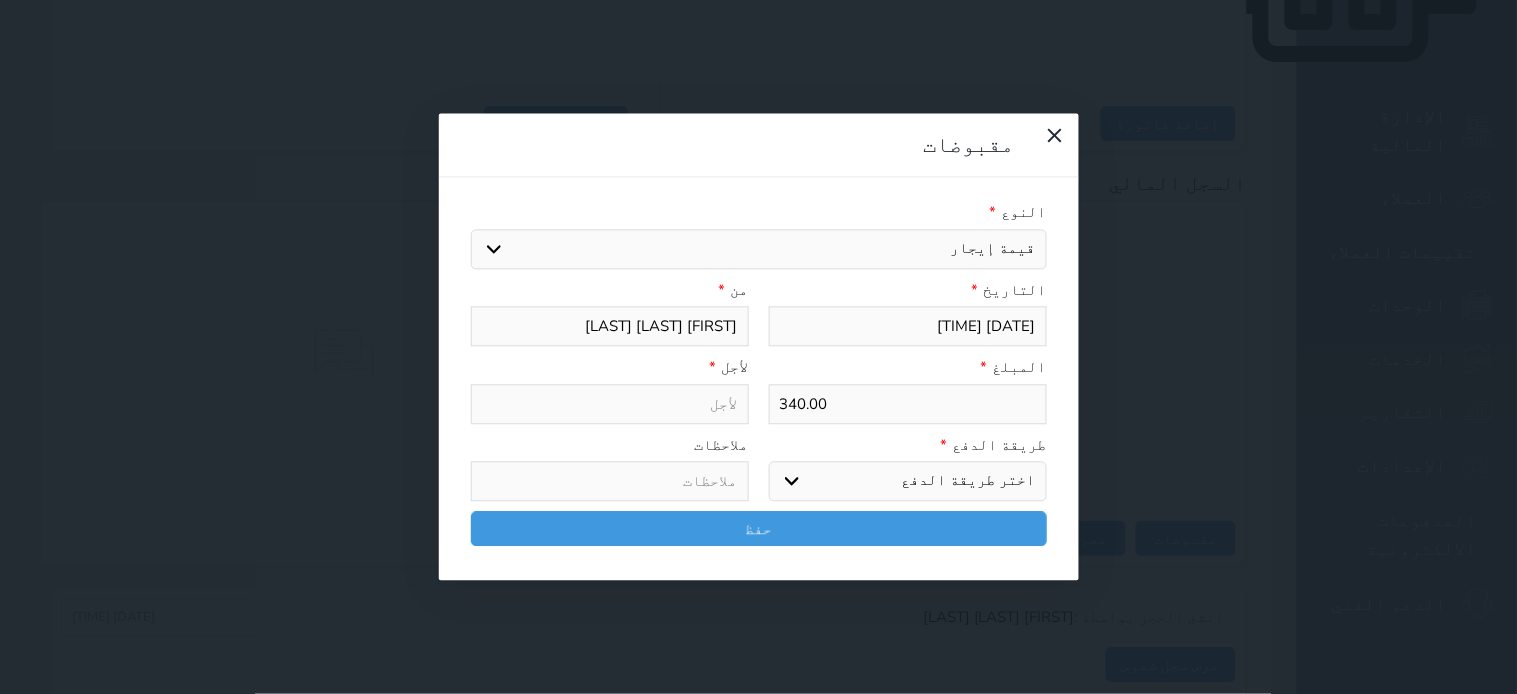 type on "قيمة إيجار - الوحدة - 404" 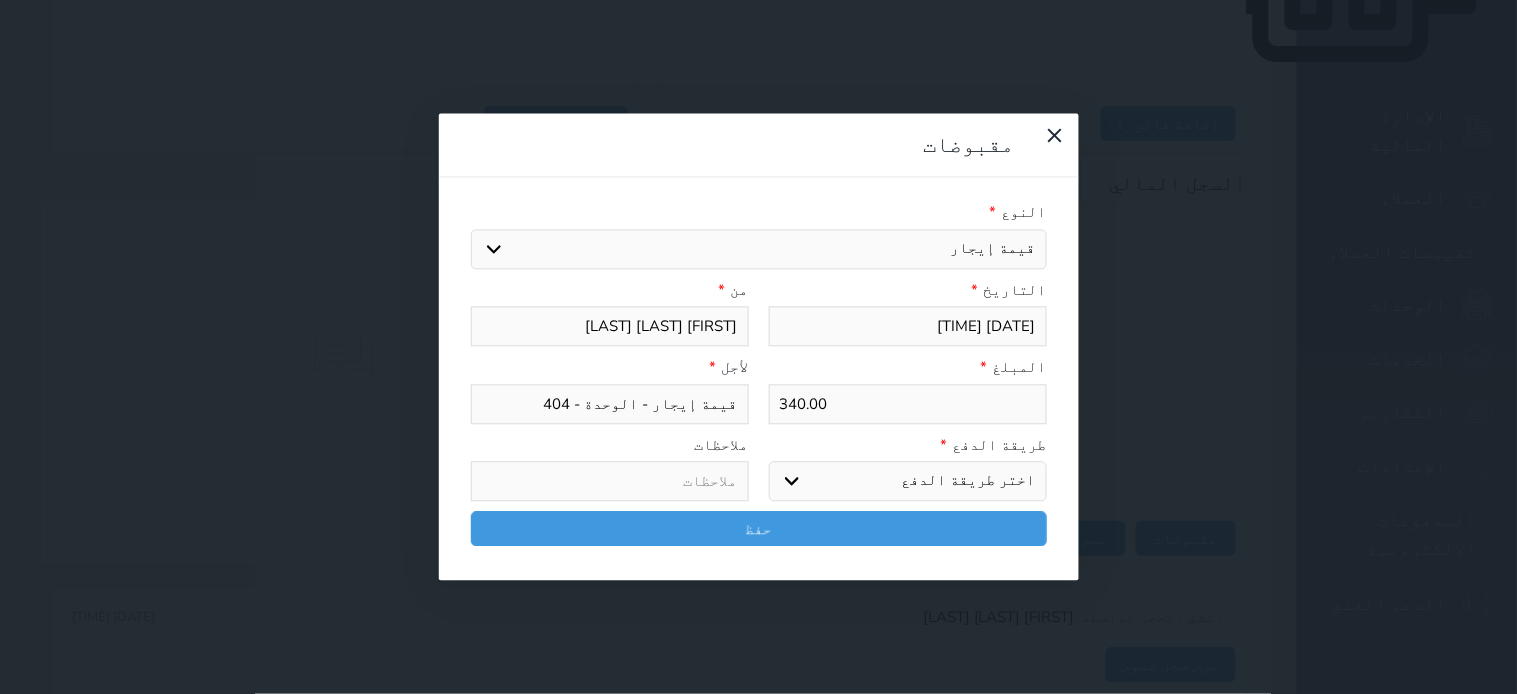 click on "اختر طريقة الدفع   دفع نقدى   تحويل بنكى   مدى   بطاقة ائتمان   آجل" at bounding box center (908, 482) 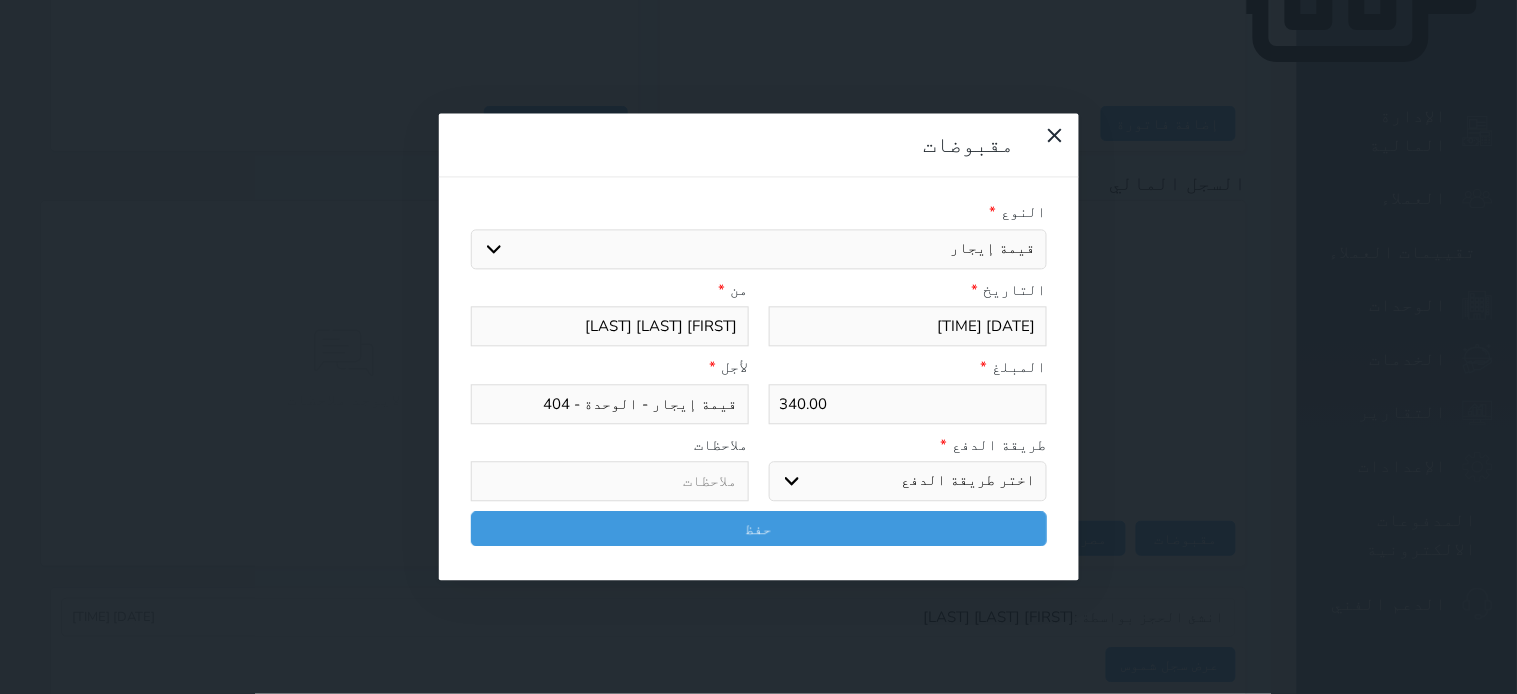 select on "mada" 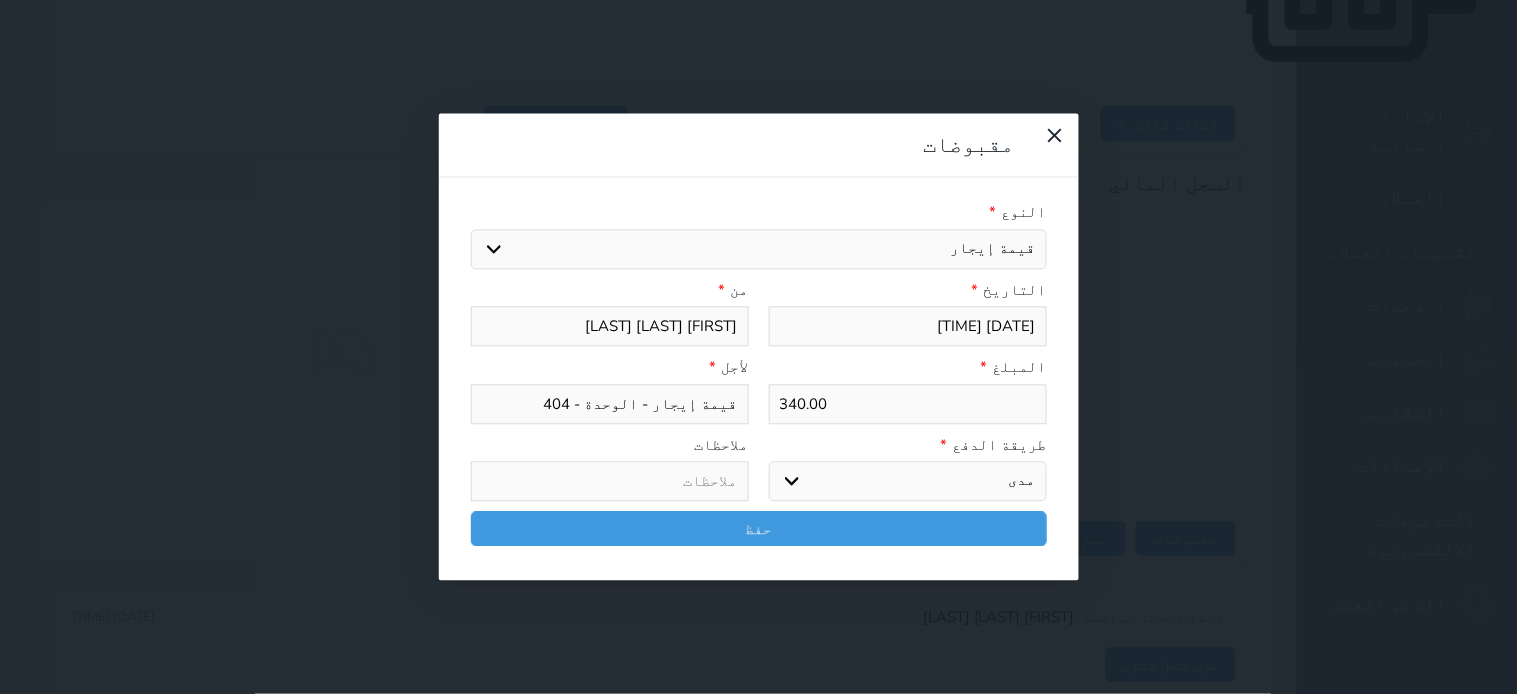 click on "اختر طريقة الدفع   دفع نقدى   تحويل بنكى   مدى   بطاقة ائتمان   آجل" at bounding box center (908, 482) 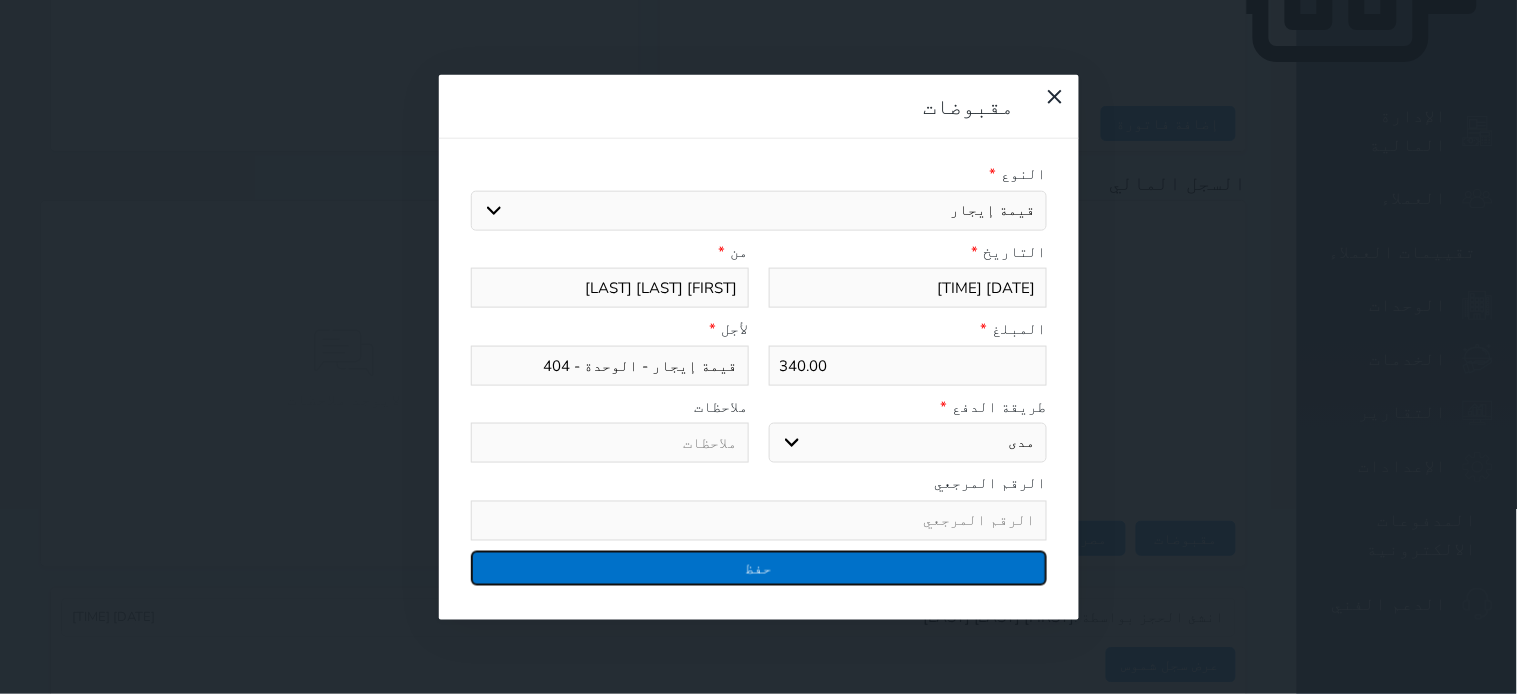 click on "حفظ" at bounding box center [759, 567] 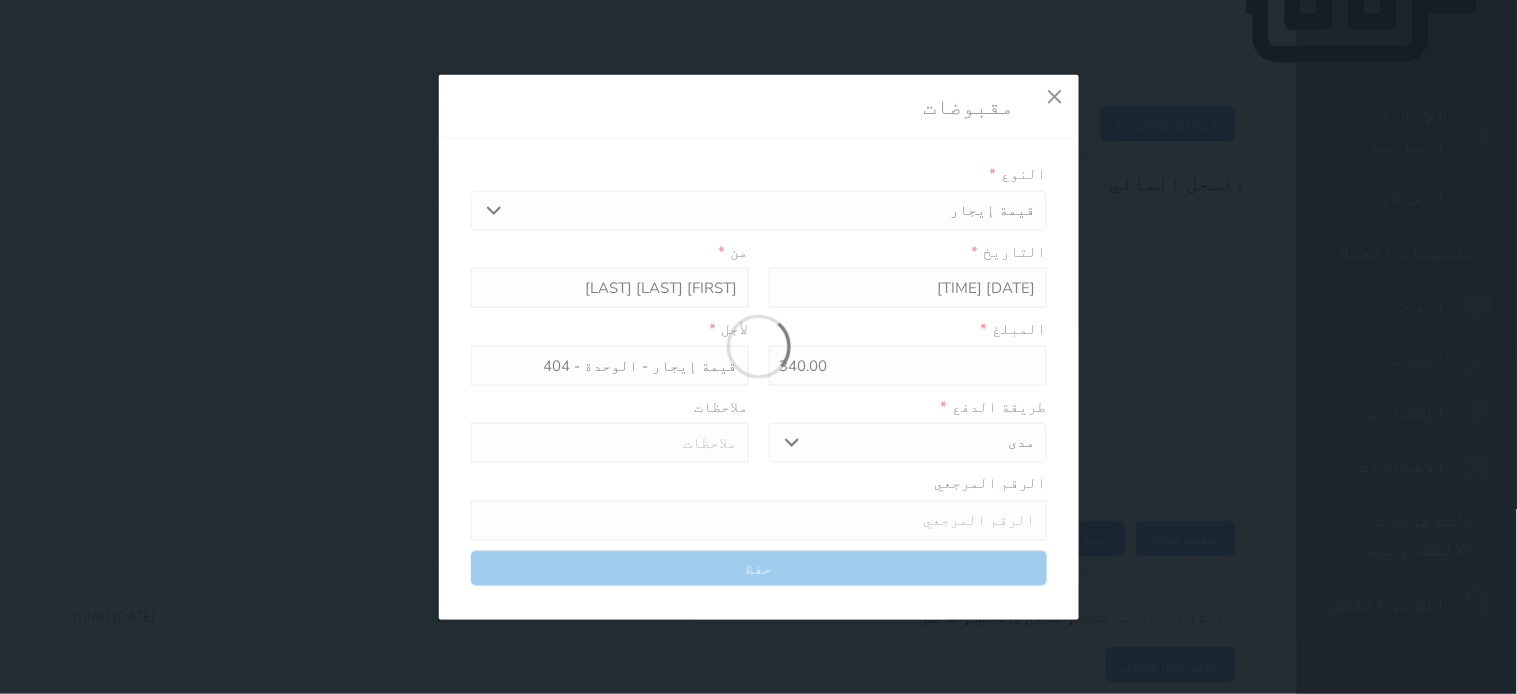 select 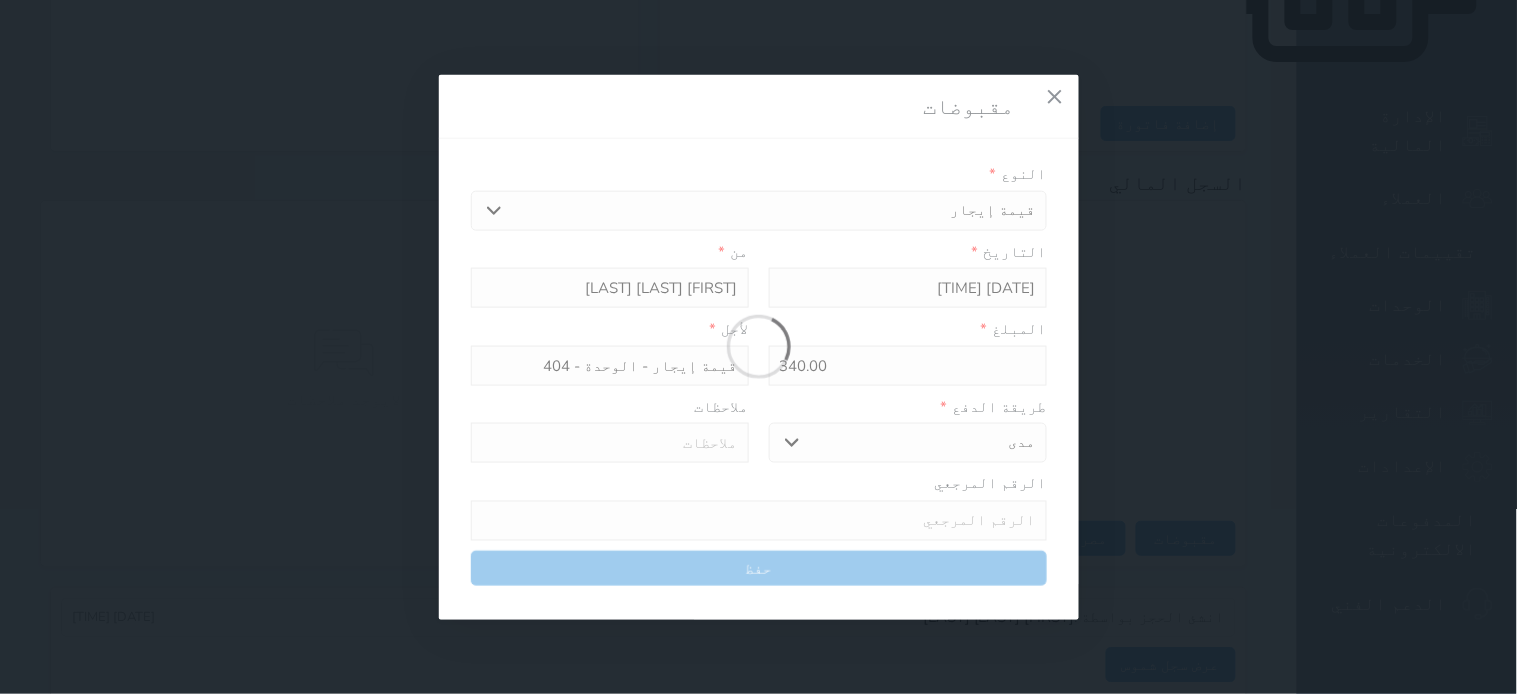 type 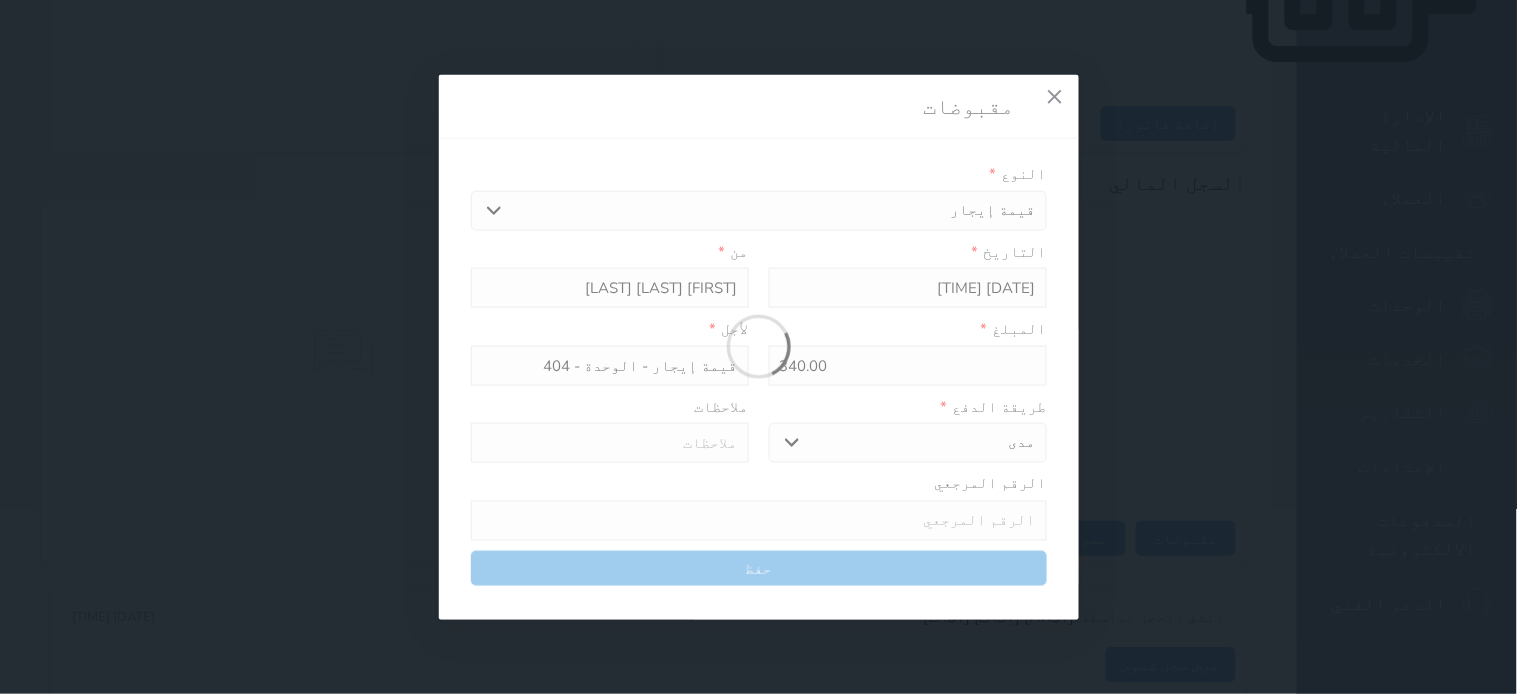 type on "0" 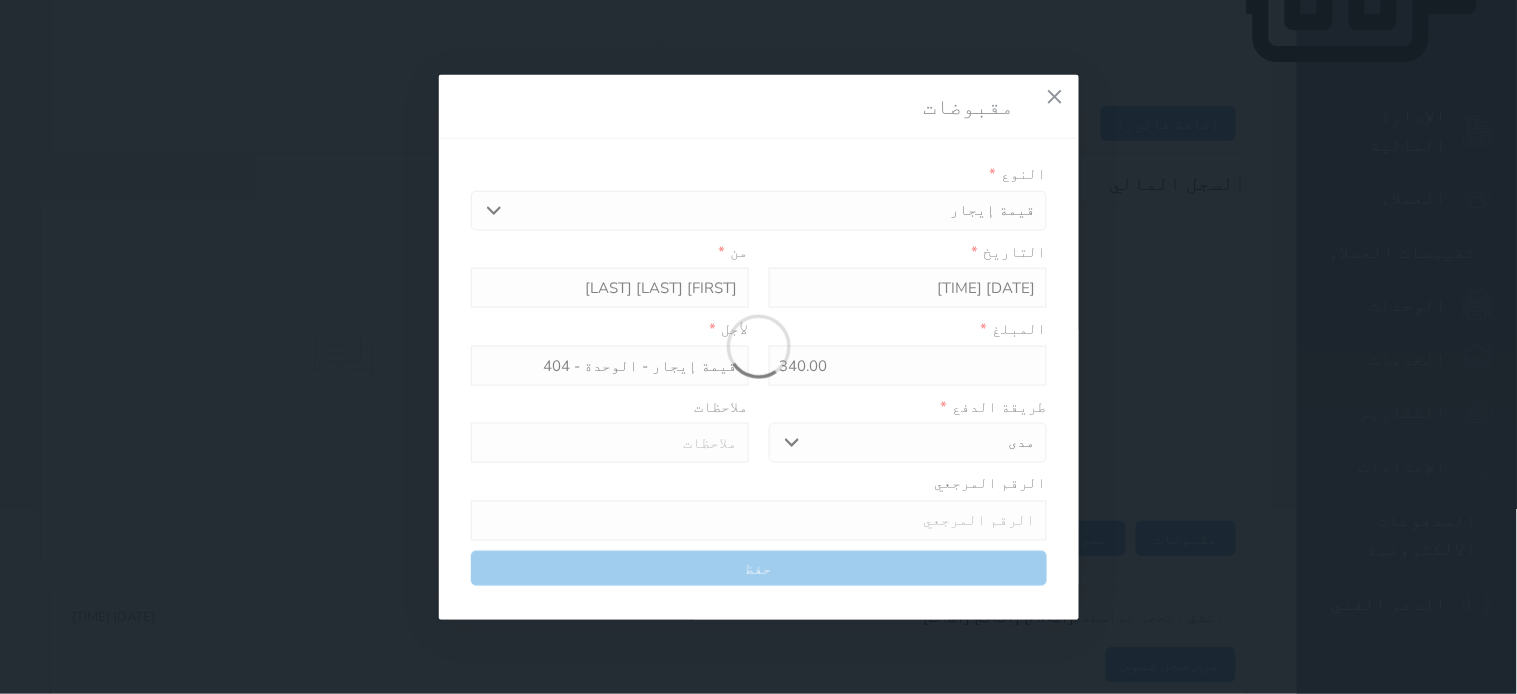select 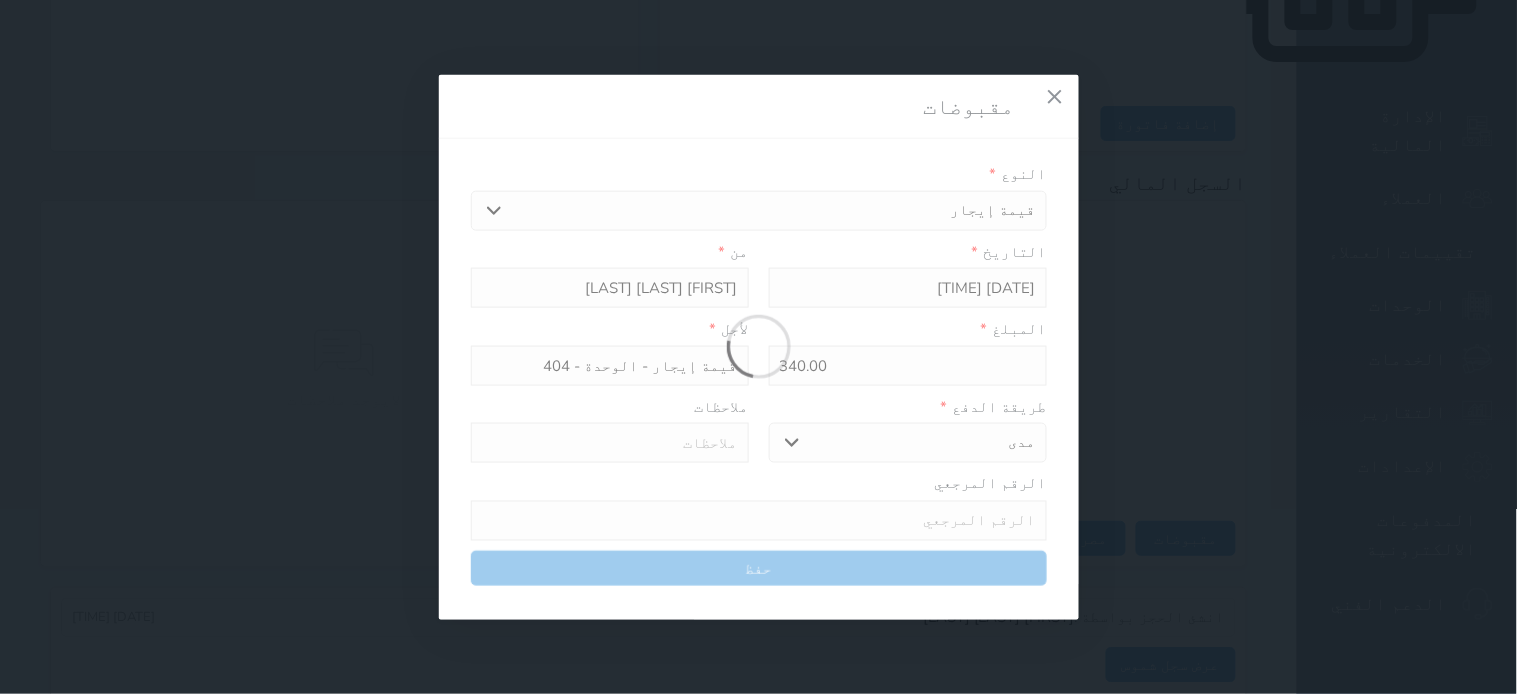type on "0" 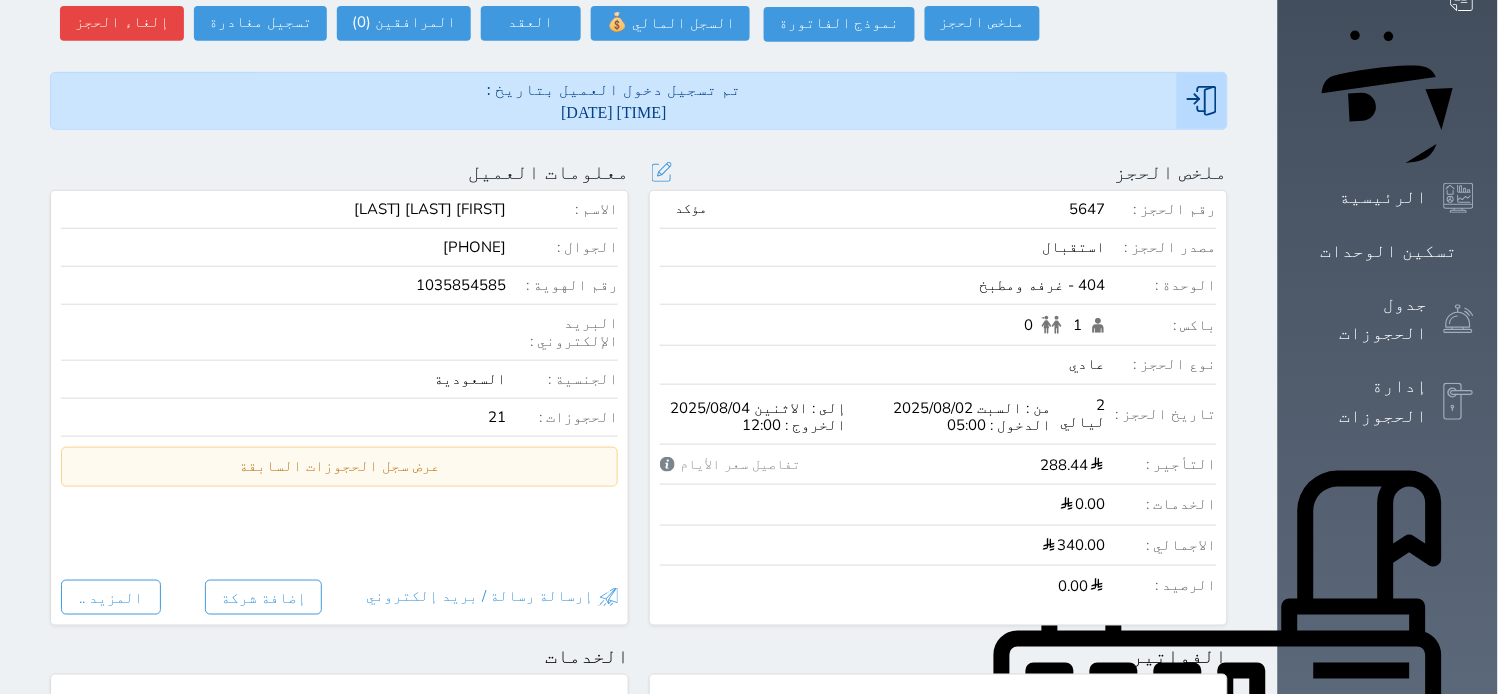 scroll, scrollTop: 0, scrollLeft: 0, axis: both 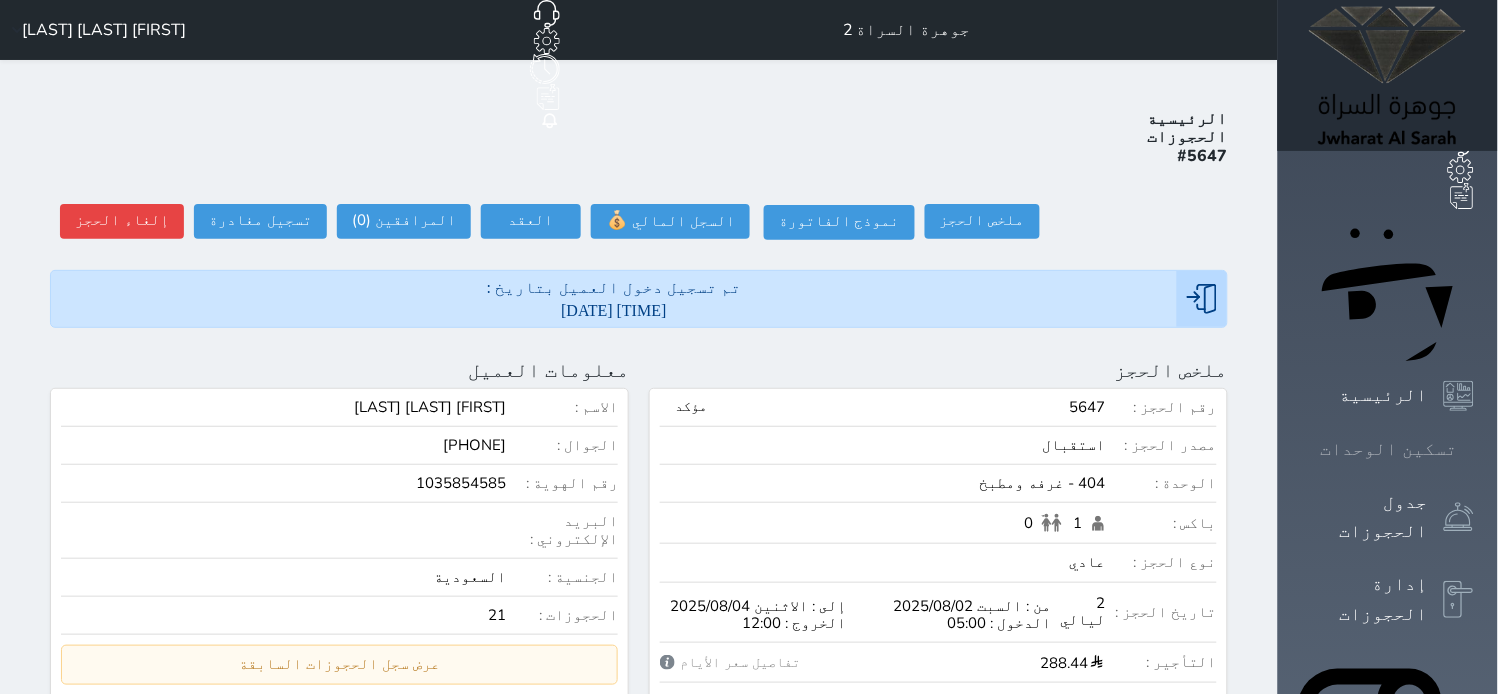 click 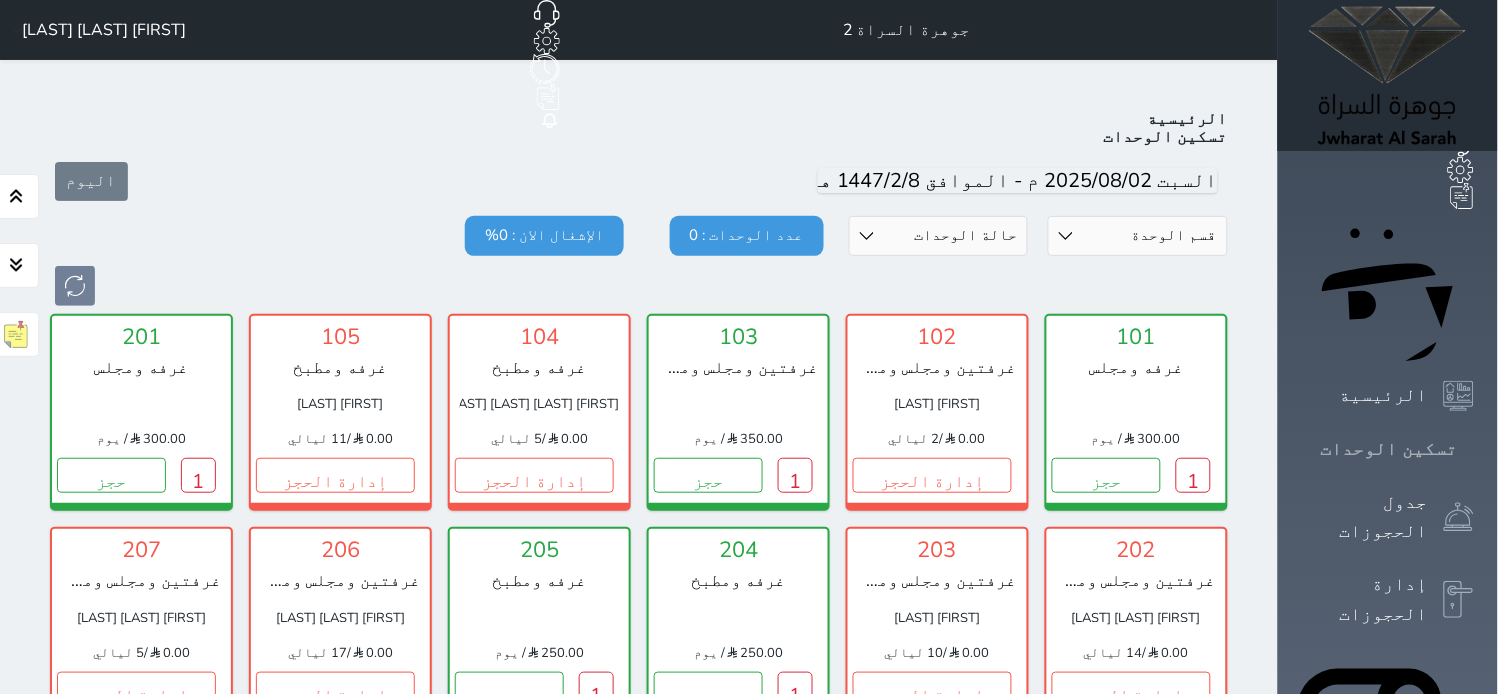 scroll, scrollTop: 77, scrollLeft: 0, axis: vertical 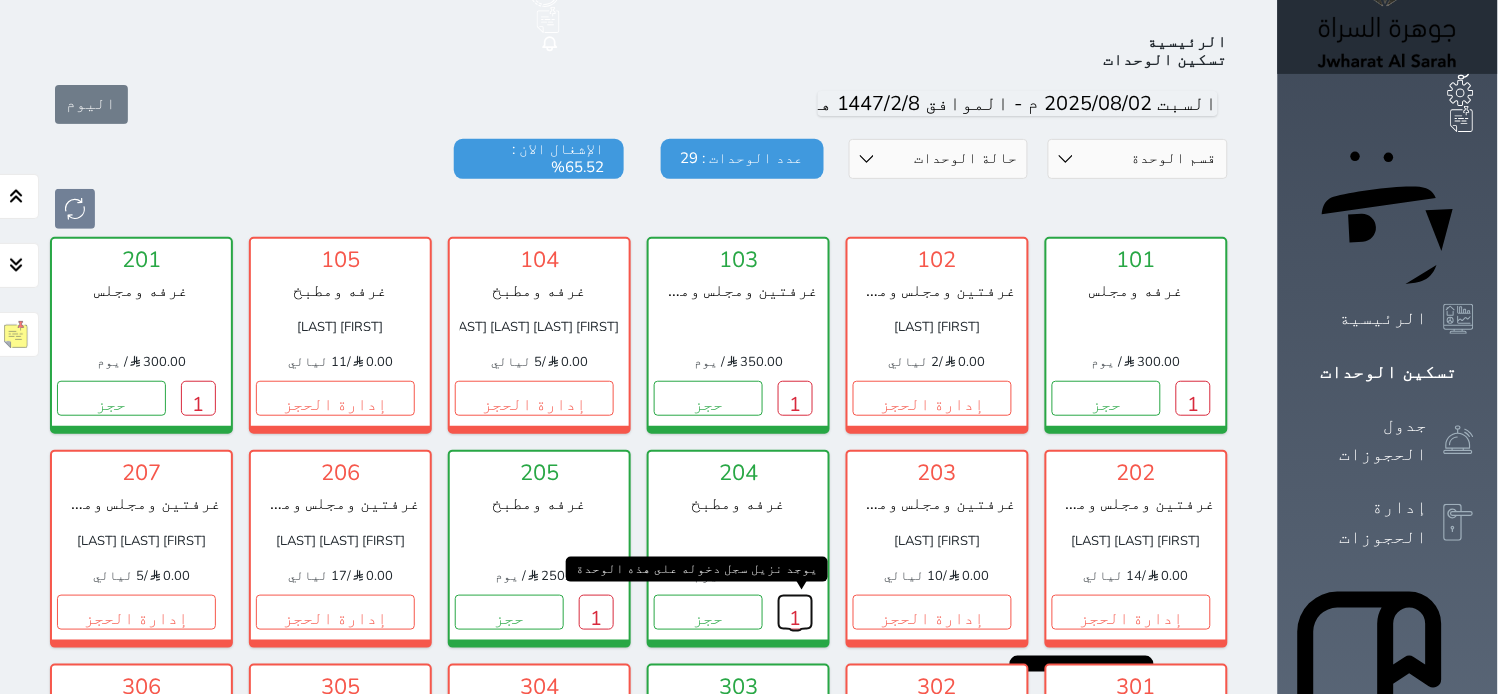 click on "1" at bounding box center (795, 612) 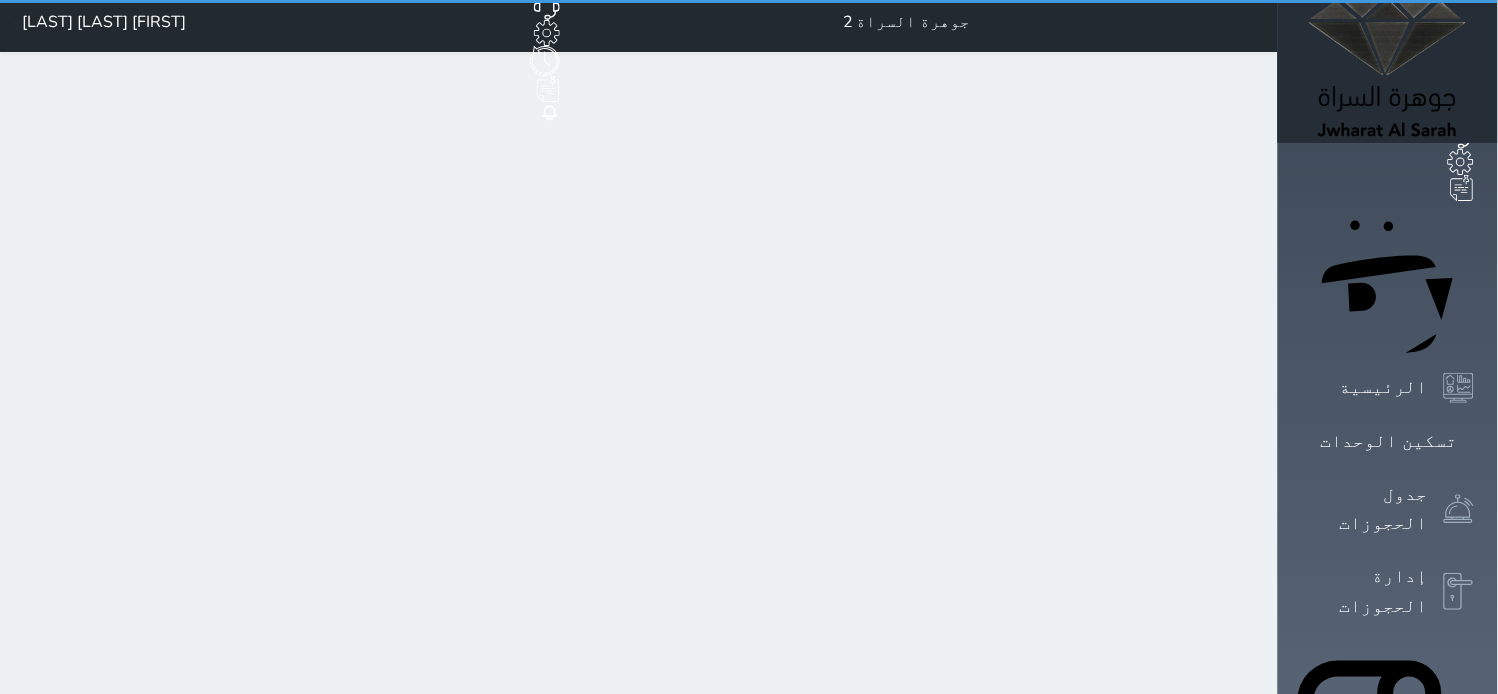 scroll, scrollTop: 0, scrollLeft: 0, axis: both 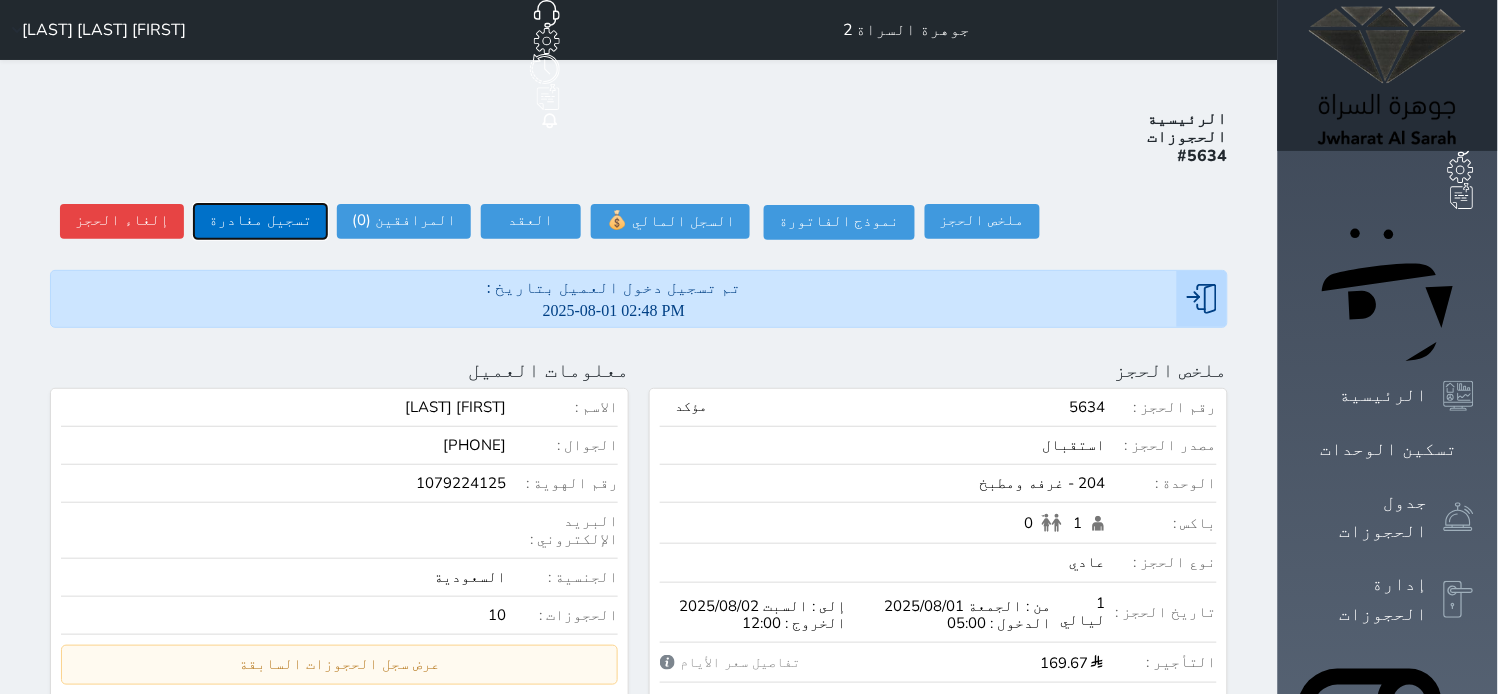 click on "تسجيل مغادرة" at bounding box center [260, 221] 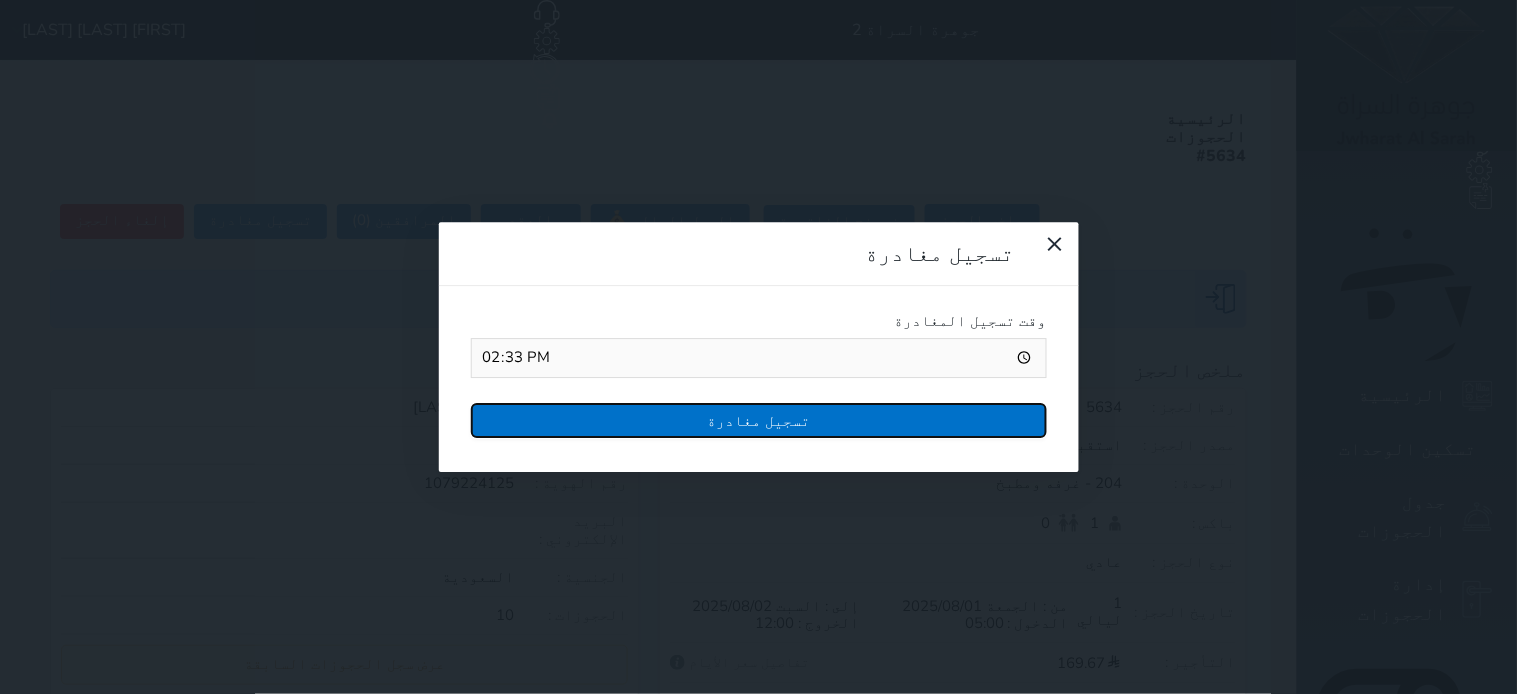 click on "تسجيل مغادرة" at bounding box center [759, 420] 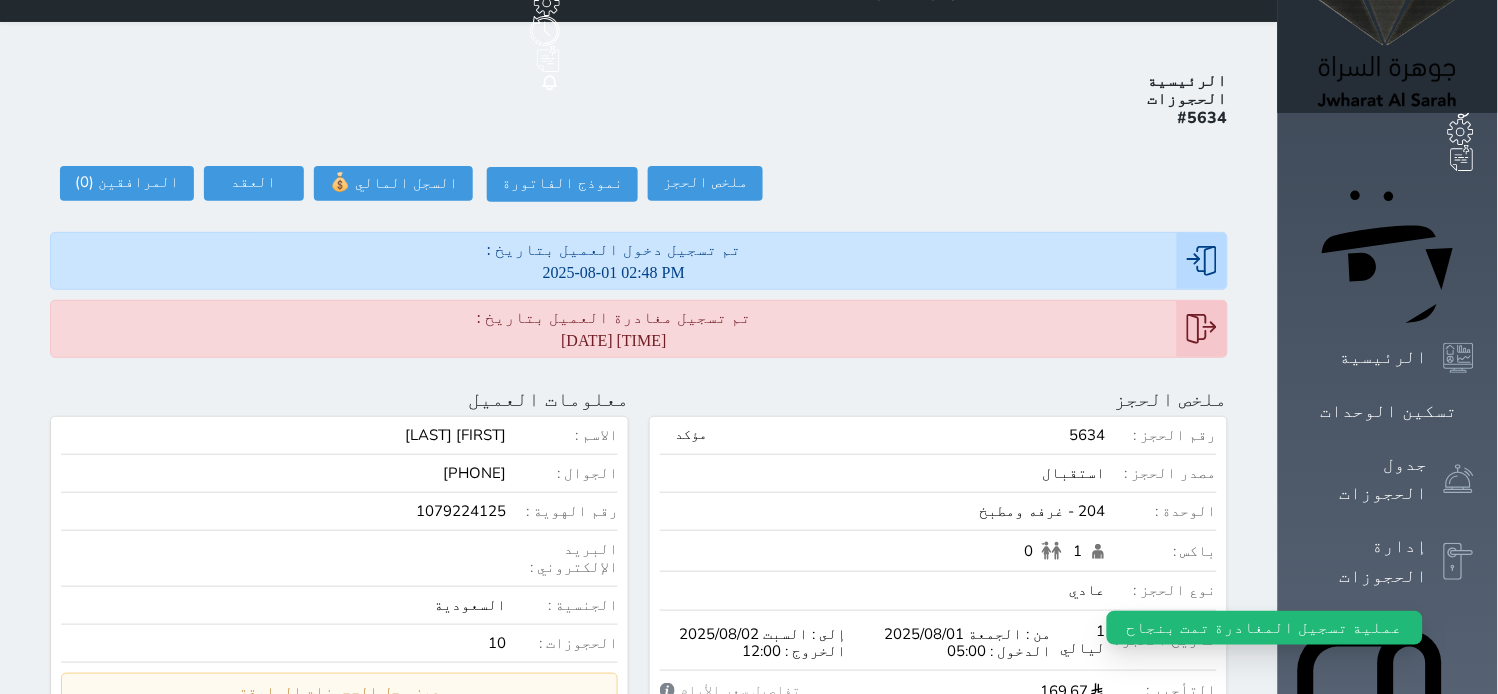 scroll, scrollTop: 0, scrollLeft: 0, axis: both 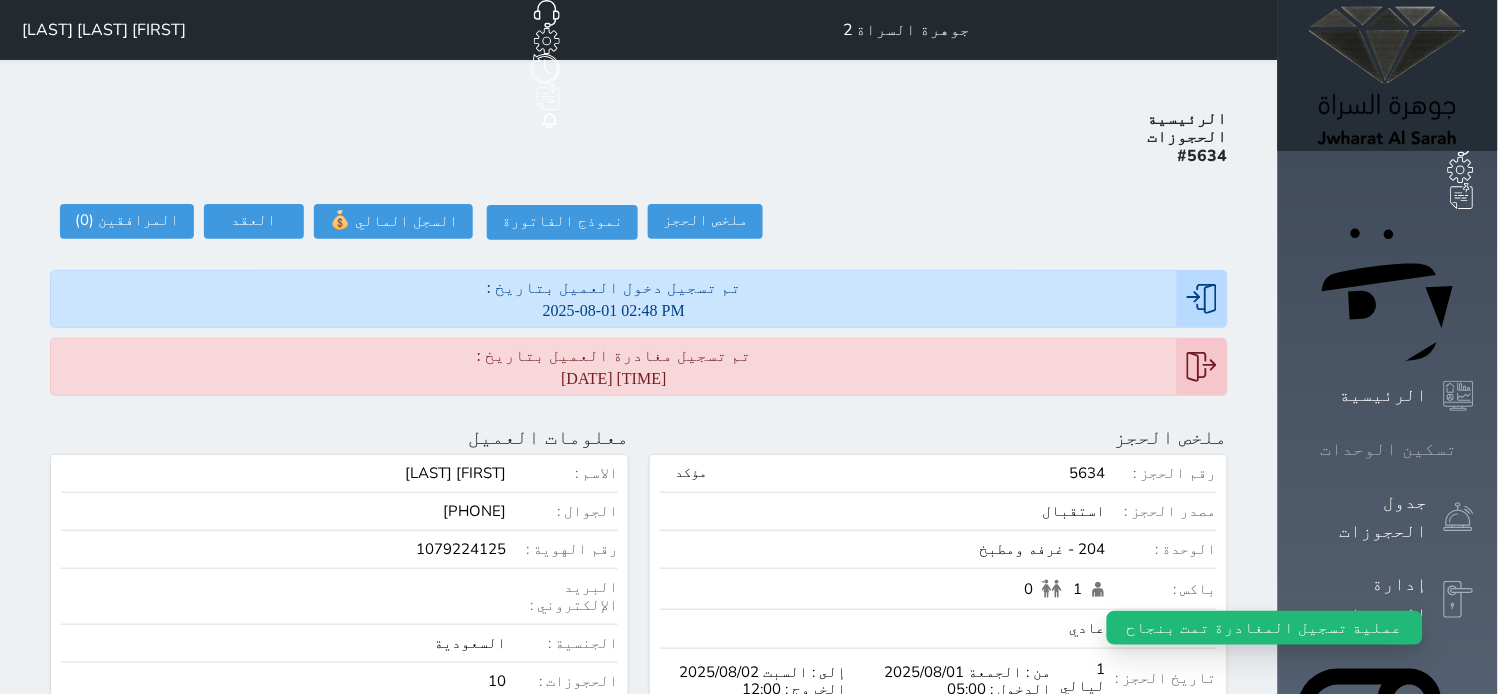 click 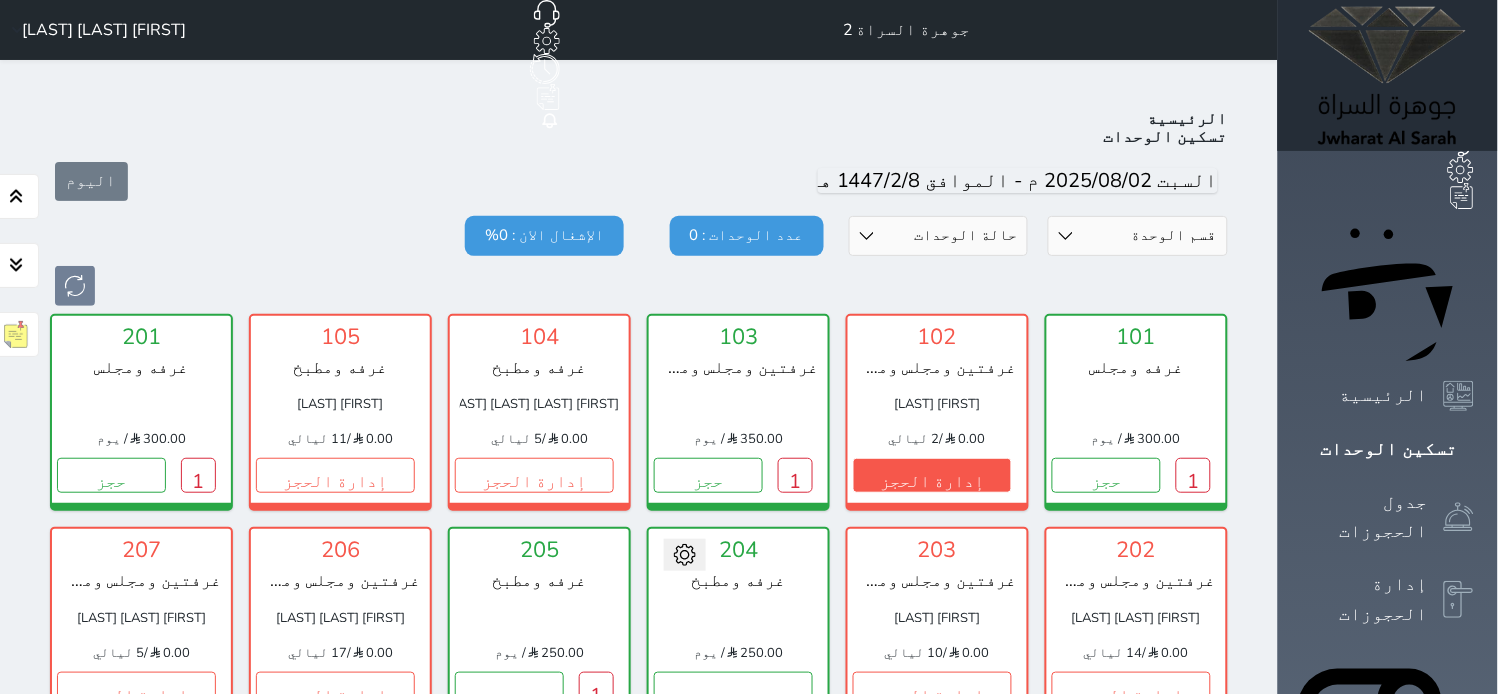 scroll, scrollTop: 77, scrollLeft: 0, axis: vertical 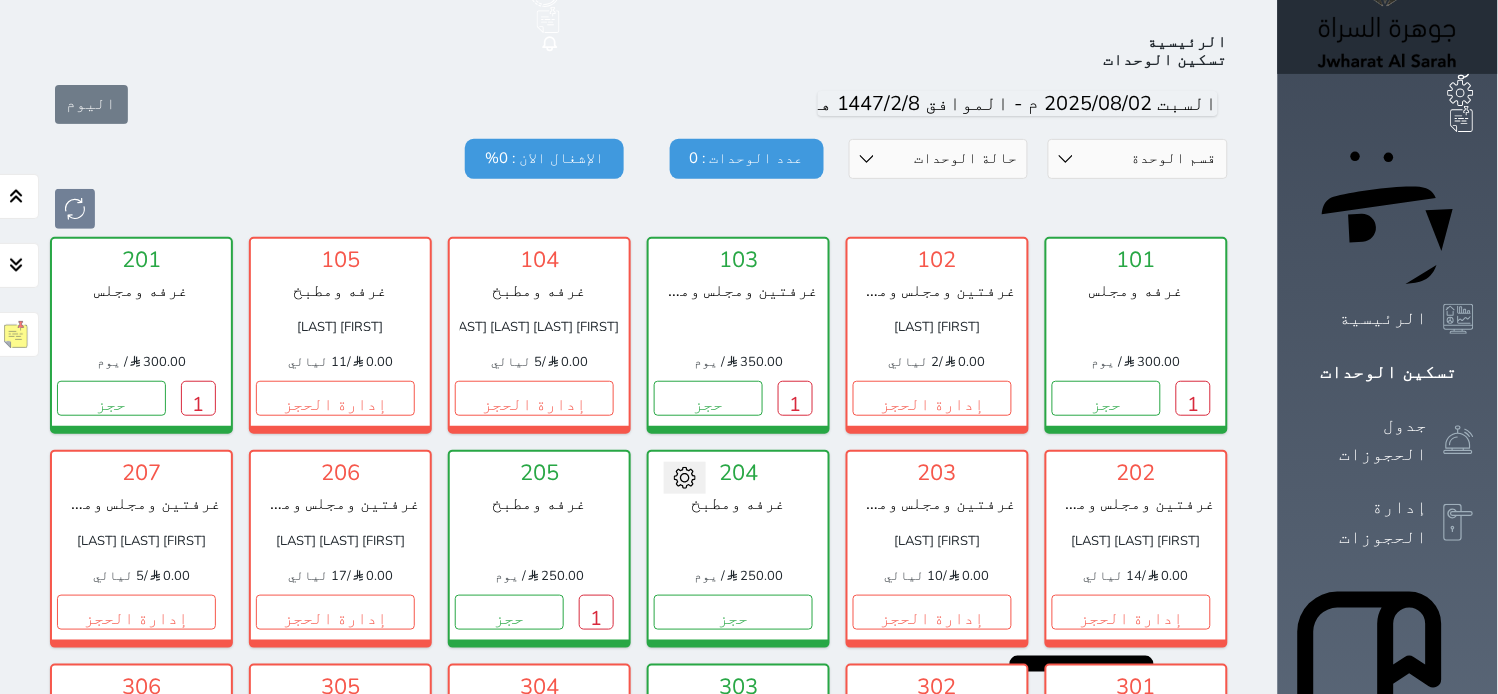 click 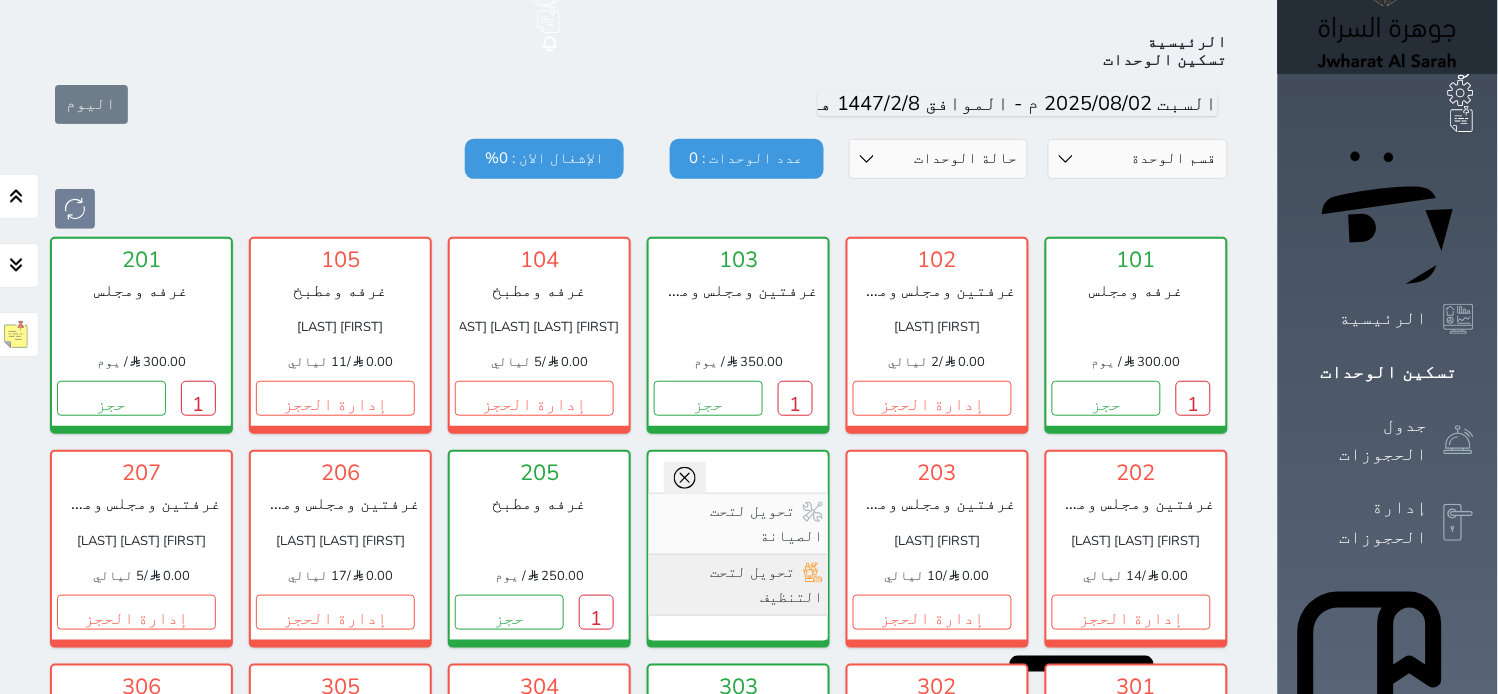 click 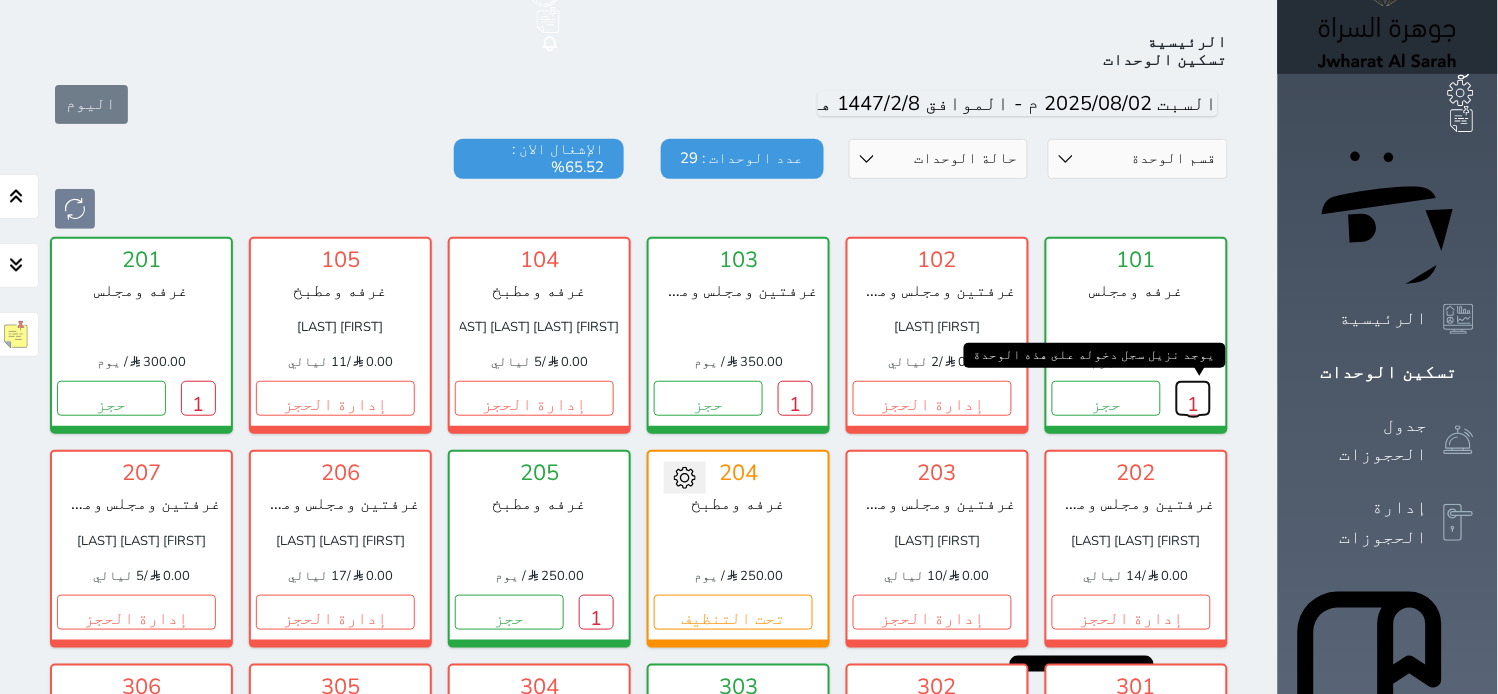 click on "1" at bounding box center [1193, 398] 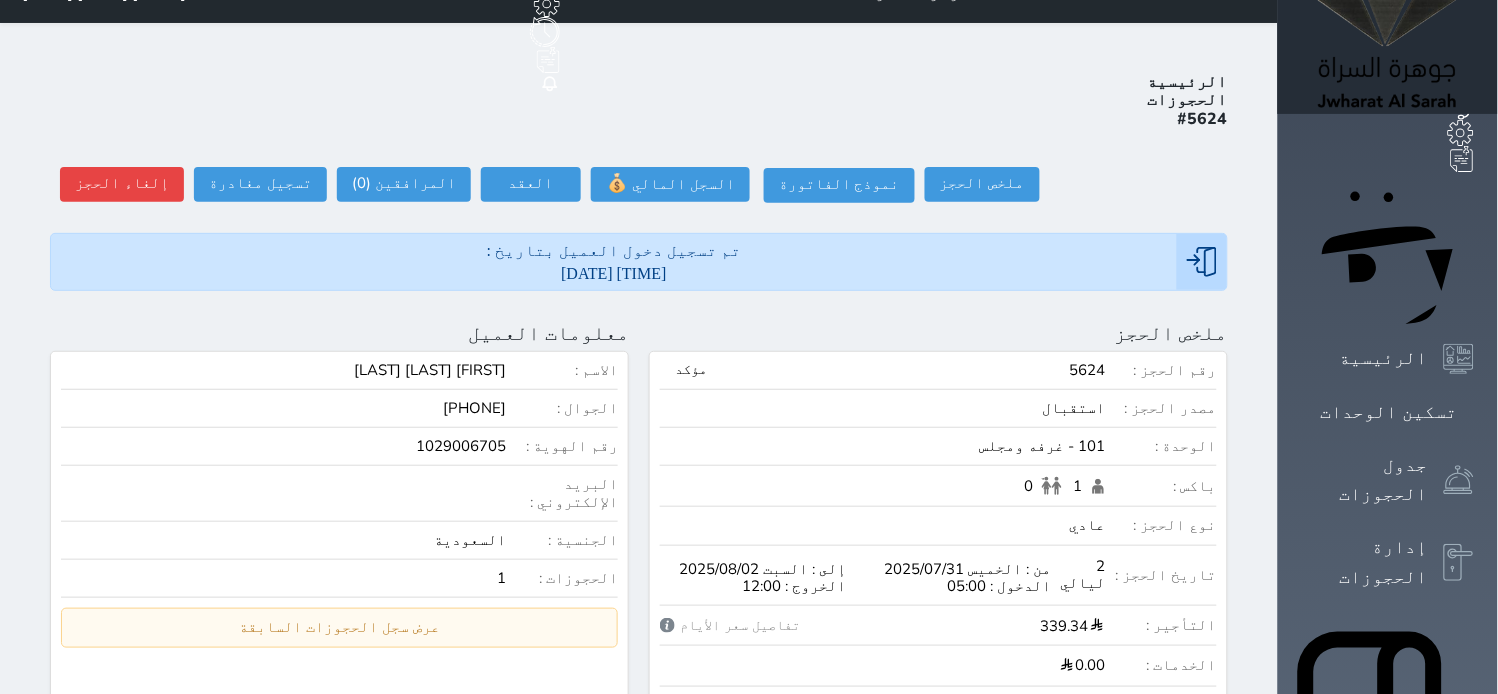 scroll, scrollTop: 0, scrollLeft: 0, axis: both 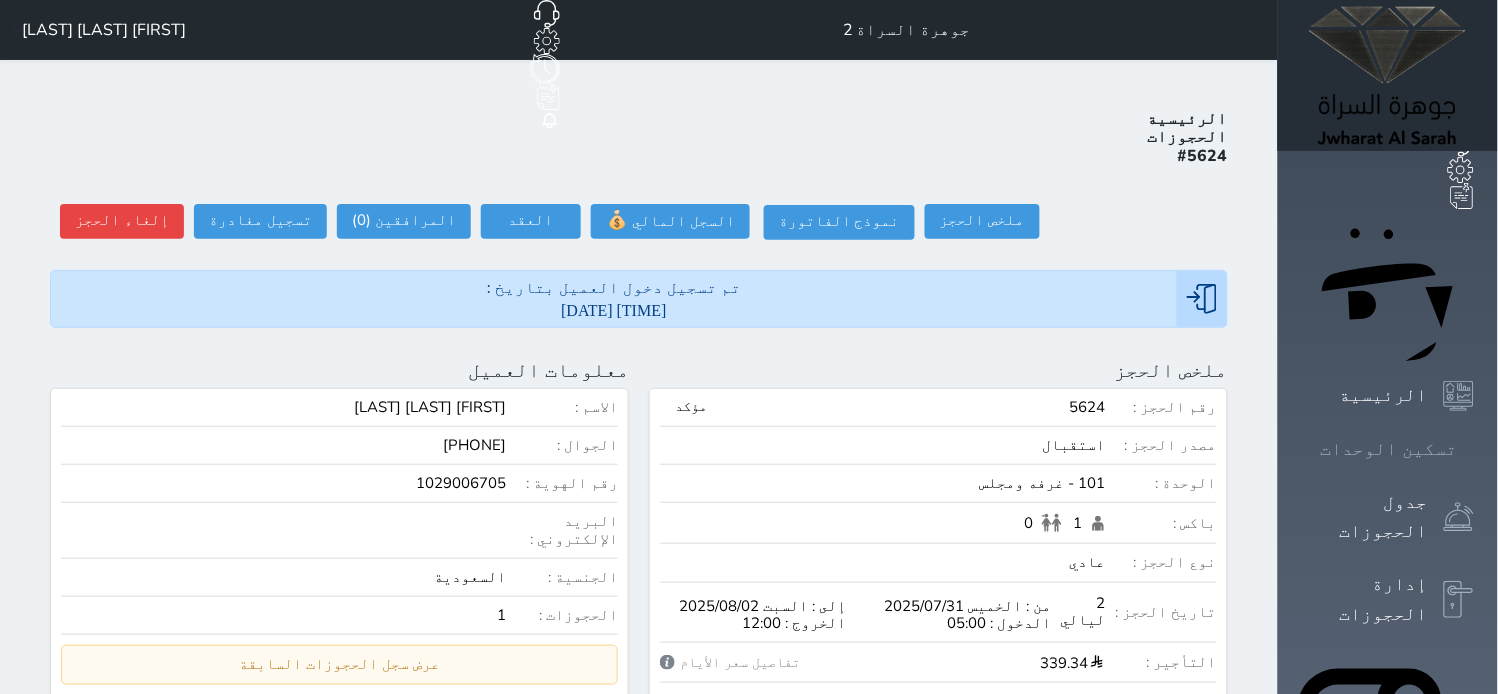 click 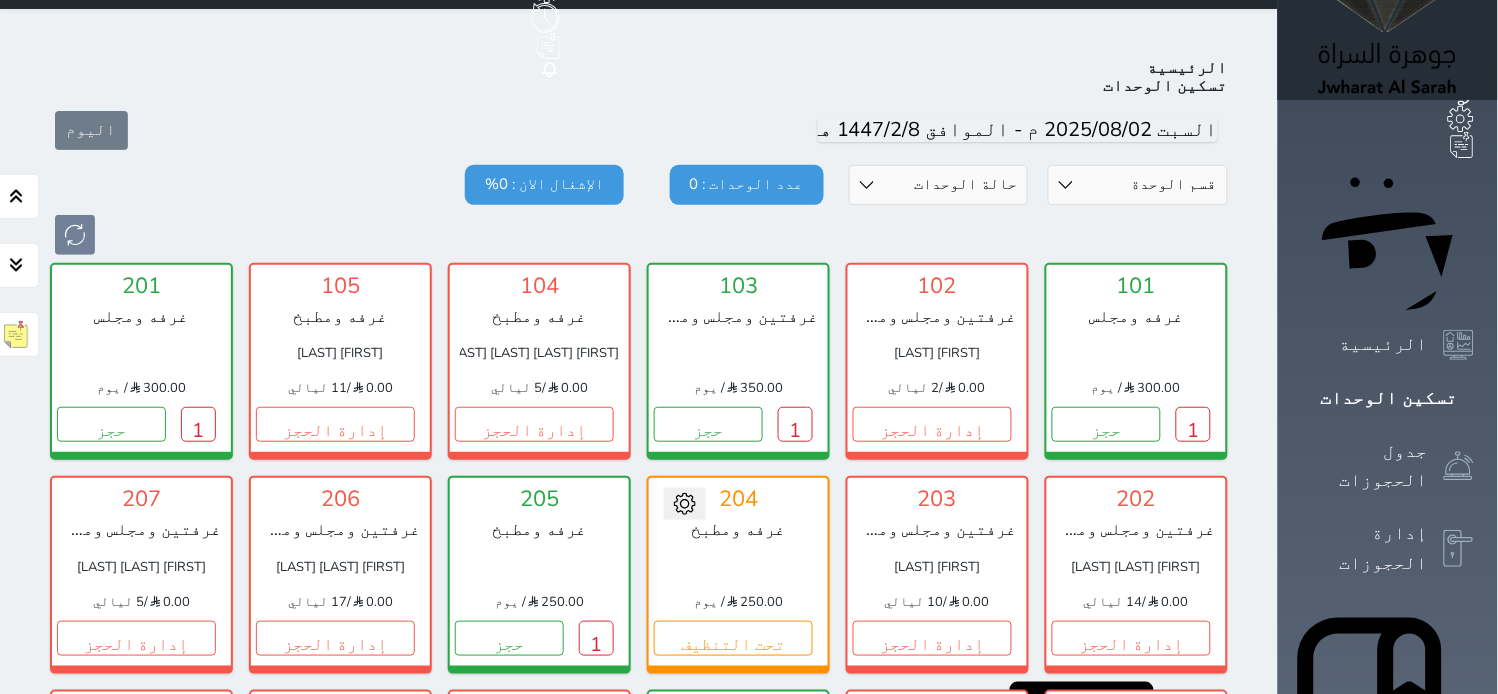 scroll, scrollTop: 77, scrollLeft: 0, axis: vertical 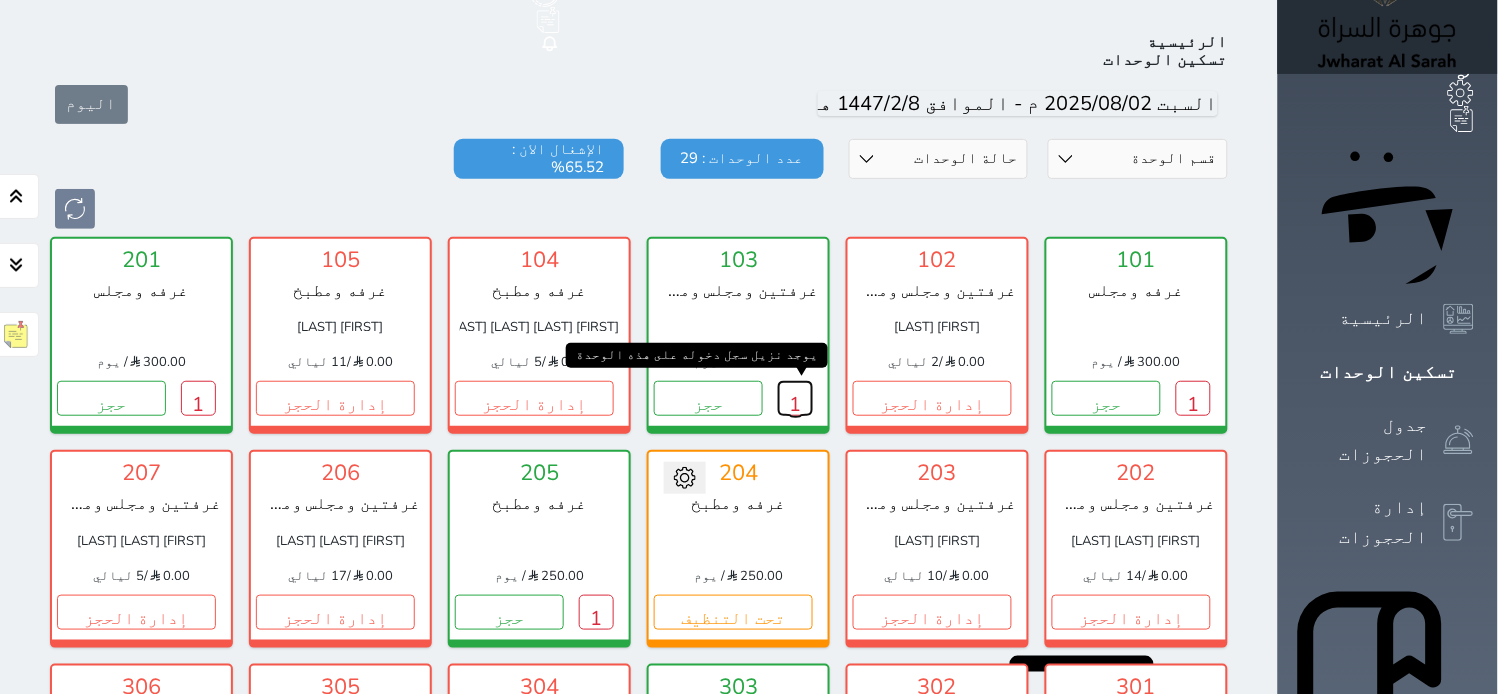 click on "1" at bounding box center (795, 398) 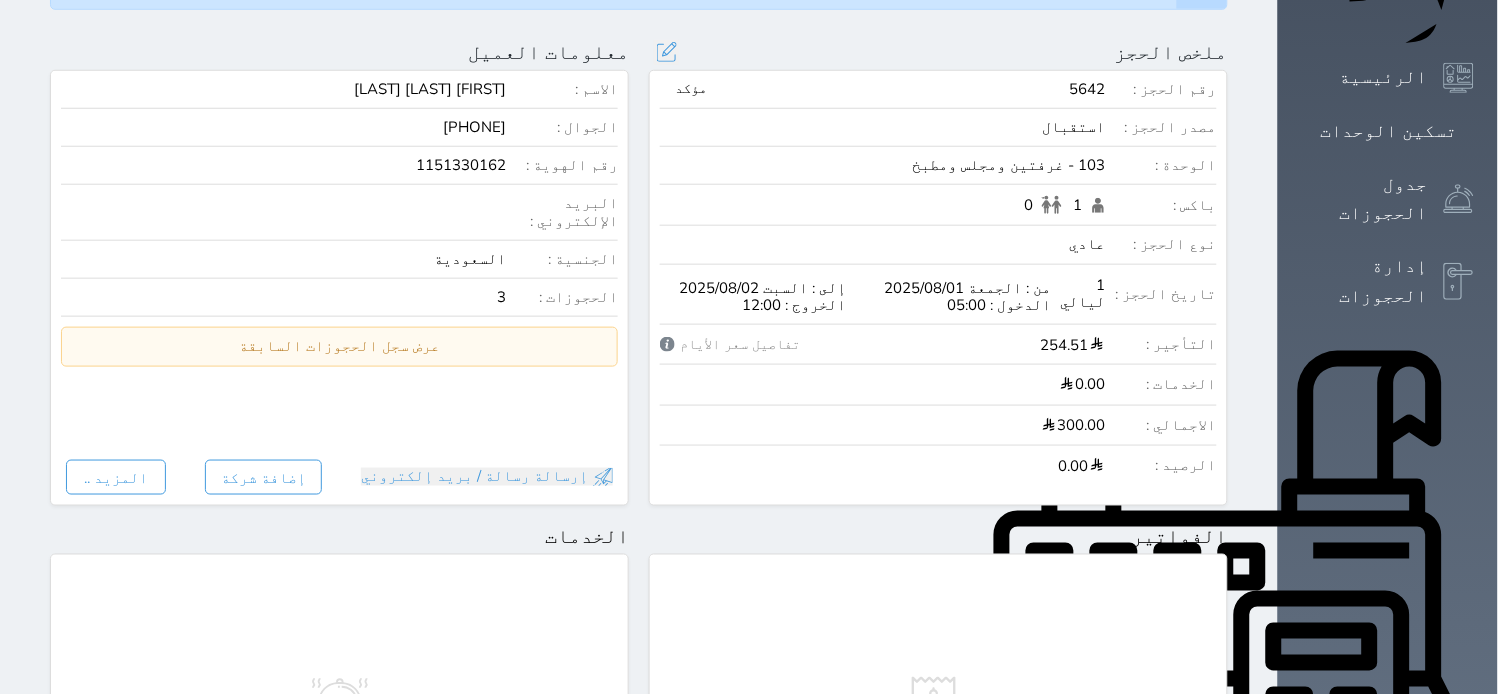 scroll, scrollTop: 111, scrollLeft: 0, axis: vertical 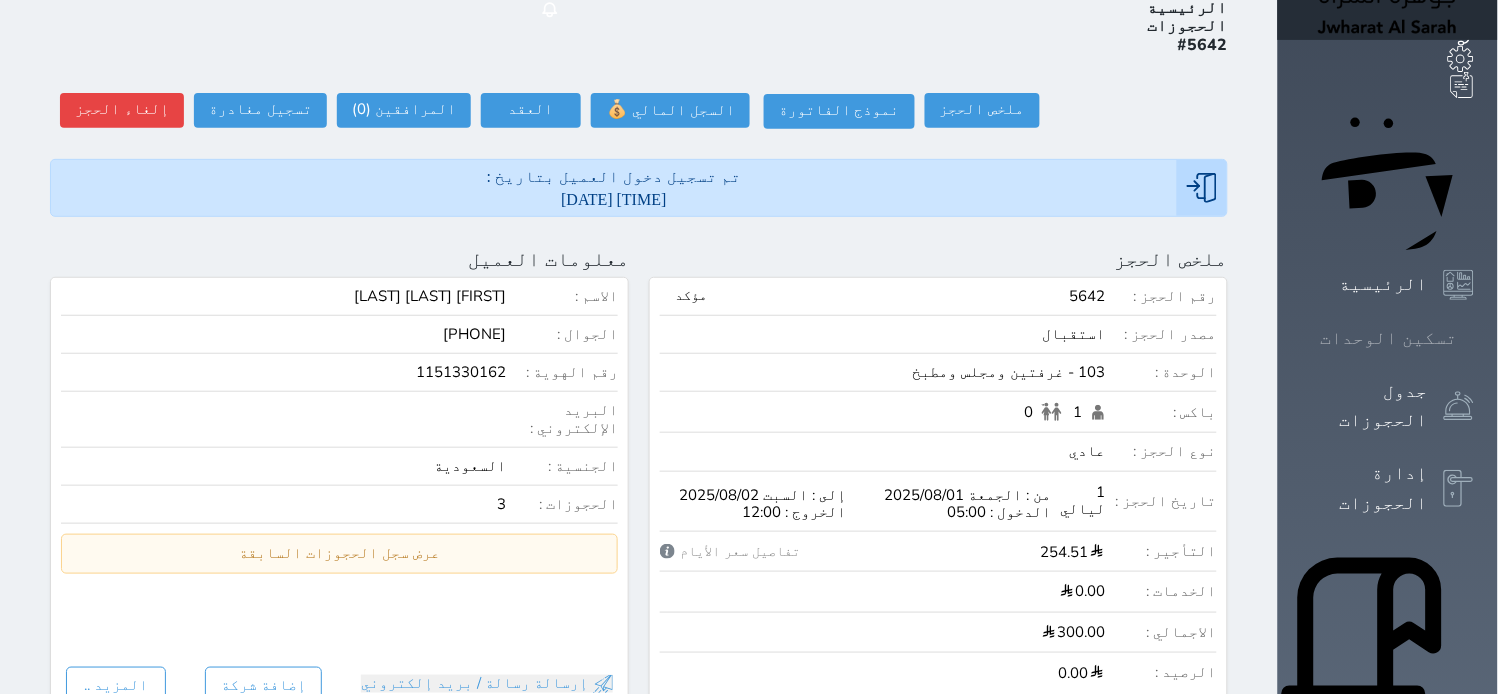 click on "تسكين الوحدات" at bounding box center (1388, 338) 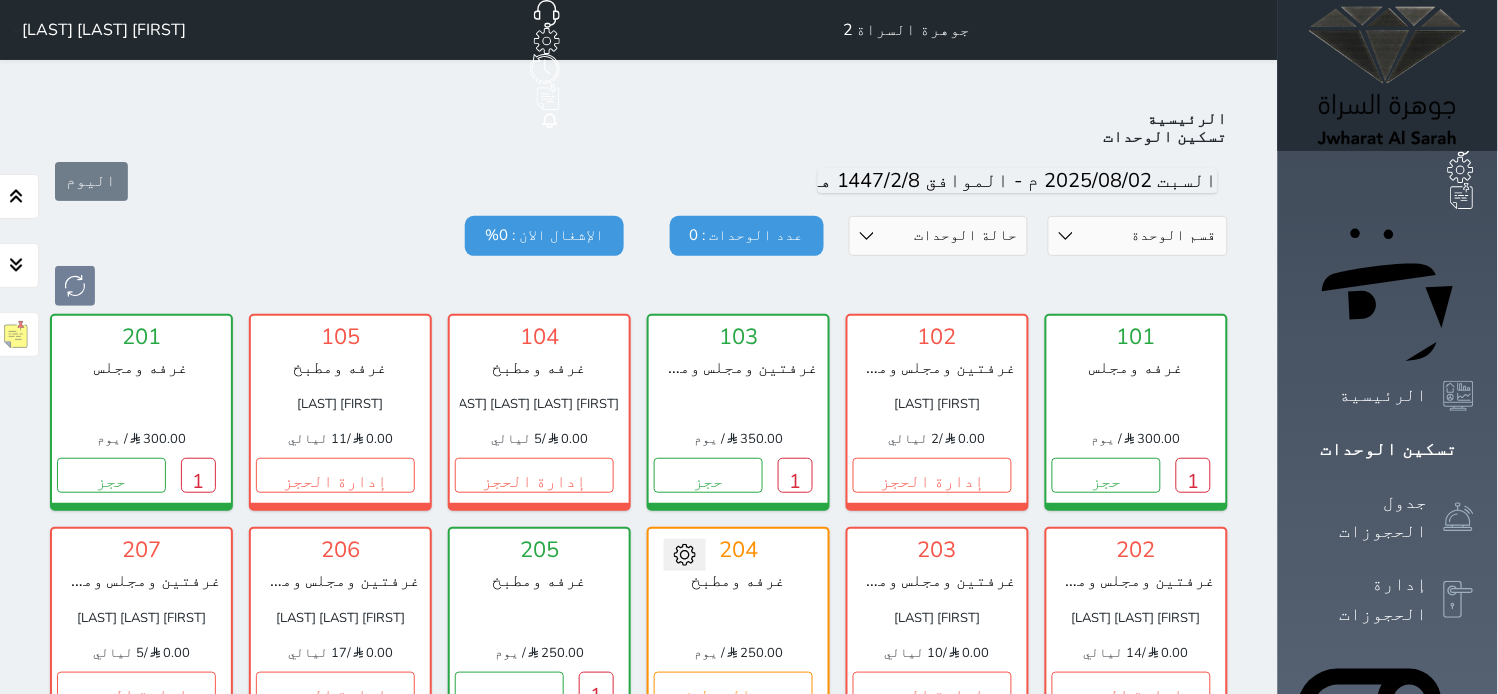 scroll, scrollTop: 77, scrollLeft: 0, axis: vertical 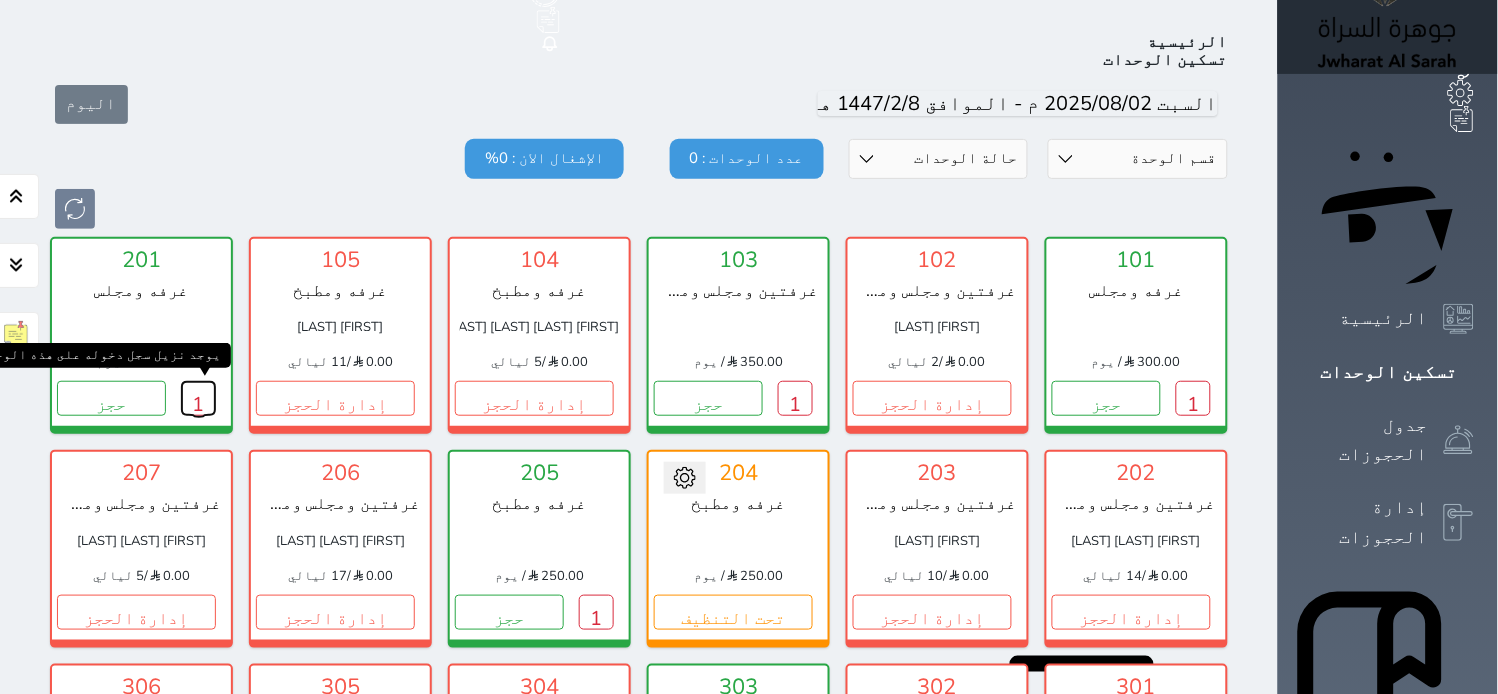 click on "1" at bounding box center (198, 398) 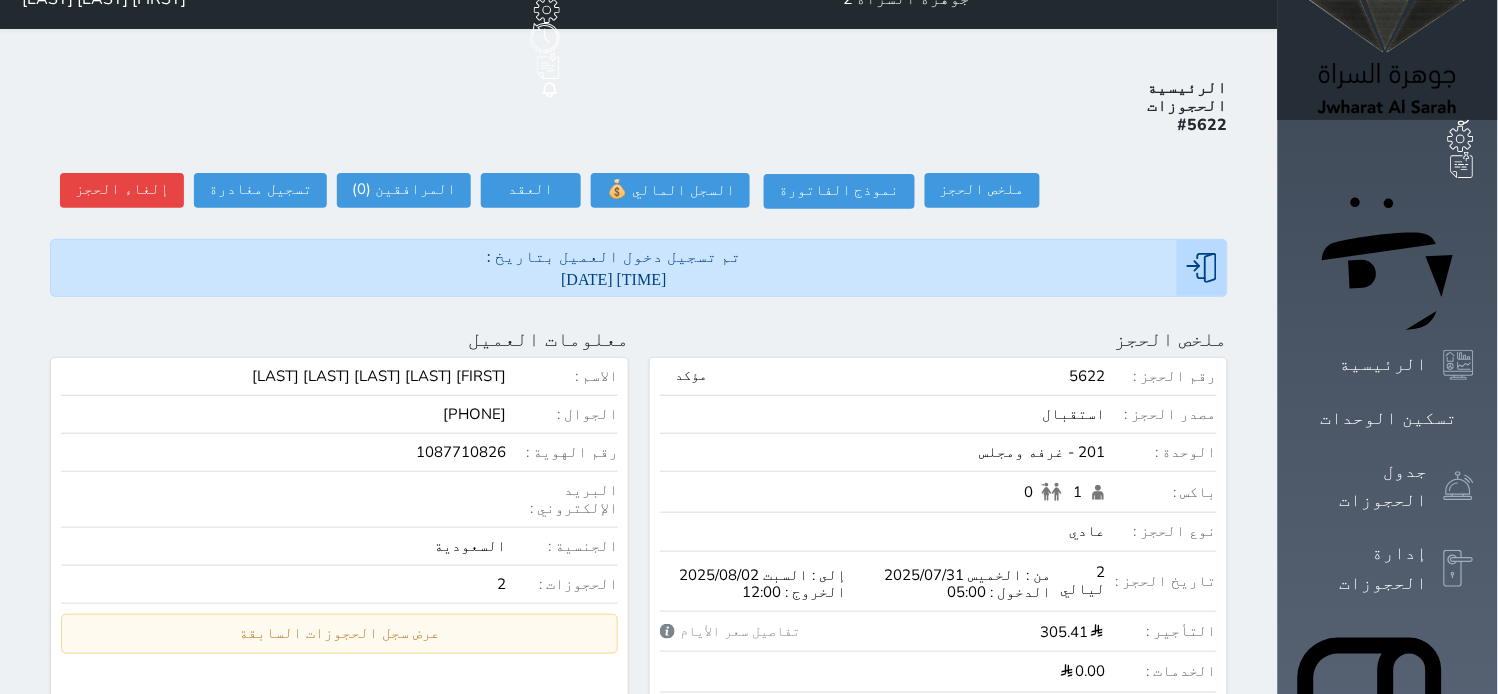 scroll, scrollTop: 0, scrollLeft: 0, axis: both 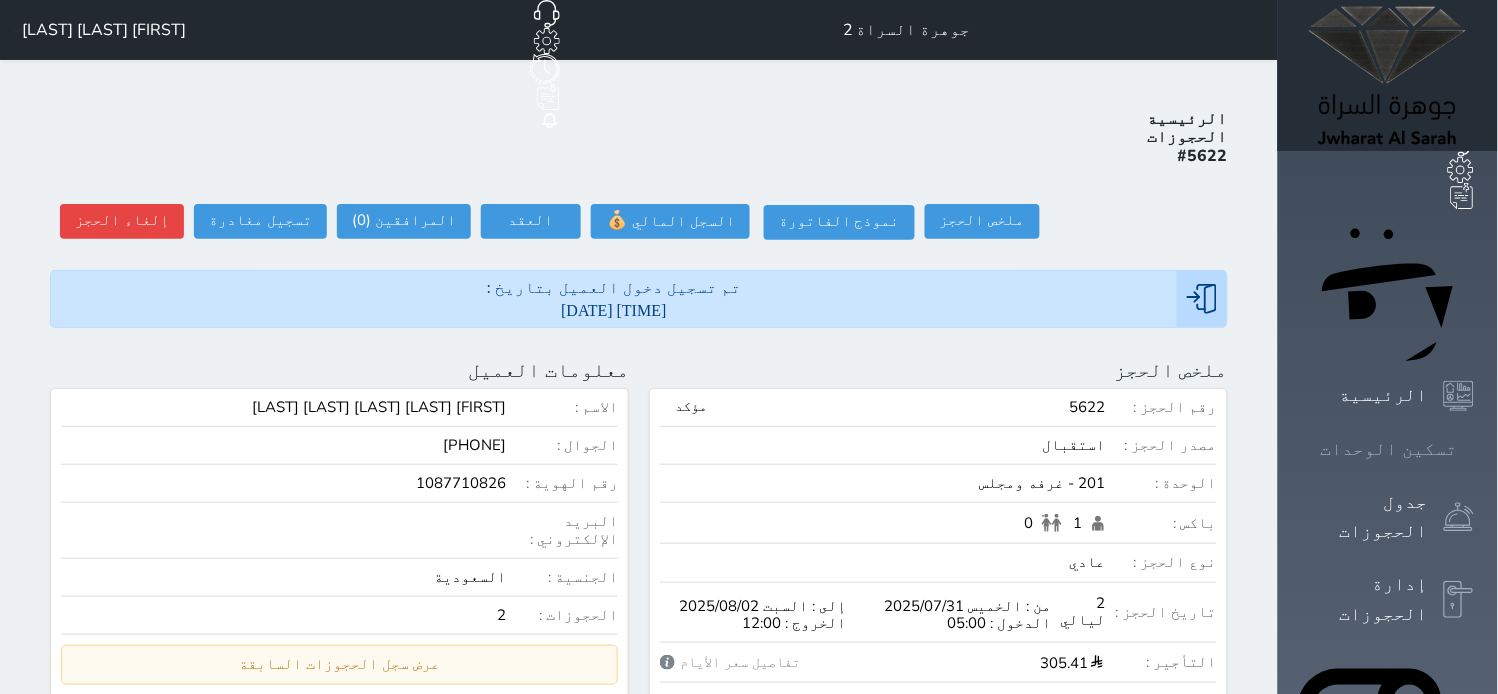 click 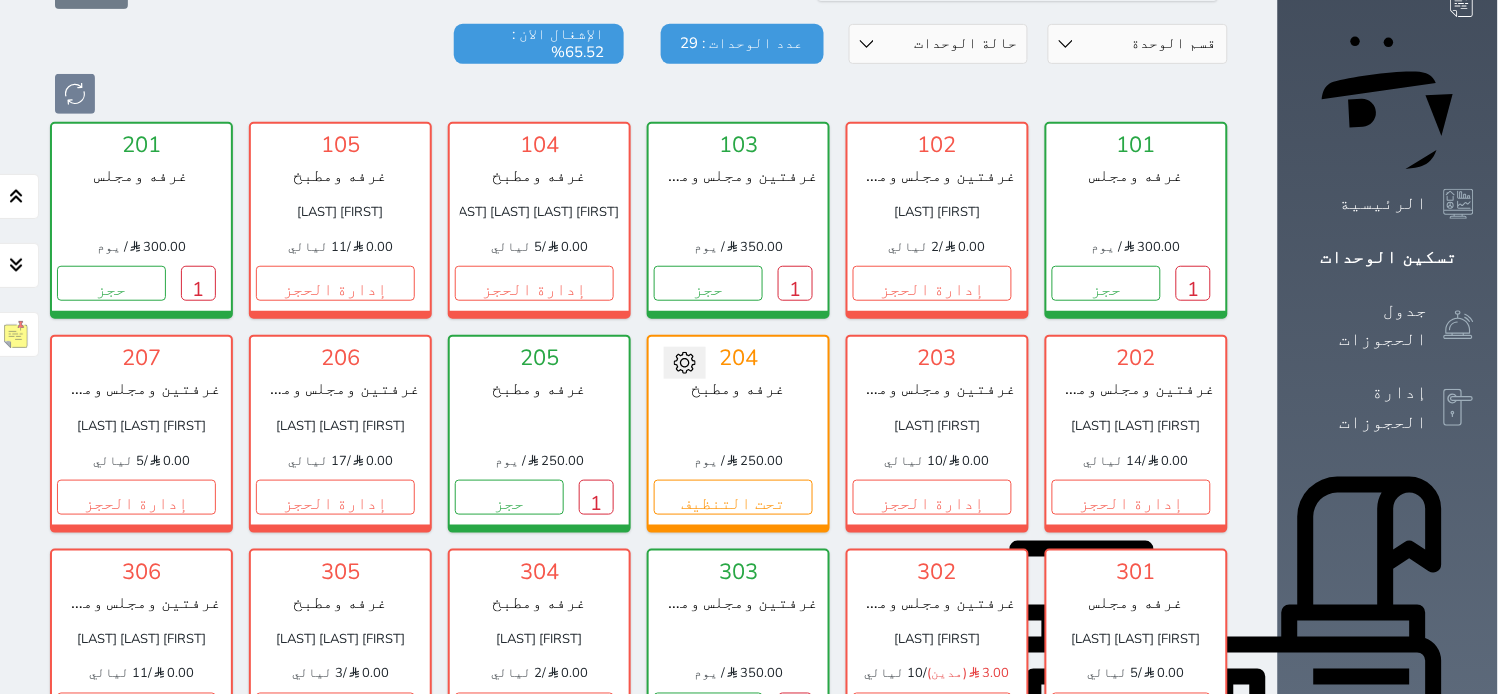scroll, scrollTop: 188, scrollLeft: 0, axis: vertical 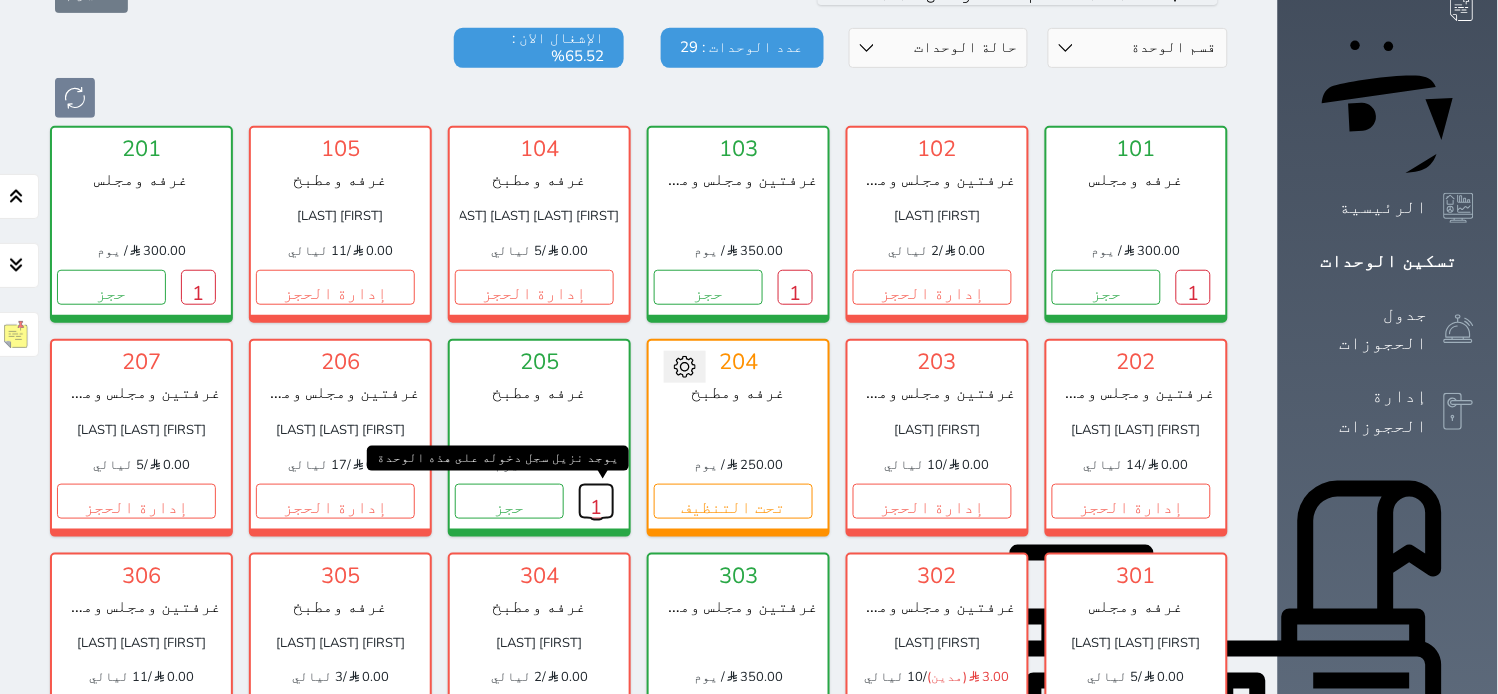 click on "1" at bounding box center [596, 501] 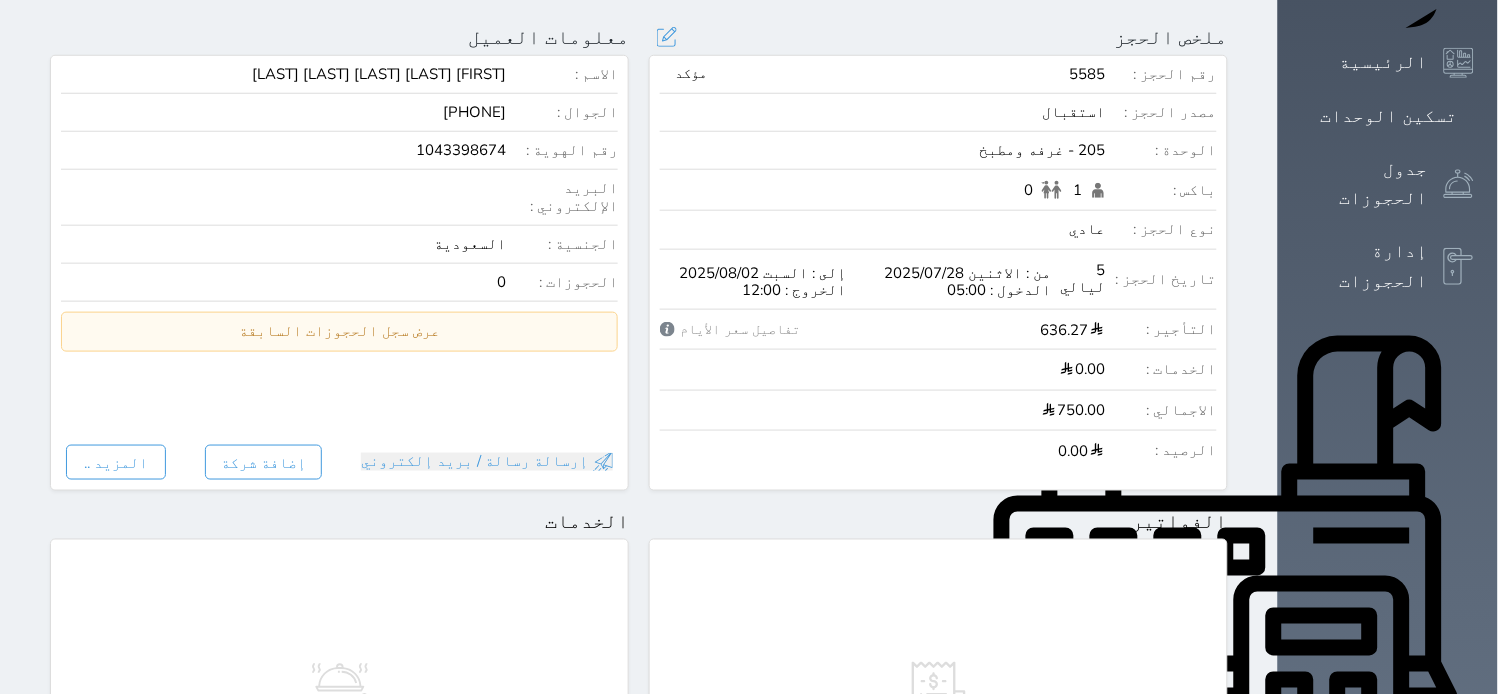 scroll, scrollTop: 0, scrollLeft: 0, axis: both 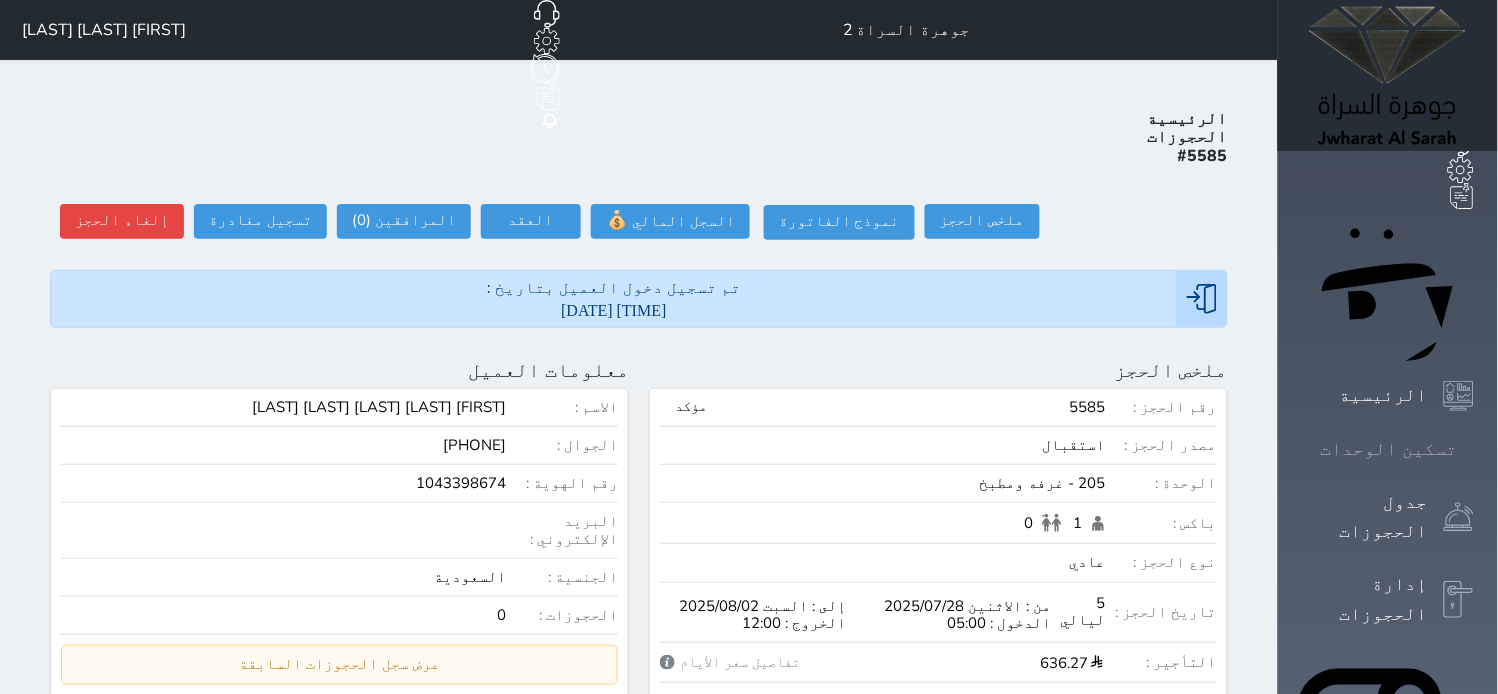 click 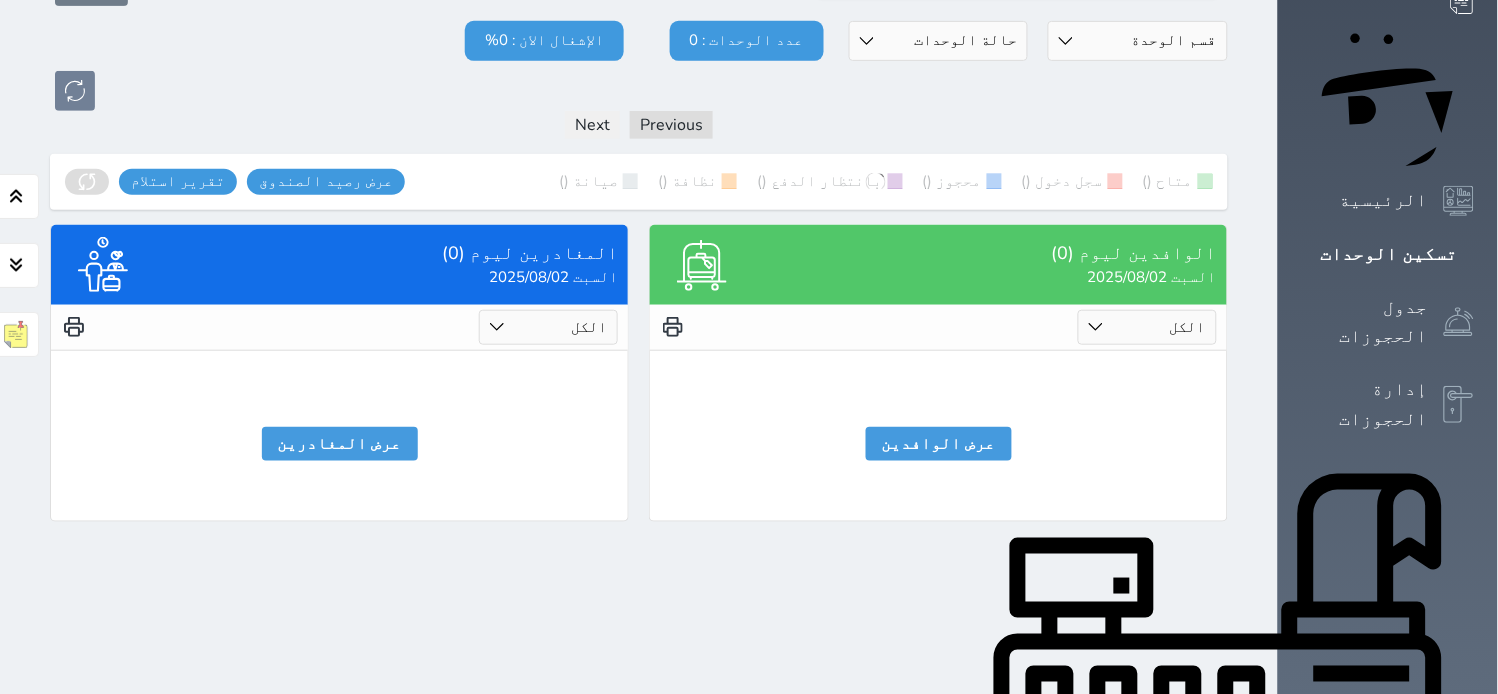 scroll, scrollTop: 0, scrollLeft: 0, axis: both 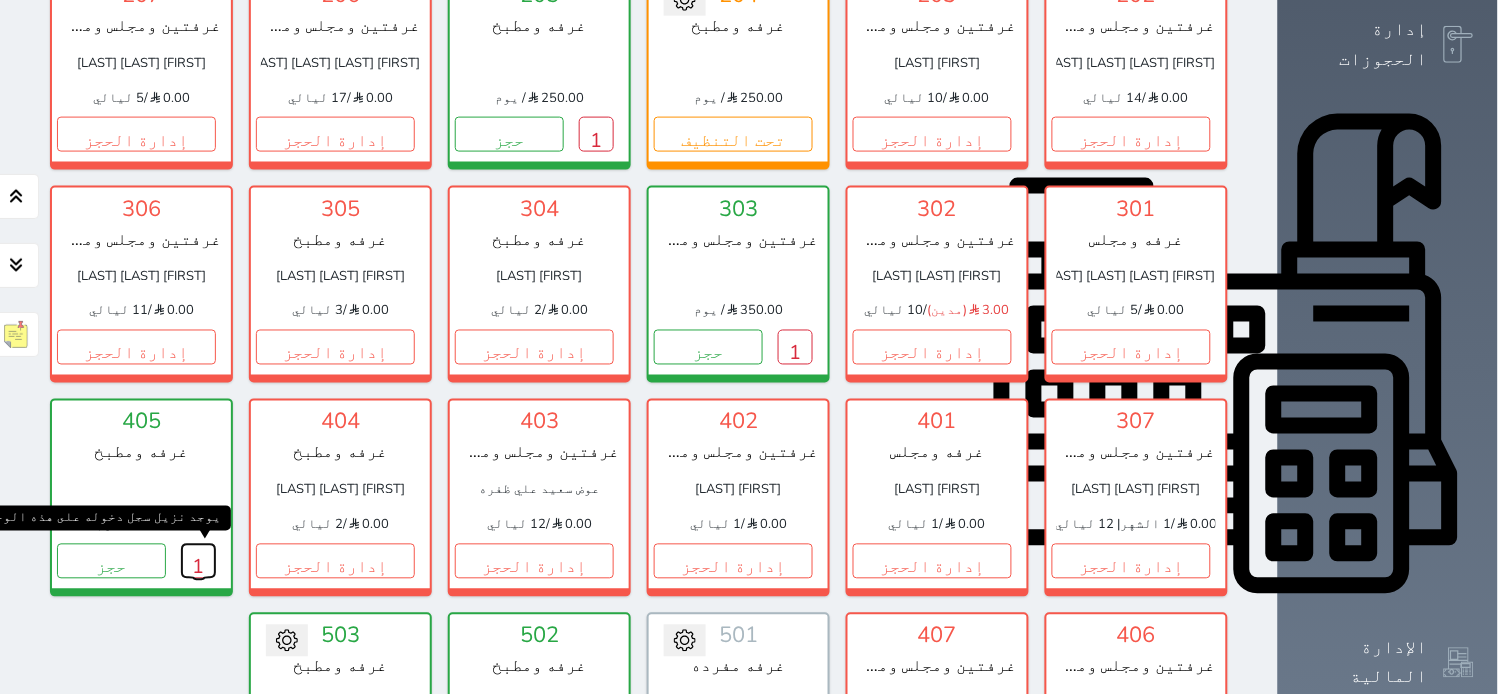 drag, startPoint x: 187, startPoint y: 505, endPoint x: 198, endPoint y: 518, distance: 17.029387 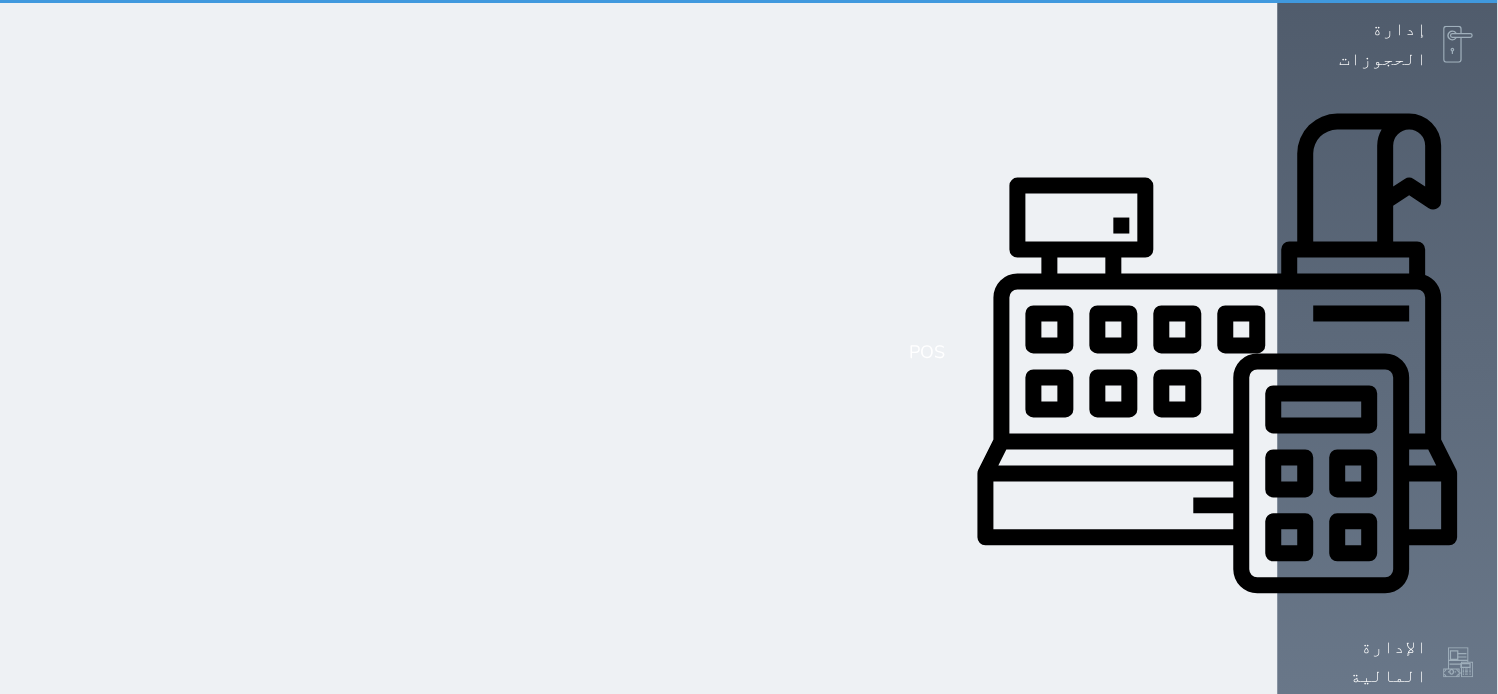 scroll, scrollTop: 0, scrollLeft: 0, axis: both 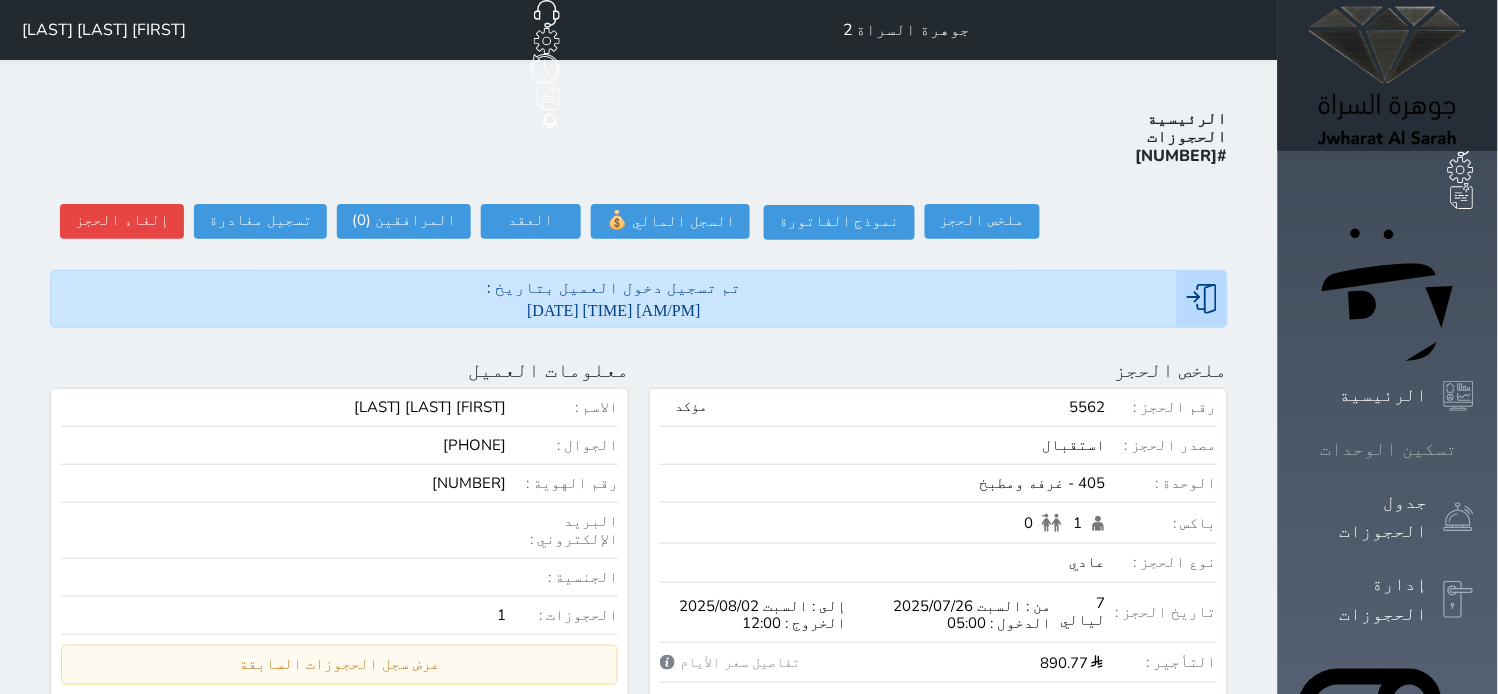 click 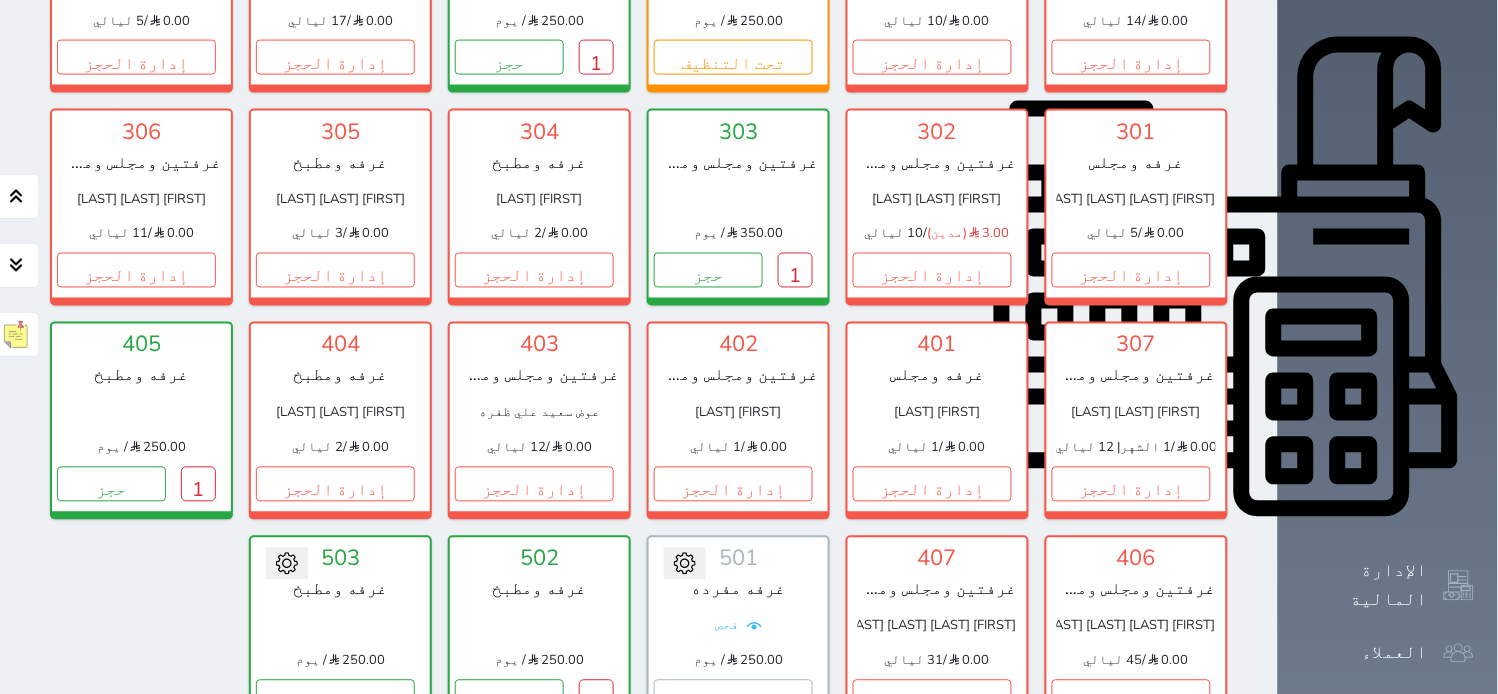 scroll, scrollTop: 633, scrollLeft: 0, axis: vertical 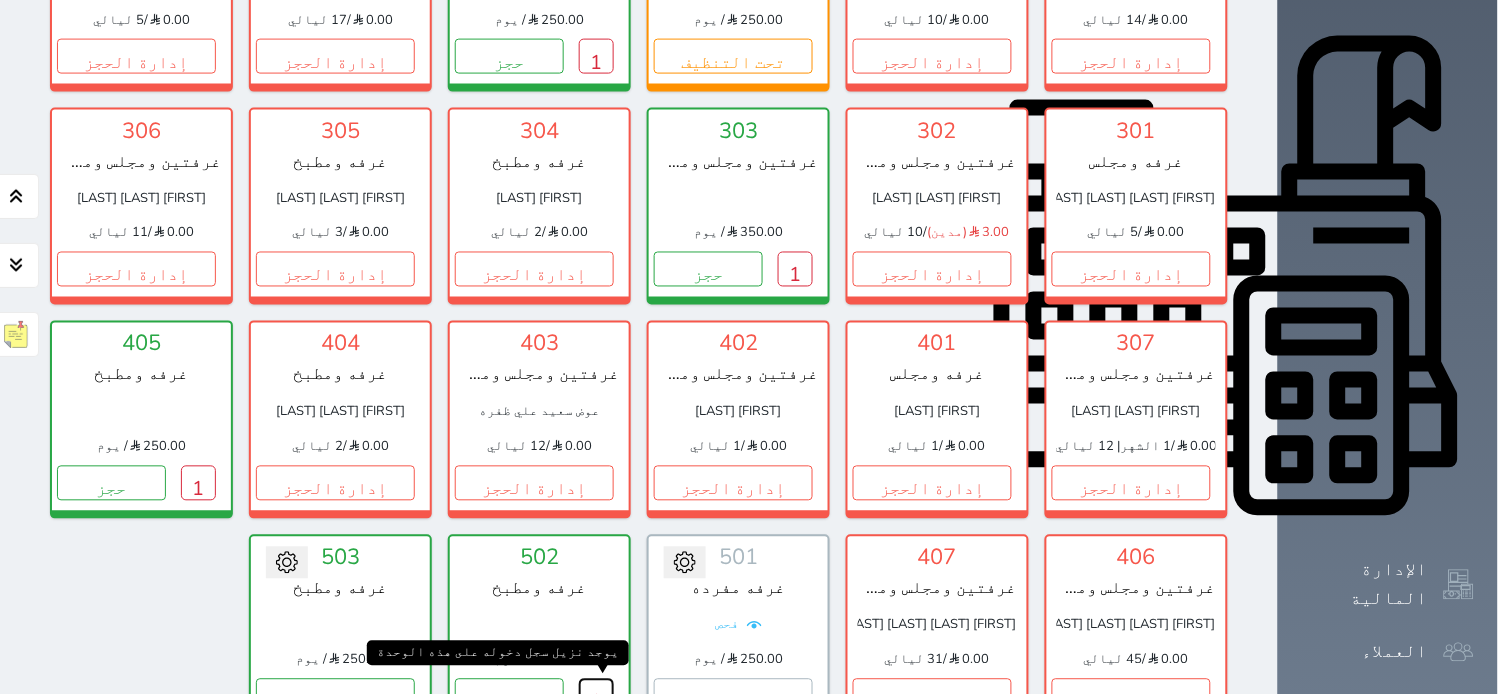 click on "1" at bounding box center (596, 696) 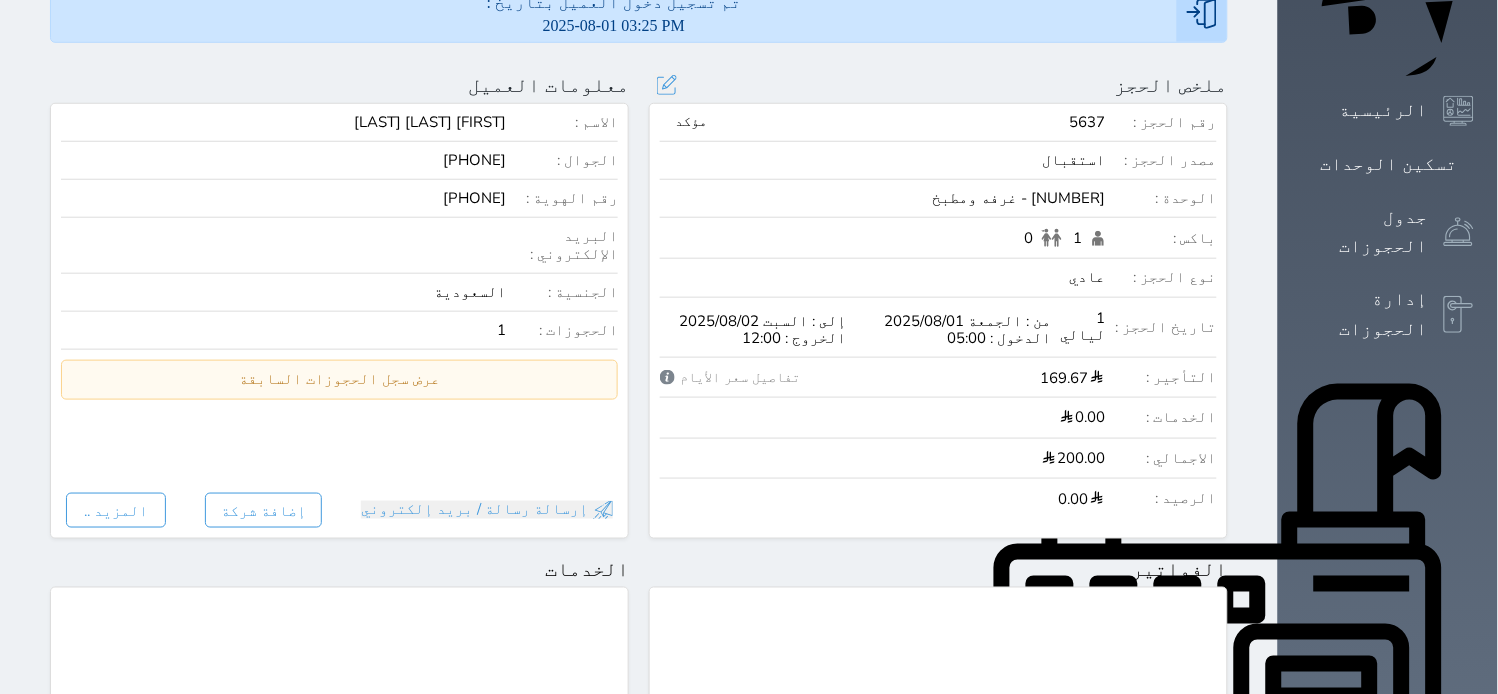 scroll, scrollTop: 87, scrollLeft: 0, axis: vertical 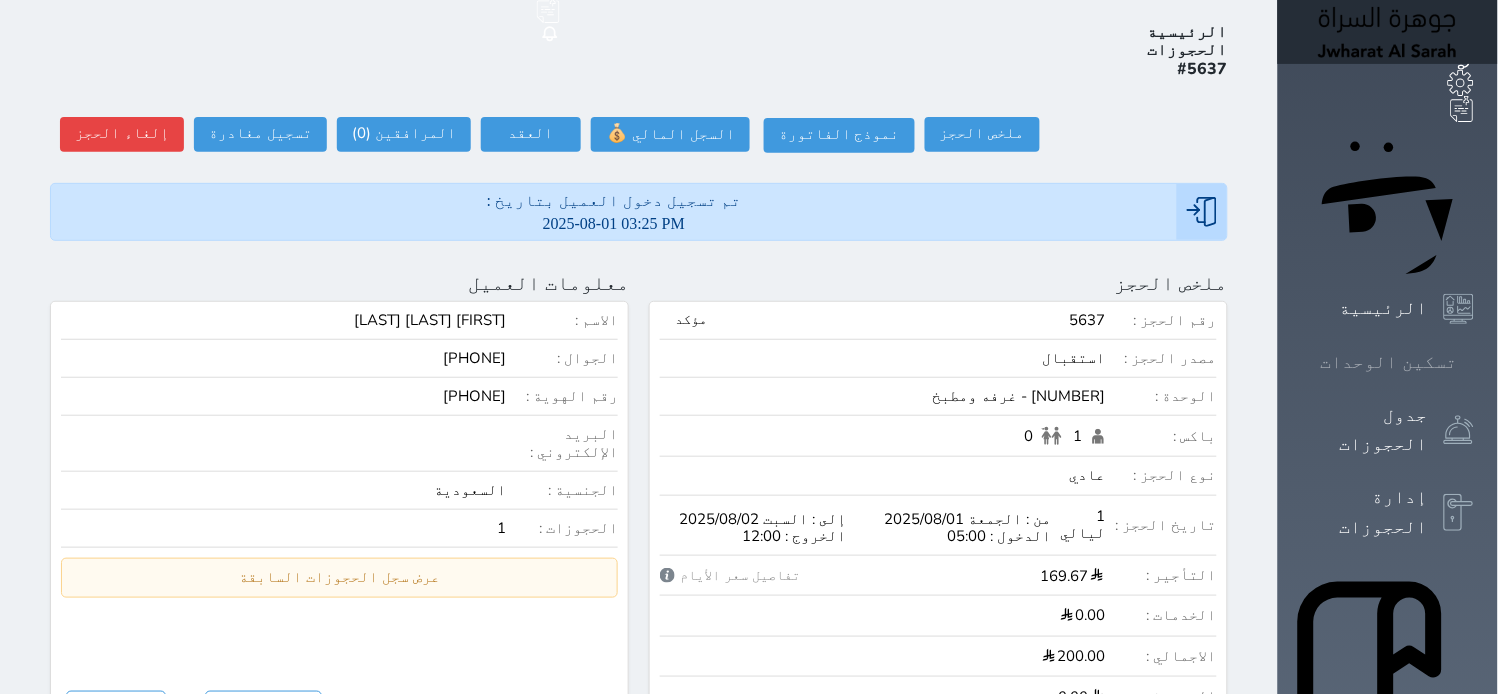 click 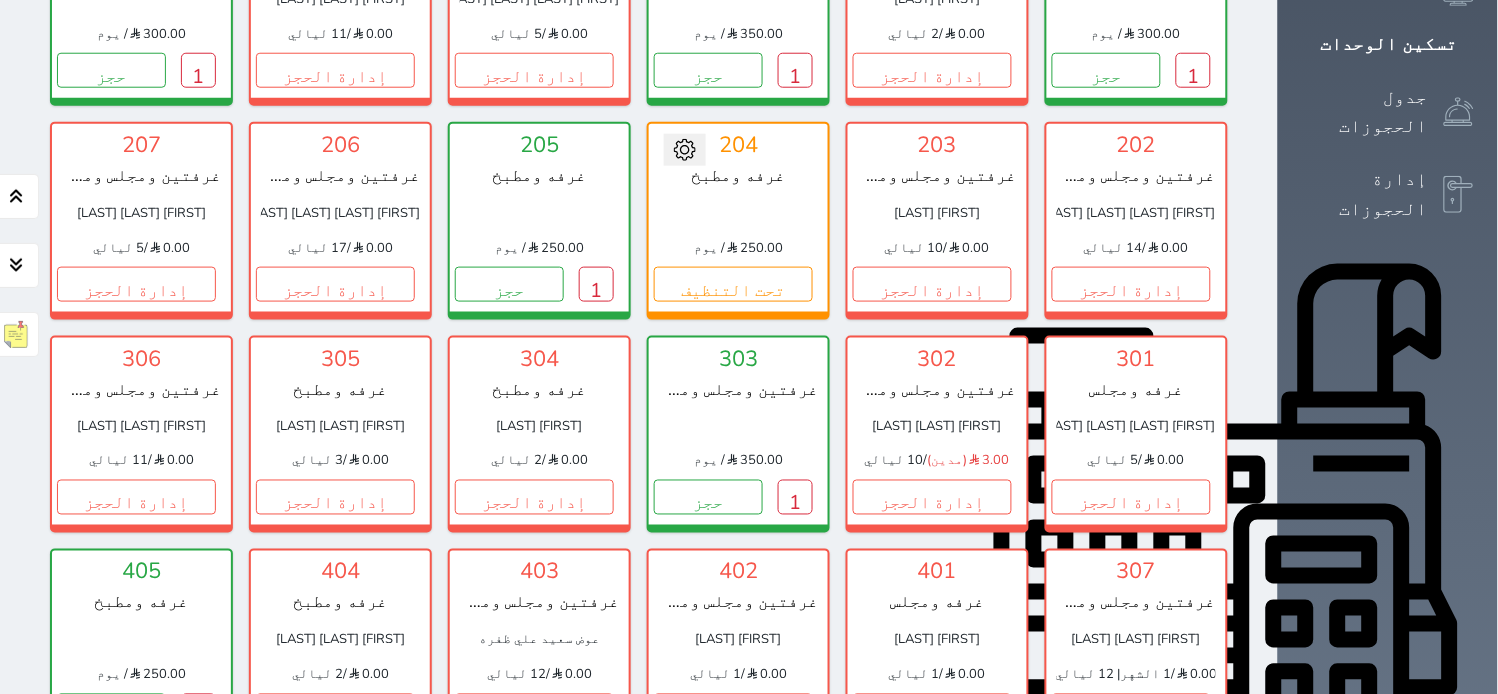 scroll, scrollTop: 188, scrollLeft: 0, axis: vertical 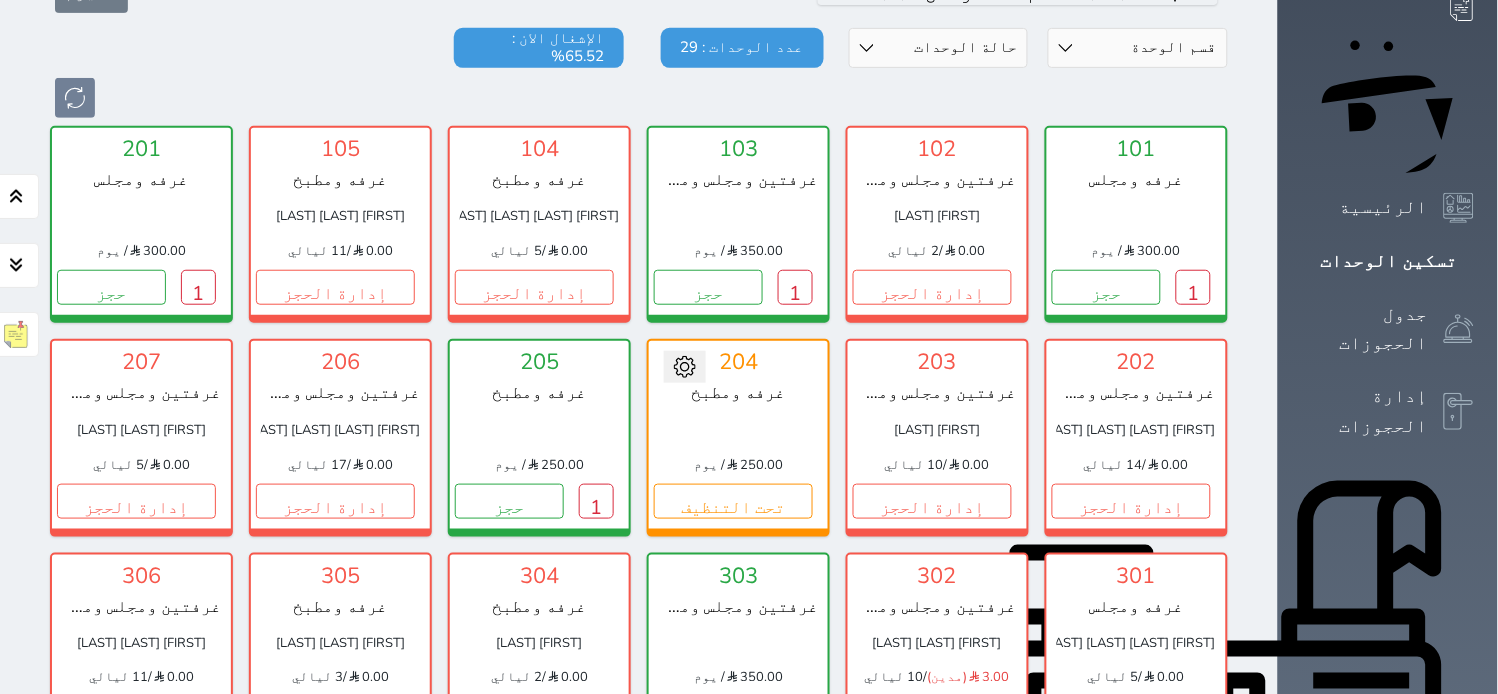 click 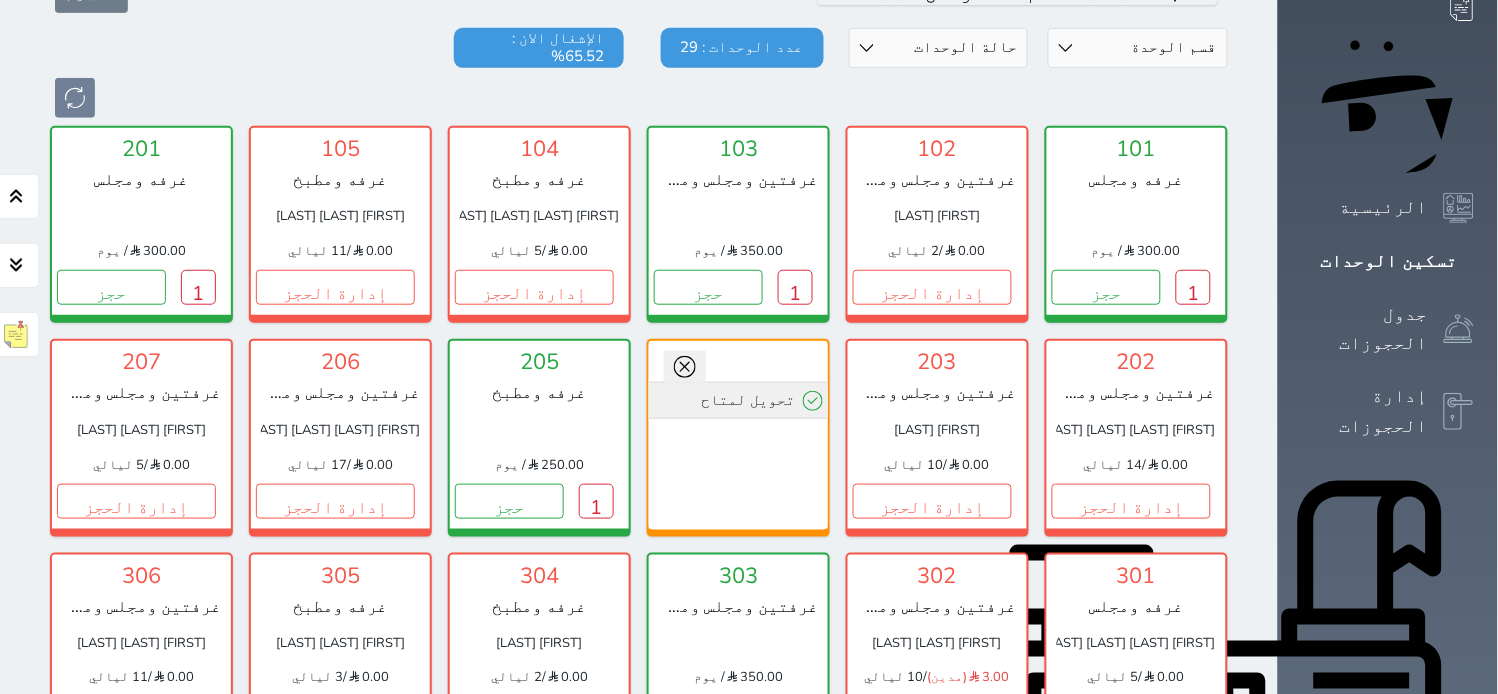 click 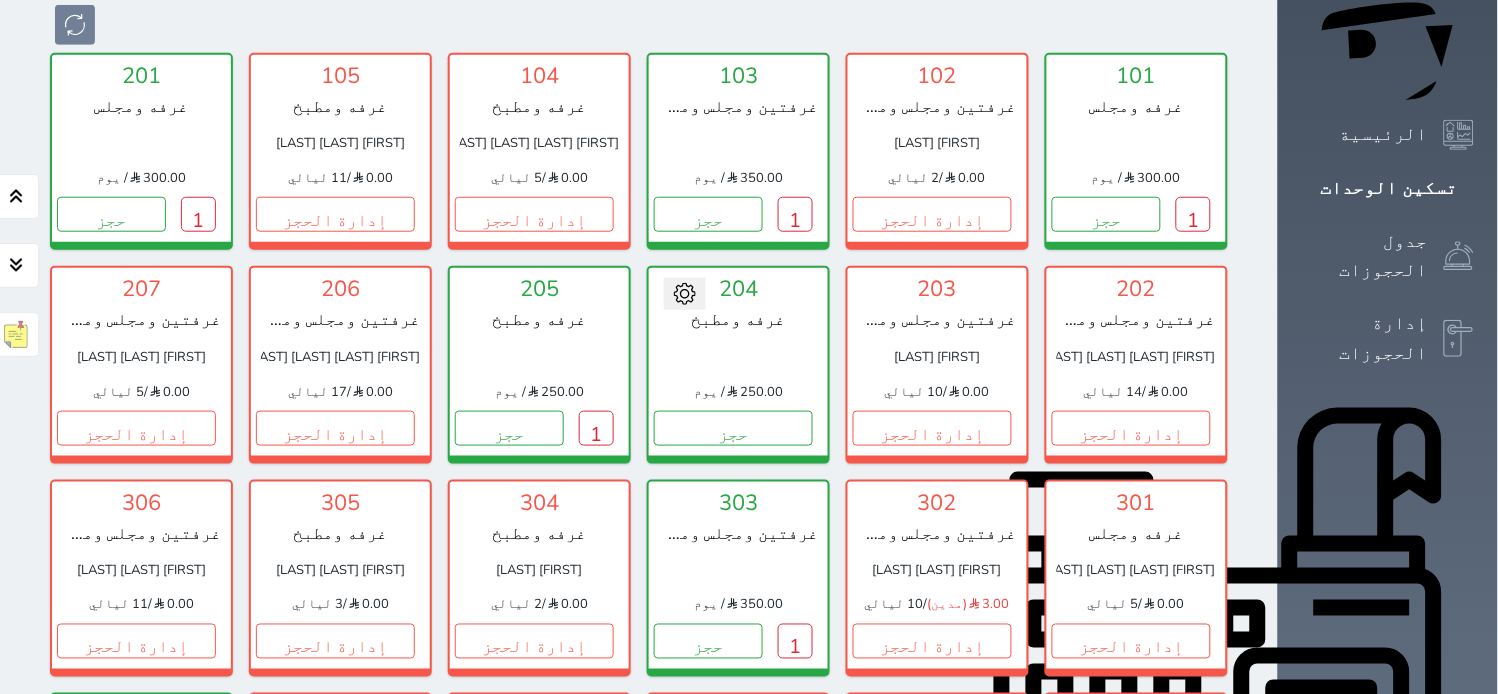 scroll, scrollTop: 0, scrollLeft: 0, axis: both 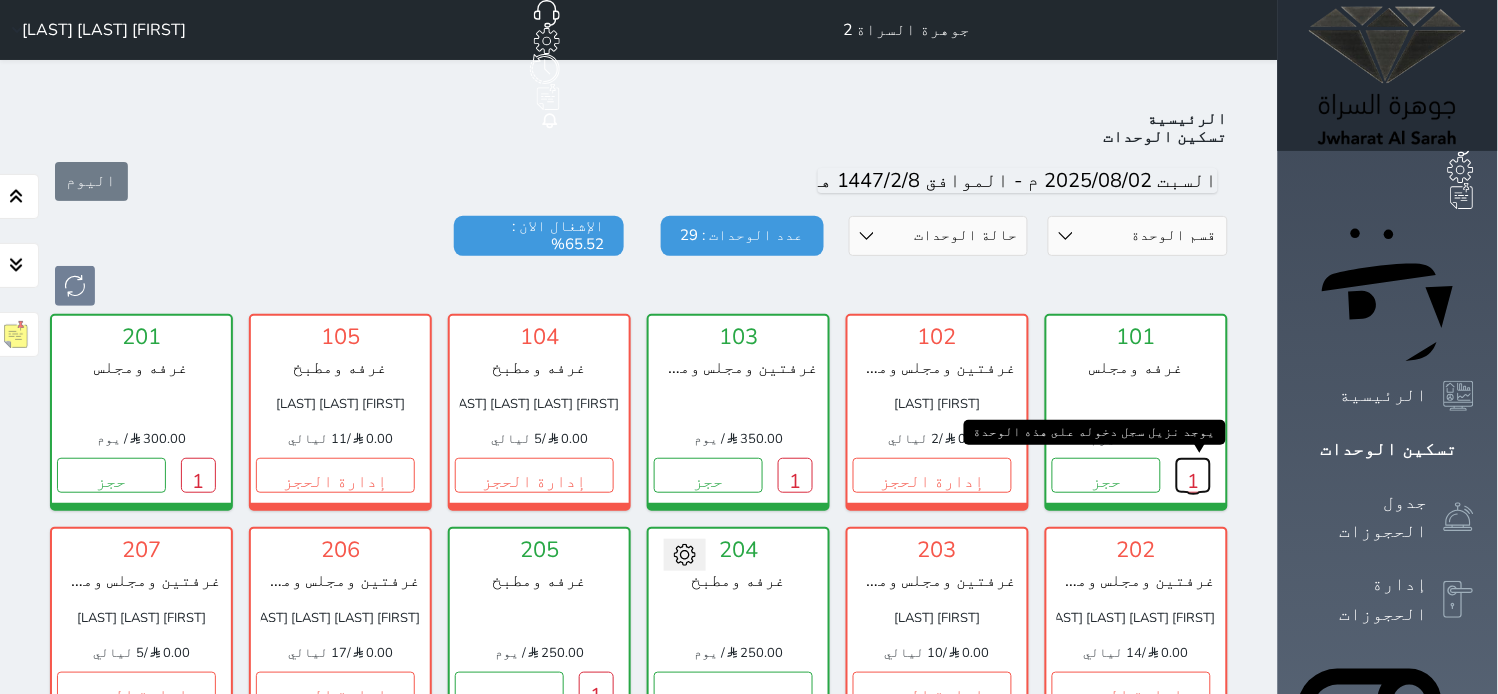 click on "1" at bounding box center [1193, 475] 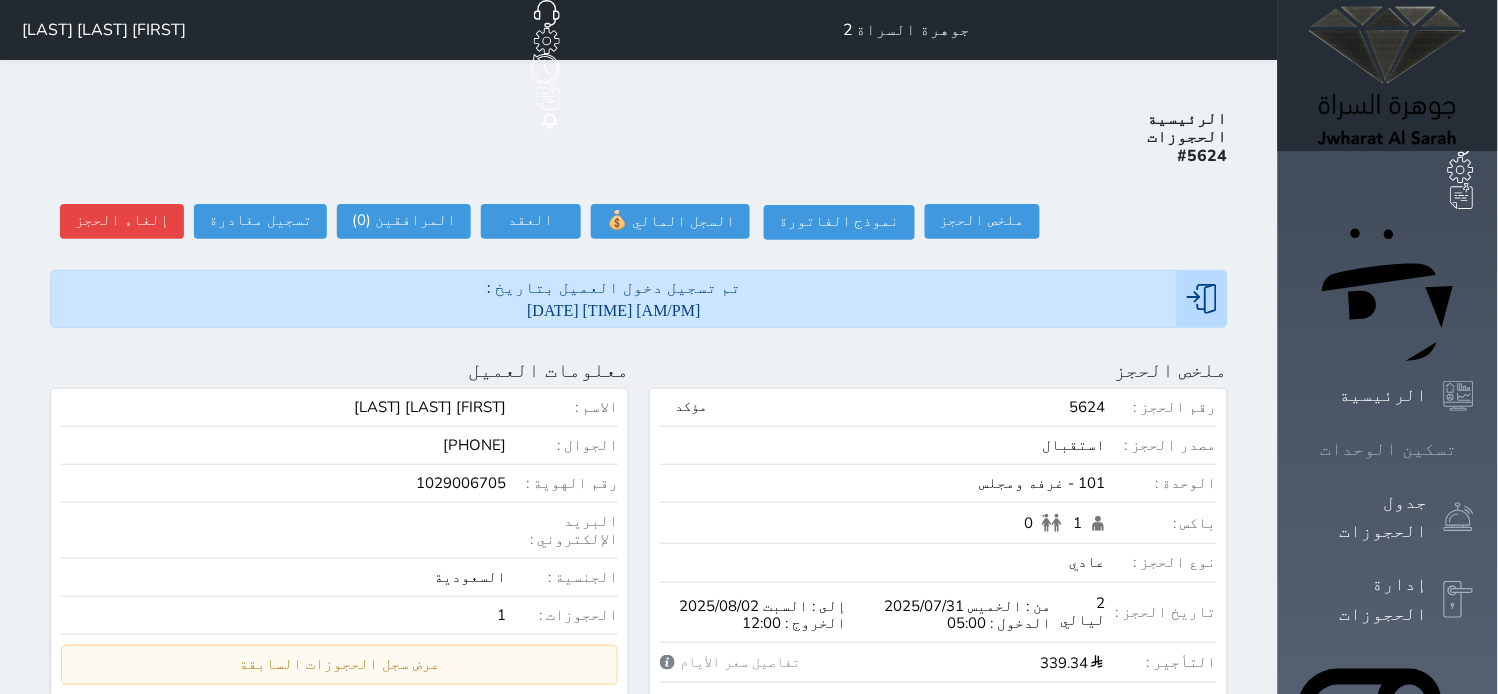 click 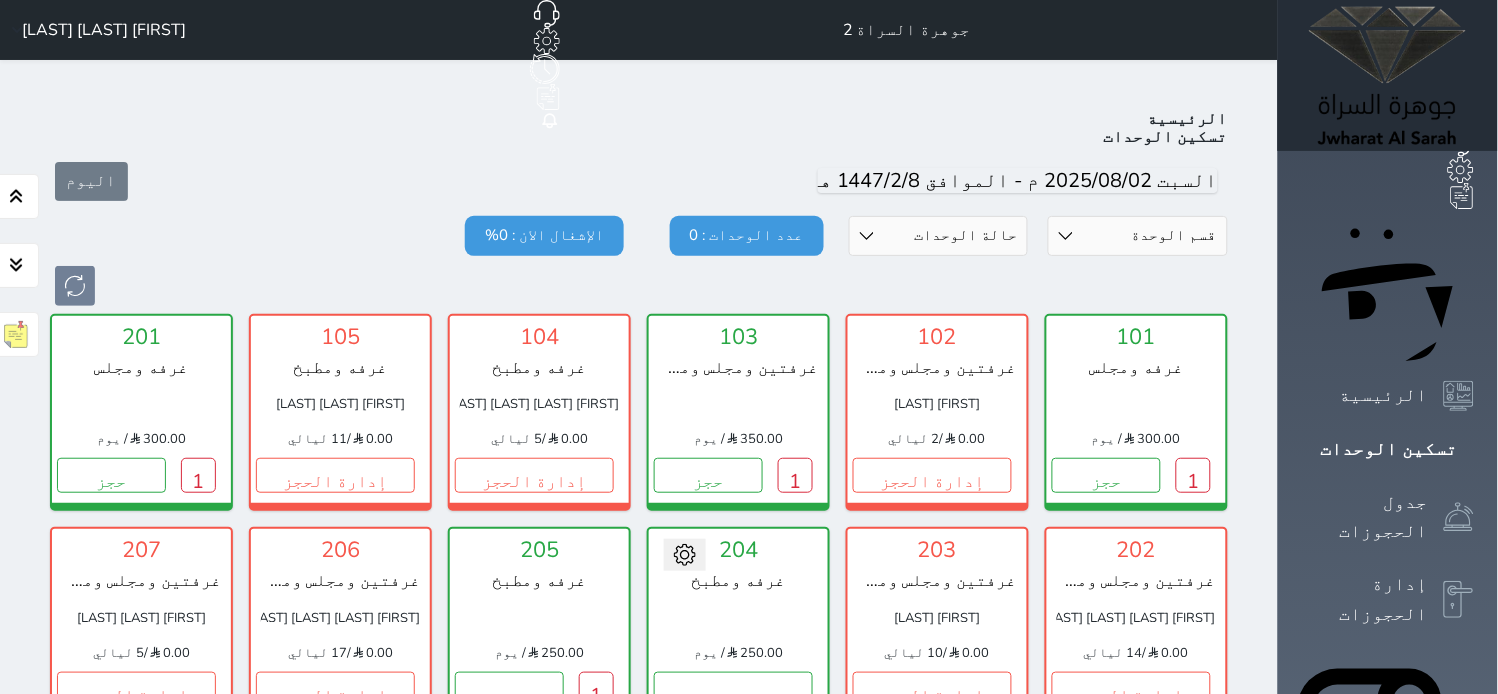 scroll, scrollTop: 77, scrollLeft: 0, axis: vertical 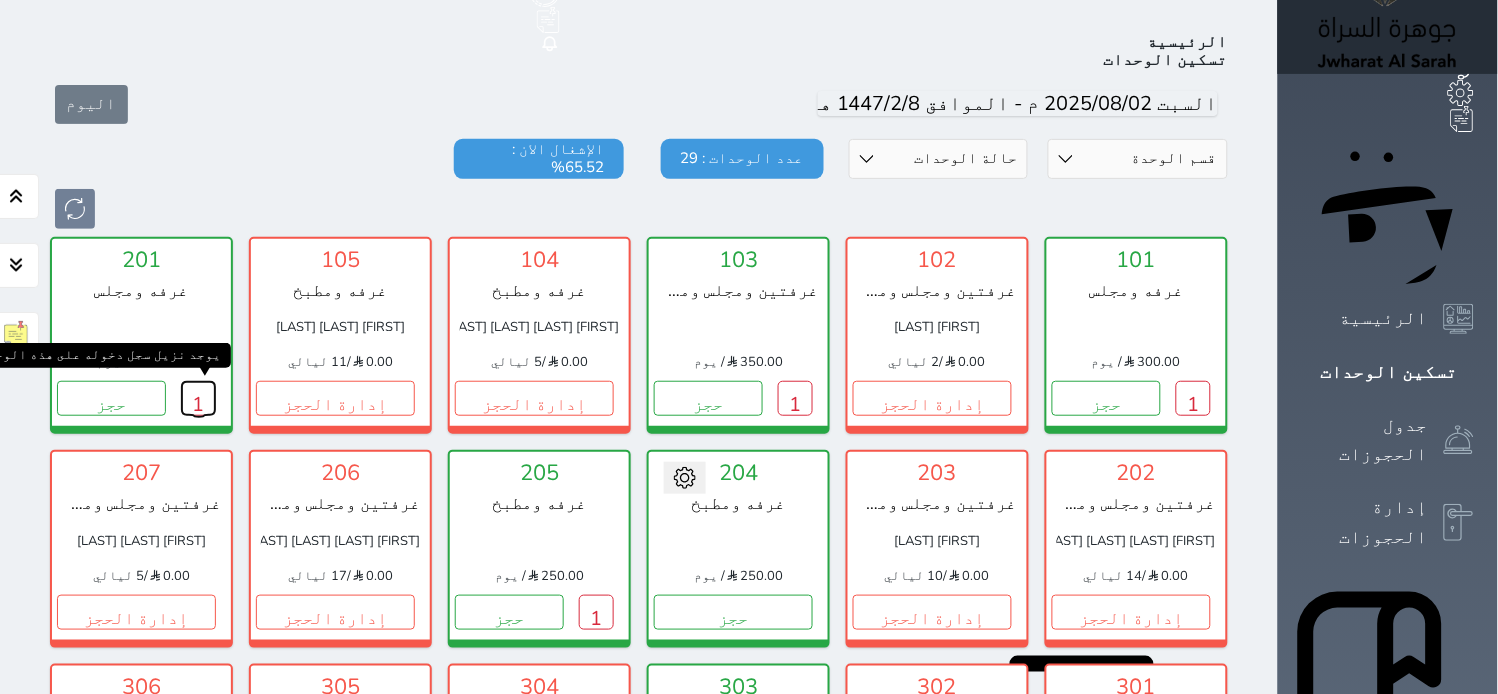 click on "1" at bounding box center [198, 398] 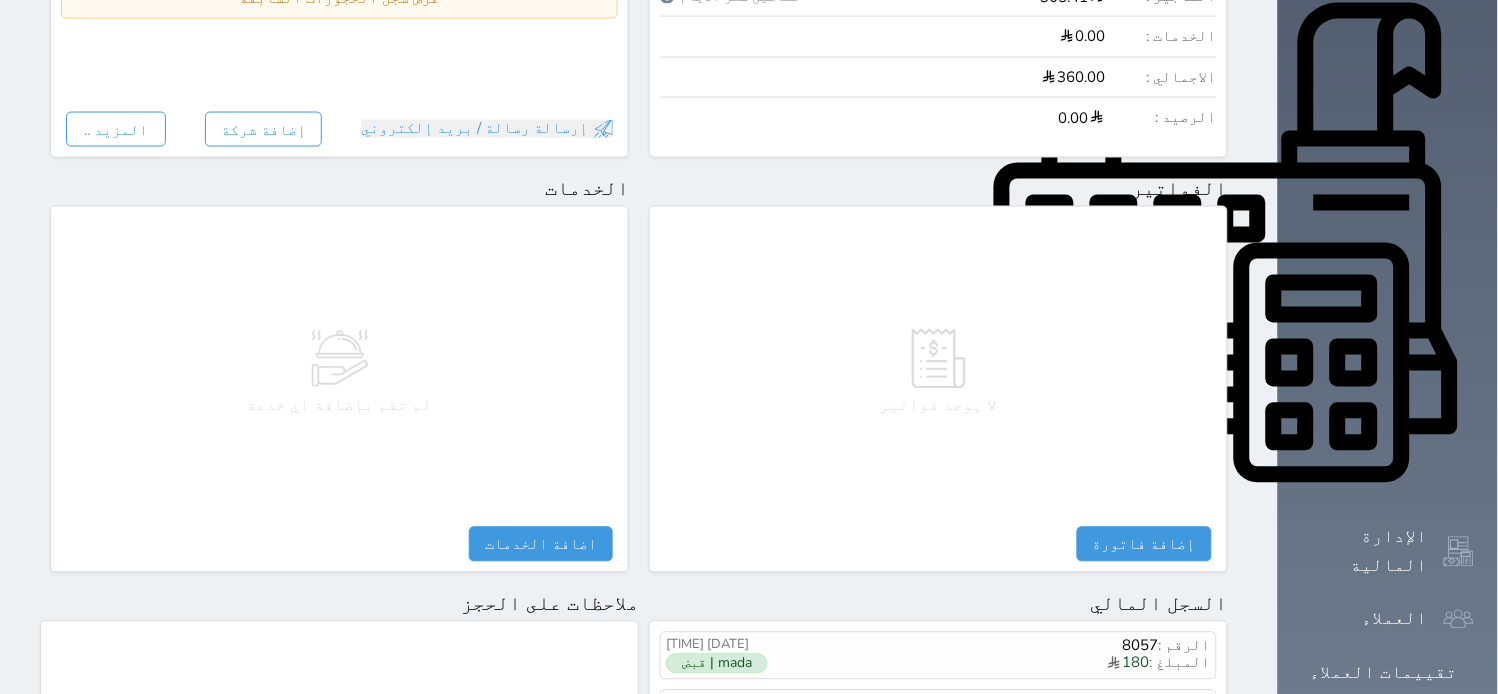scroll, scrollTop: 0, scrollLeft: 0, axis: both 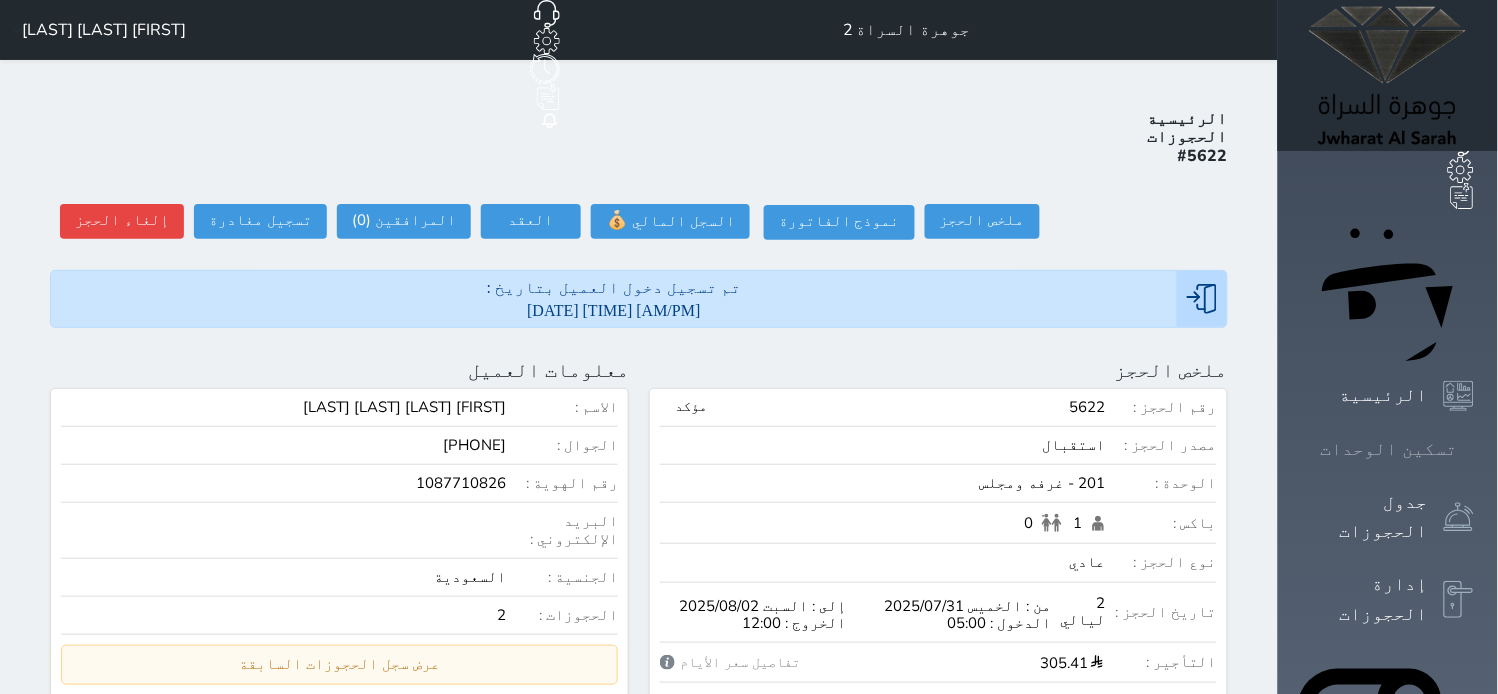 click 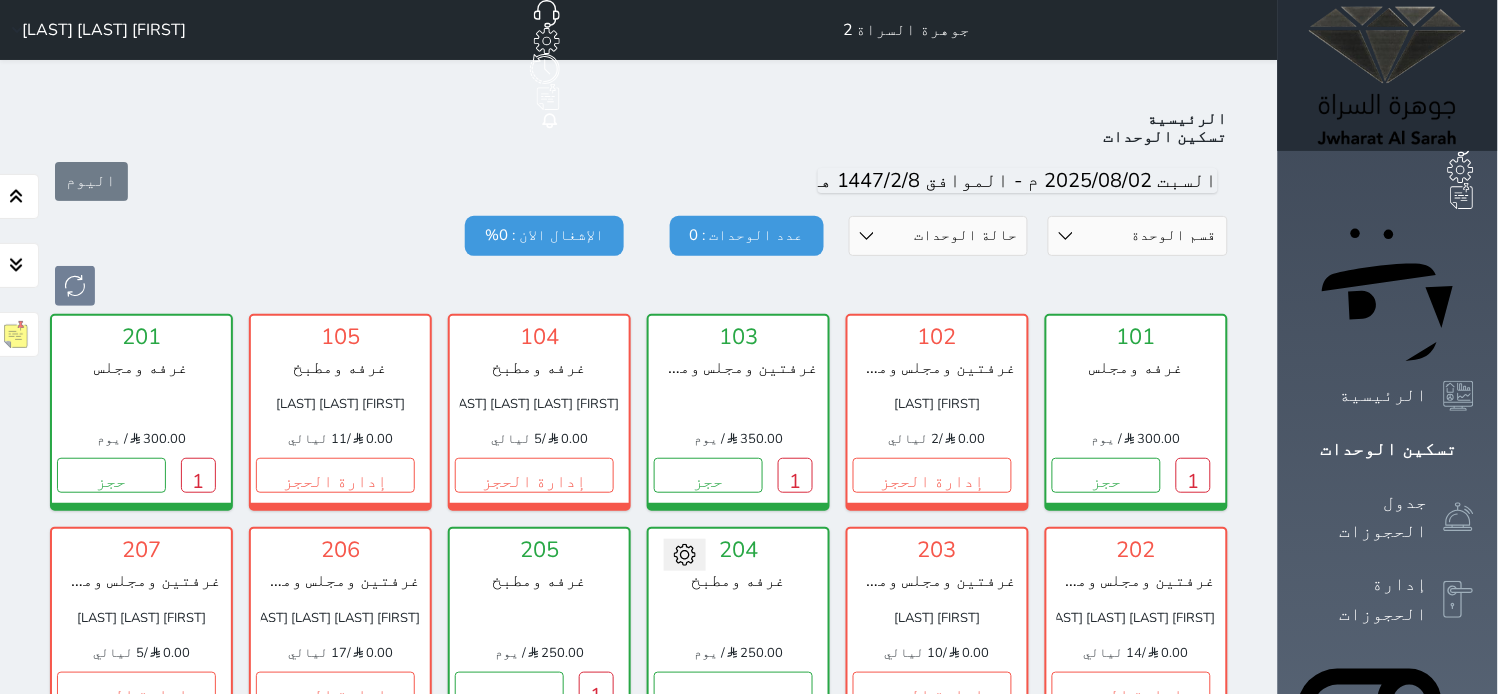 scroll, scrollTop: 77, scrollLeft: 0, axis: vertical 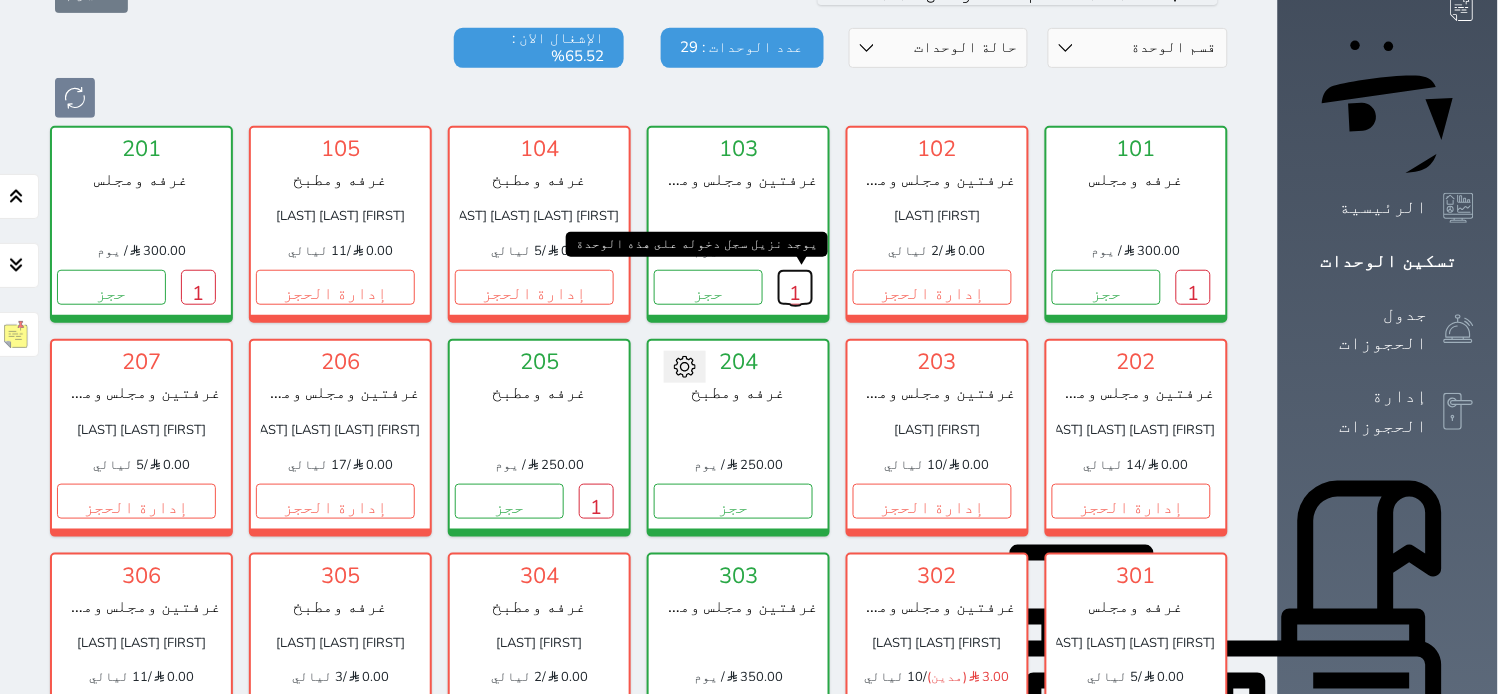 click on "1" at bounding box center (795, 287) 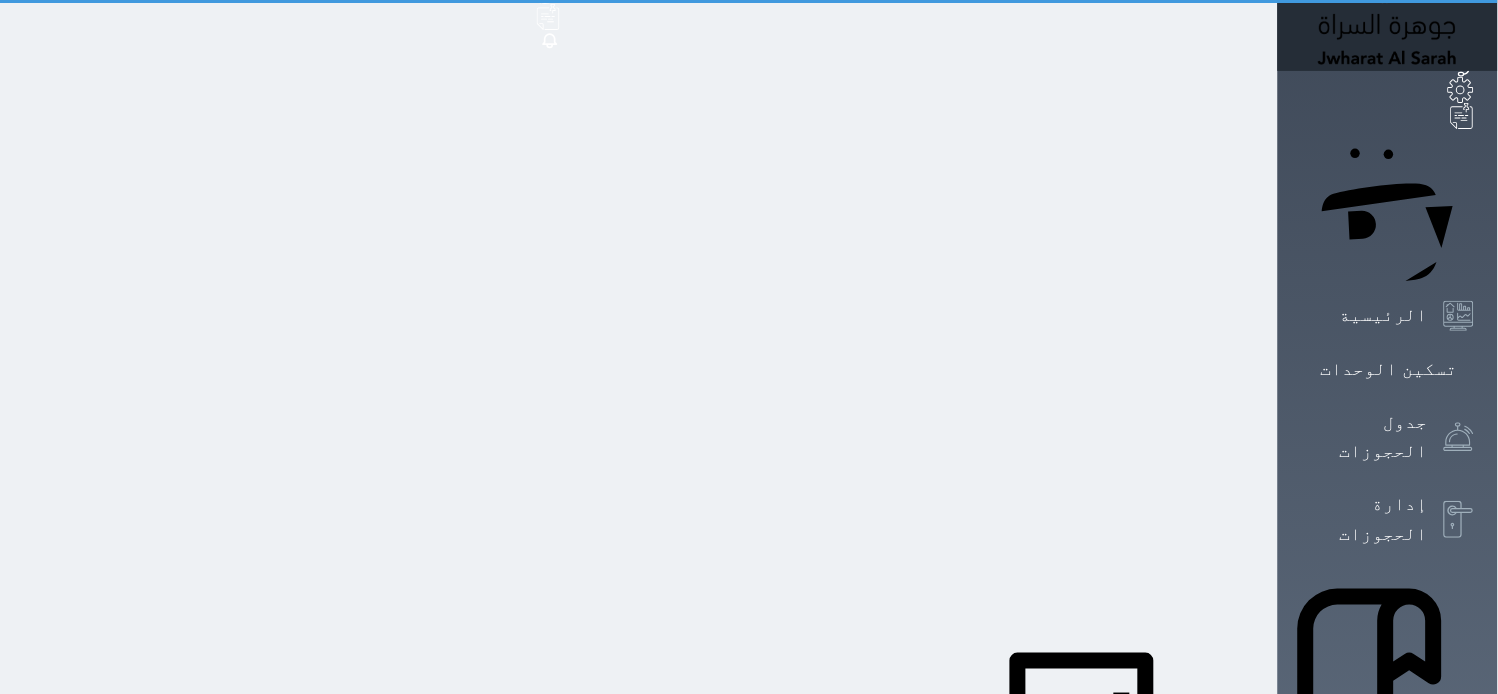 scroll, scrollTop: 0, scrollLeft: 0, axis: both 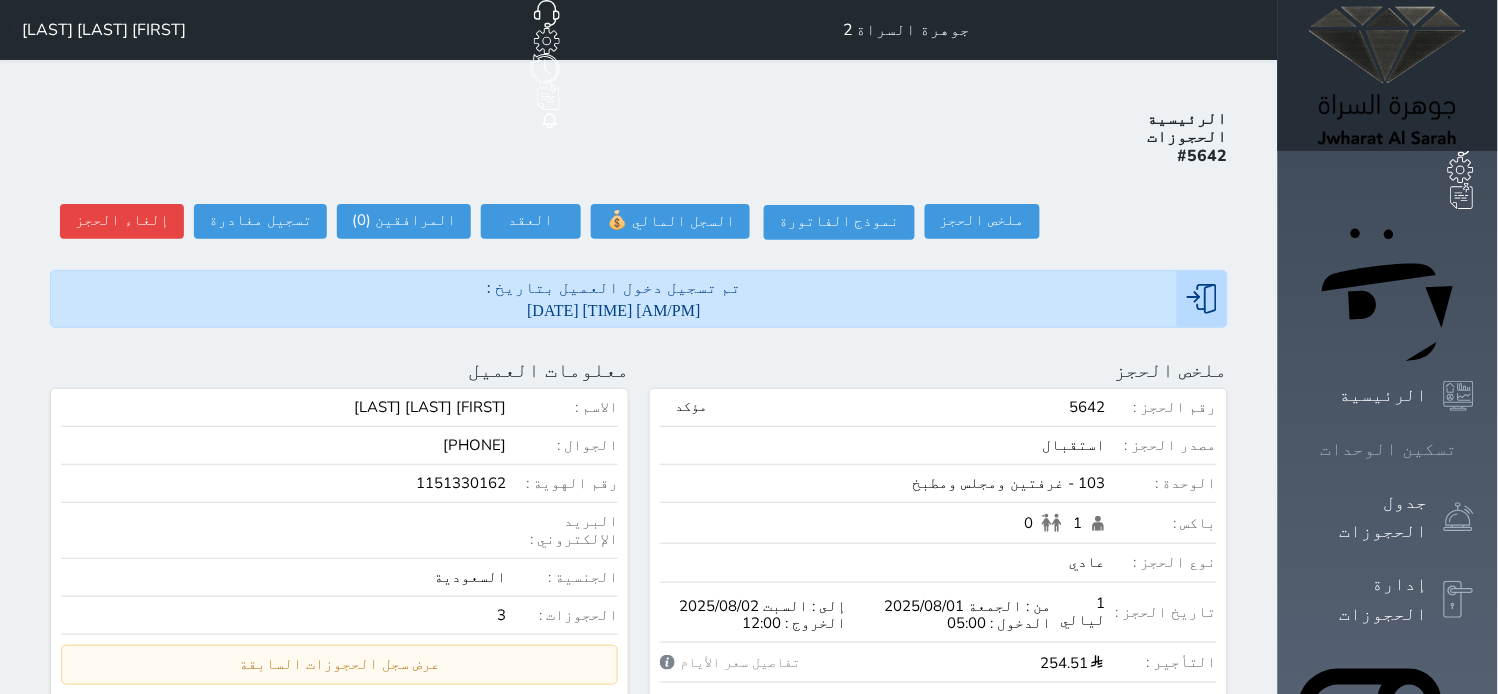 click 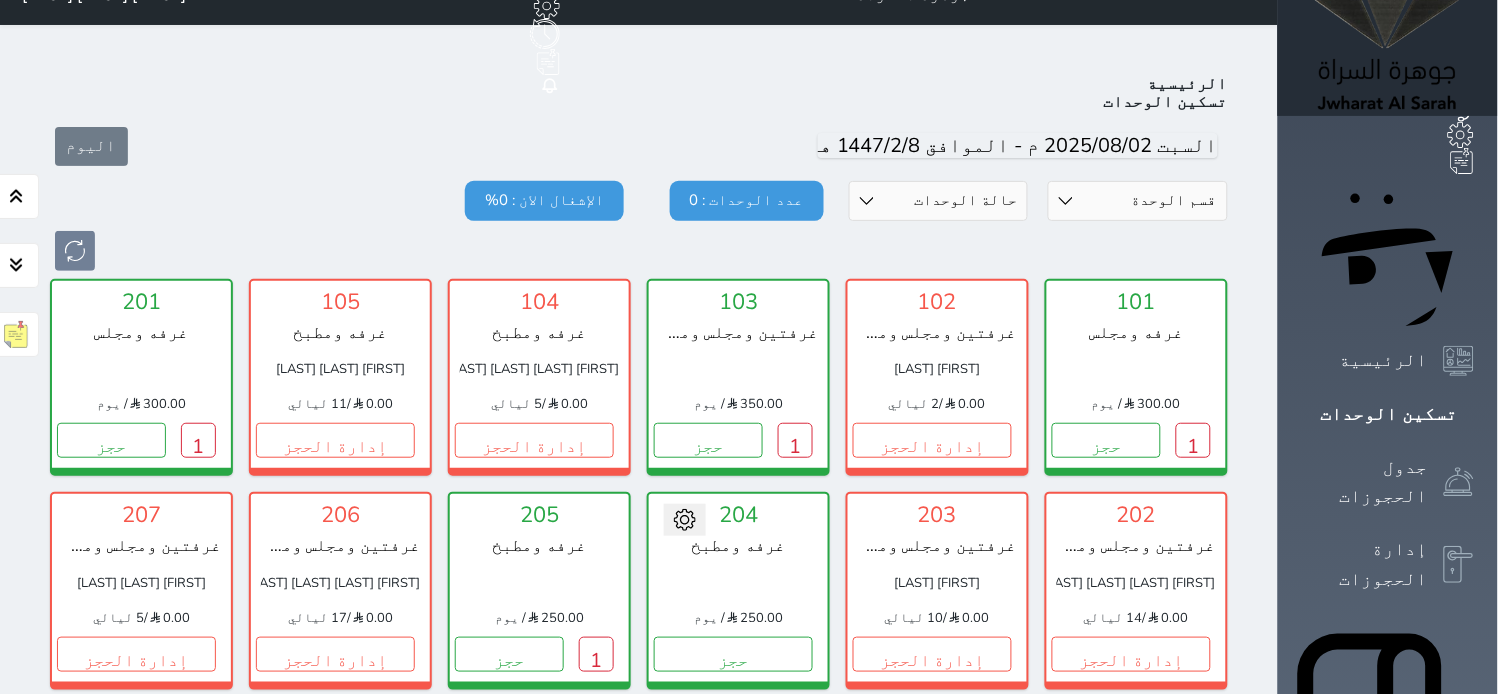 scroll, scrollTop: 77, scrollLeft: 0, axis: vertical 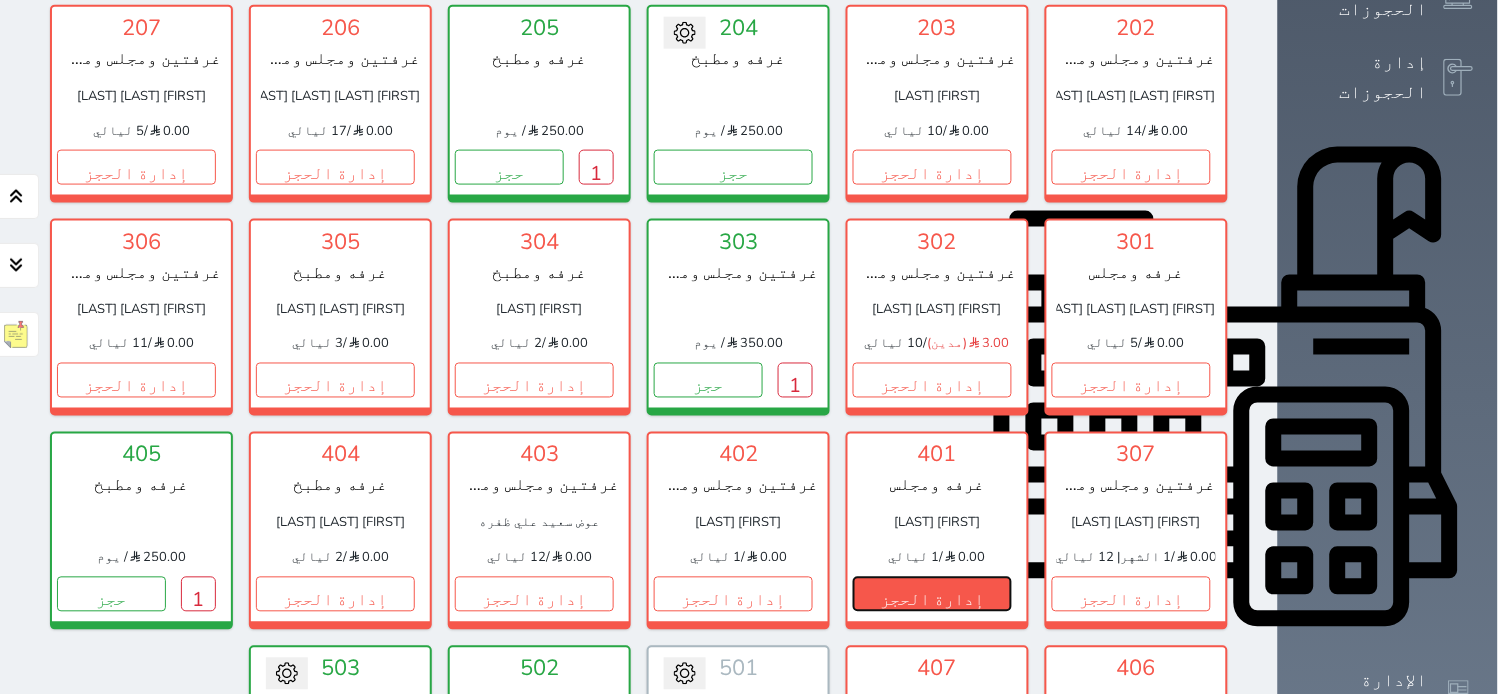 click on "إدارة الحجز" at bounding box center (932, 594) 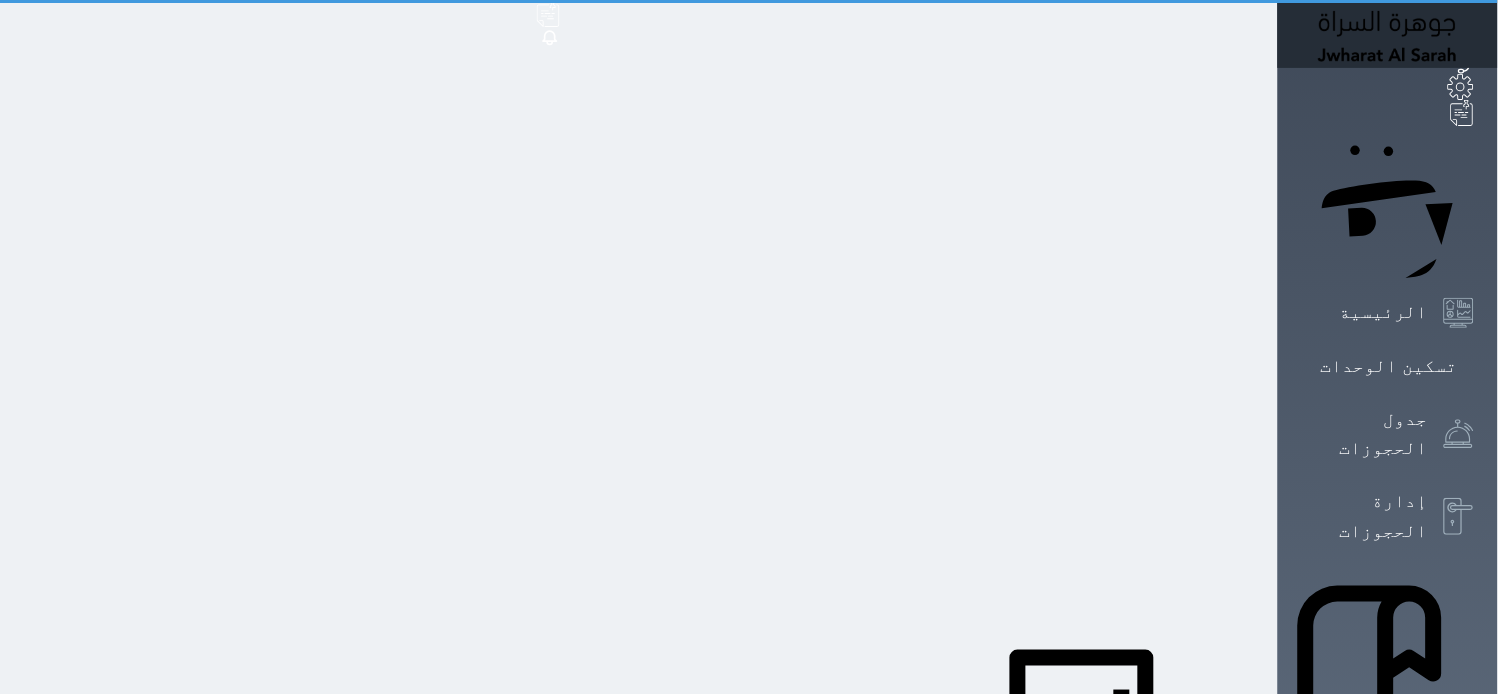 scroll, scrollTop: 0, scrollLeft: 0, axis: both 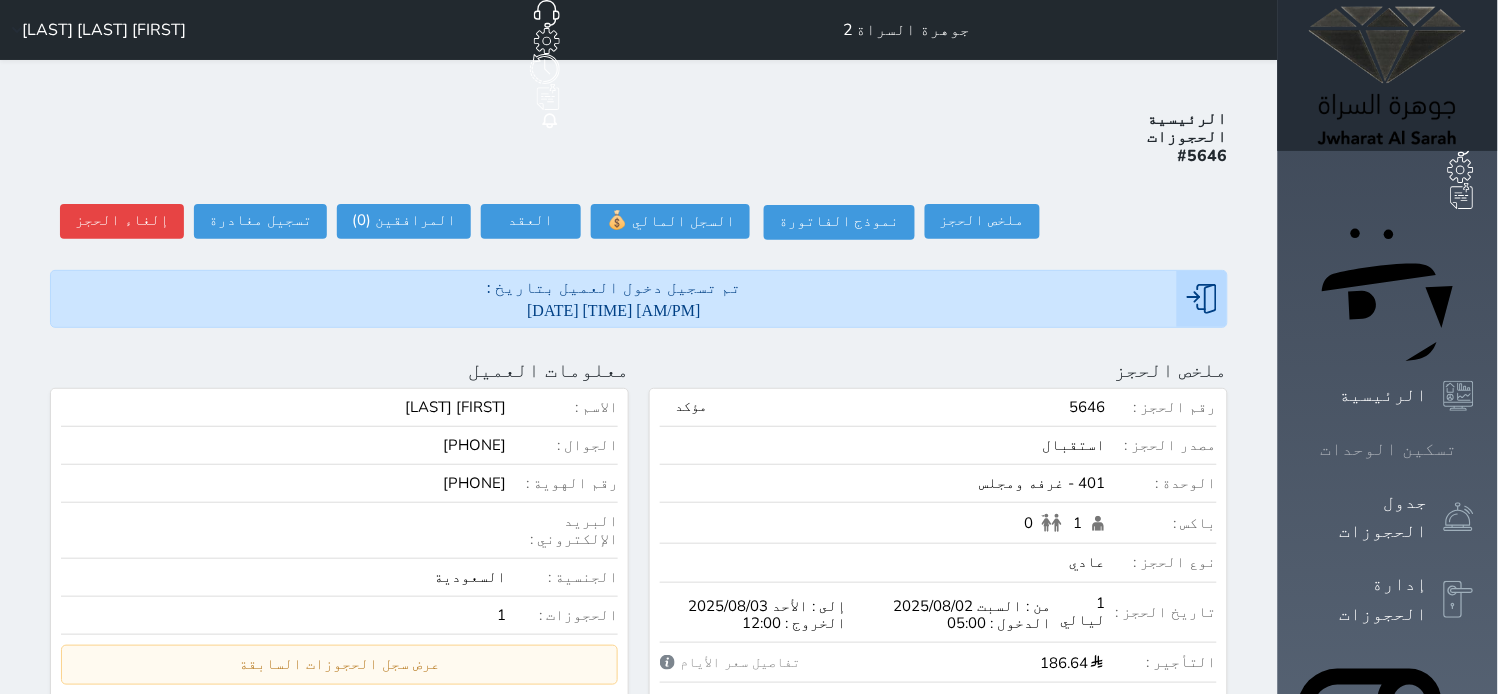 click at bounding box center [1474, 449] 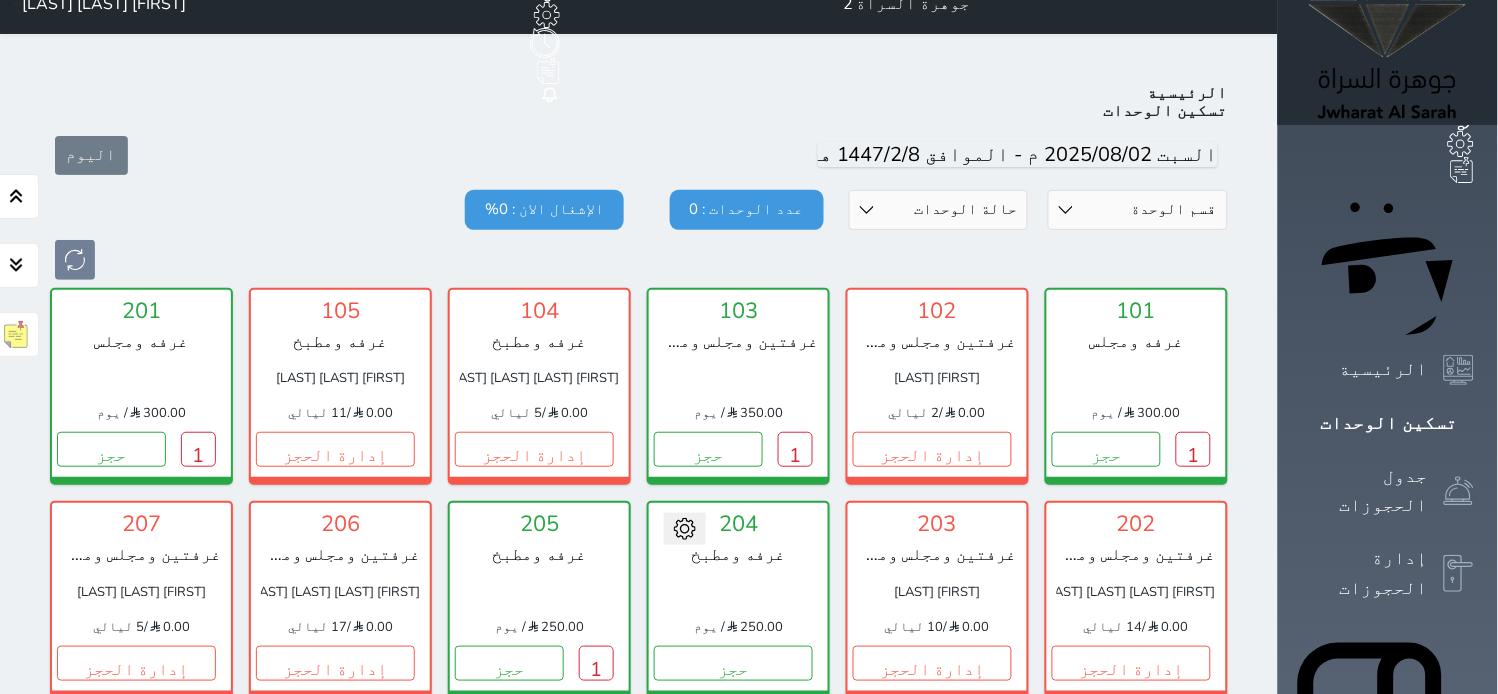 scroll, scrollTop: 0, scrollLeft: 0, axis: both 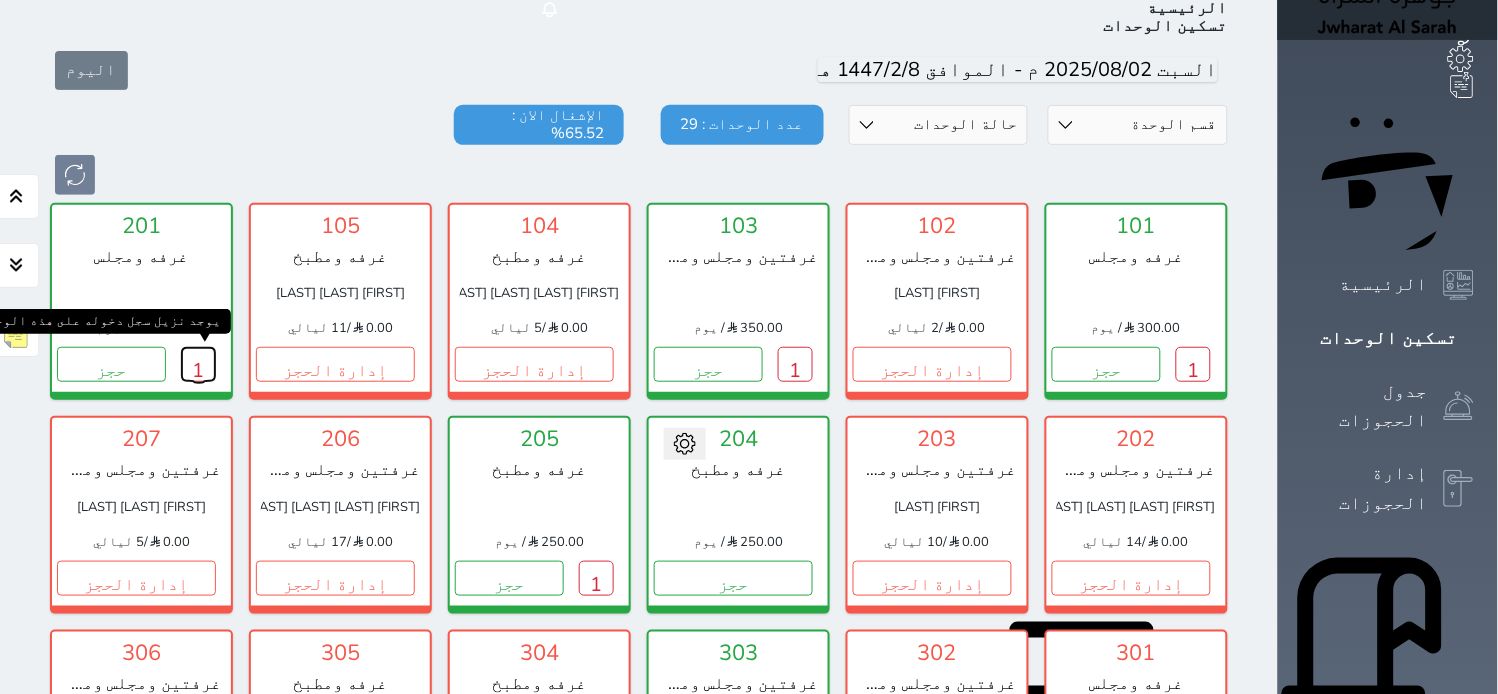 click on "1" at bounding box center (198, 364) 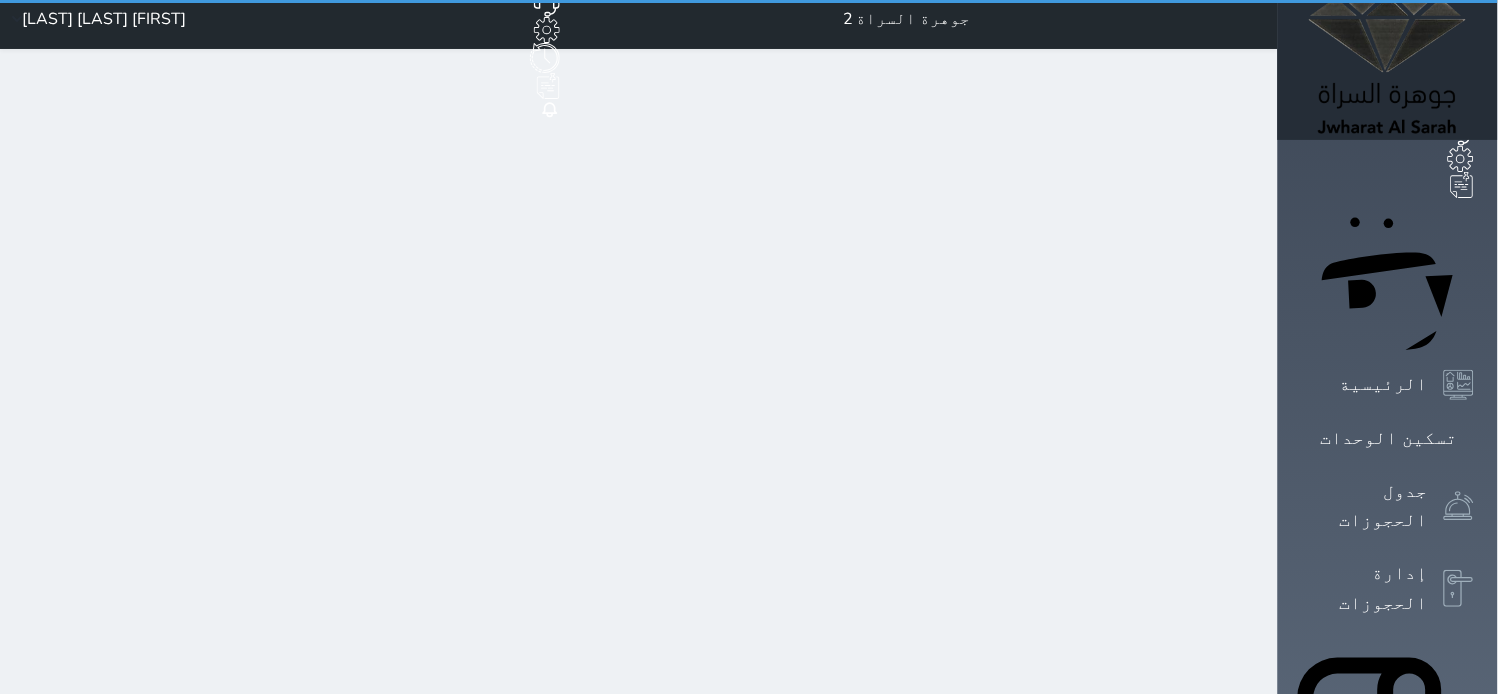 scroll, scrollTop: 0, scrollLeft: 0, axis: both 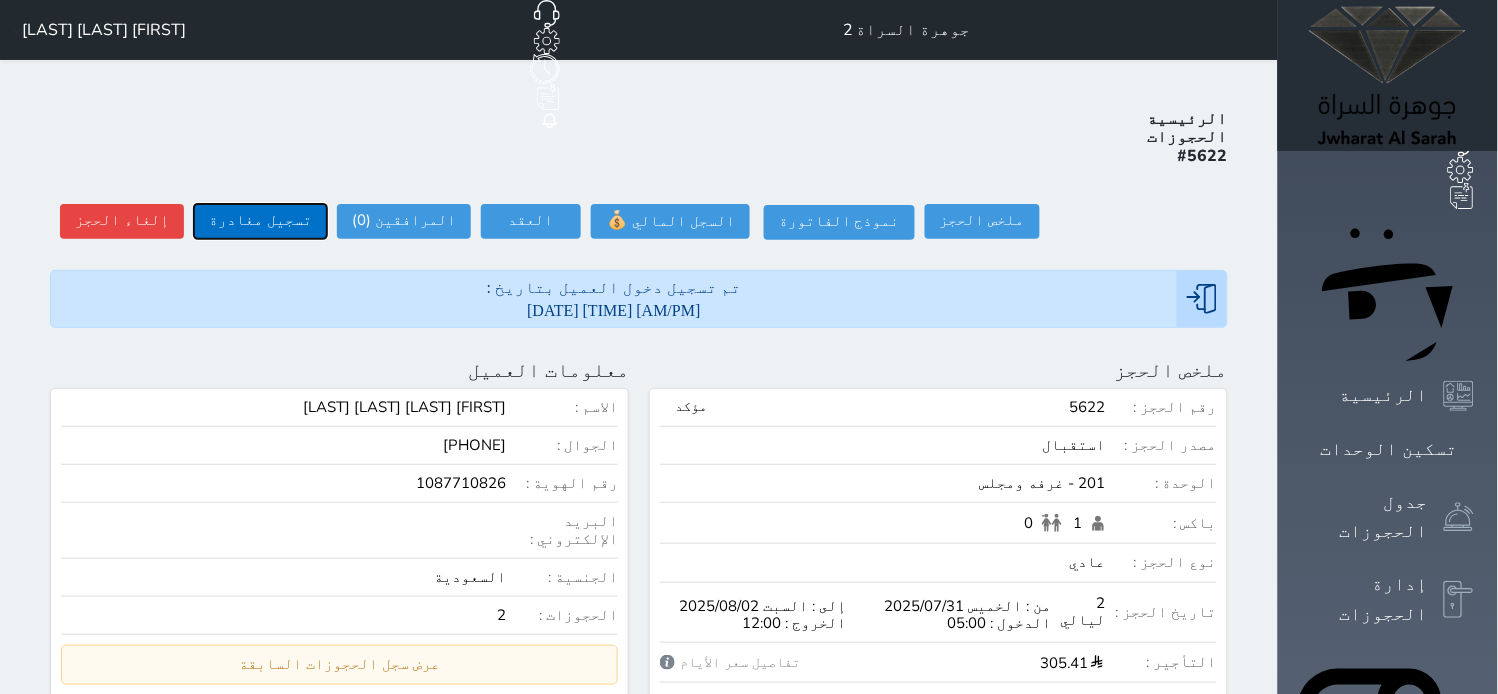 click on "تسجيل مغادرة" at bounding box center [260, 221] 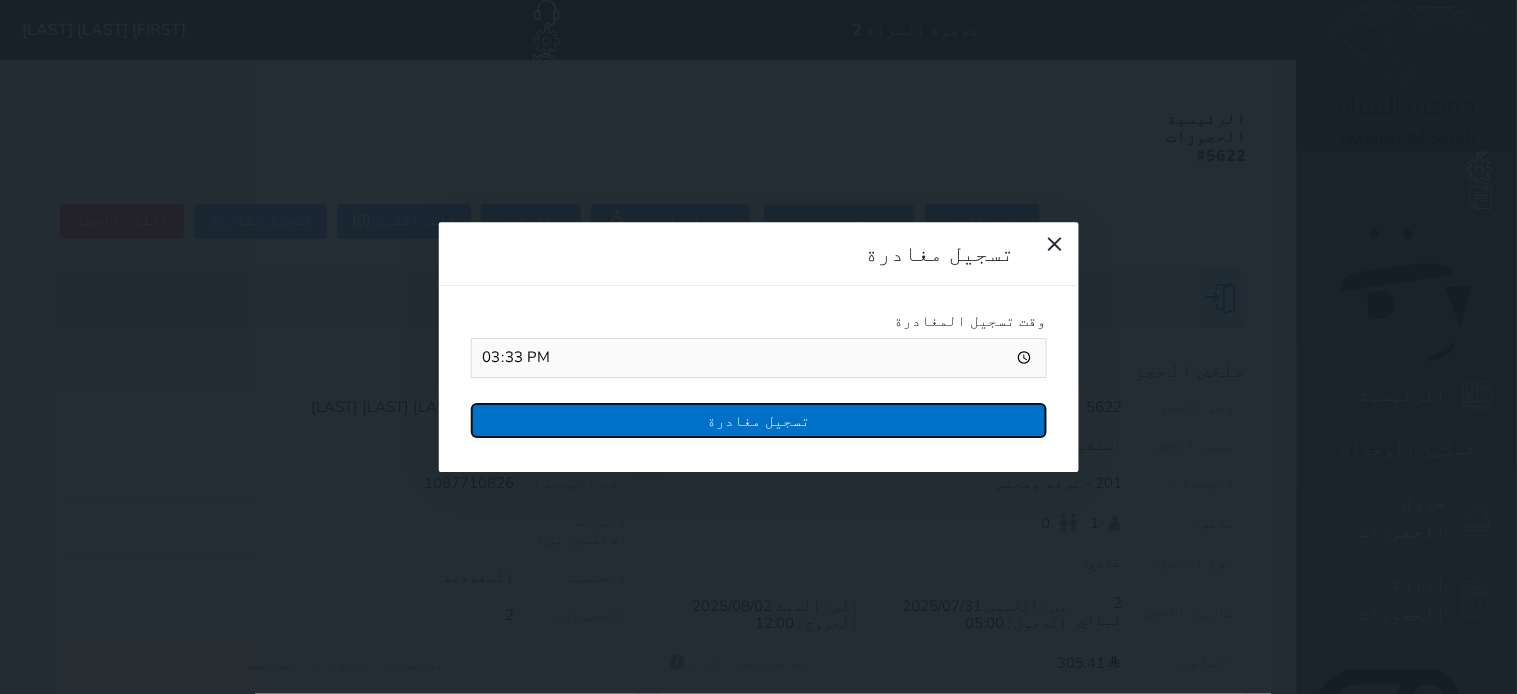 click on "تسجيل مغادرة" at bounding box center (759, 420) 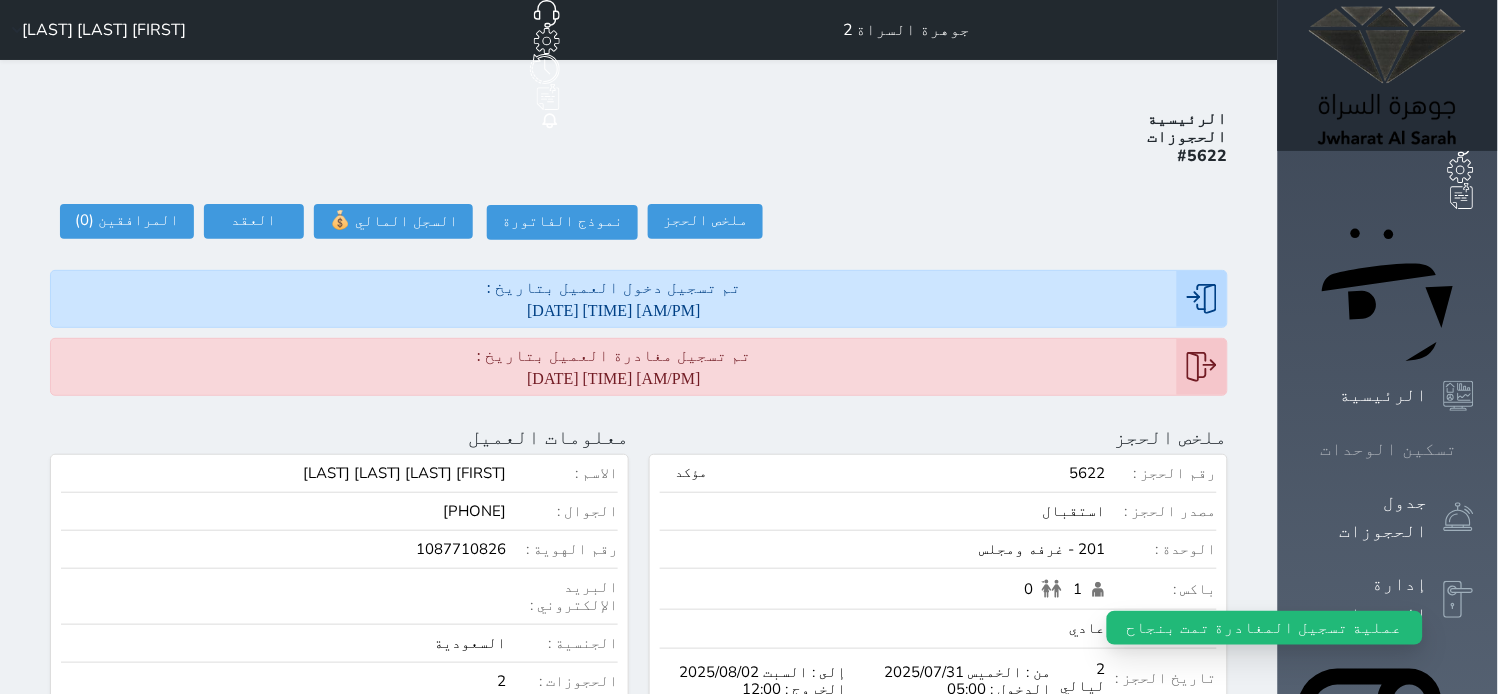 click 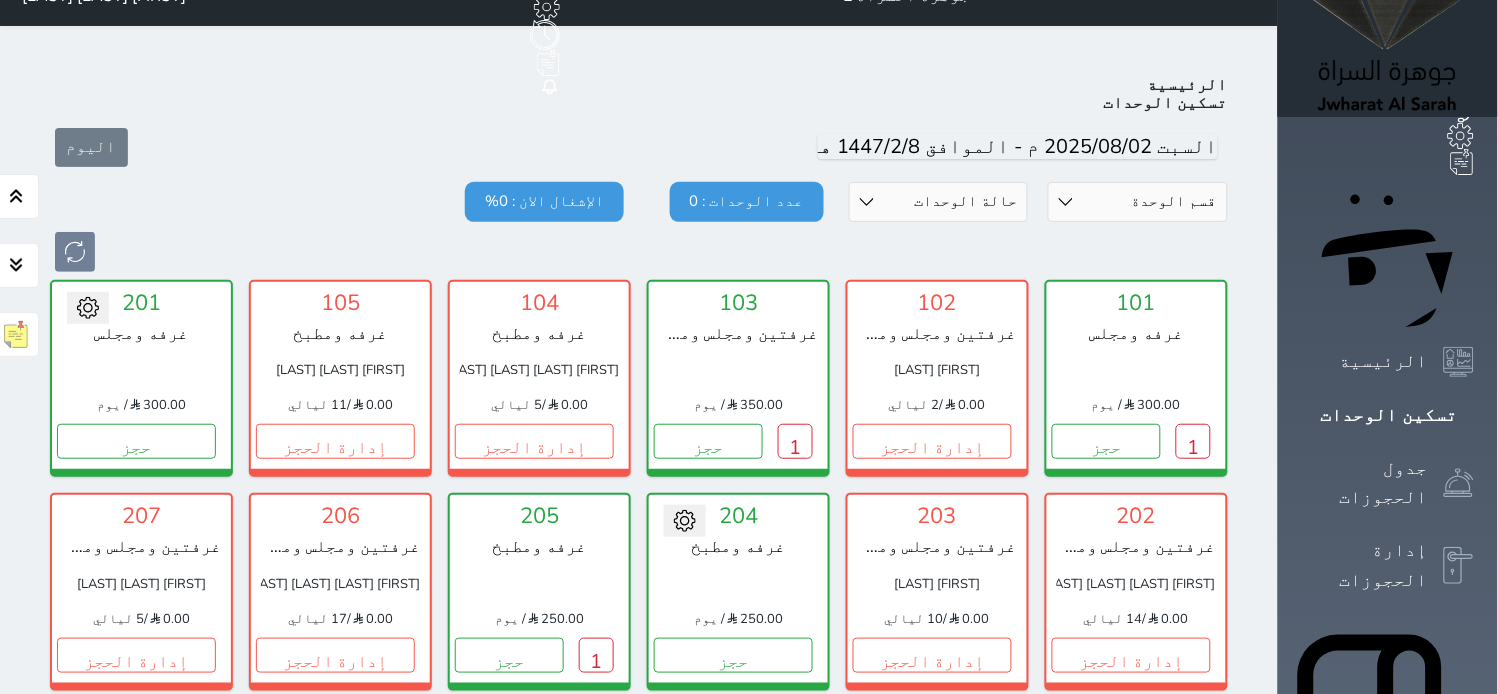 scroll, scrollTop: 77, scrollLeft: 0, axis: vertical 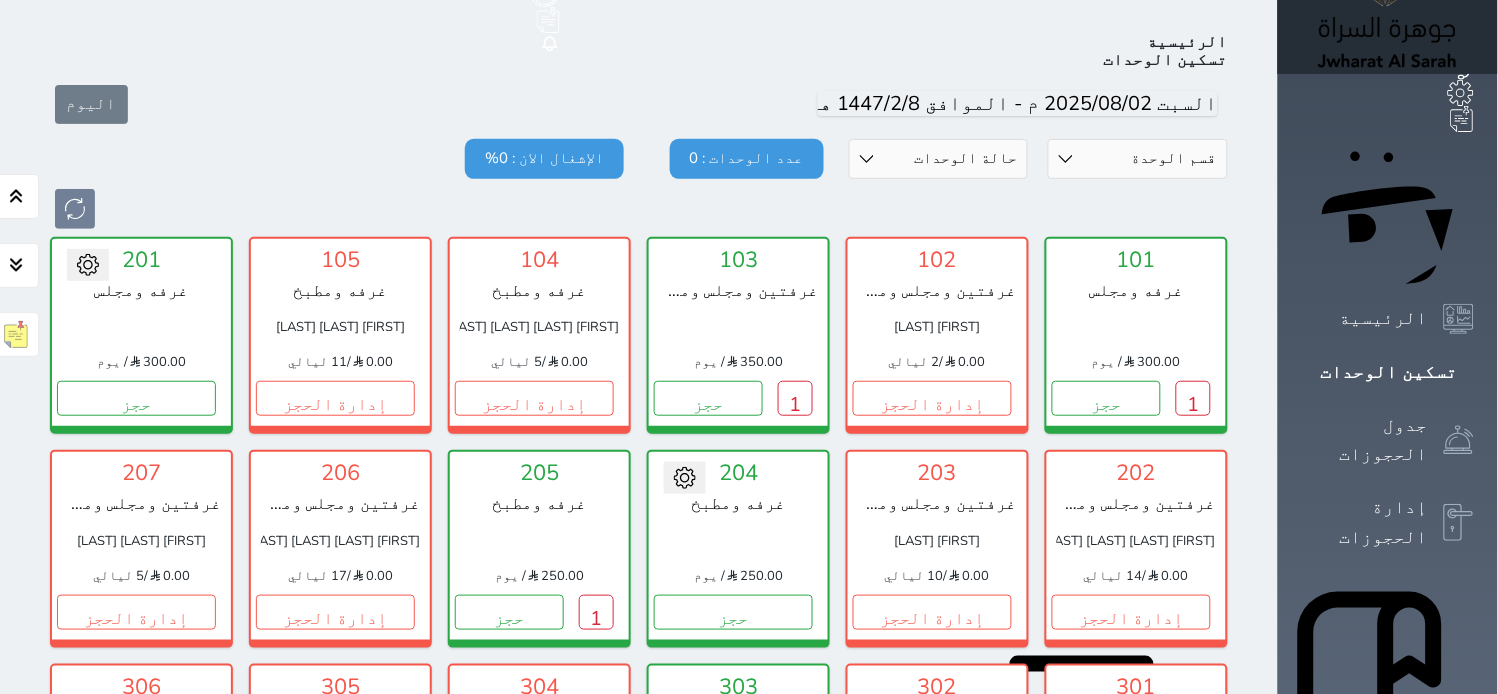 click 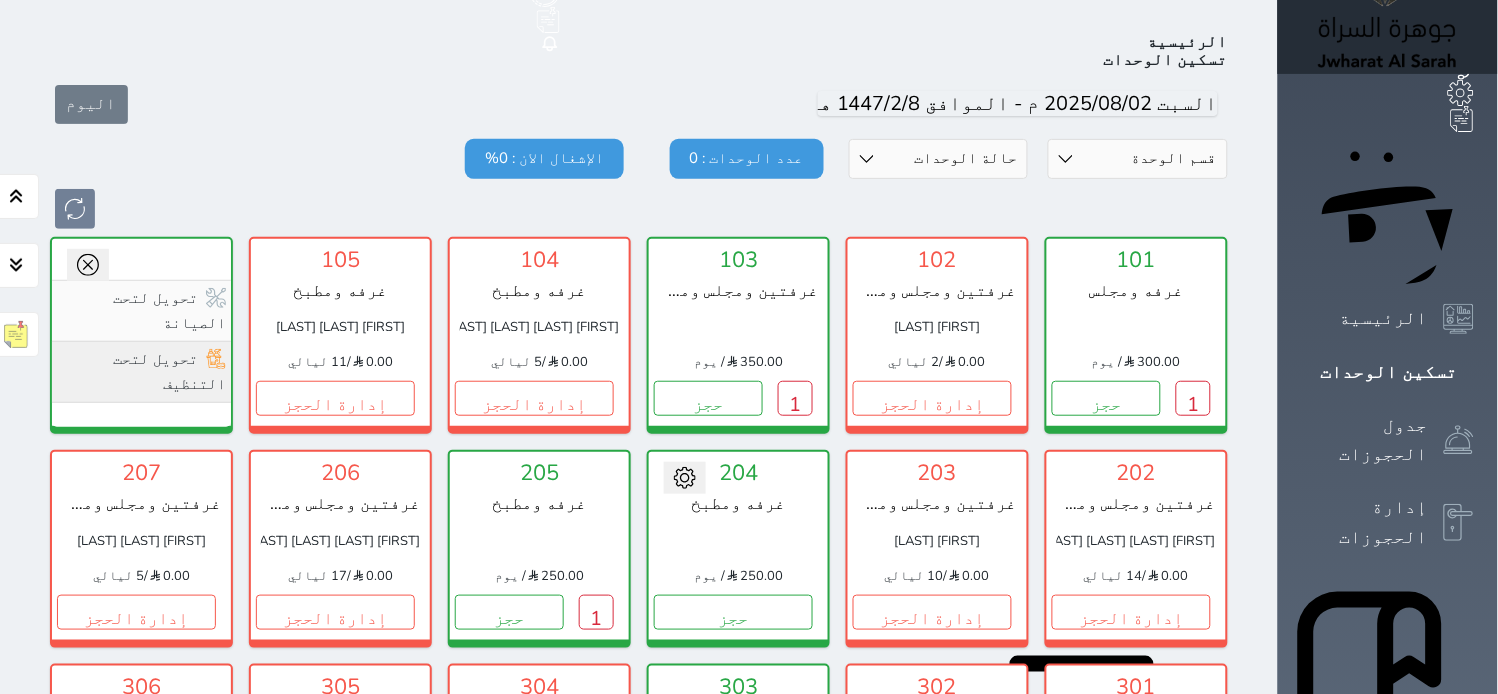 click 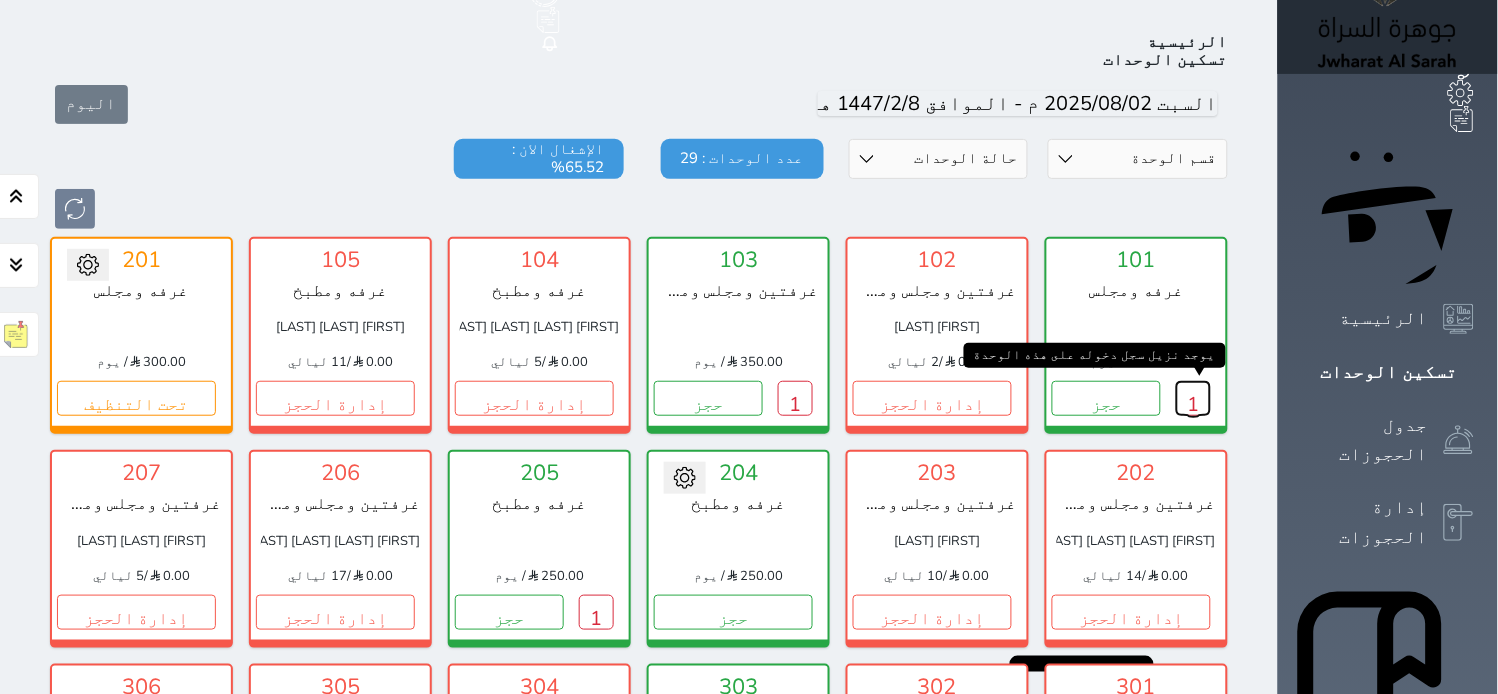click on "1" at bounding box center [1193, 398] 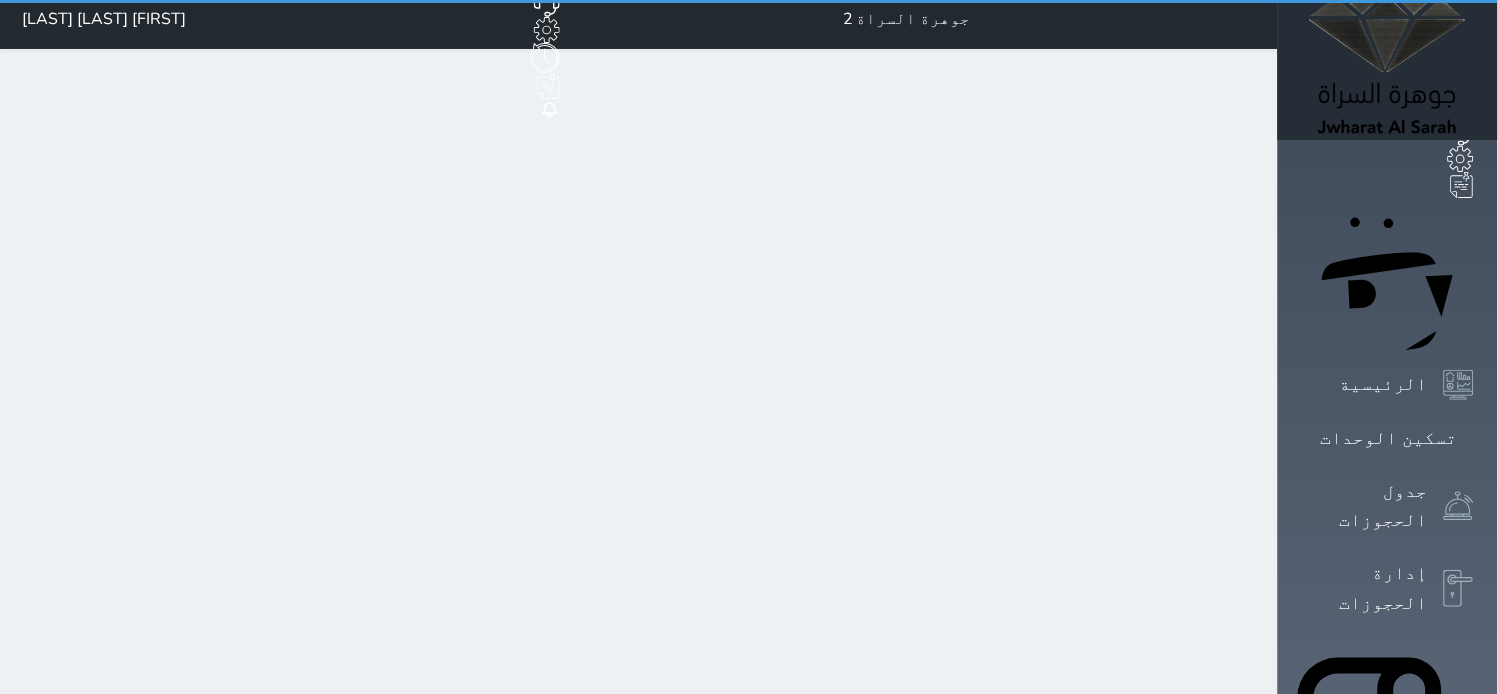 scroll, scrollTop: 0, scrollLeft: 0, axis: both 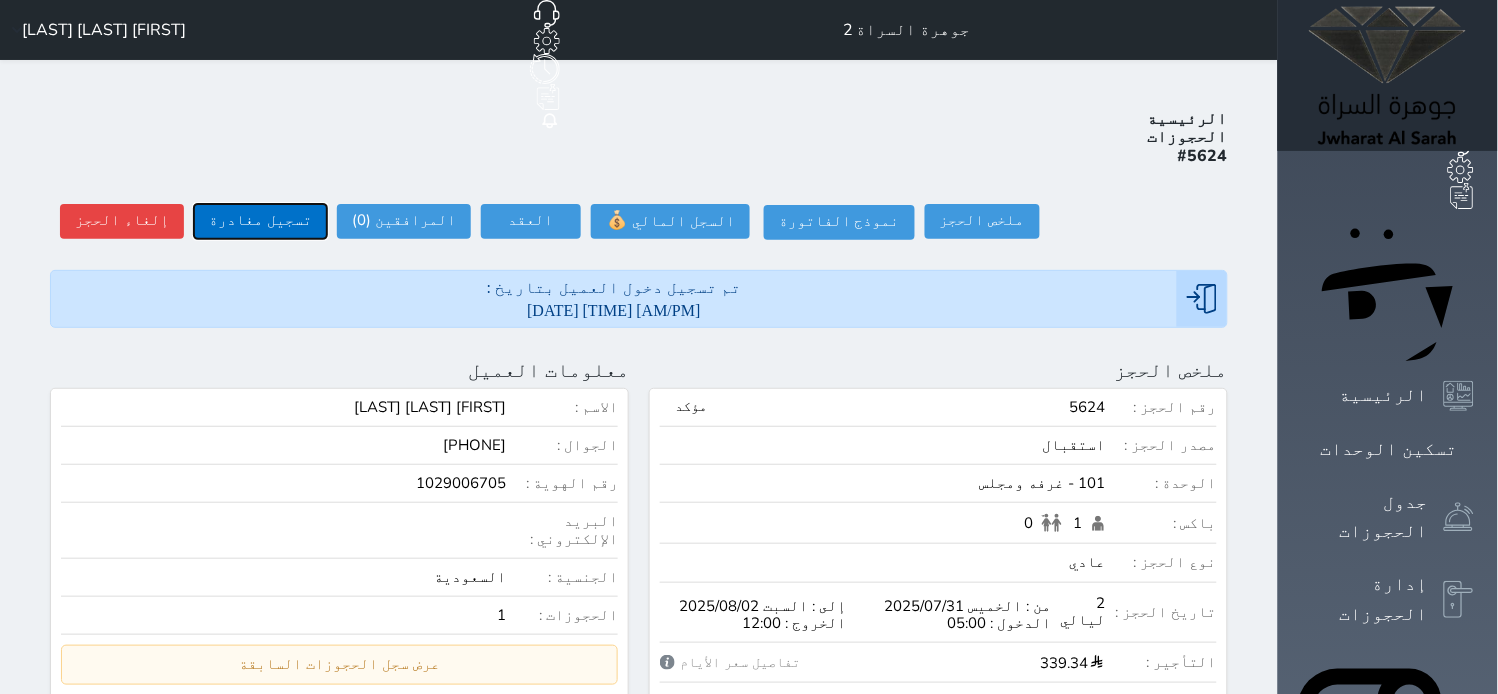 click on "تسجيل مغادرة" at bounding box center (260, 221) 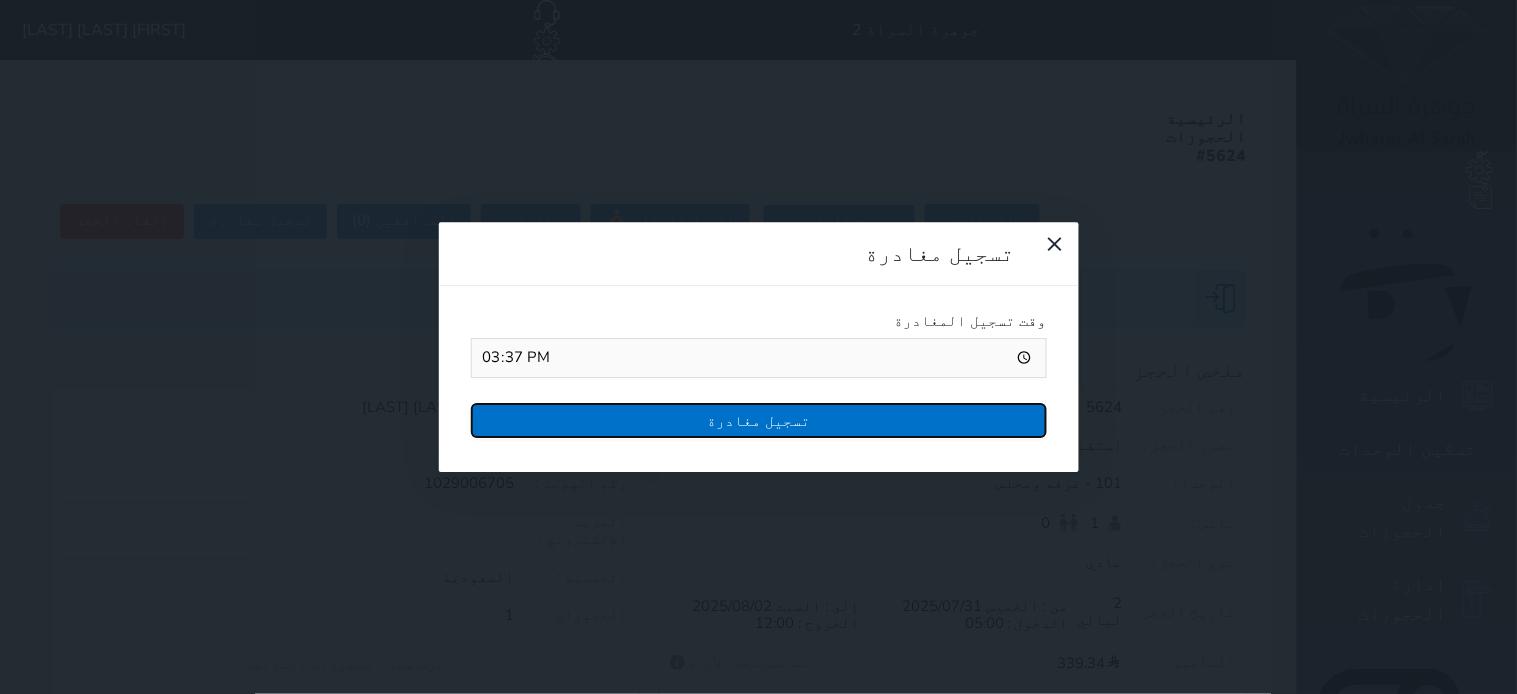 click on "تسجيل مغادرة" at bounding box center (759, 420) 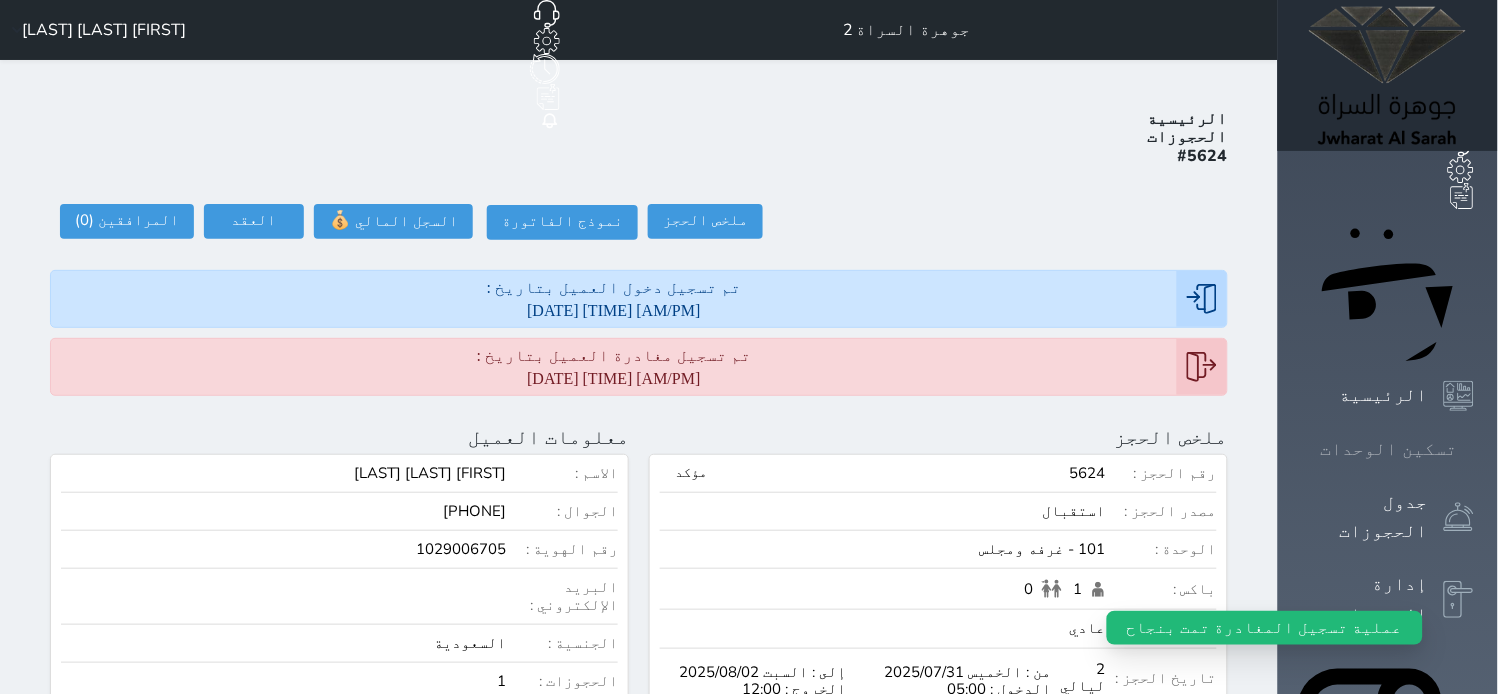 click 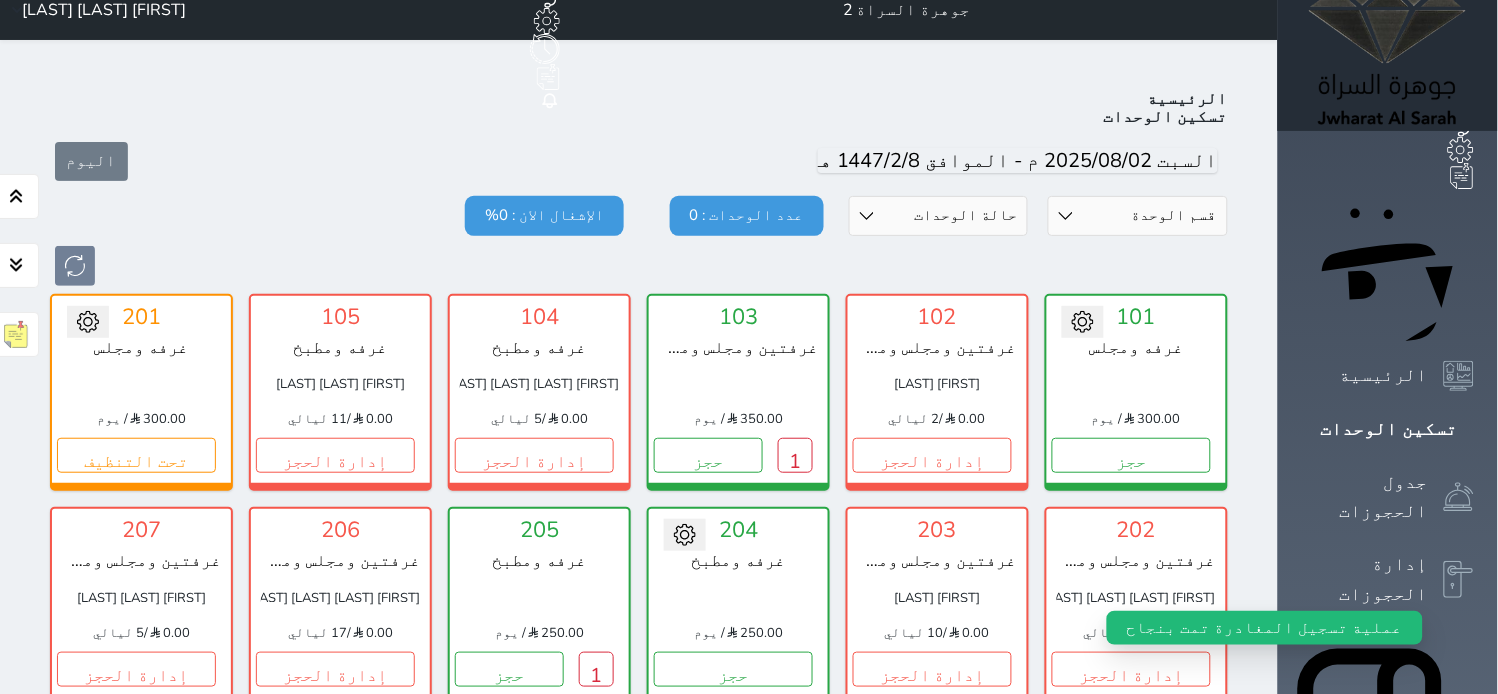 scroll, scrollTop: 77, scrollLeft: 0, axis: vertical 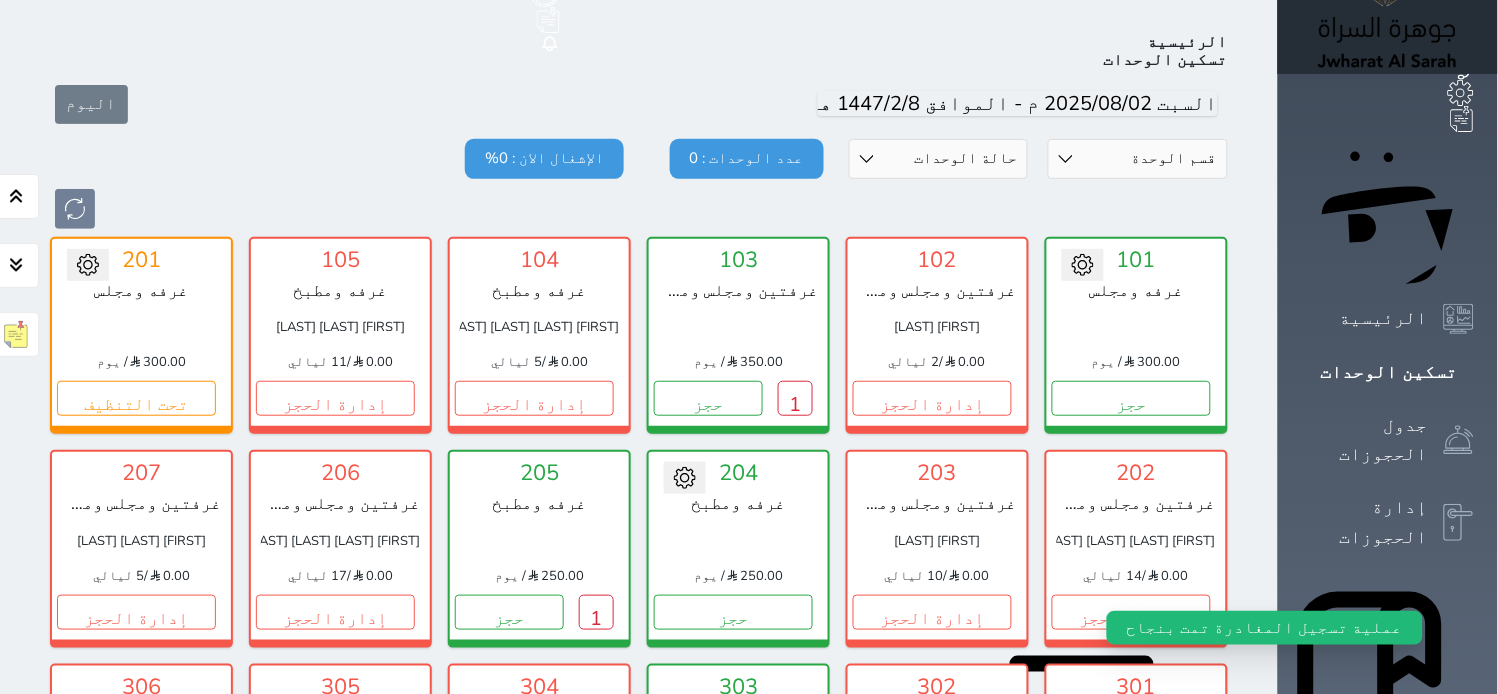click 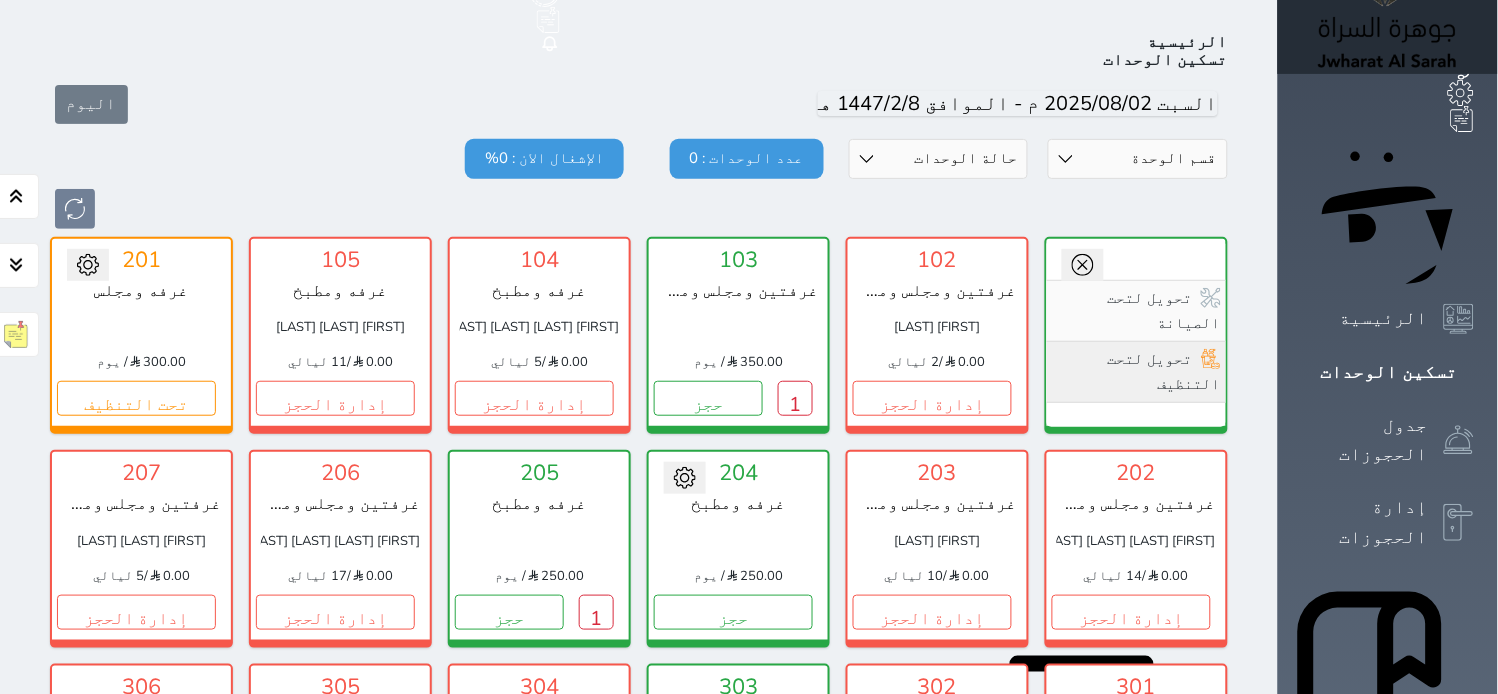 click 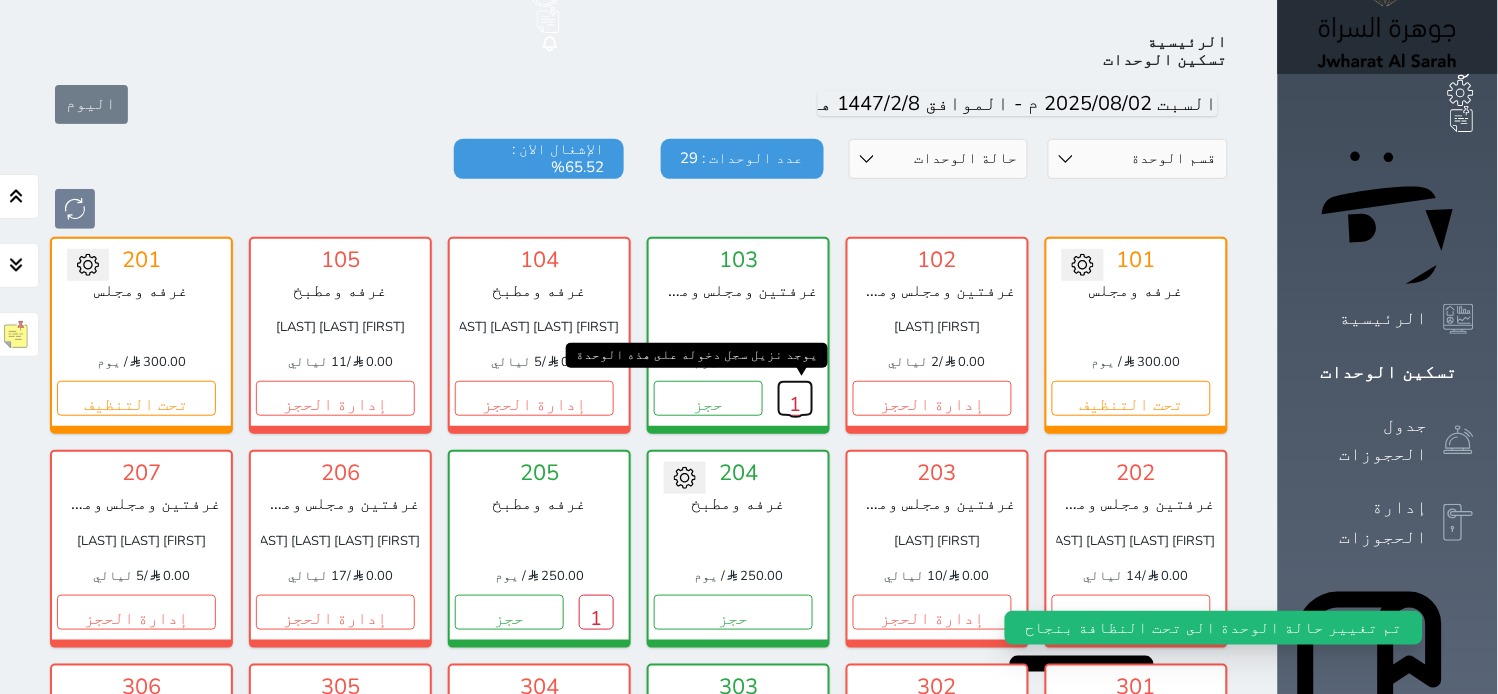 click on "1" at bounding box center [795, 398] 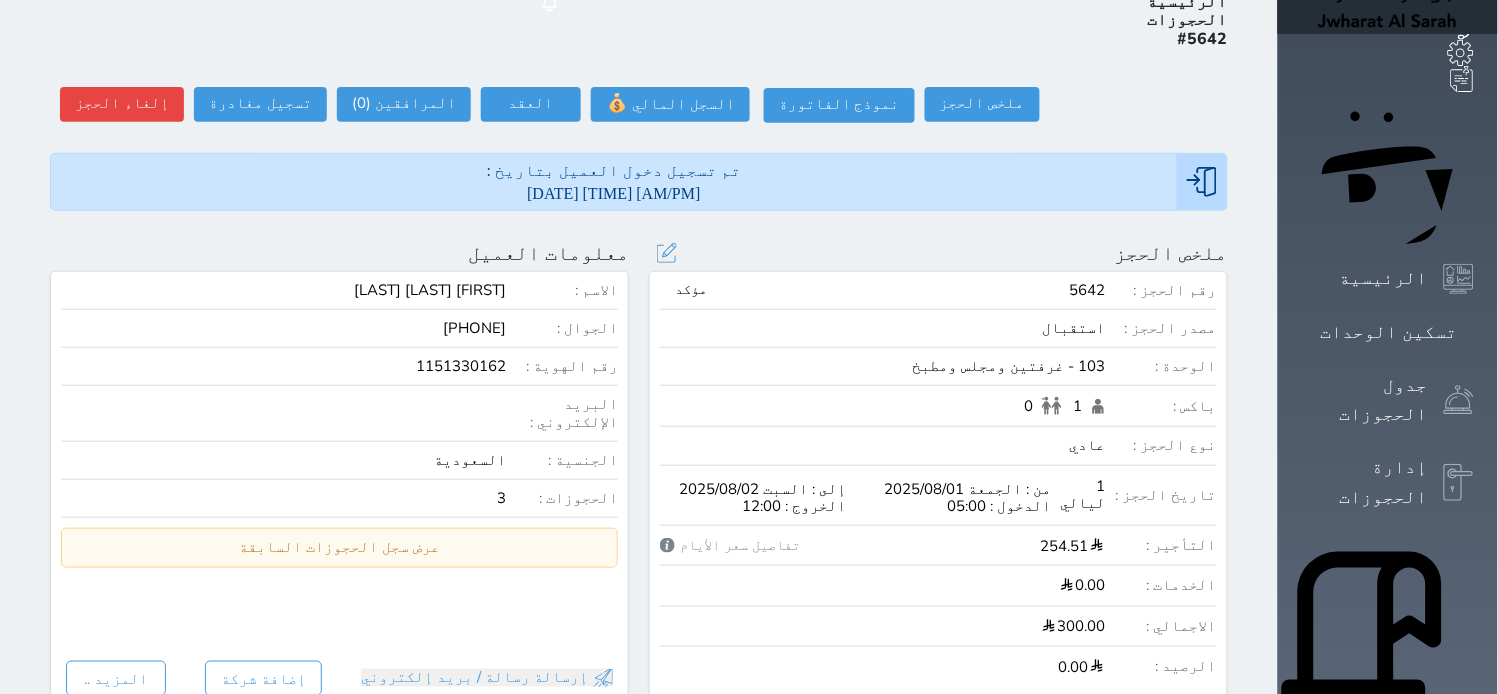 scroll, scrollTop: 111, scrollLeft: 0, axis: vertical 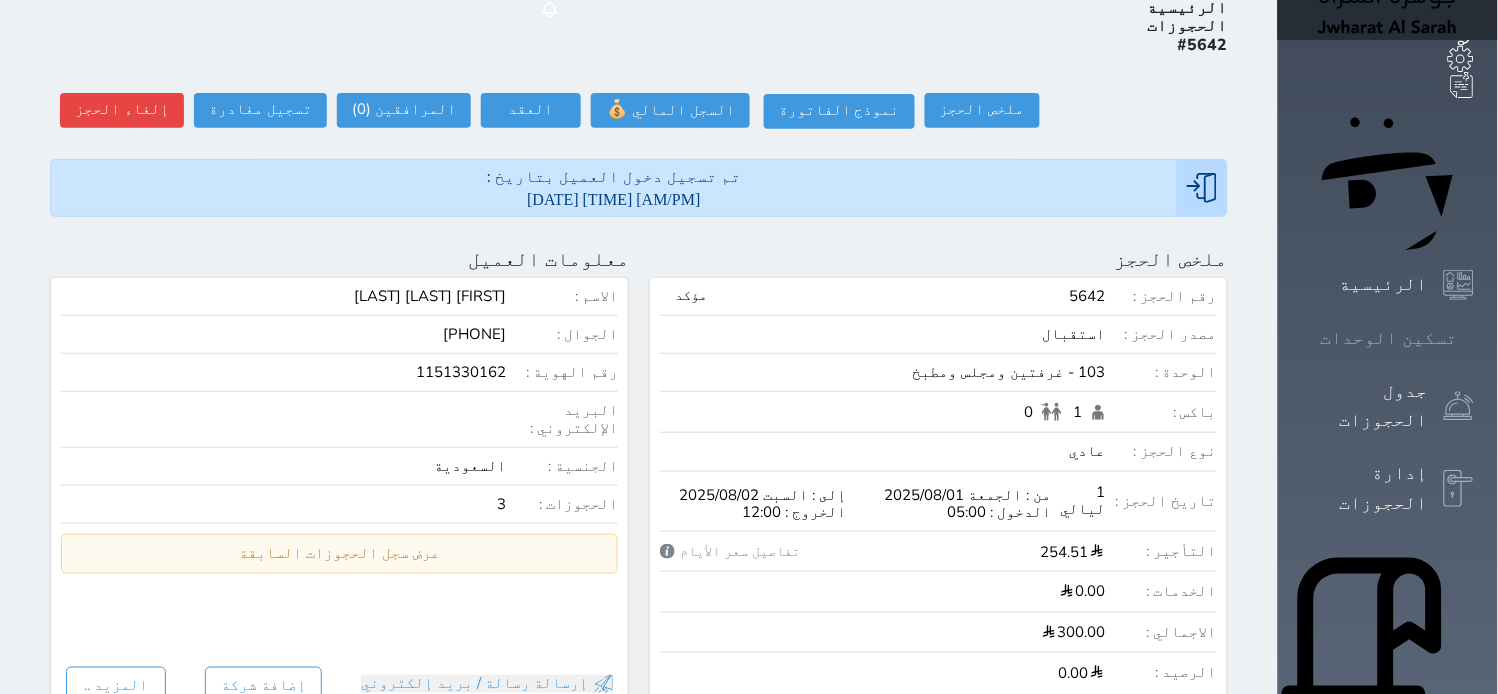 click on "تسكين الوحدات" at bounding box center (1388, 338) 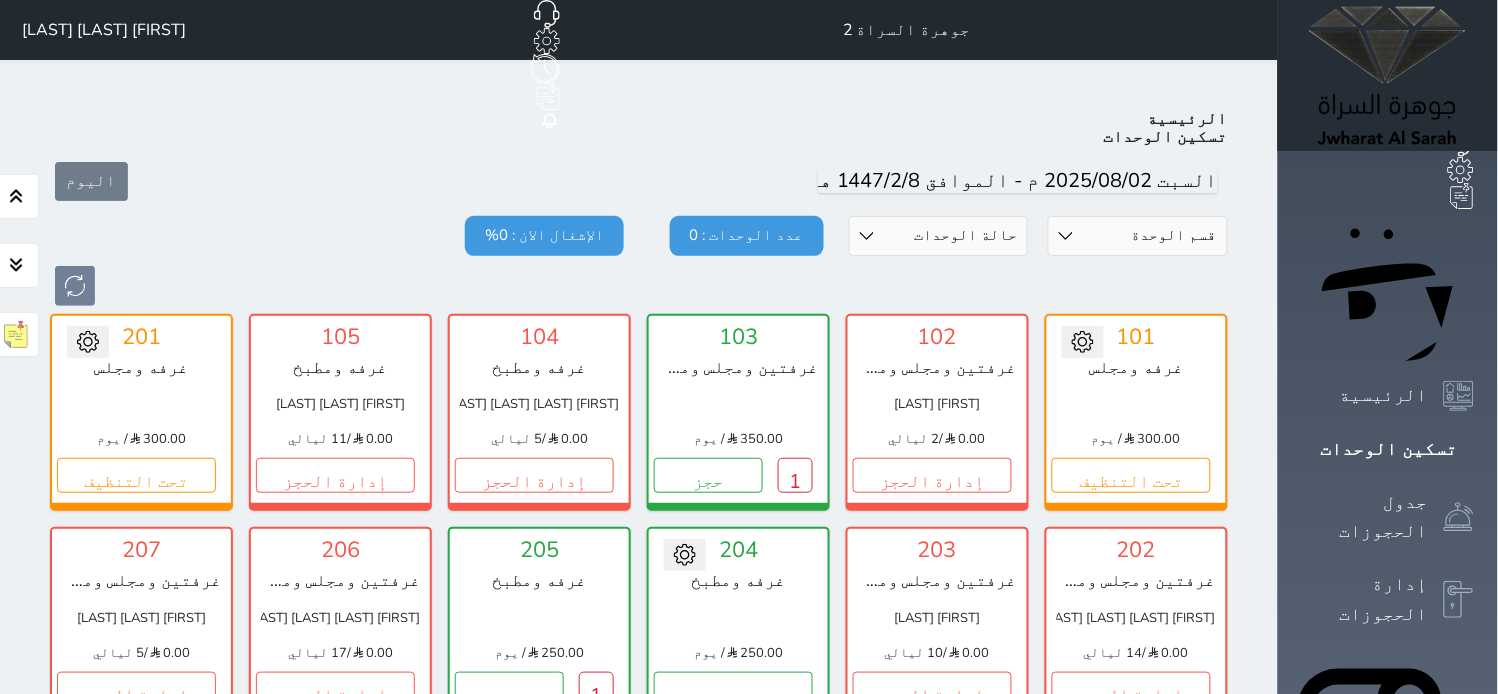 scroll, scrollTop: 77, scrollLeft: 0, axis: vertical 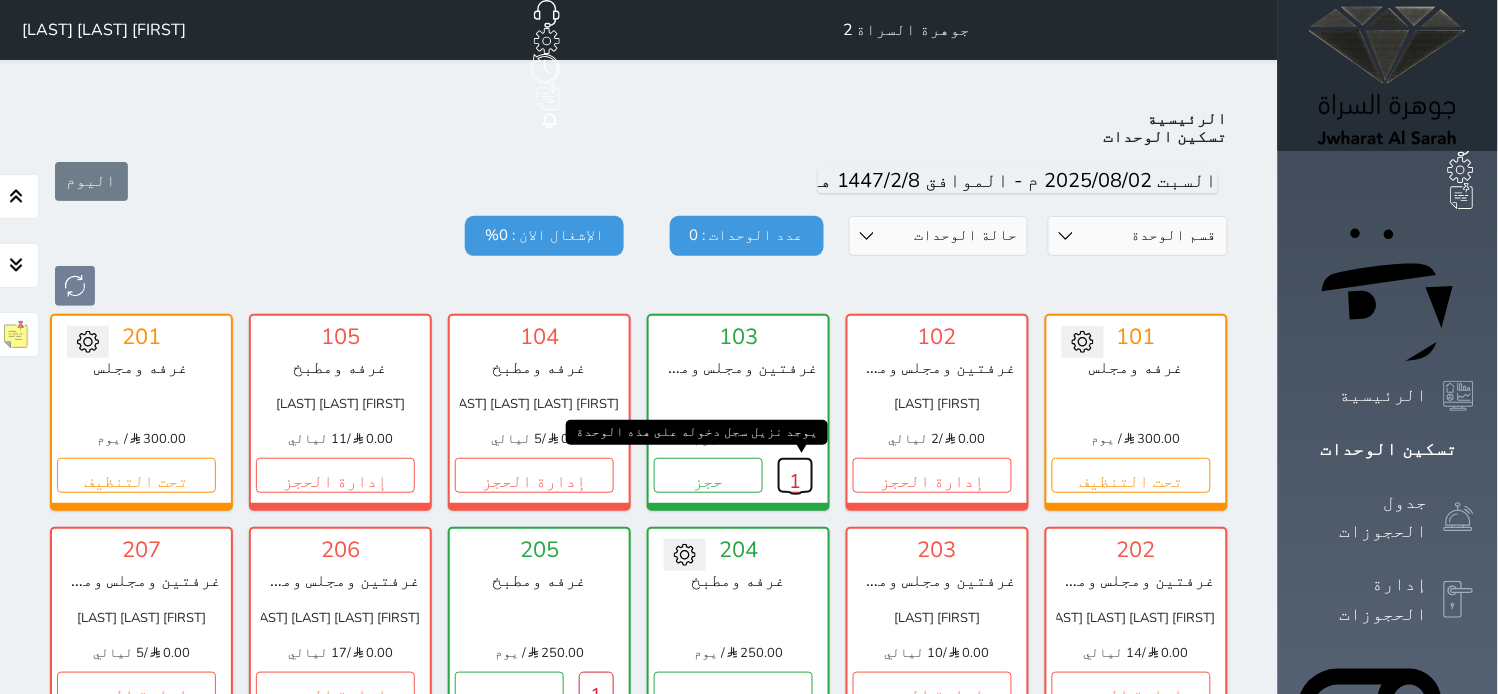 click on "1" at bounding box center [795, 475] 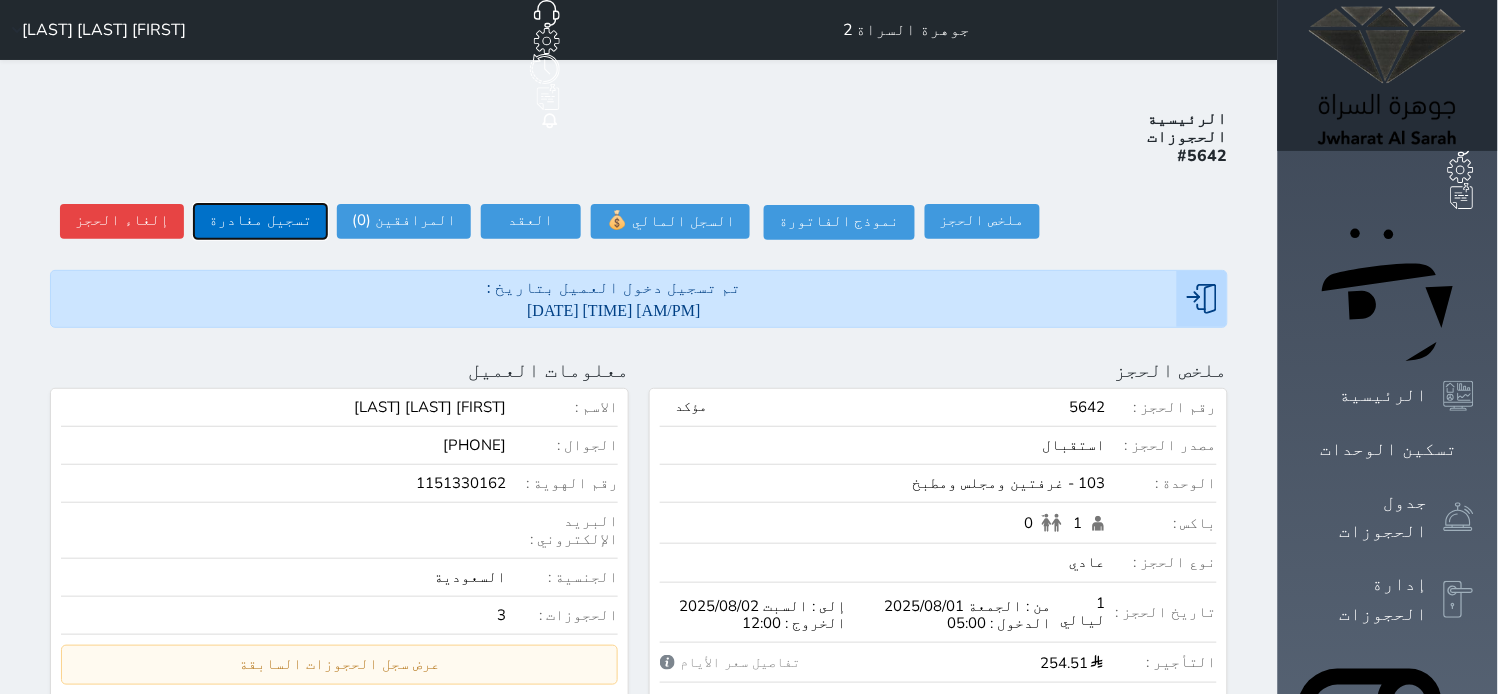 click on "تسجيل مغادرة" at bounding box center [260, 221] 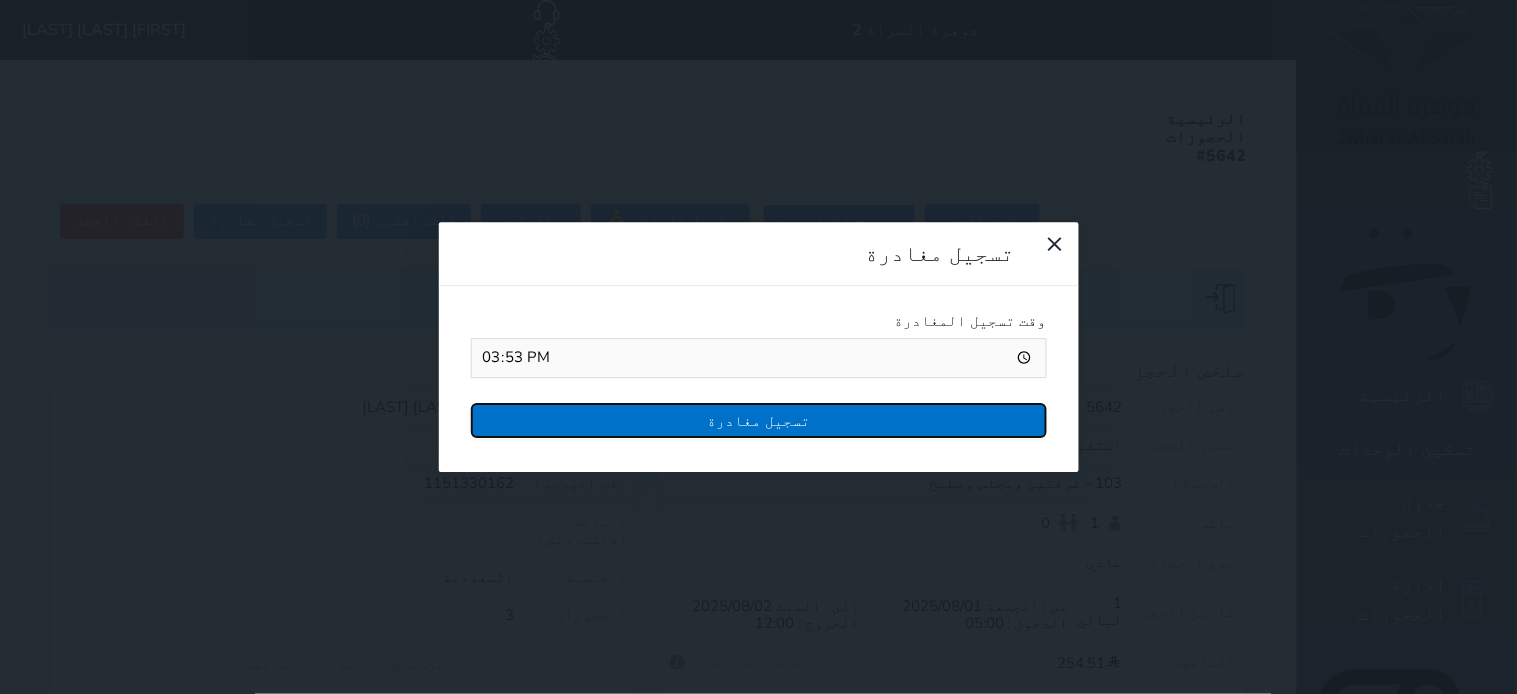 click on "تسجيل مغادرة" at bounding box center (759, 420) 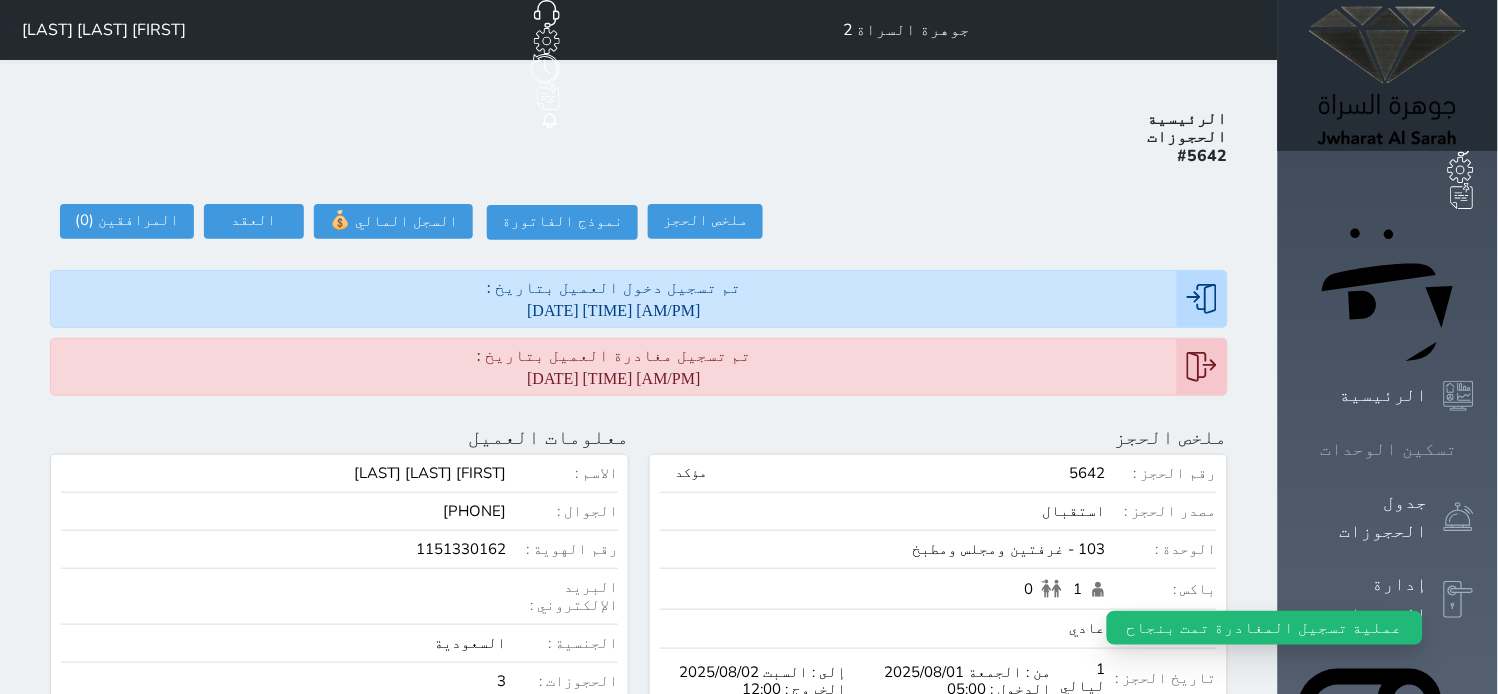 click 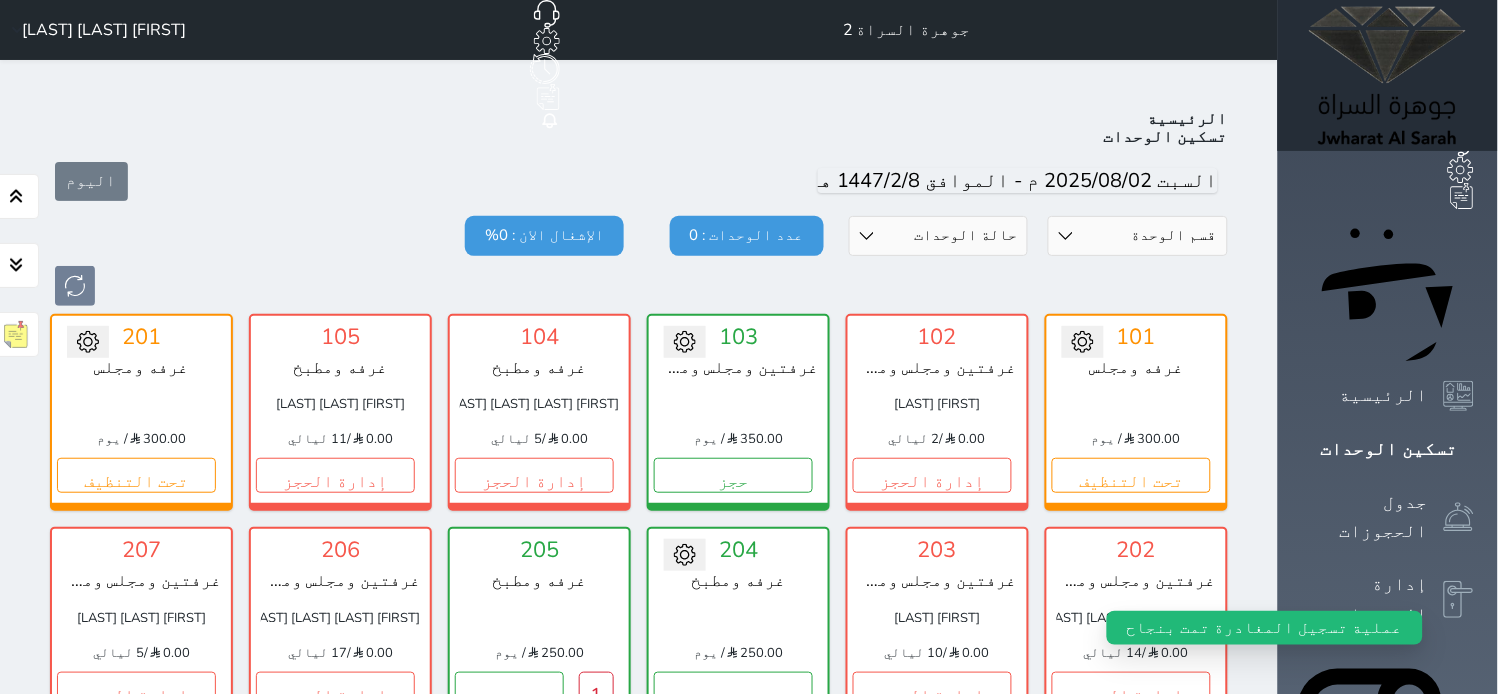 scroll, scrollTop: 77, scrollLeft: 0, axis: vertical 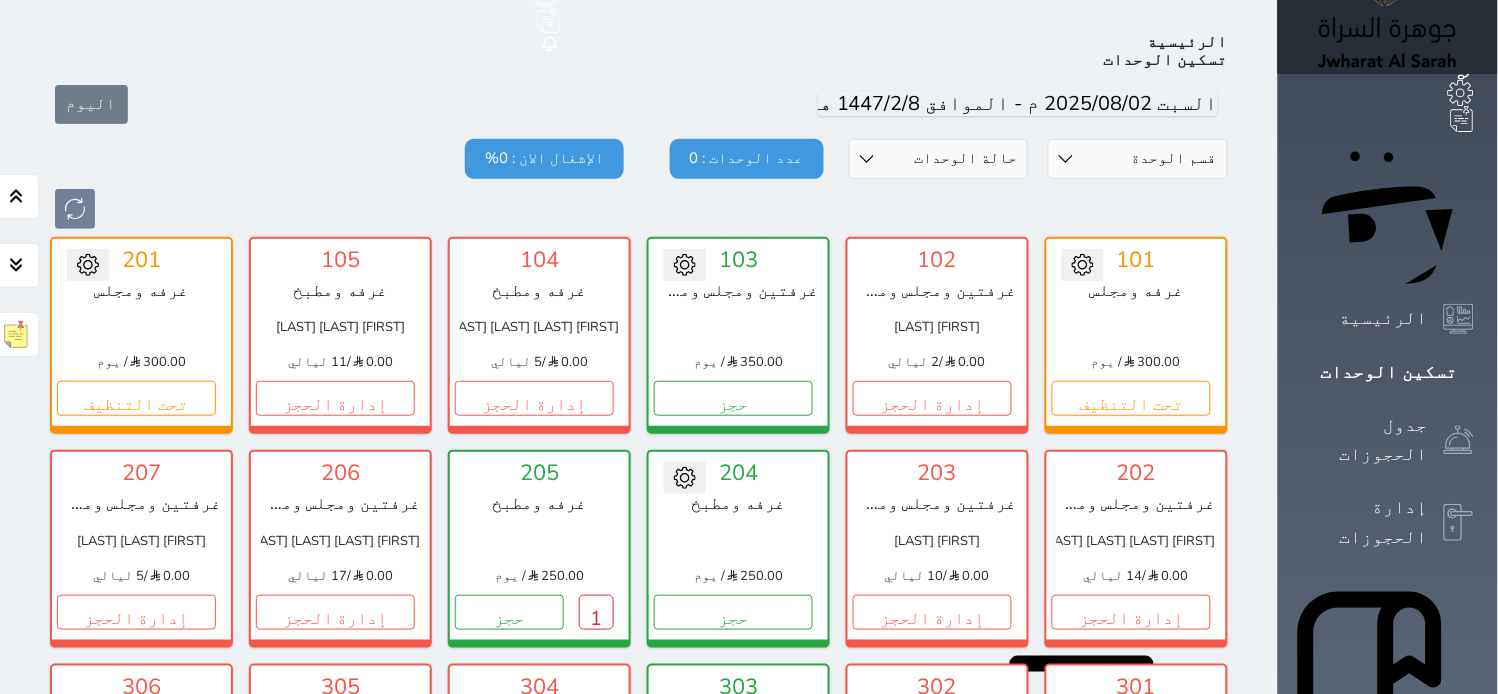 click 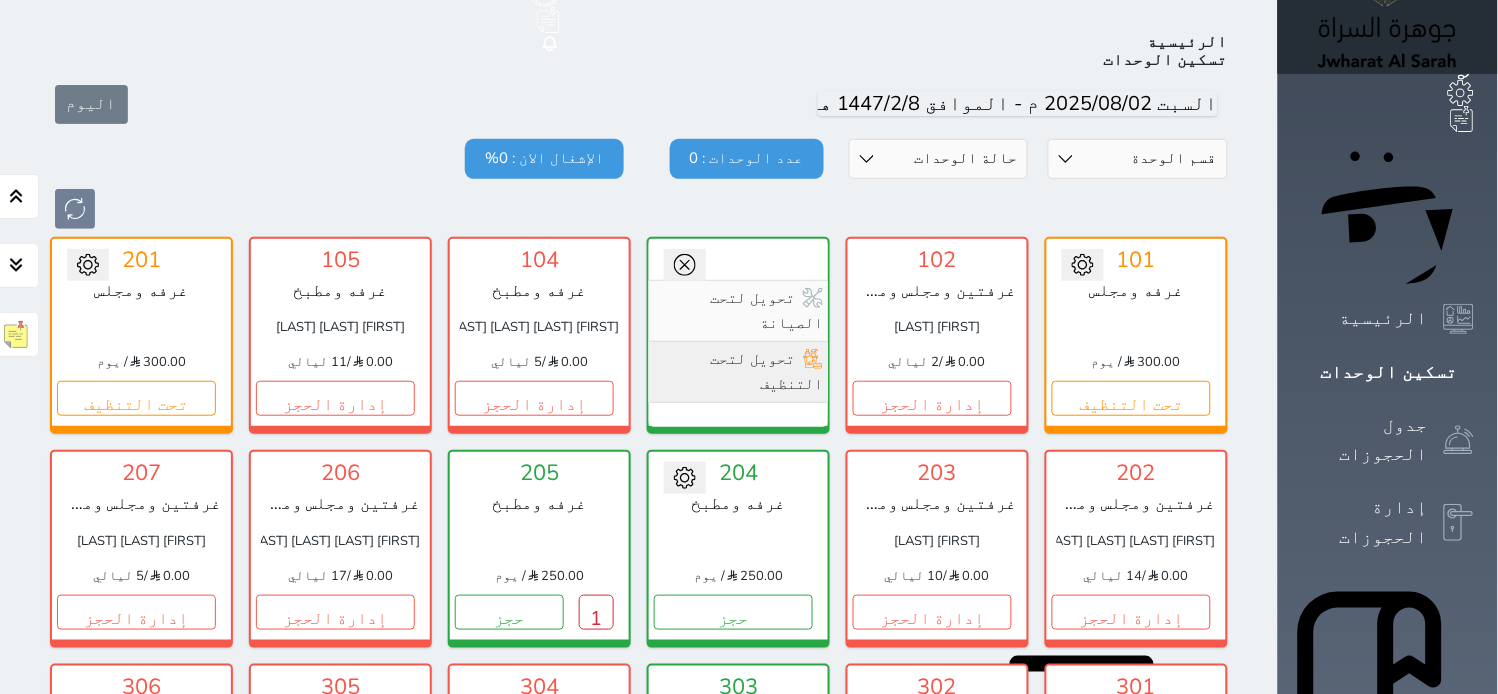 click 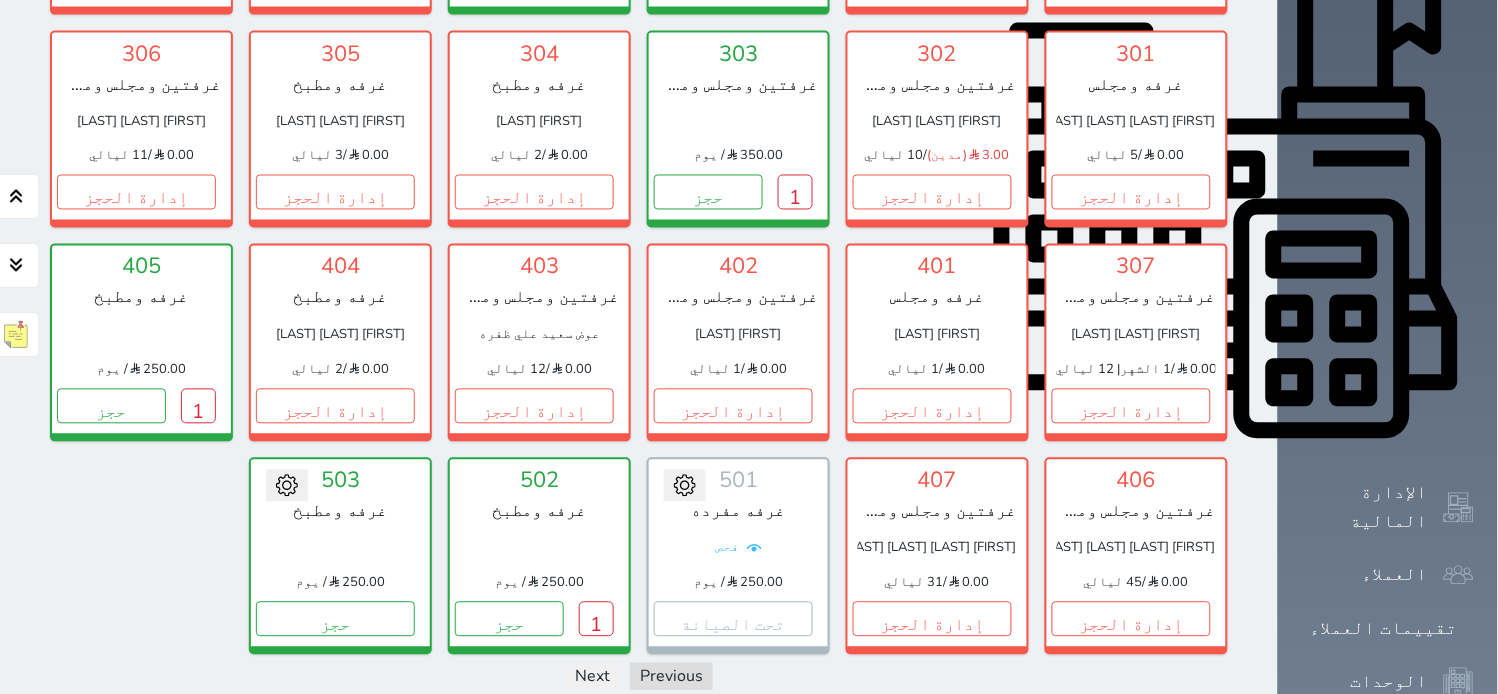 scroll, scrollTop: 744, scrollLeft: 0, axis: vertical 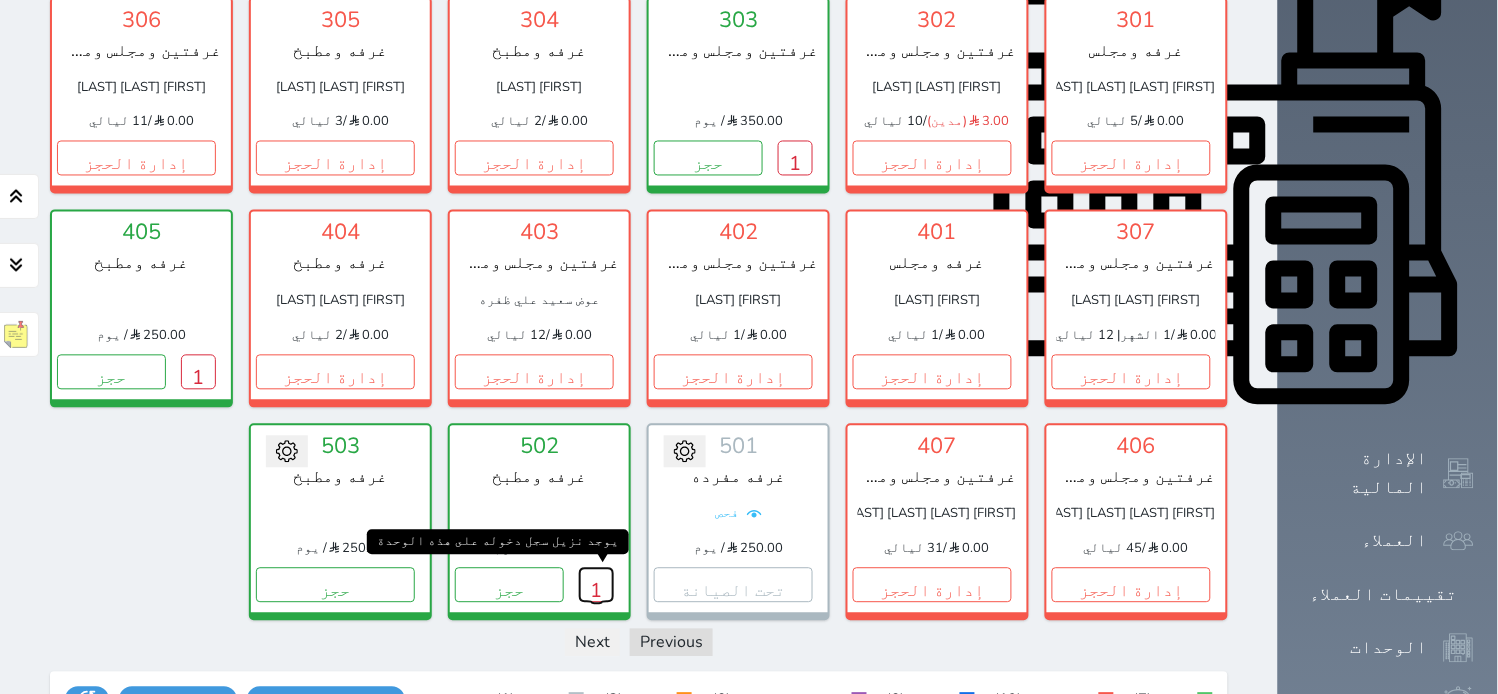 click on "1" at bounding box center [596, 585] 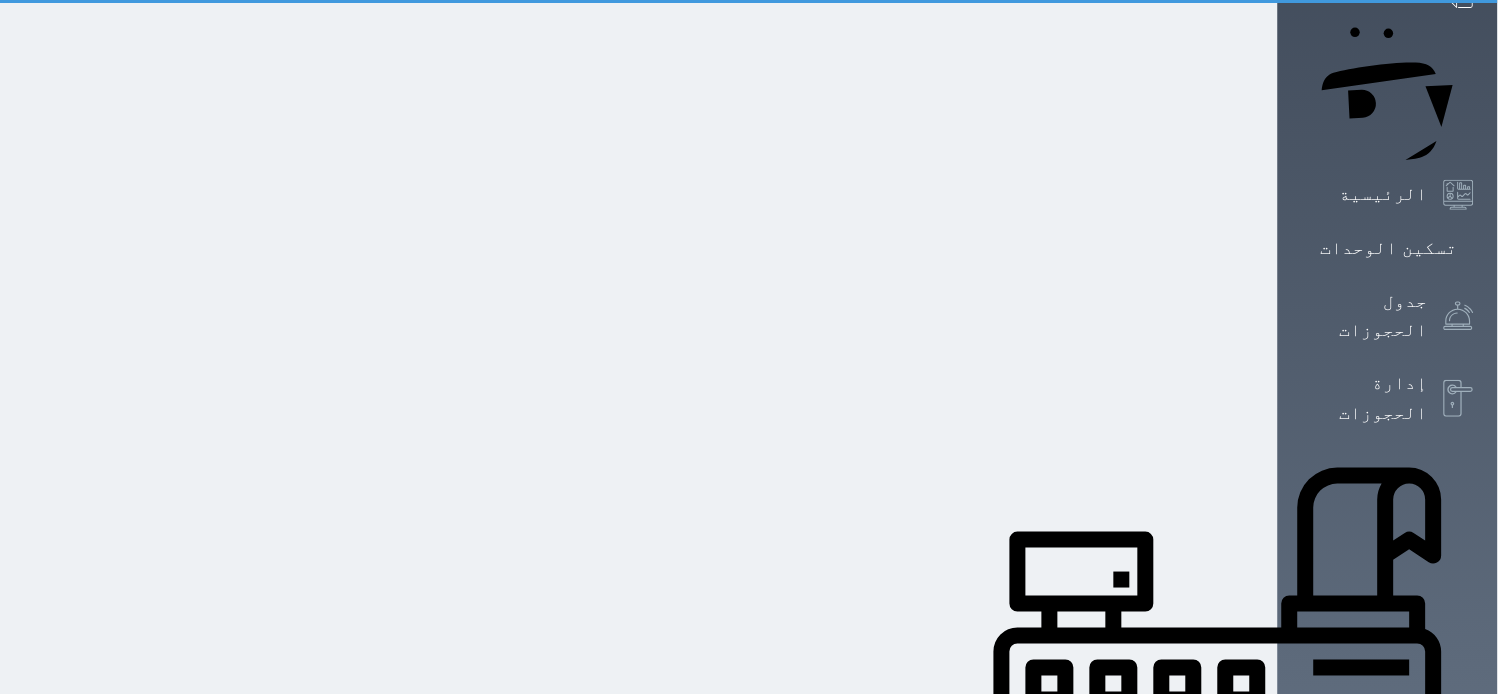 scroll, scrollTop: 0, scrollLeft: 0, axis: both 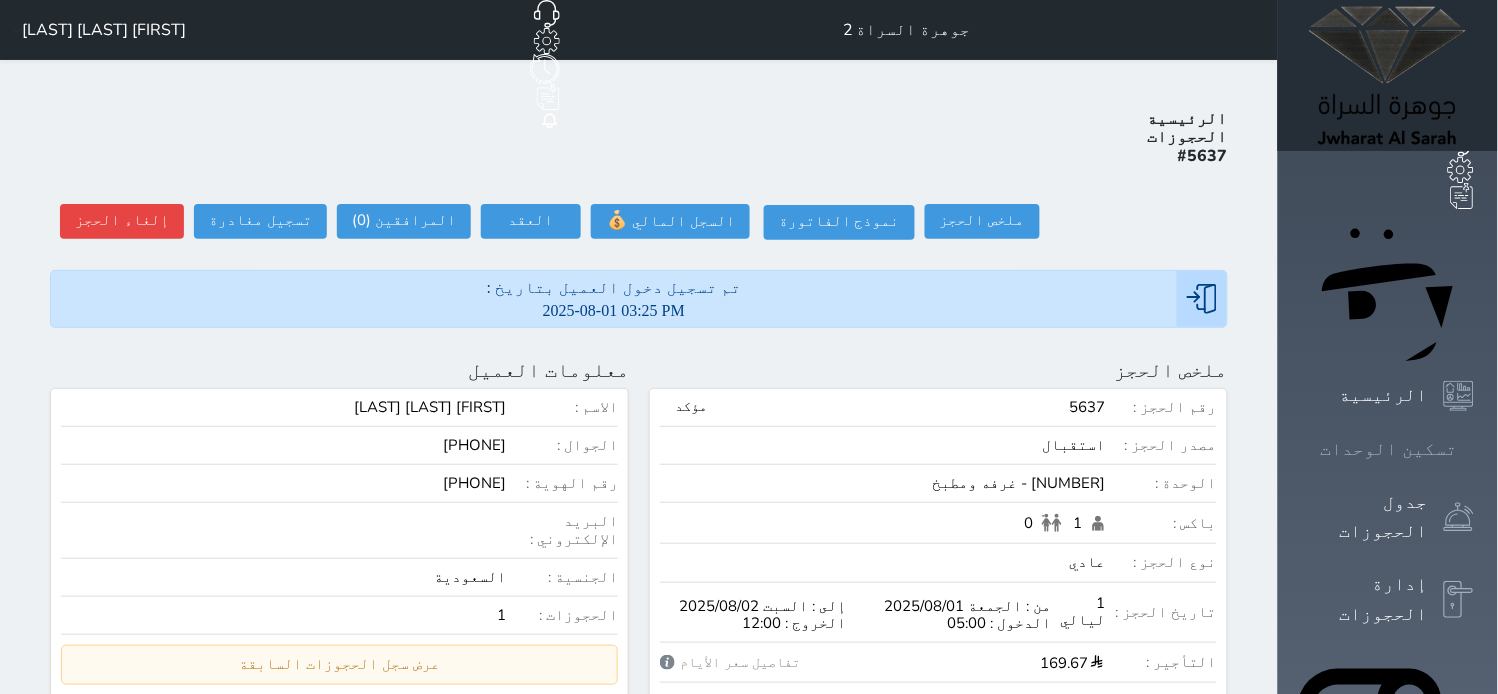 click 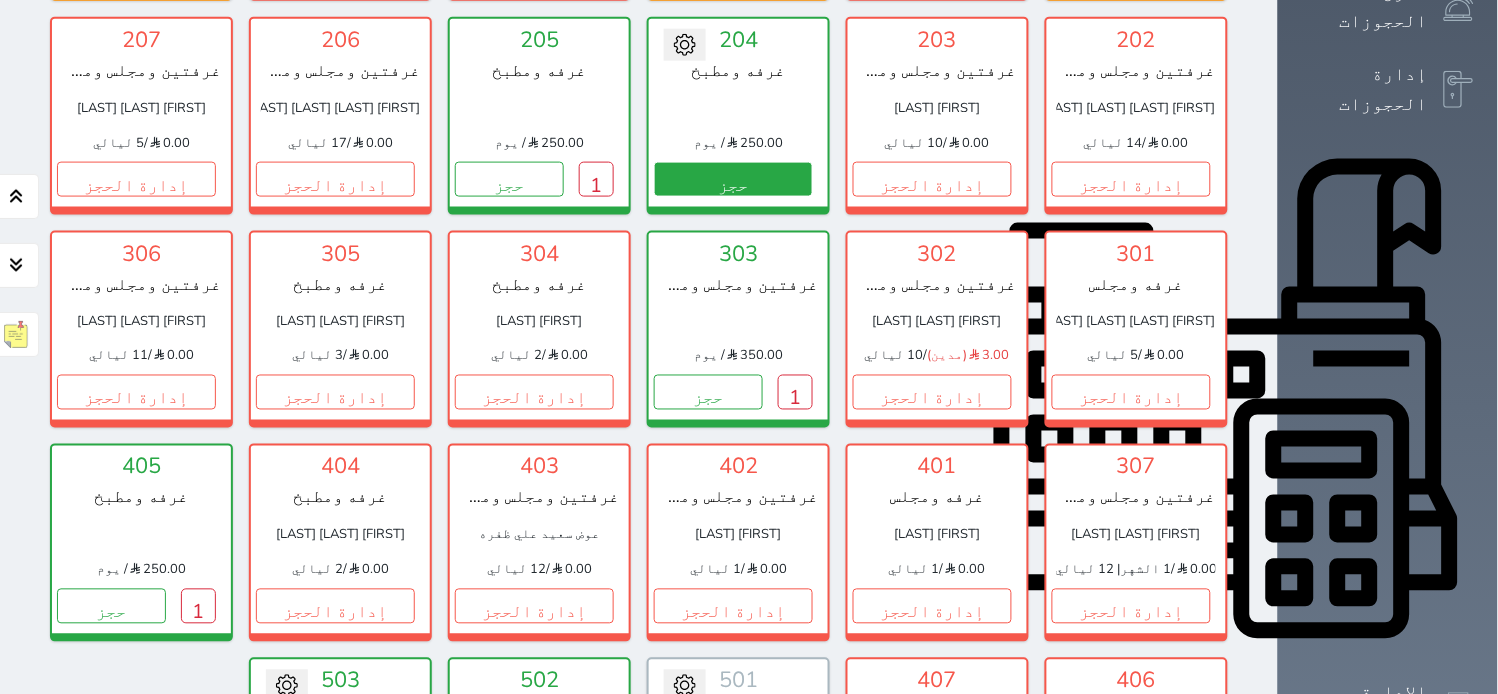 scroll, scrollTop: 633, scrollLeft: 0, axis: vertical 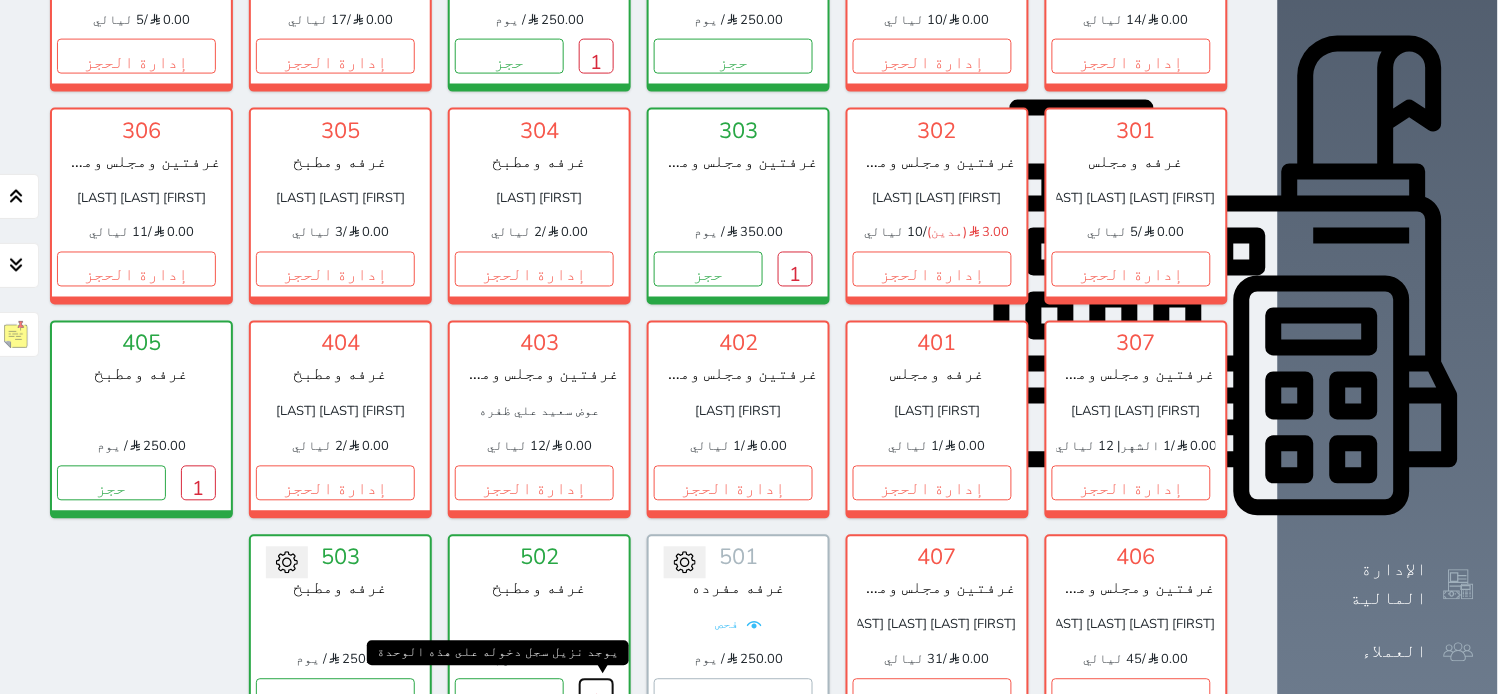 click on "1" at bounding box center [596, 696] 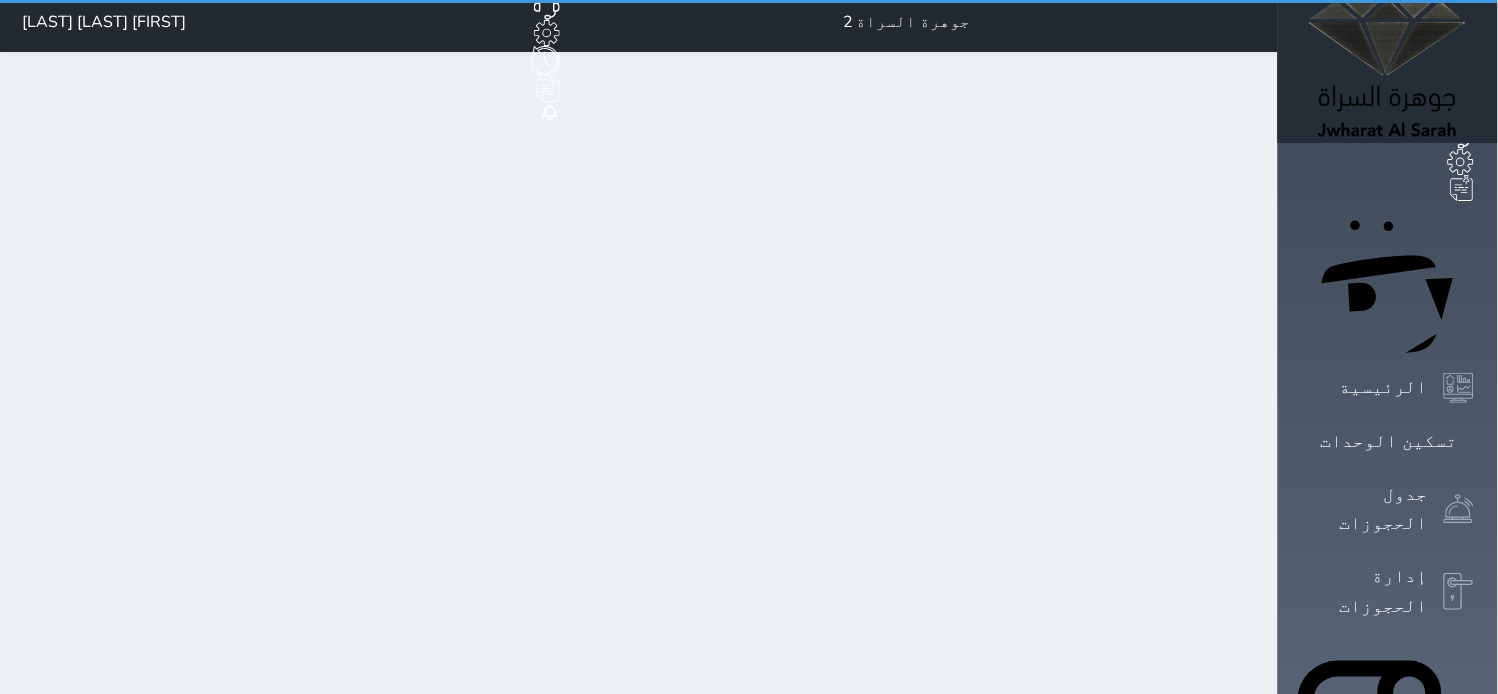 scroll, scrollTop: 0, scrollLeft: 0, axis: both 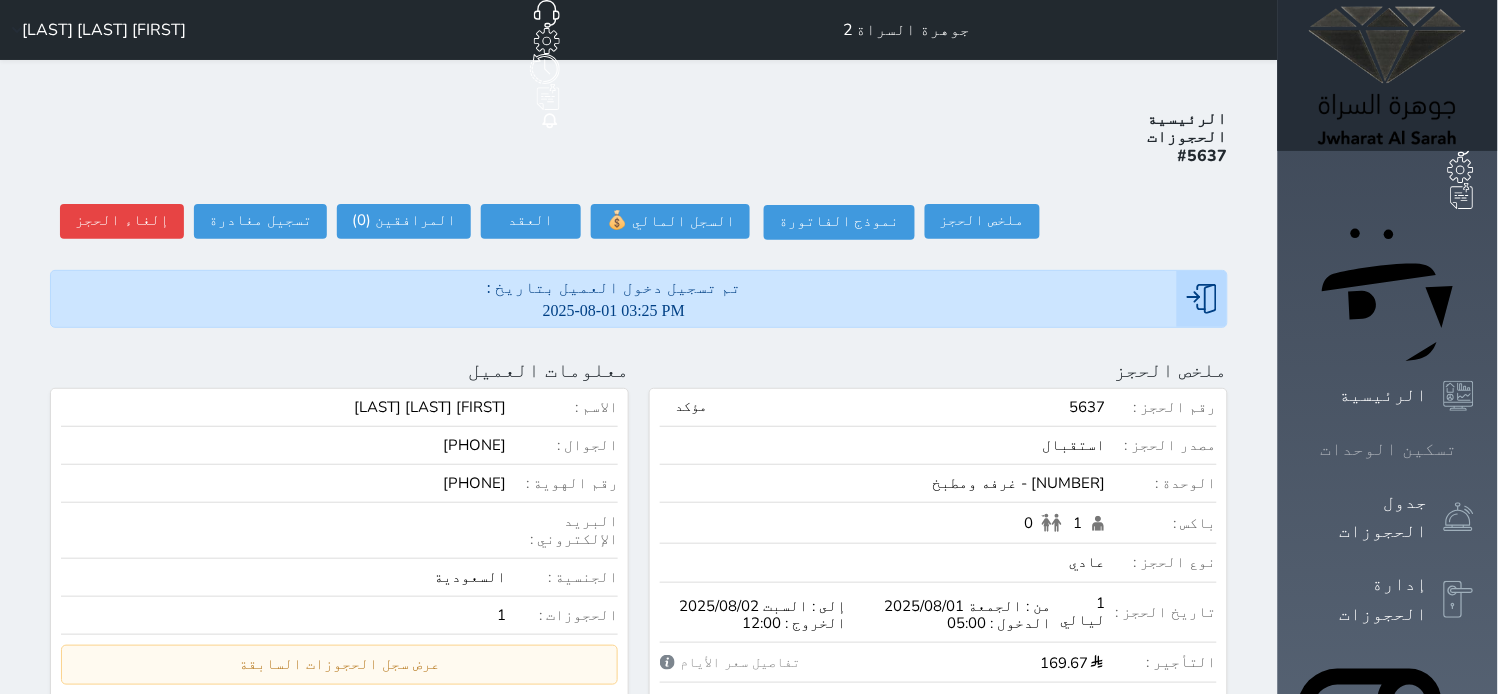 click 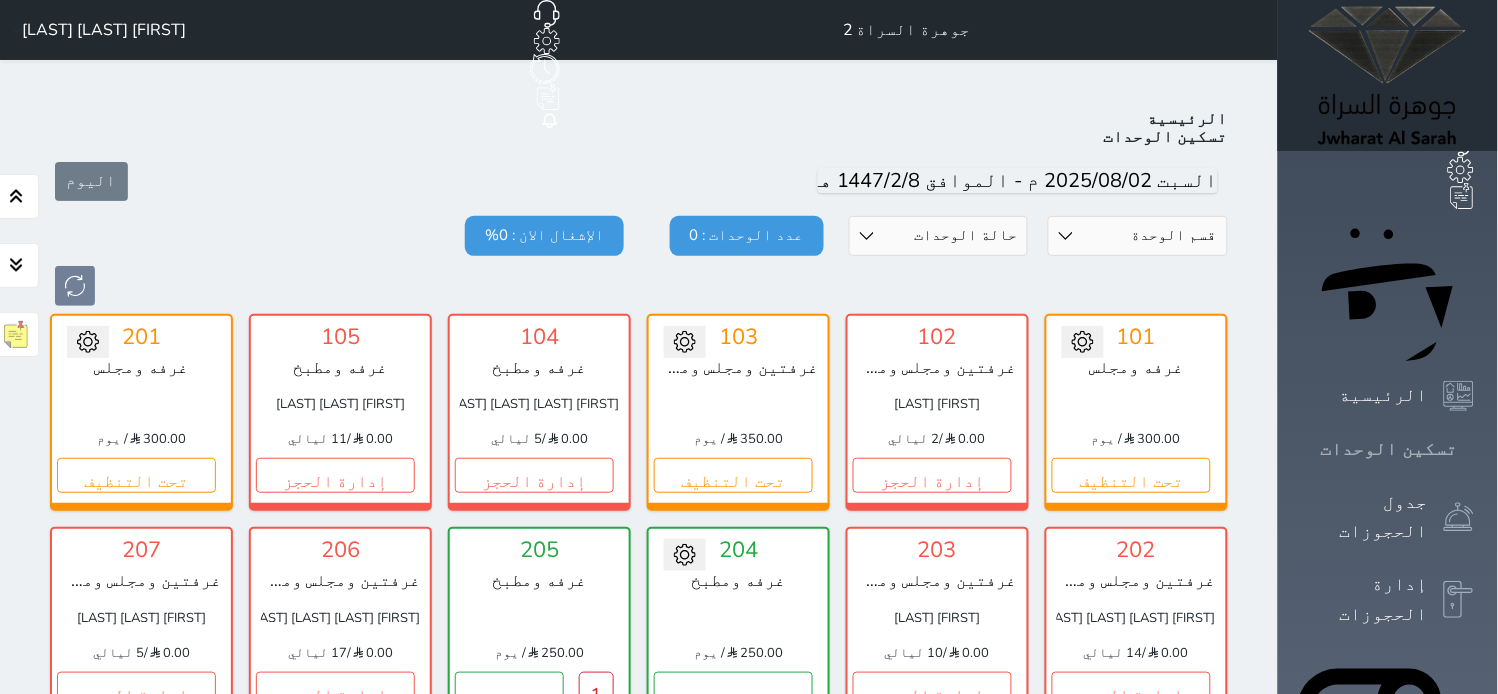 scroll, scrollTop: 77, scrollLeft: 0, axis: vertical 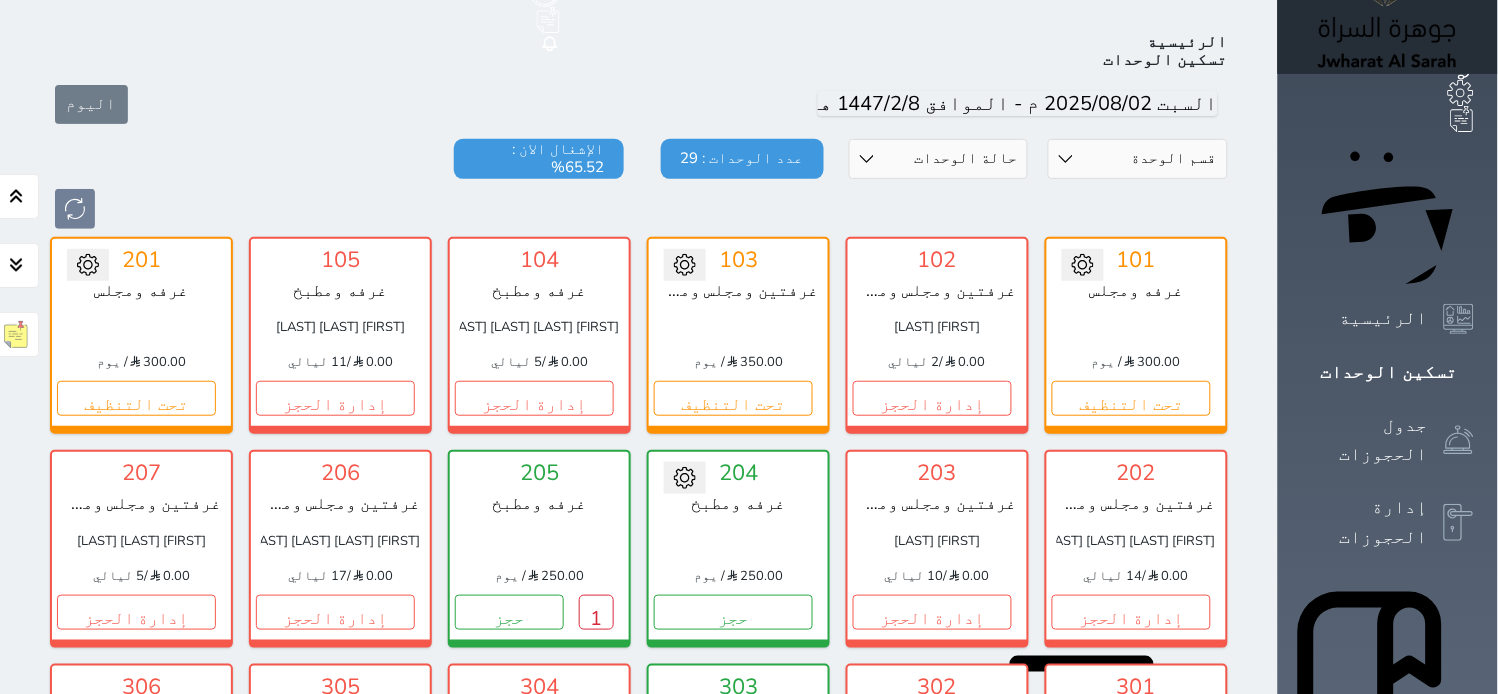 click 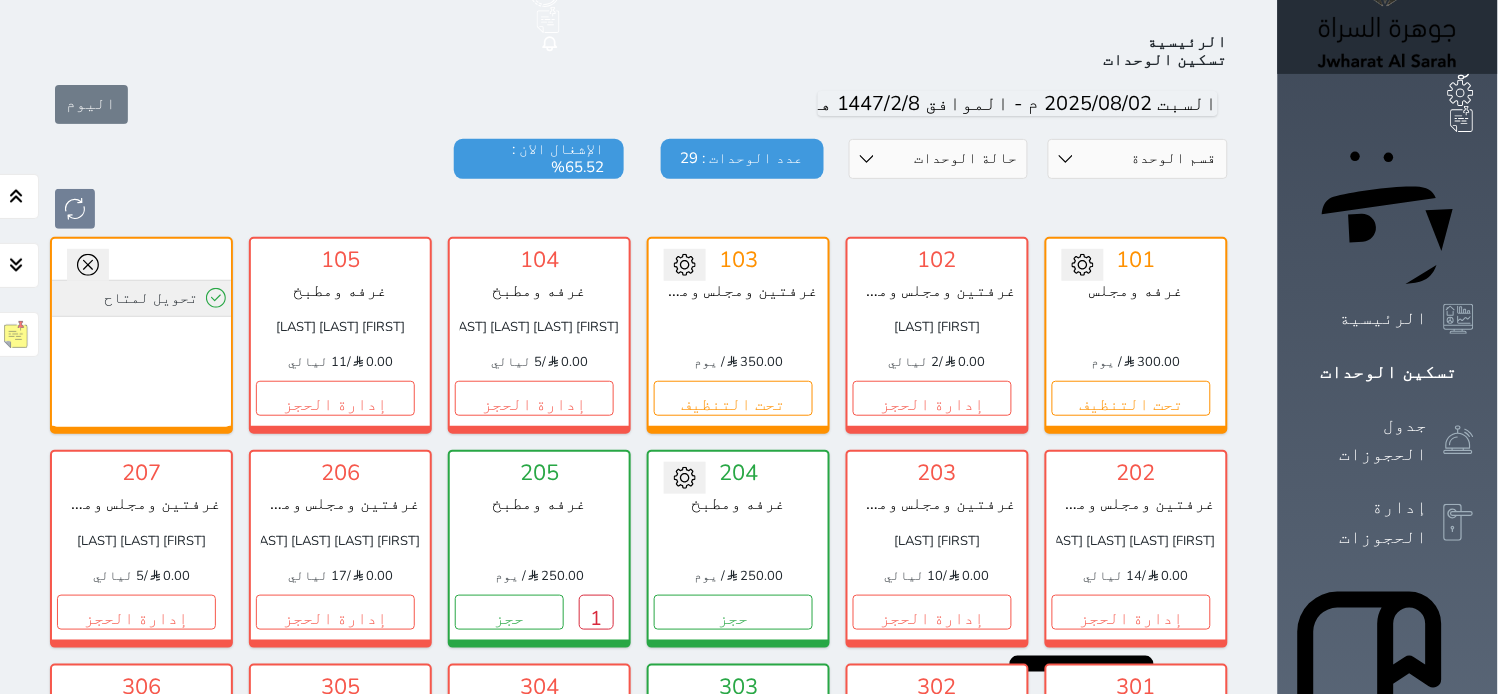 click 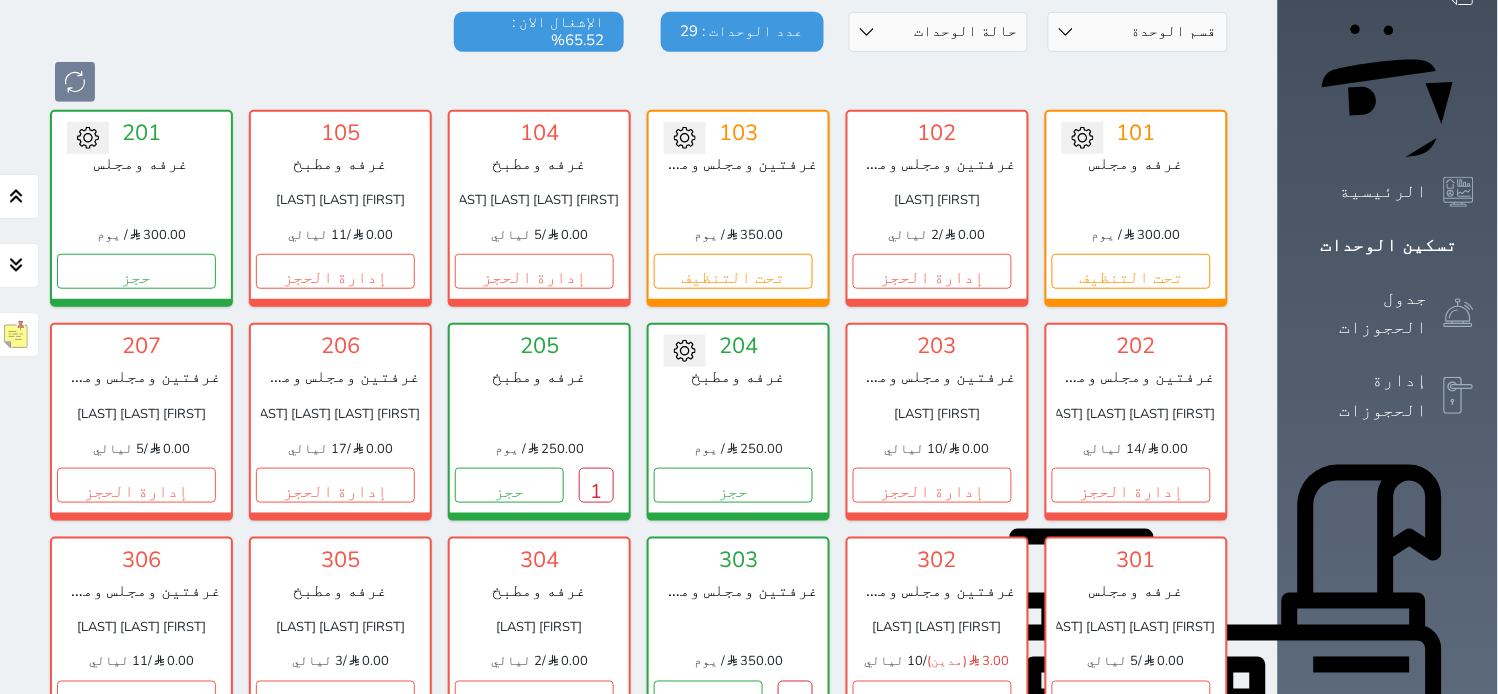 scroll, scrollTop: 444, scrollLeft: 0, axis: vertical 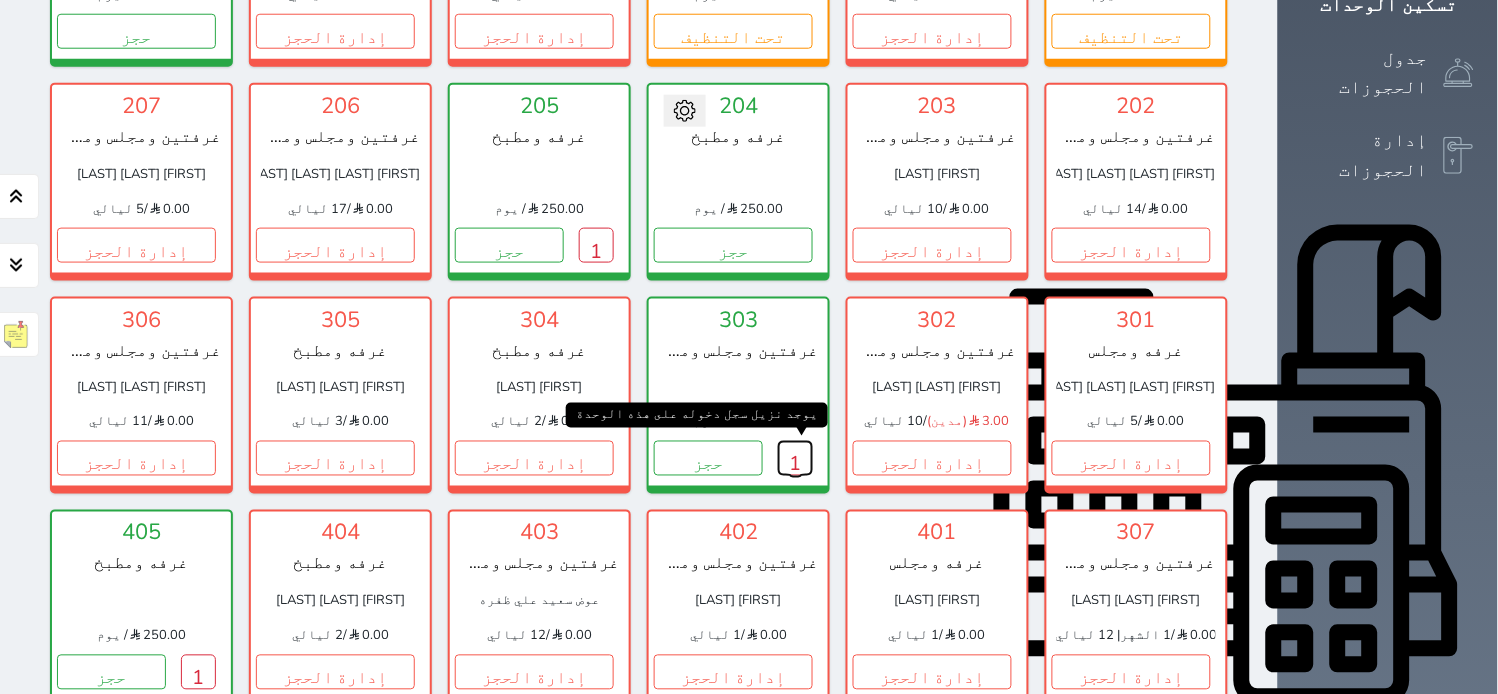 click on "1" at bounding box center [795, 458] 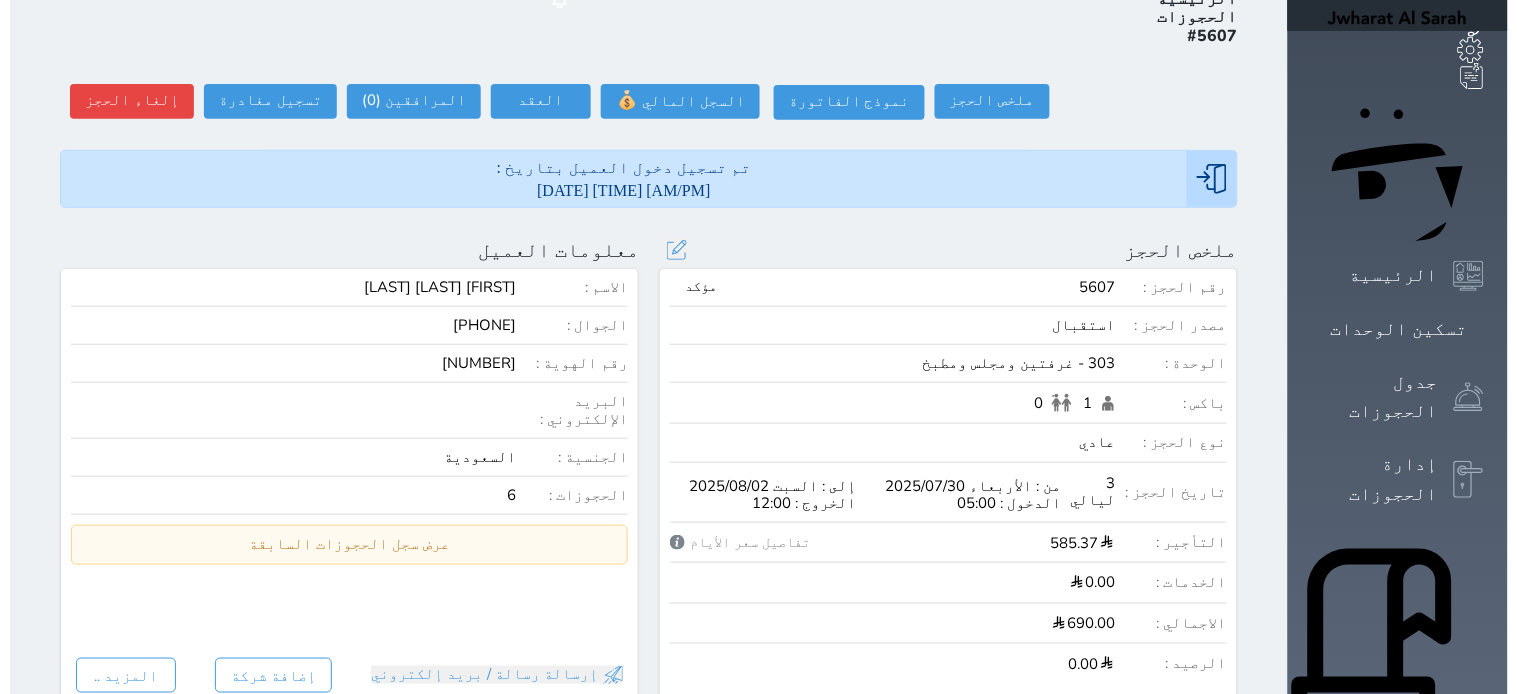scroll, scrollTop: 0, scrollLeft: 0, axis: both 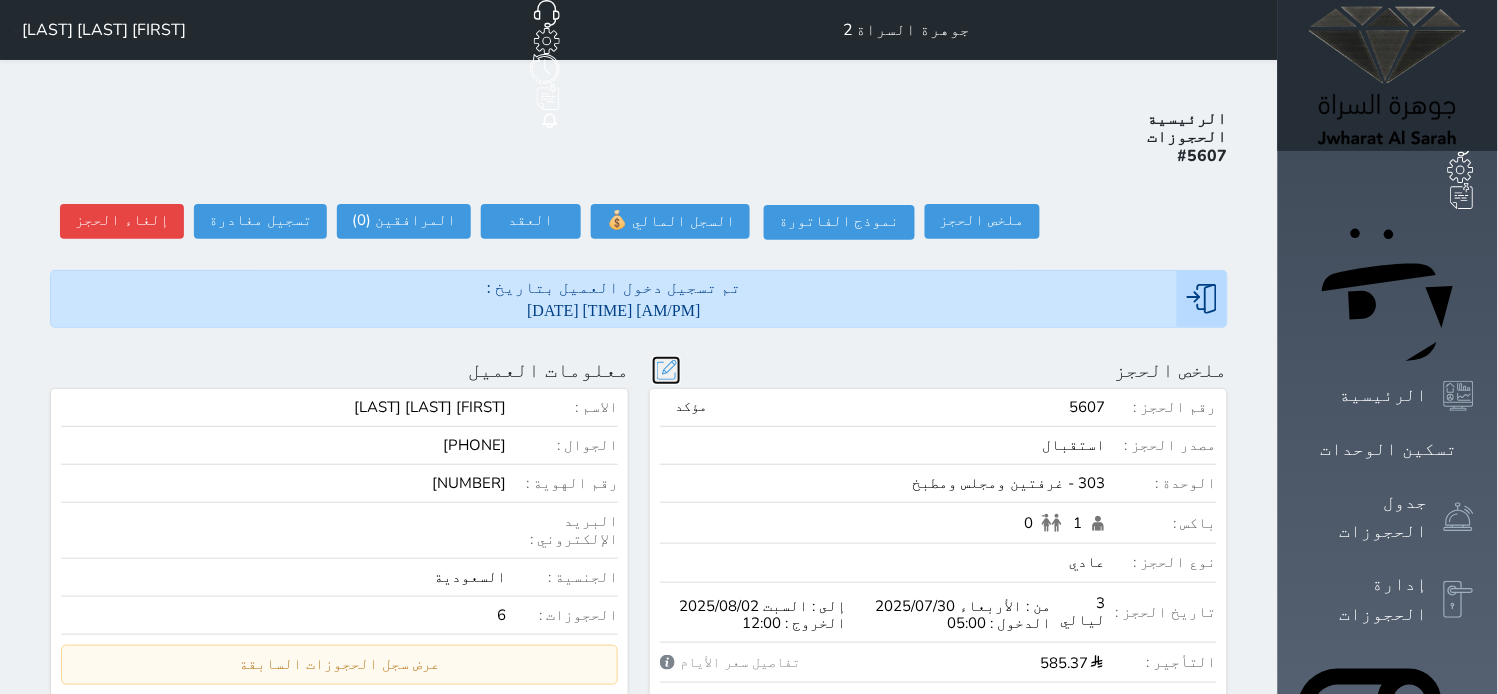 click at bounding box center [666, 370] 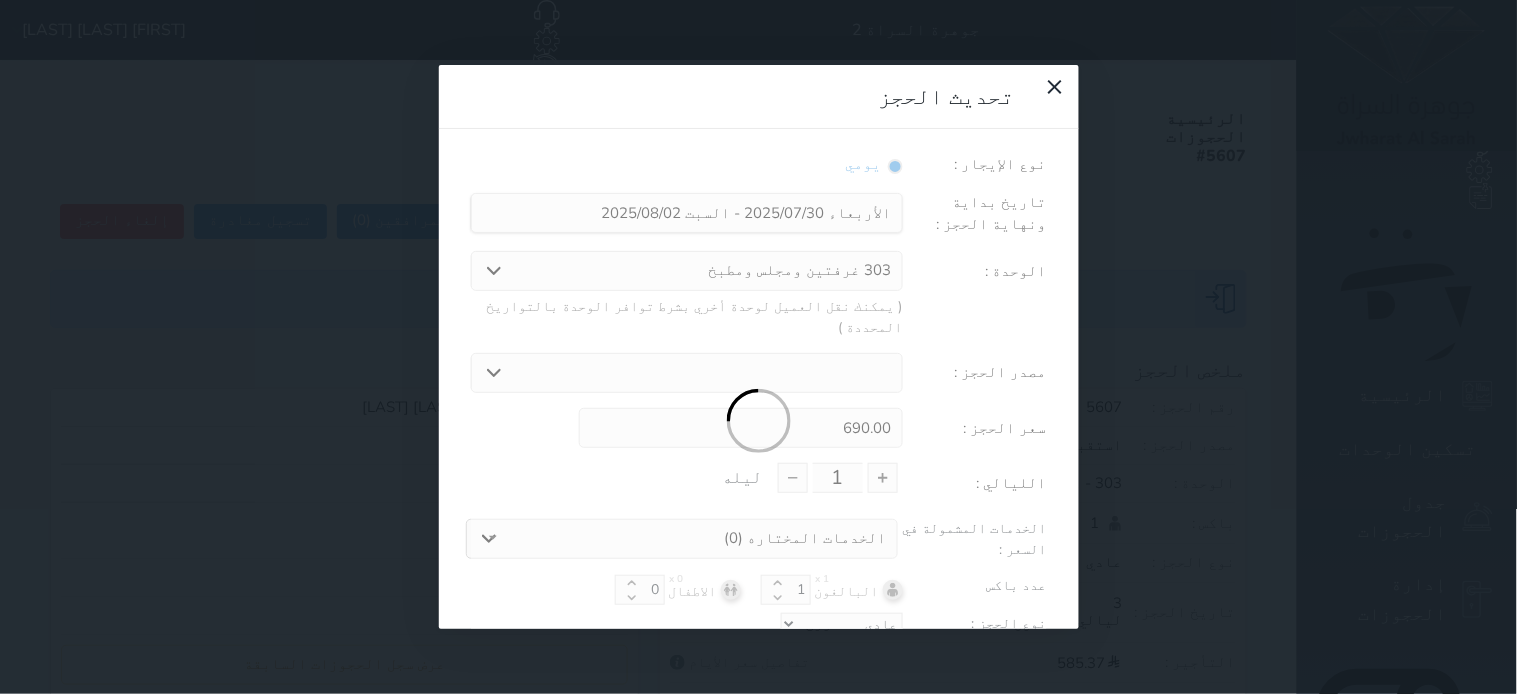 type on "3" 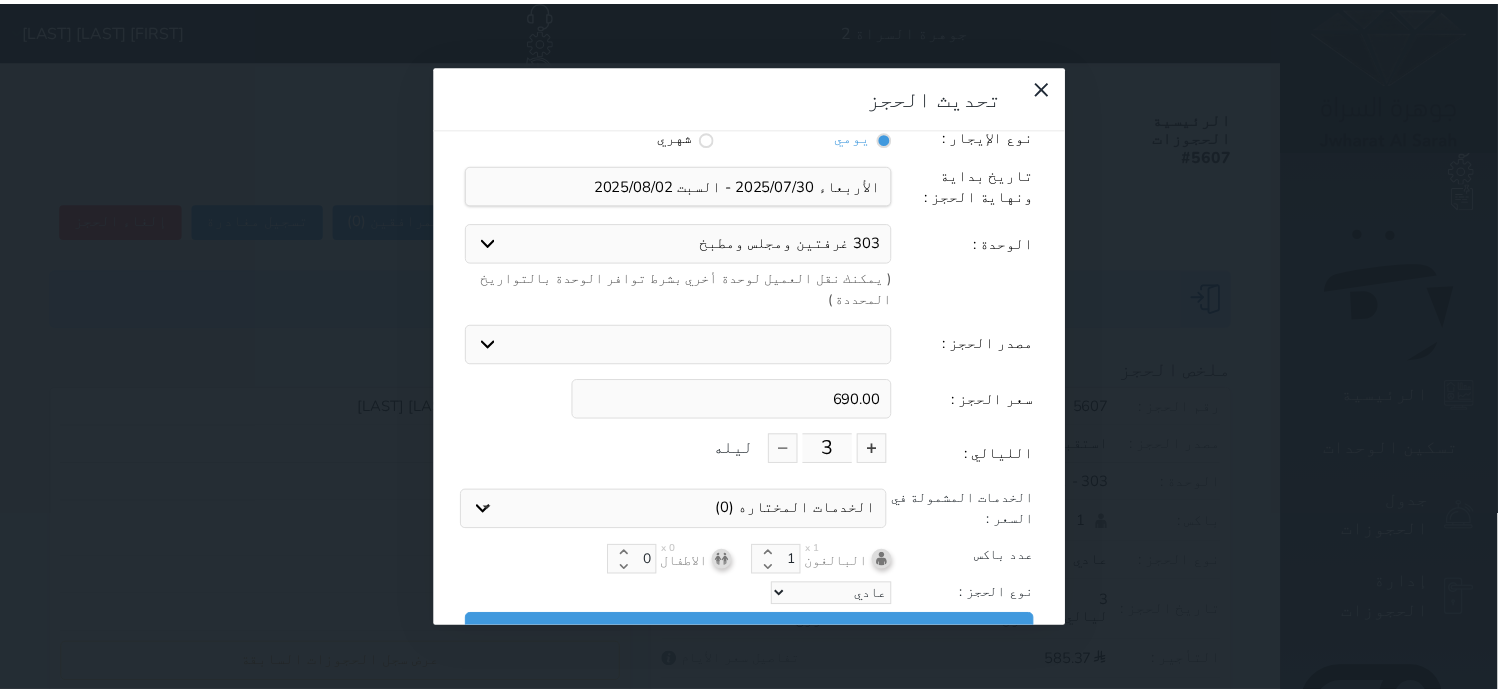 scroll, scrollTop: 44, scrollLeft: 0, axis: vertical 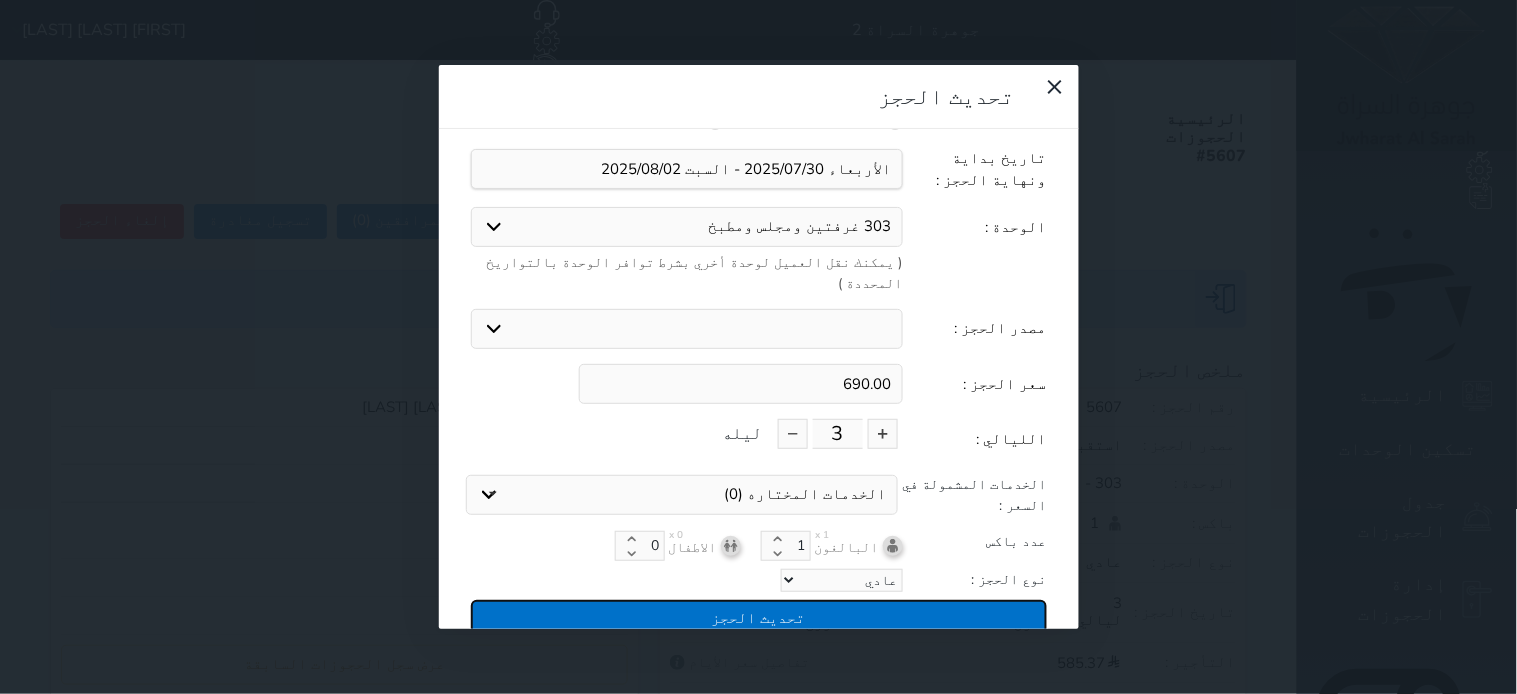 click on "تحديث الحجز" at bounding box center (759, 617) 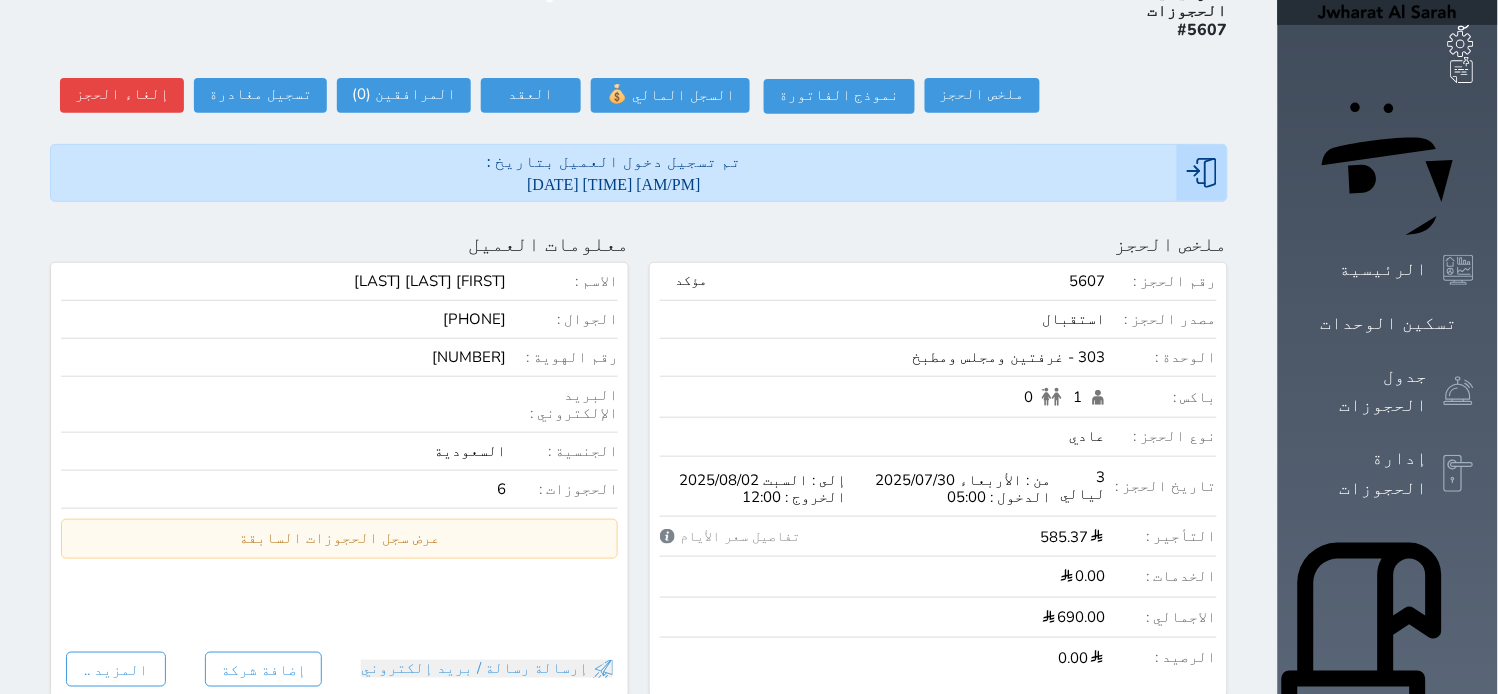 scroll, scrollTop: 0, scrollLeft: 0, axis: both 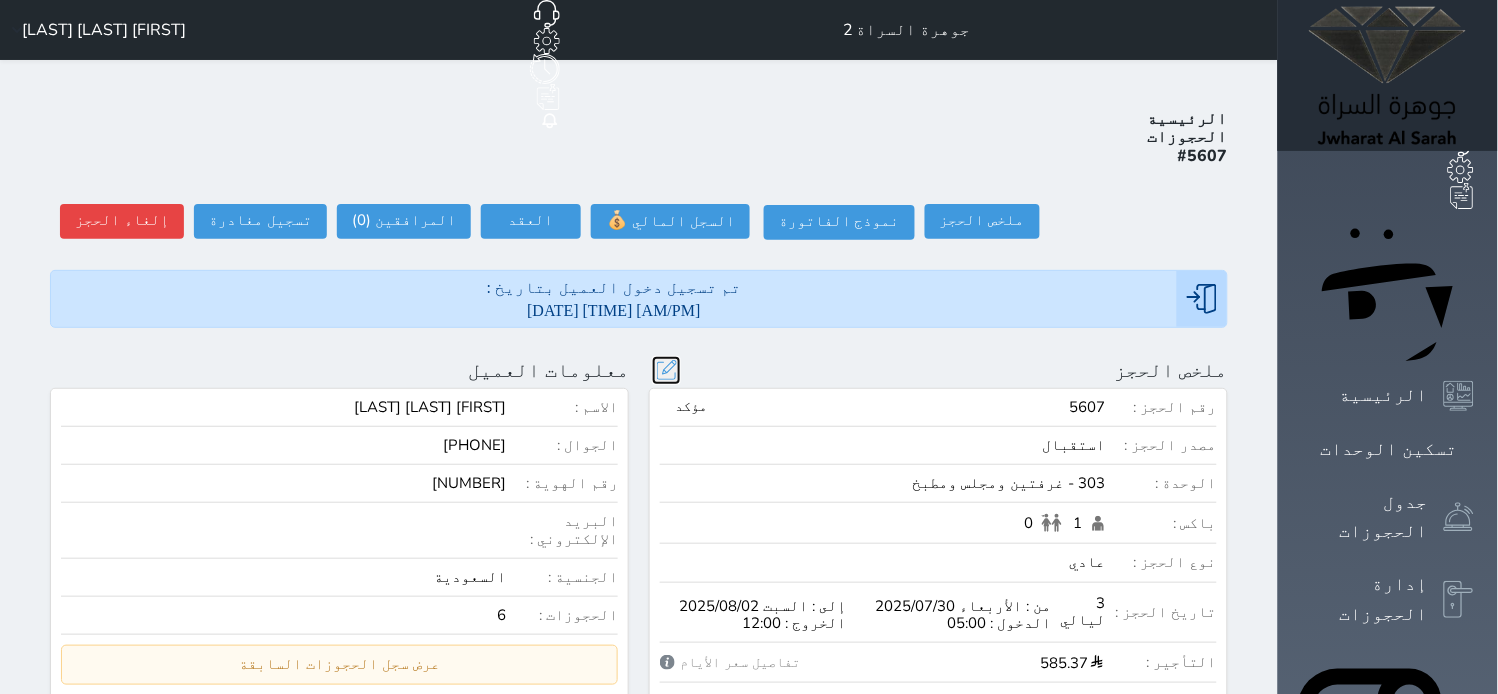 click at bounding box center (666, 370) 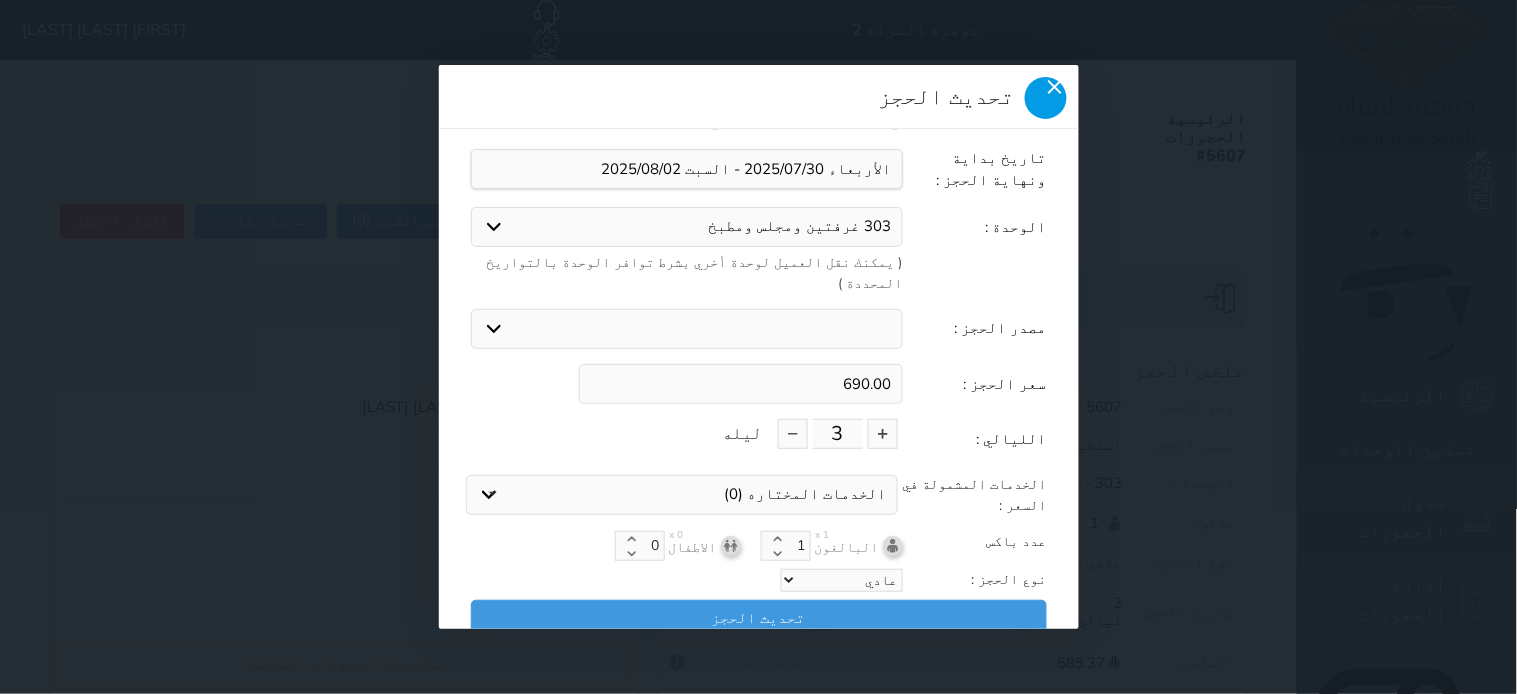 click at bounding box center [1046, 98] 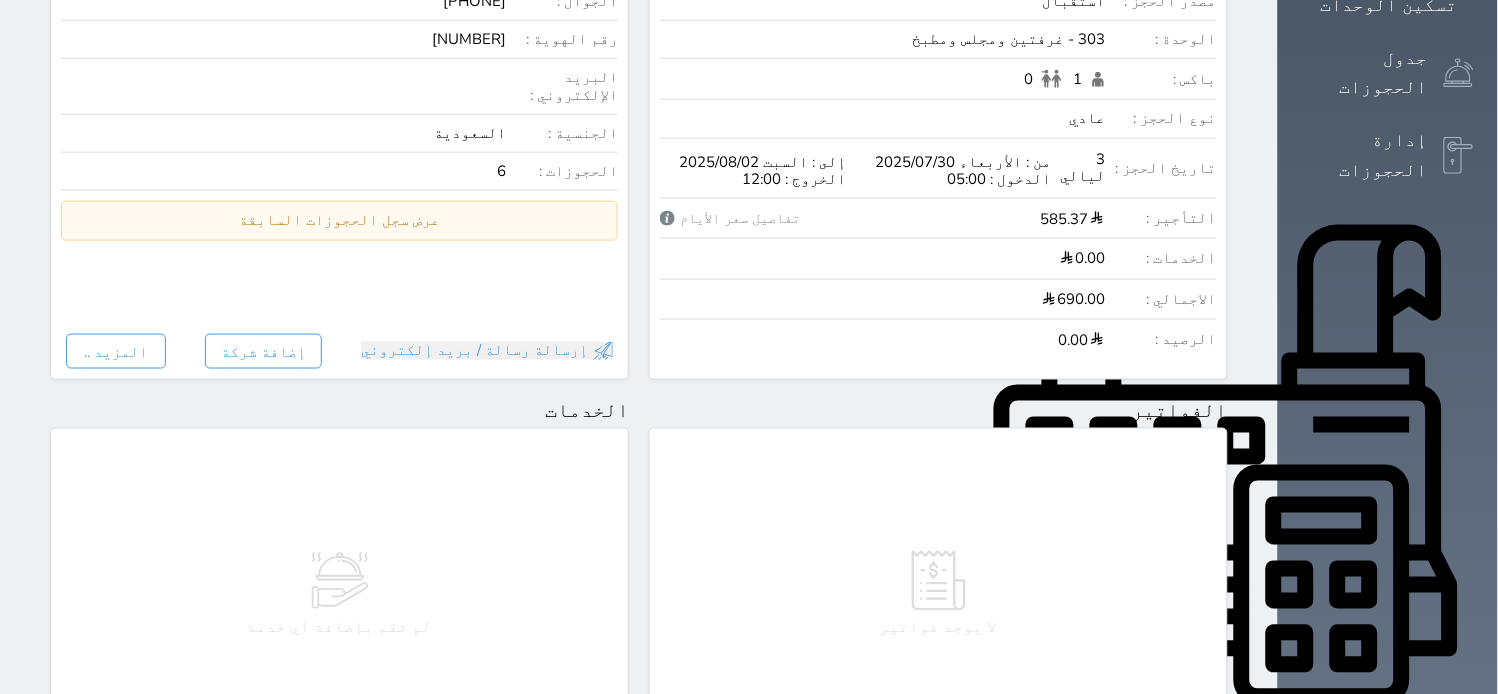 scroll, scrollTop: 0, scrollLeft: 0, axis: both 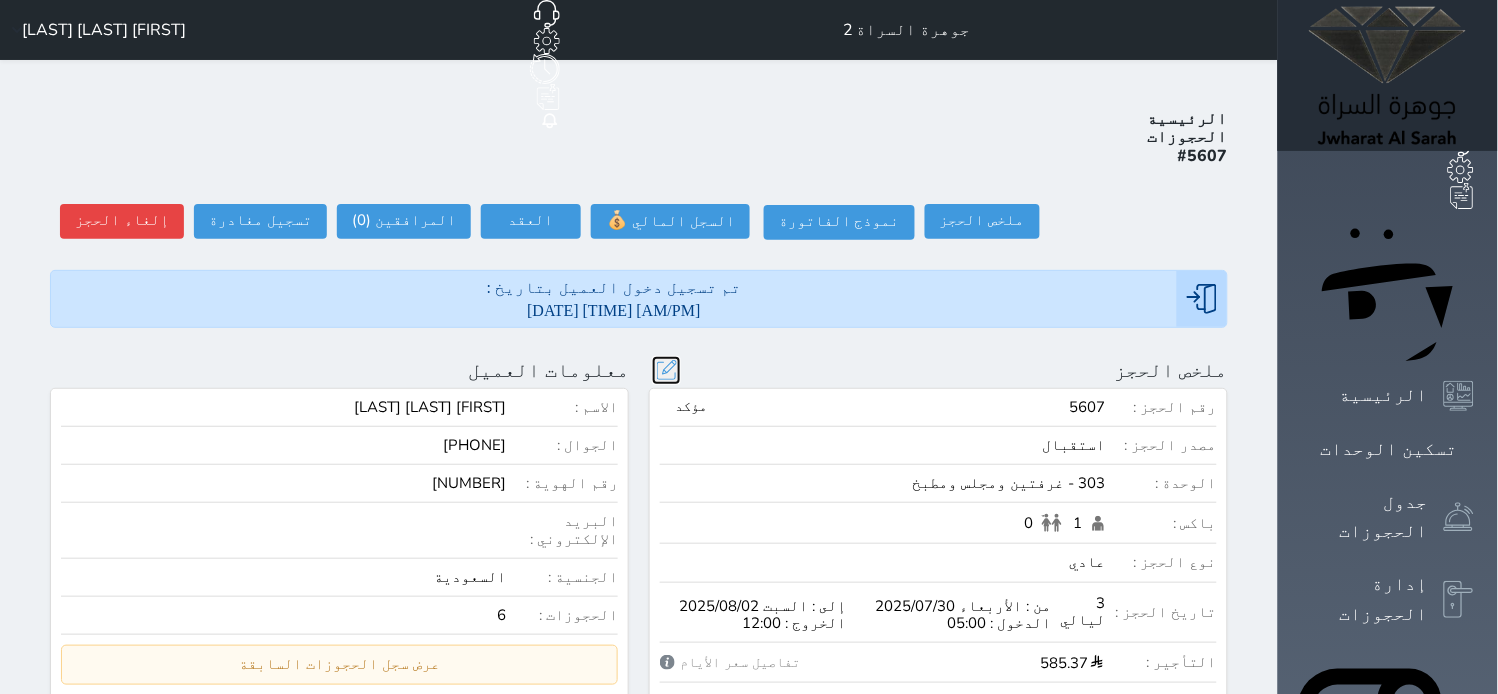 click at bounding box center [666, 370] 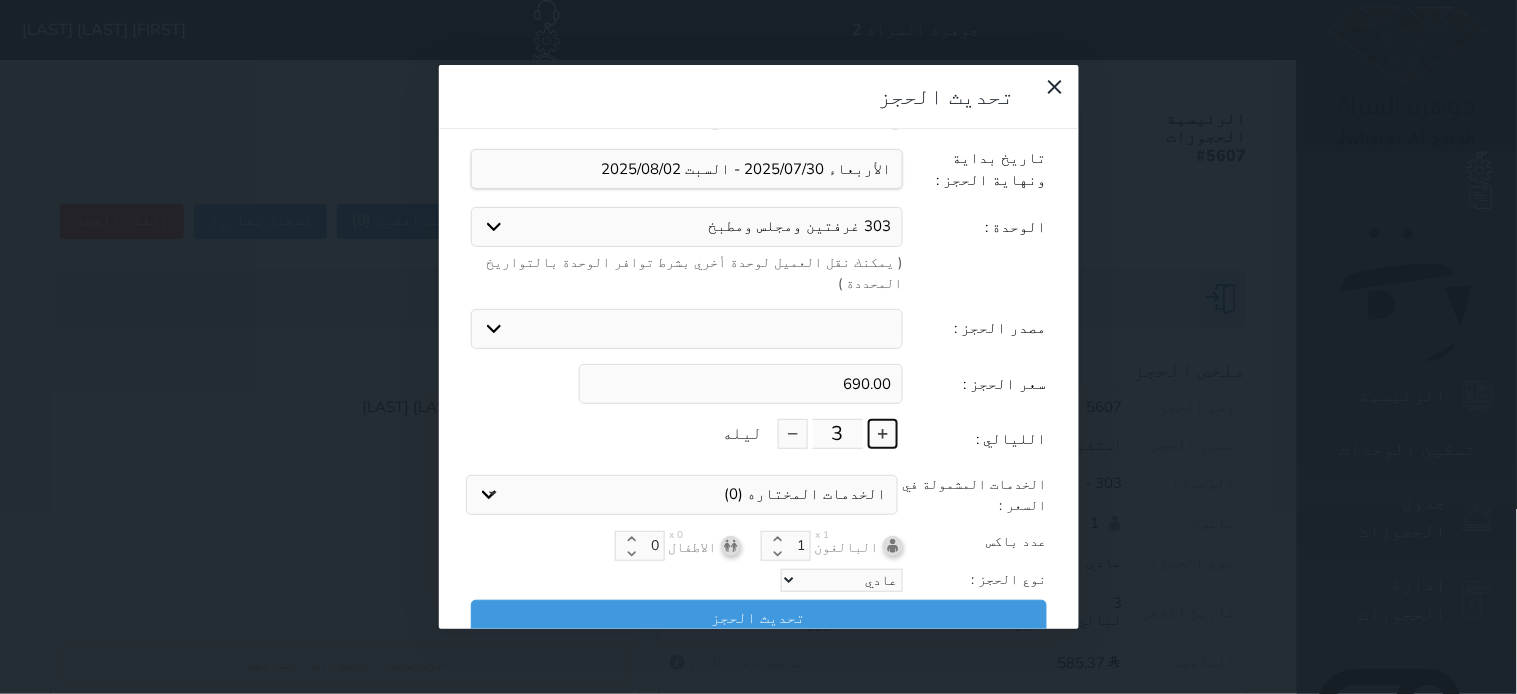 click at bounding box center [883, 434] 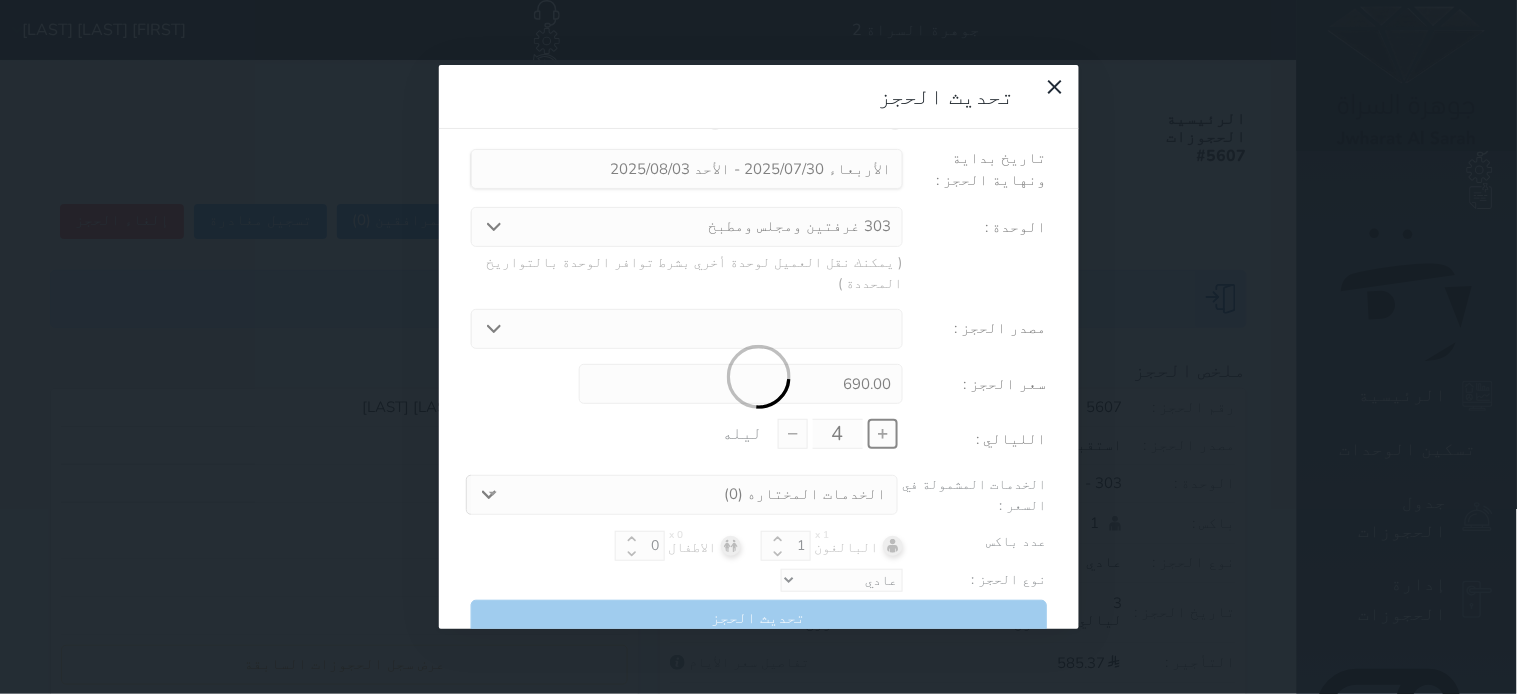type on "920.00" 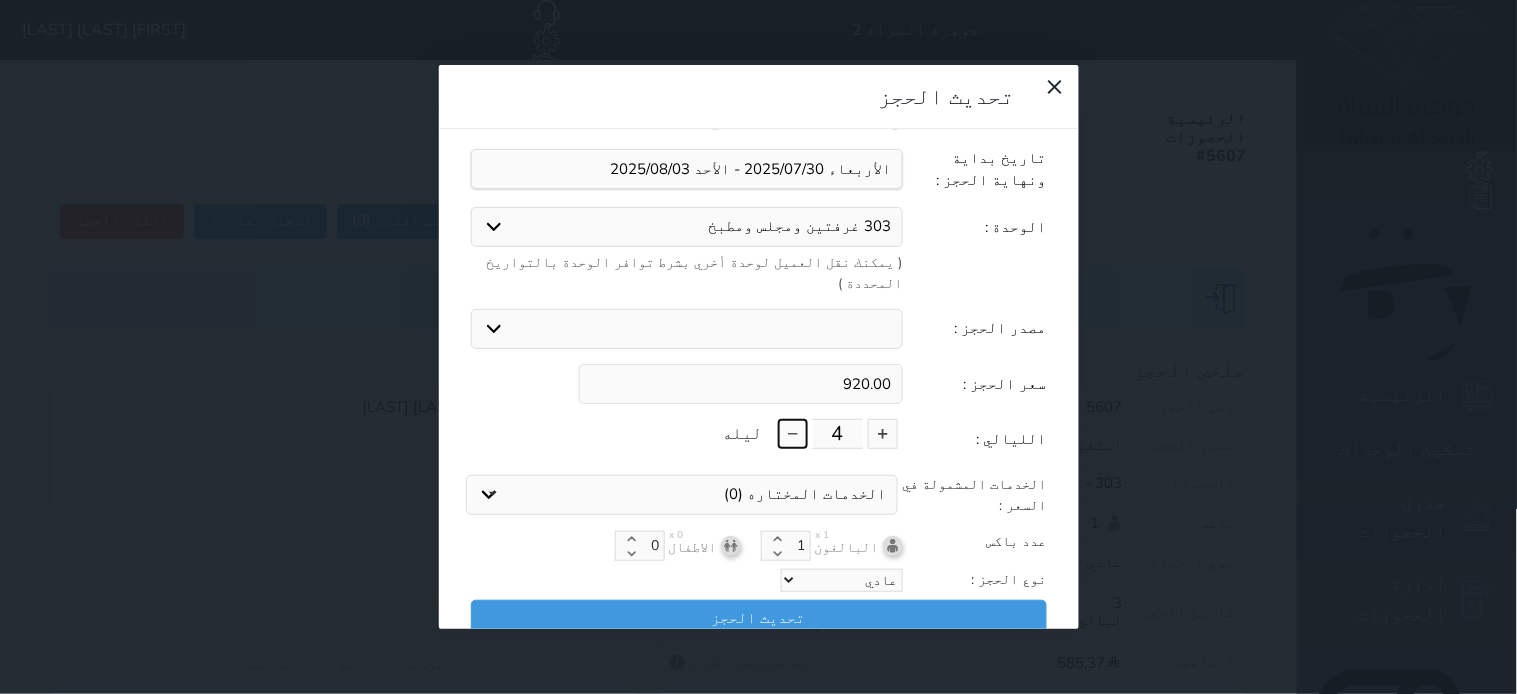 click at bounding box center (793, 434) 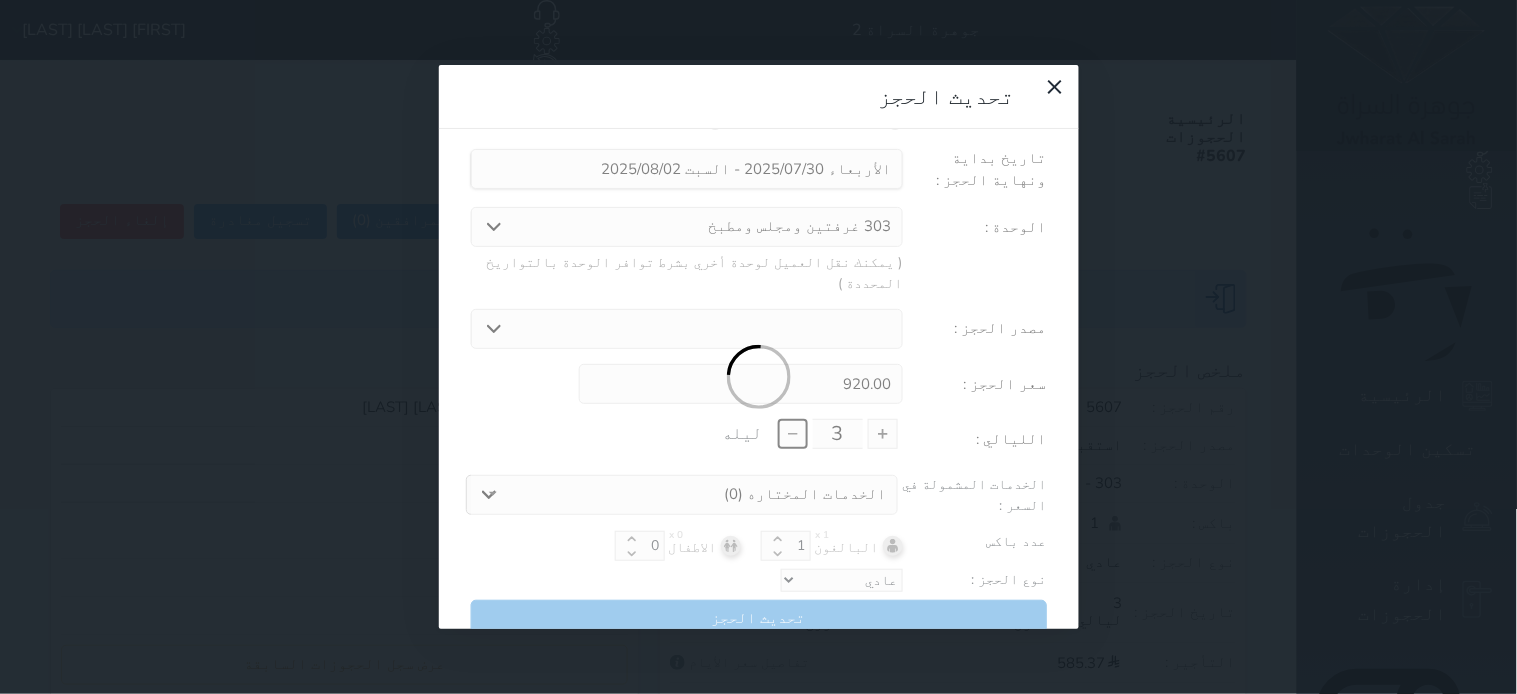 type on "690.00" 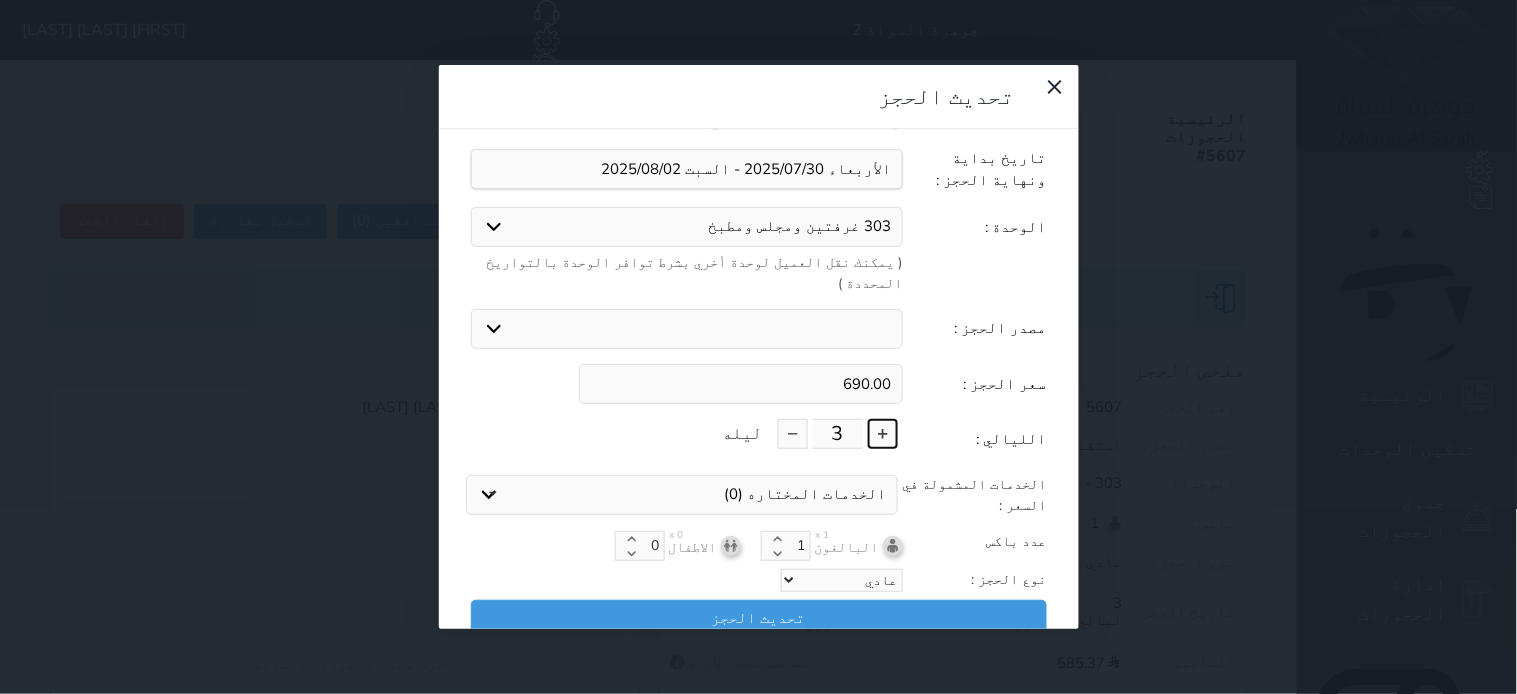 click at bounding box center (883, 434) 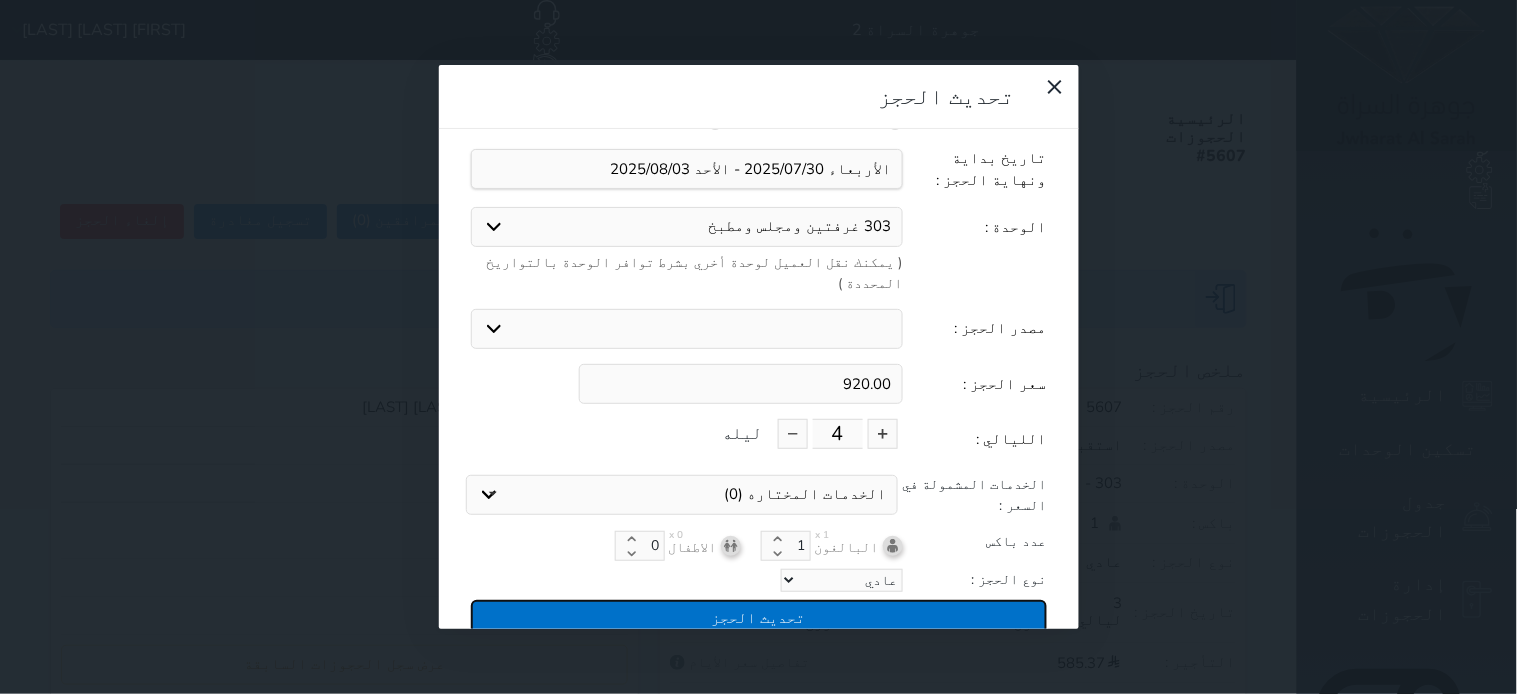 click on "تحديث الحجز" at bounding box center [759, 617] 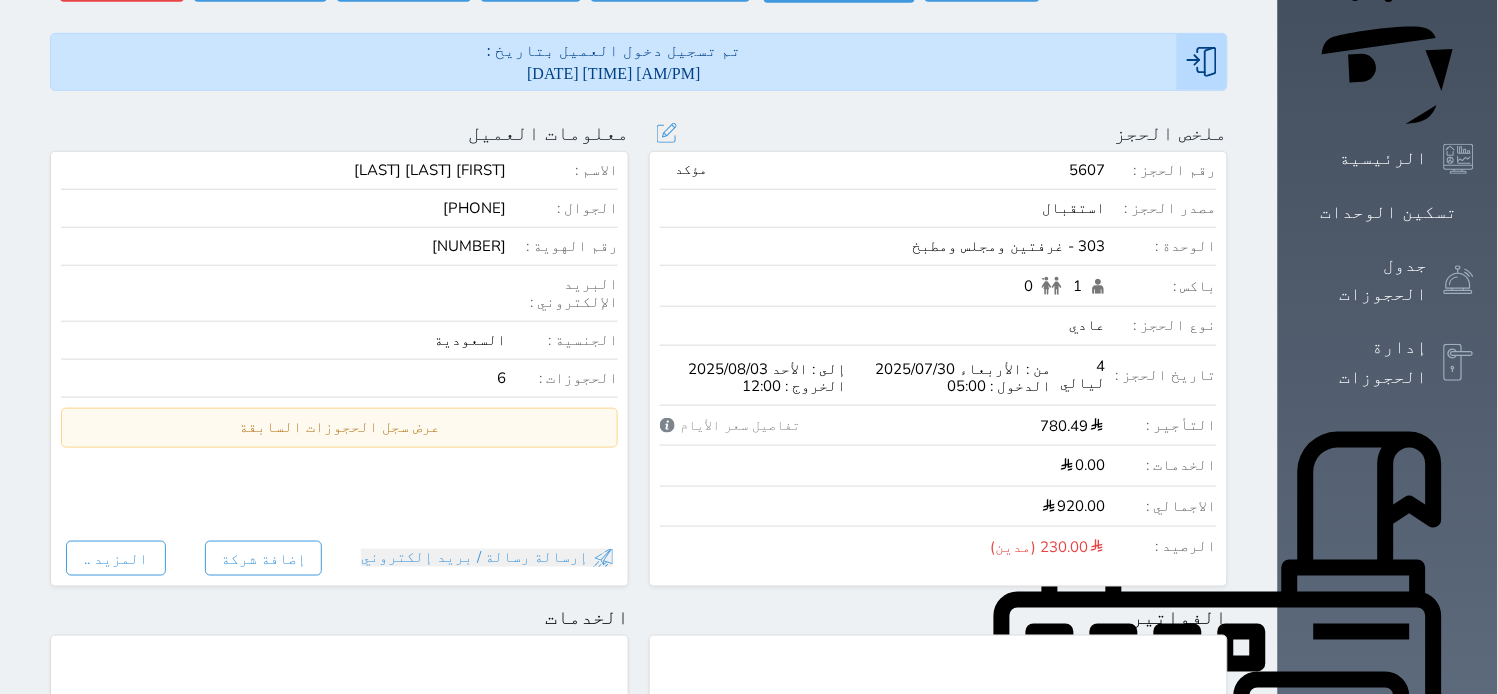 scroll, scrollTop: 198, scrollLeft: 0, axis: vertical 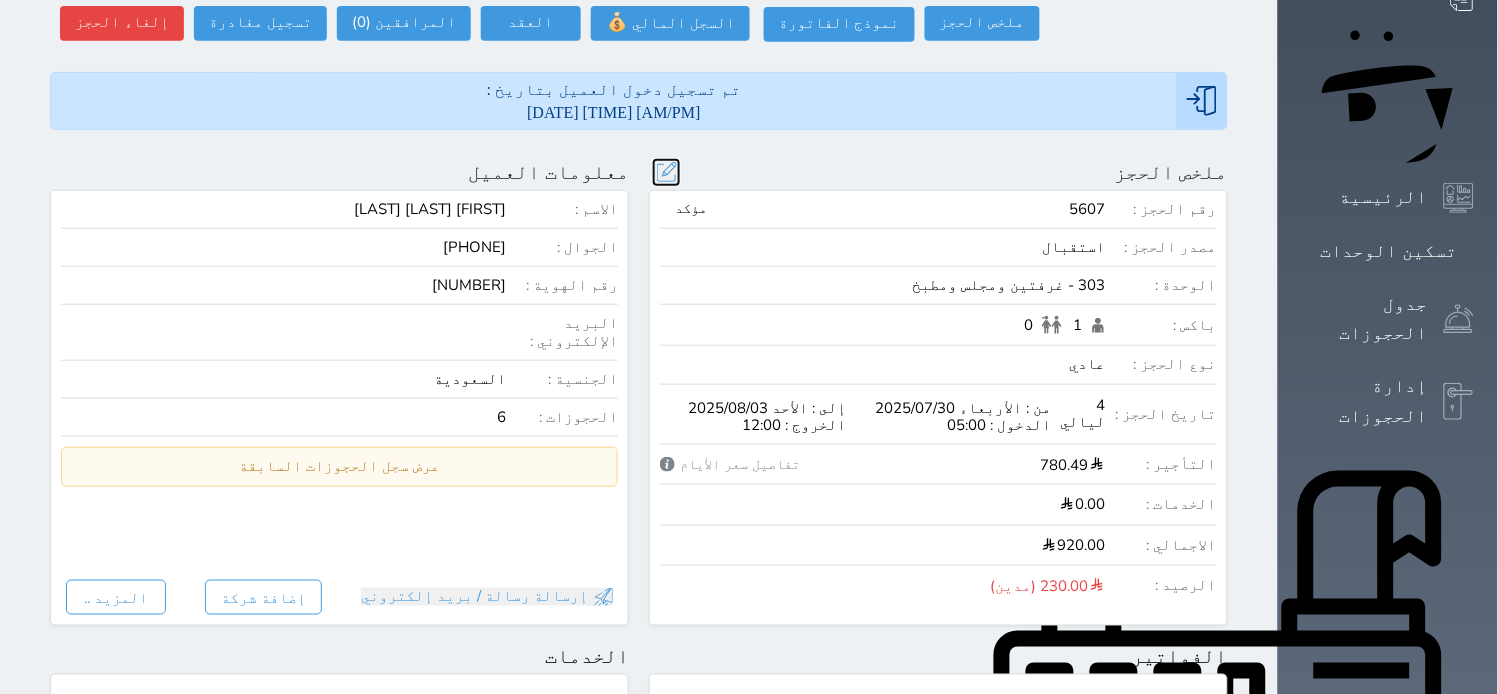 click at bounding box center (666, 172) 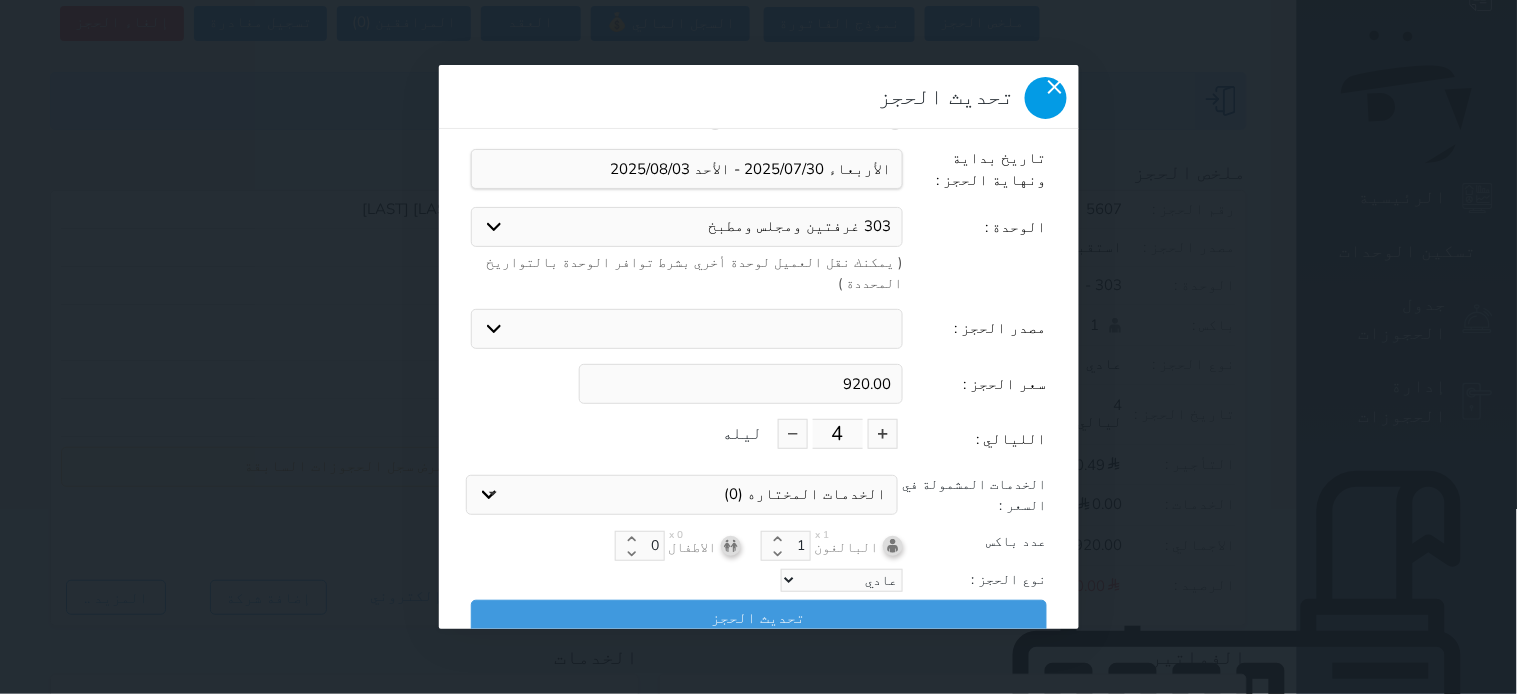 click at bounding box center (1046, 98) 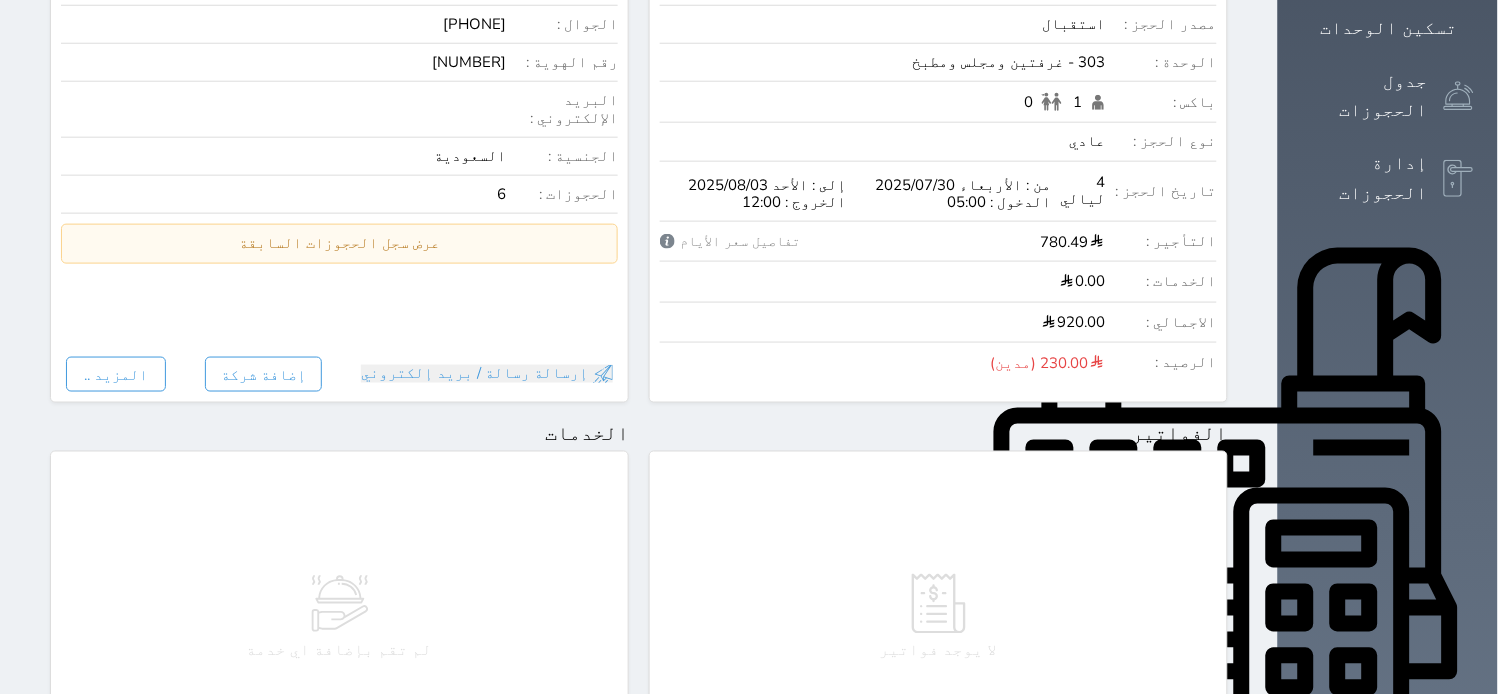 scroll, scrollTop: 87, scrollLeft: 0, axis: vertical 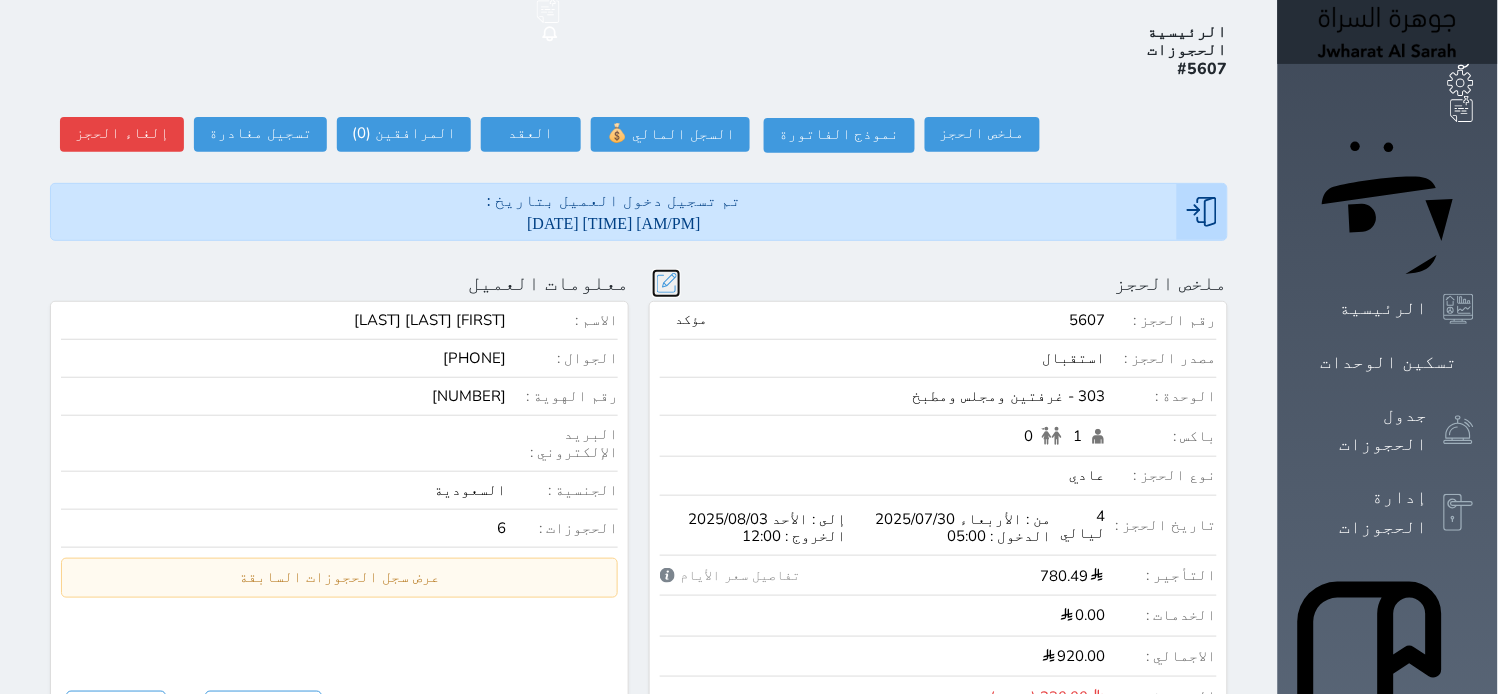 click at bounding box center [666, 283] 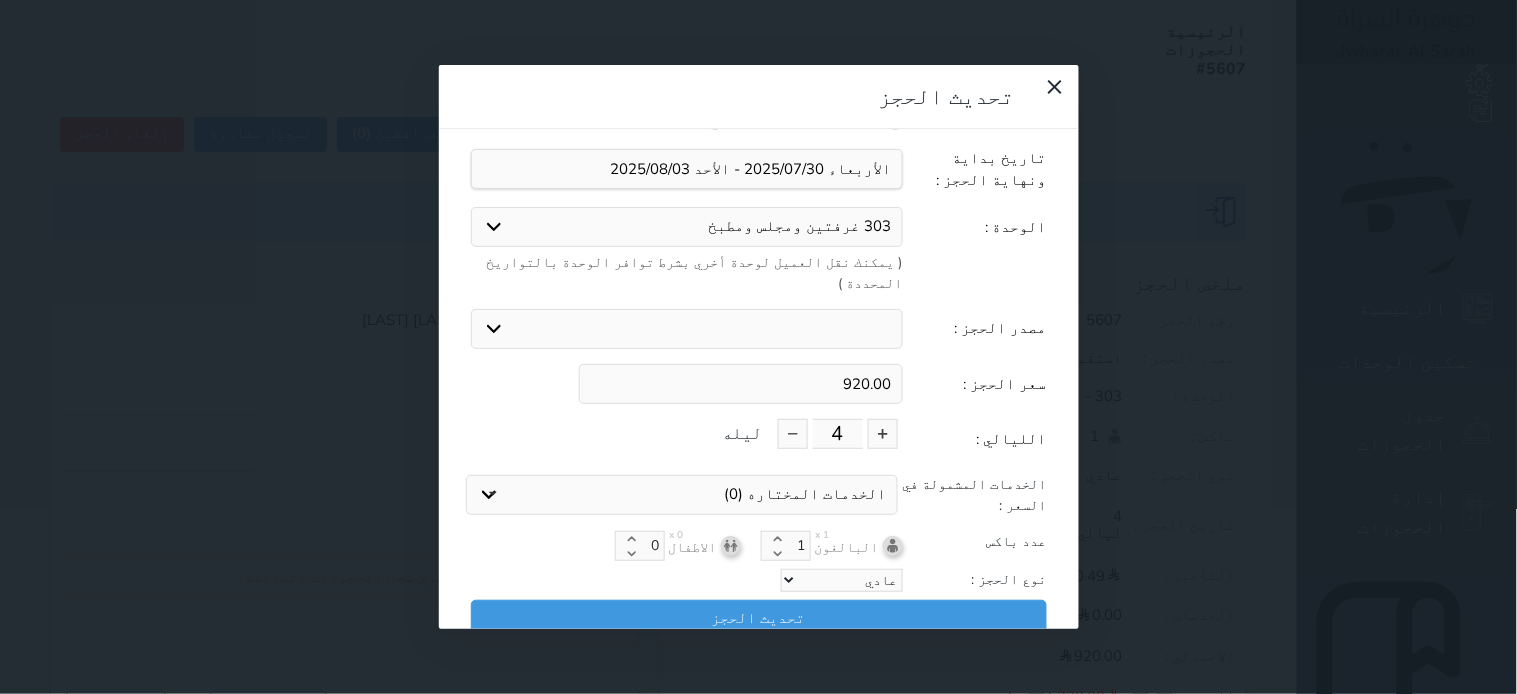 drag, startPoint x: 844, startPoint y: 290, endPoint x: 956, endPoint y: 297, distance: 112.21854 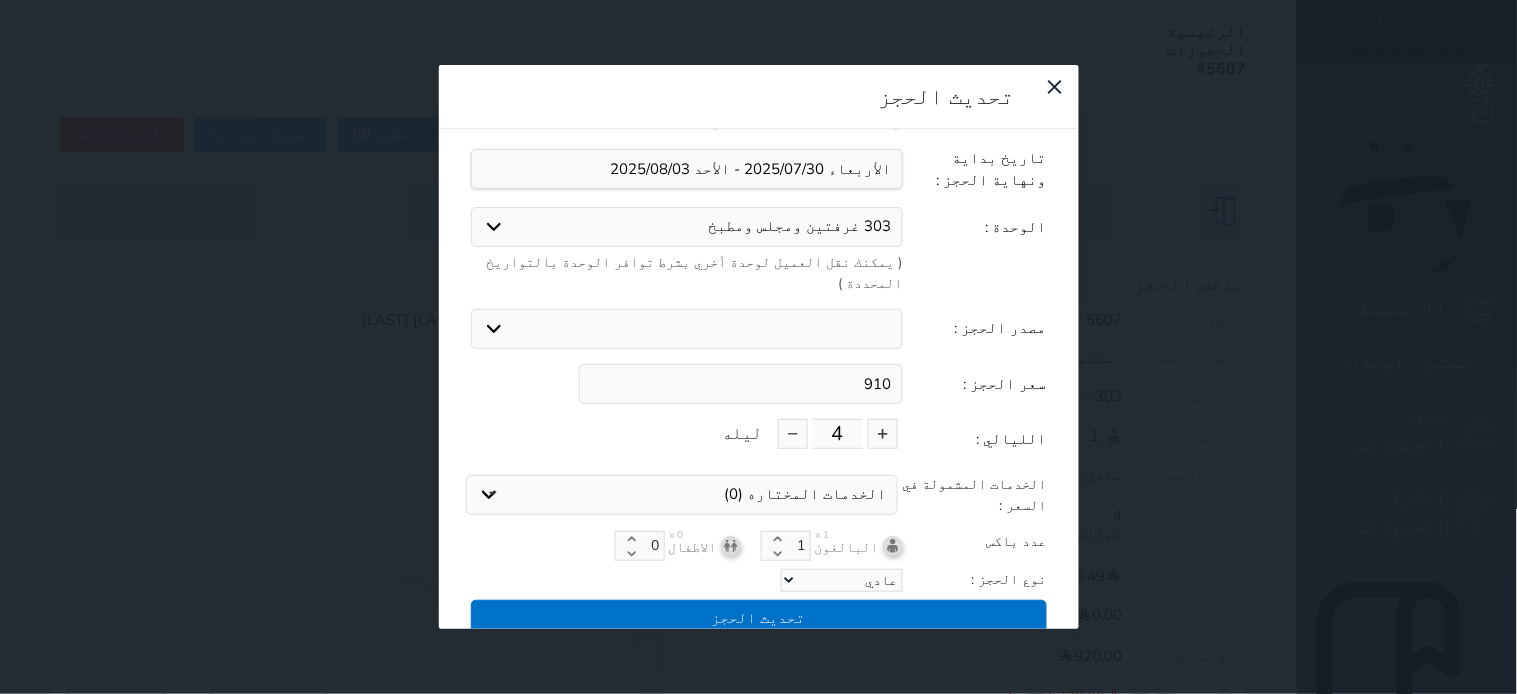 type on "910" 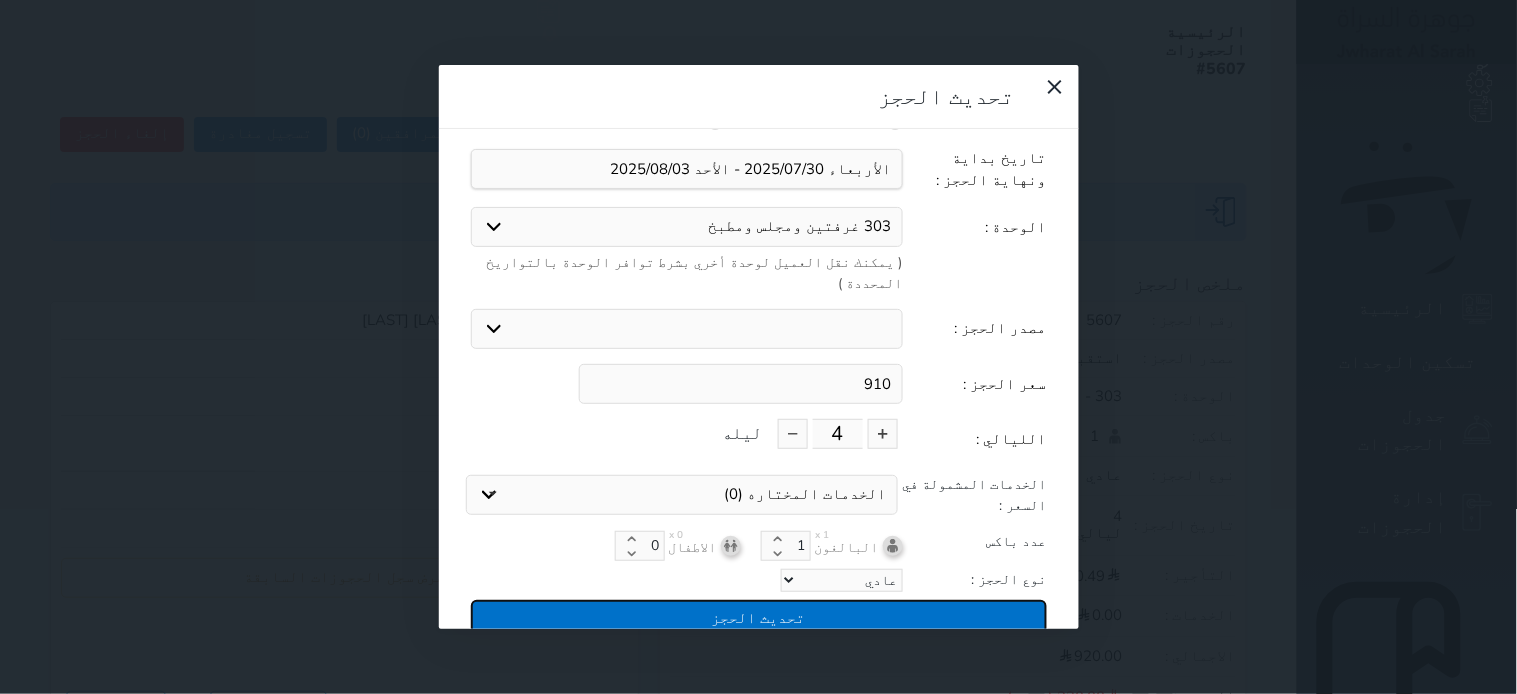 click on "تحديث الحجز" at bounding box center [759, 617] 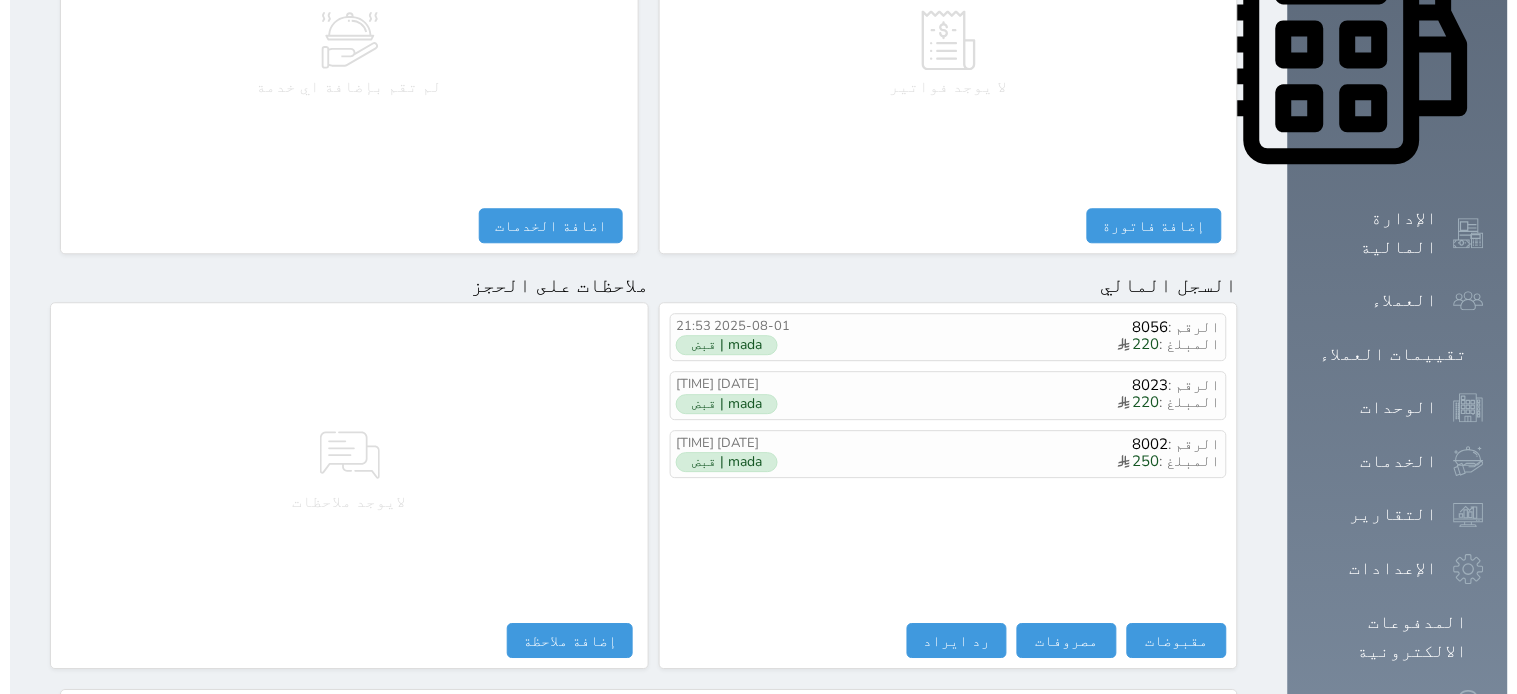 scroll, scrollTop: 1087, scrollLeft: 0, axis: vertical 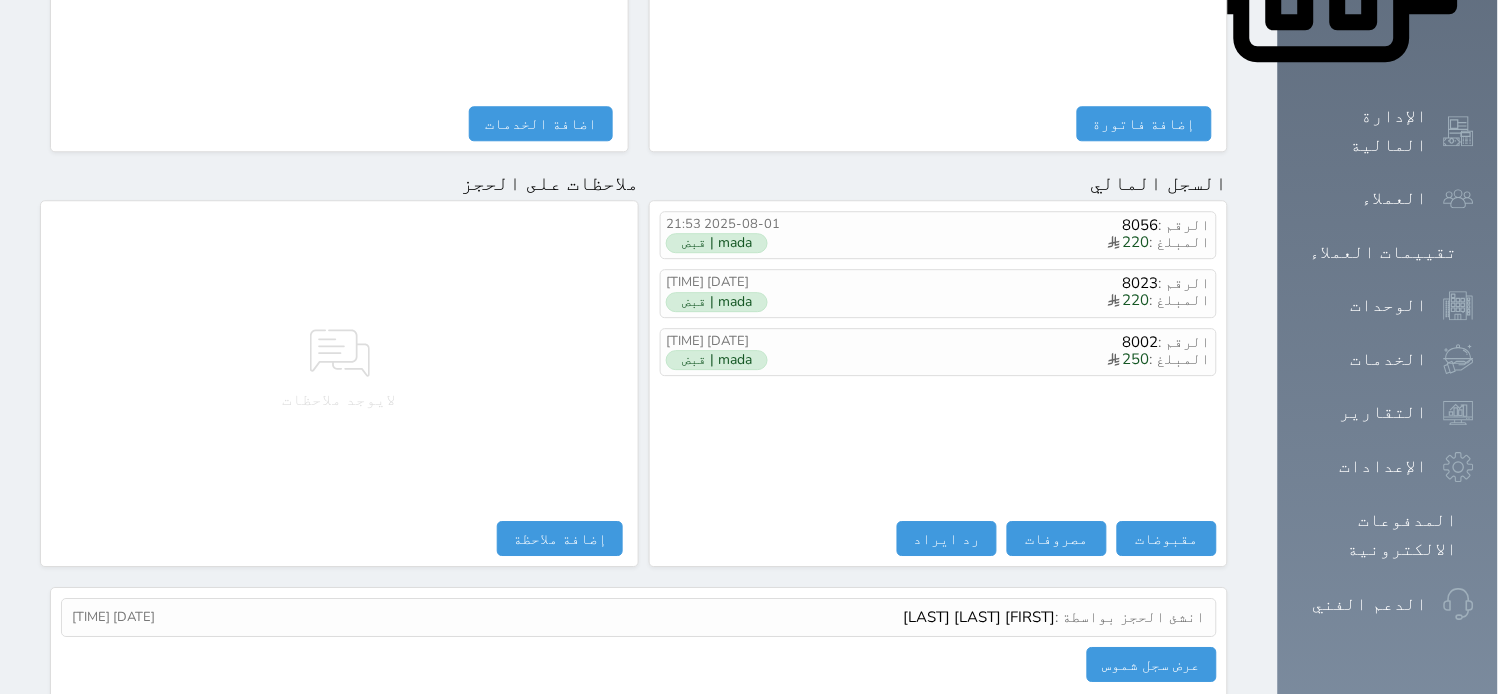 click on "الرقم :  8056   المبلغ :  220    [DATE] [TIME]
mada | قبض
الرقم :  8023   المبلغ :  220    [DATE] [TIME]
mada | قبض
الرقم :  8002   المبلغ :  250    [DATE] [TIME]
mada | قبض" at bounding box center (938, 366) 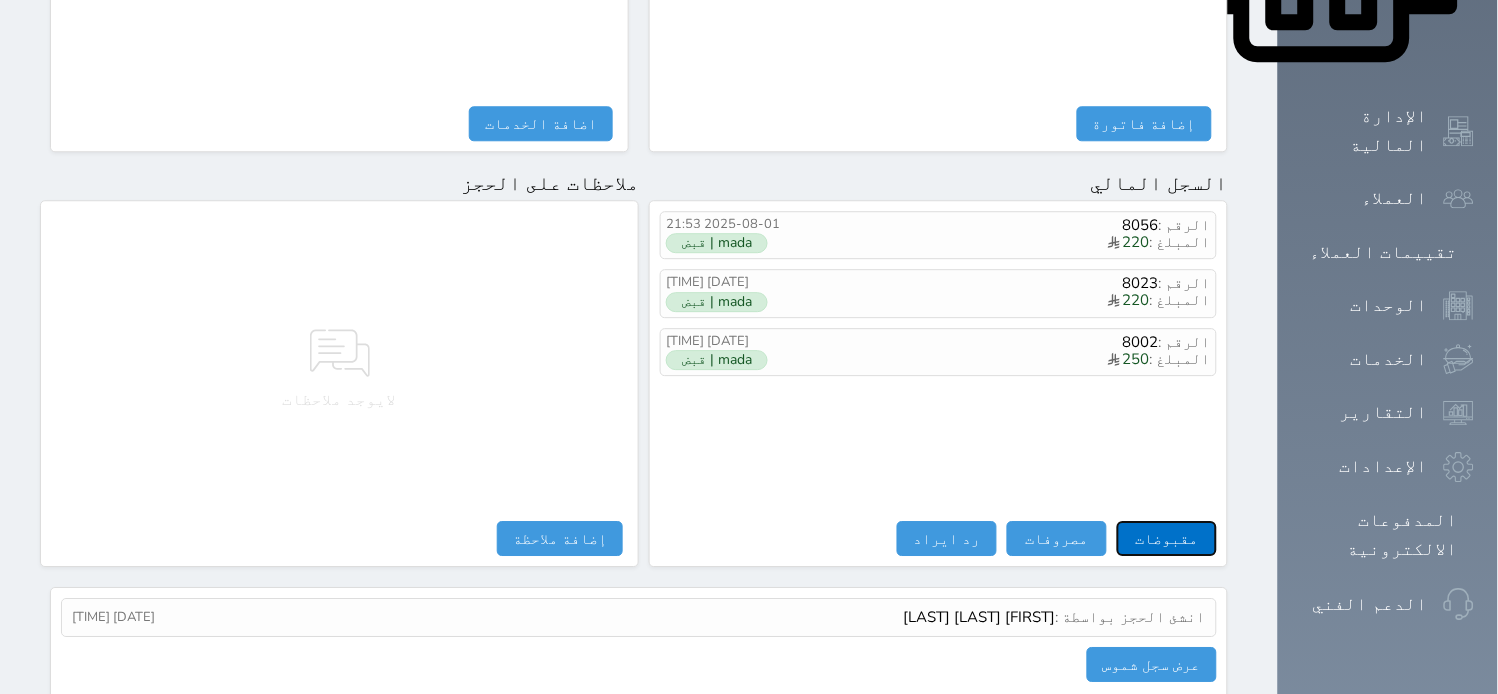 click on "مقبوضات" at bounding box center (1167, 538) 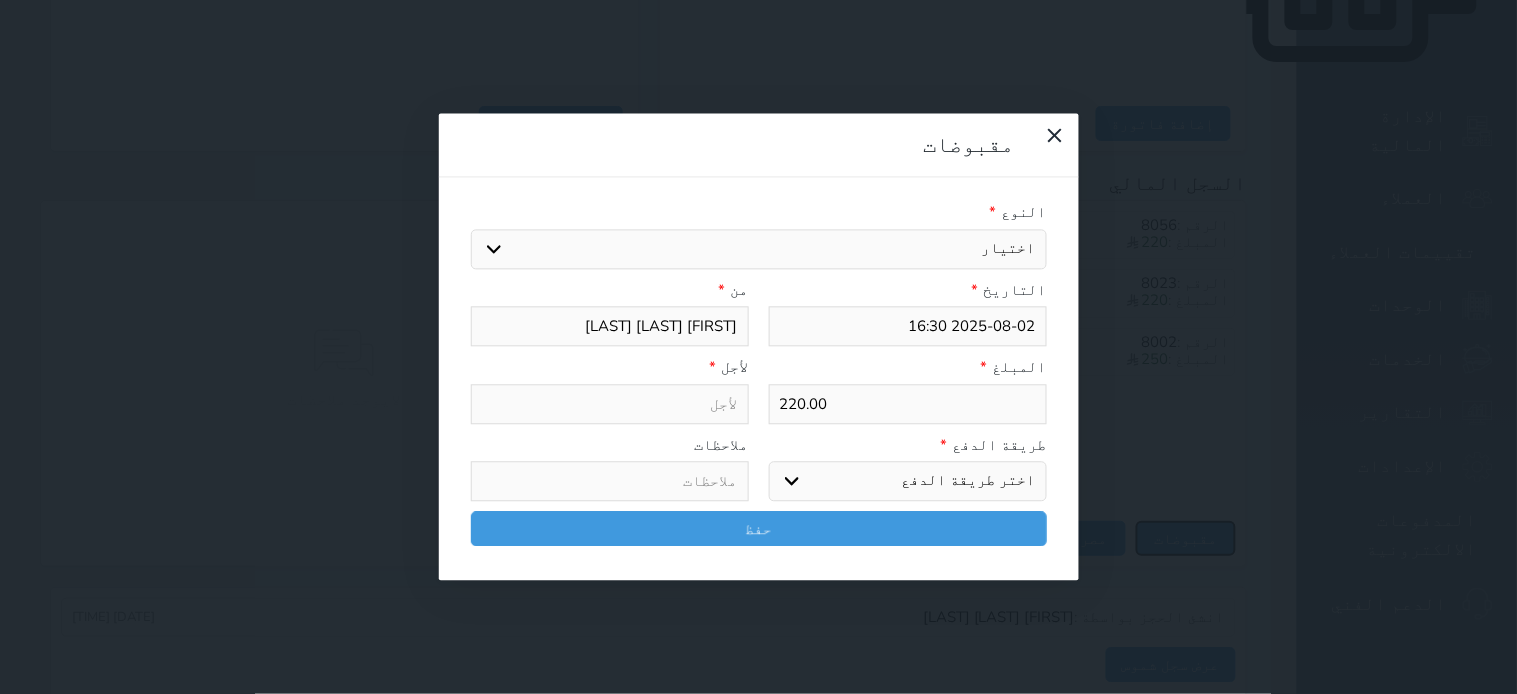 select 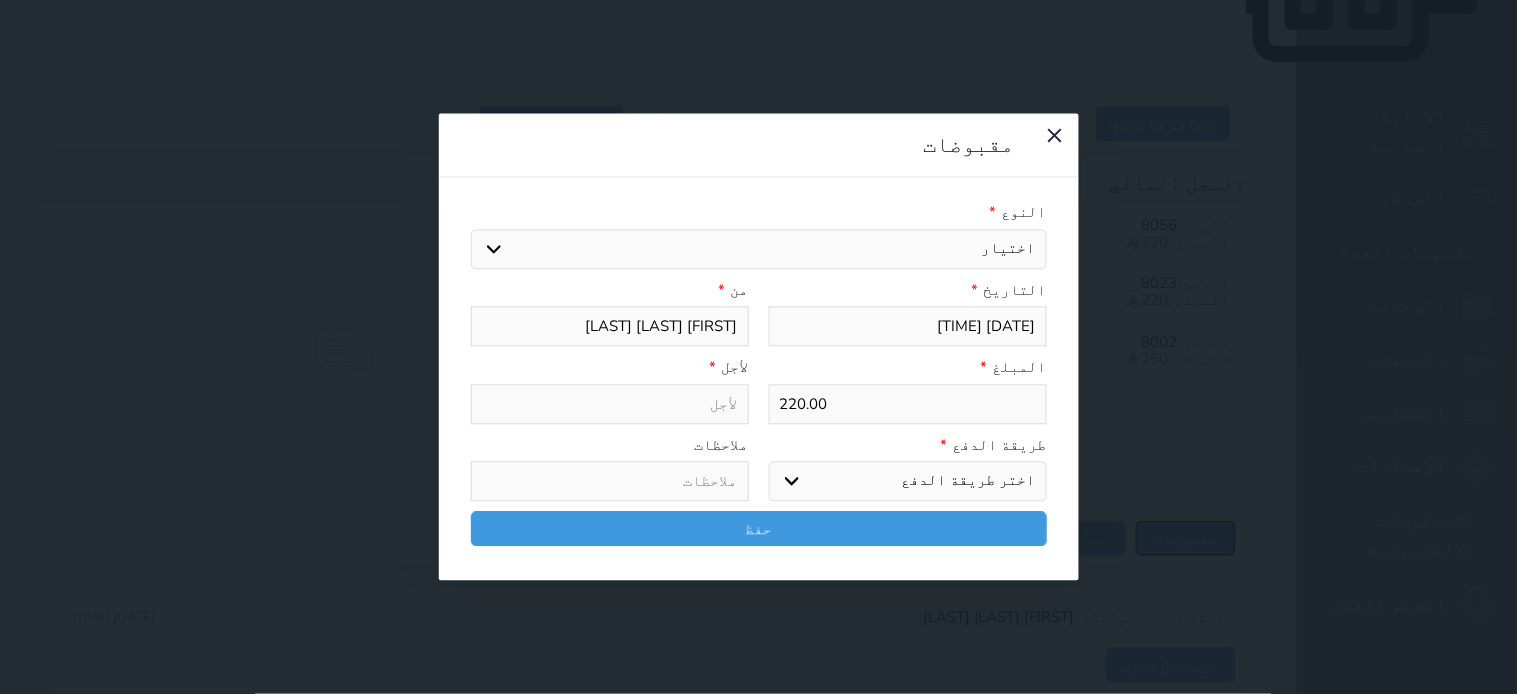 select 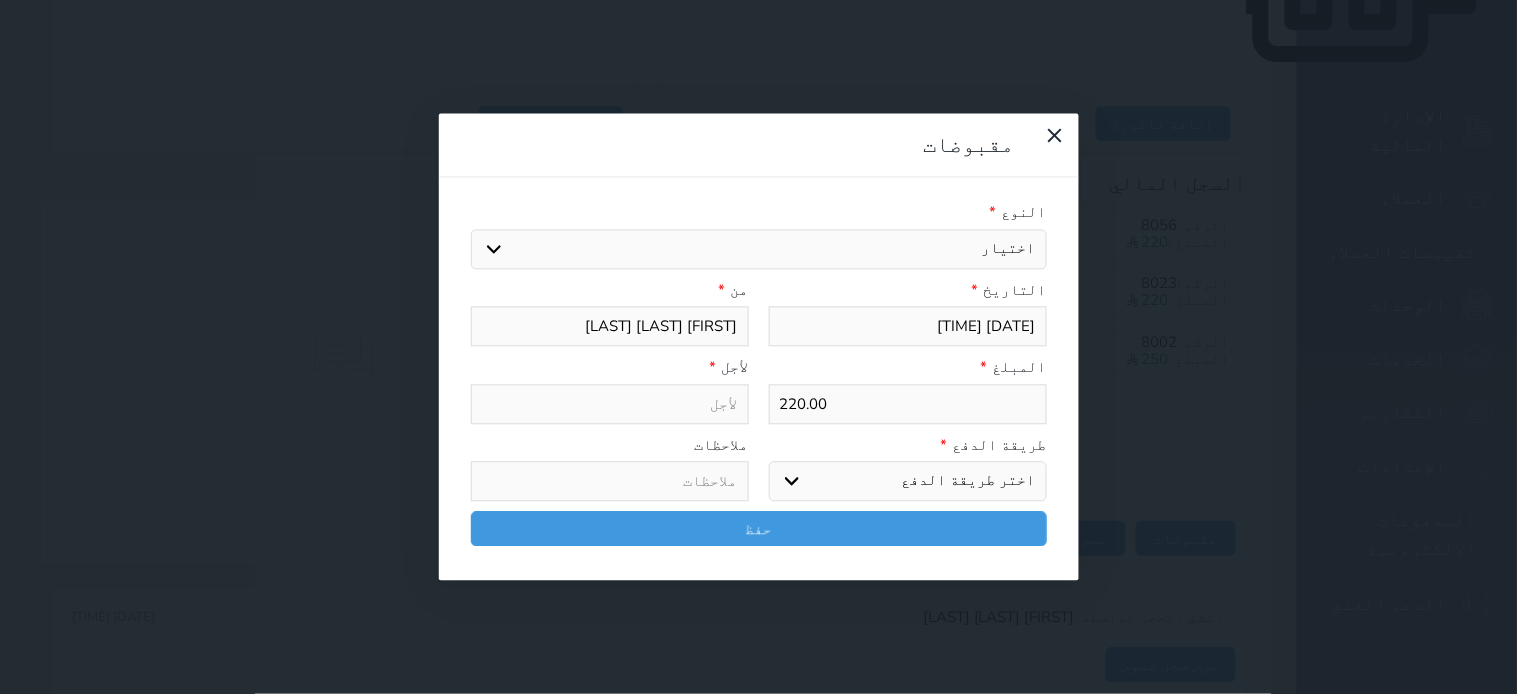 click on "النوع  *    اختيار   مقبوضات عامة قيمة إيجار فواتير تامين عربون لا ينطبق آخر مغسلة واي فاي - الإنترنت مواقف السيارات طعام الأغذية والمشروبات مشروبات المشروبات الباردة المشروبات الساخنة الإفطار غداء عشاء مخبز و كعك حمام سباحة الصالة الرياضية سبا و خدمات الجمال اختيار وإسقاط (خدمات النقل) ميني بار كابل - تلفزيون سرير إضافي تصفيف الشعر التسوق خدمات الجولات السياحية المنظمة خدمات الدليل السياحي" at bounding box center (759, 236) 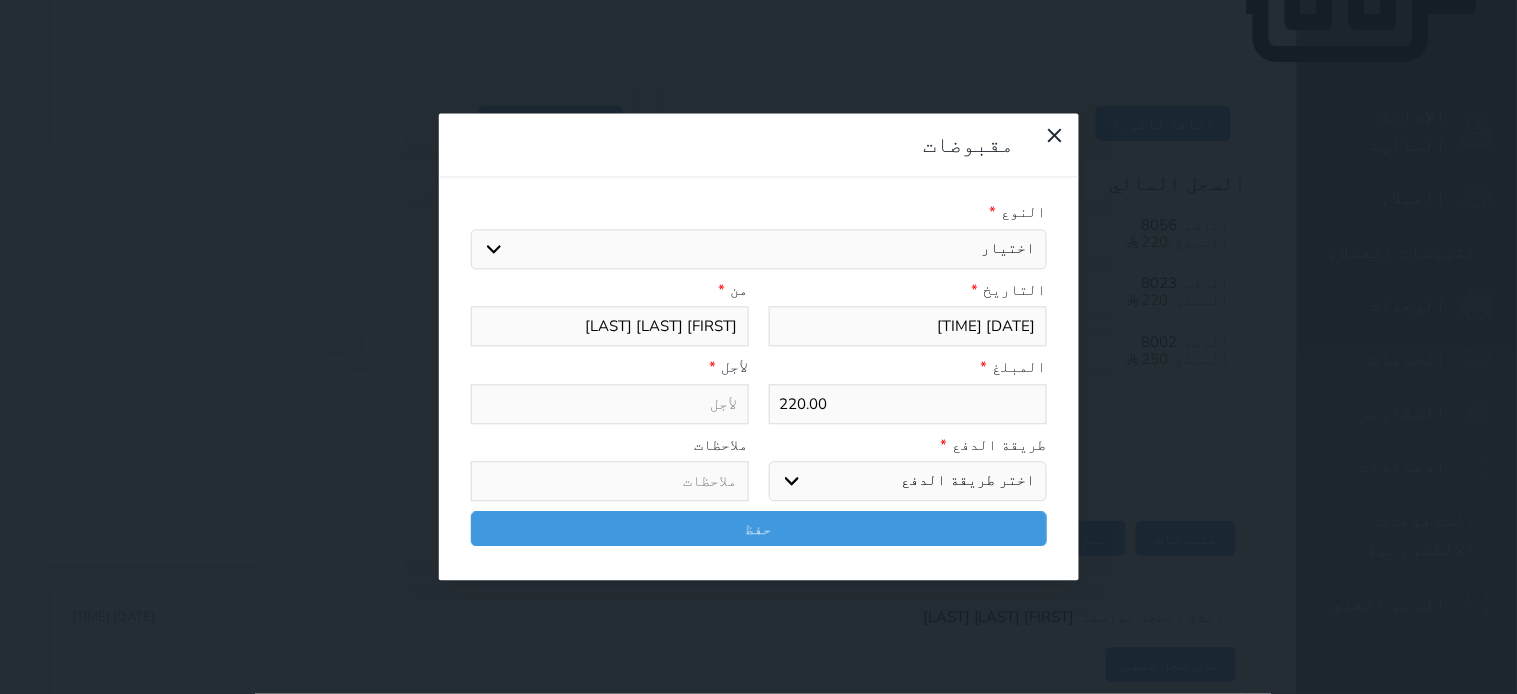 click on "اختيار   مقبوضات عامة قيمة إيجار فواتير تامين عربون لا ينطبق آخر مغسلة واي فاي - الإنترنت مواقف السيارات طعام الأغذية والمشروبات مشروبات المشروبات الباردة المشروبات الساخنة الإفطار غداء عشاء مخبز و كعك حمام سباحة الصالة الرياضية سبا و خدمات الجمال اختيار وإسقاط (خدمات النقل) ميني بار كابل - تلفزيون سرير إضافي تصفيف الشعر التسوق خدمات الجولات السياحية المنظمة خدمات الدليل السياحي" at bounding box center [759, 249] 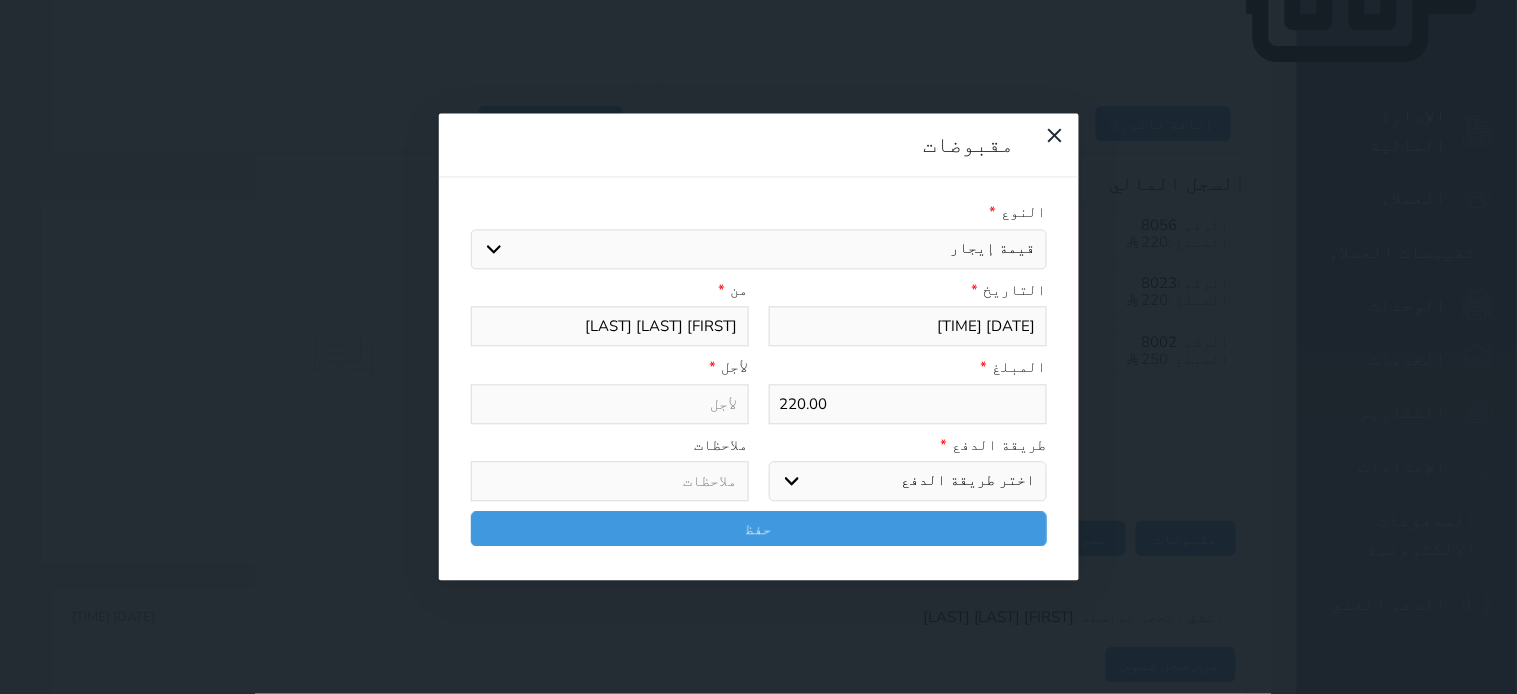 click on "اختيار   مقبوضات عامة قيمة إيجار فواتير تامين عربون لا ينطبق آخر مغسلة واي فاي - الإنترنت مواقف السيارات طعام الأغذية والمشروبات مشروبات المشروبات الباردة المشروبات الساخنة الإفطار غداء عشاء مخبز و كعك حمام سباحة الصالة الرياضية سبا و خدمات الجمال اختيار وإسقاط (خدمات النقل) ميني بار كابل - تلفزيون سرير إضافي تصفيف الشعر التسوق خدمات الجولات السياحية المنظمة خدمات الدليل السياحي" at bounding box center (759, 249) 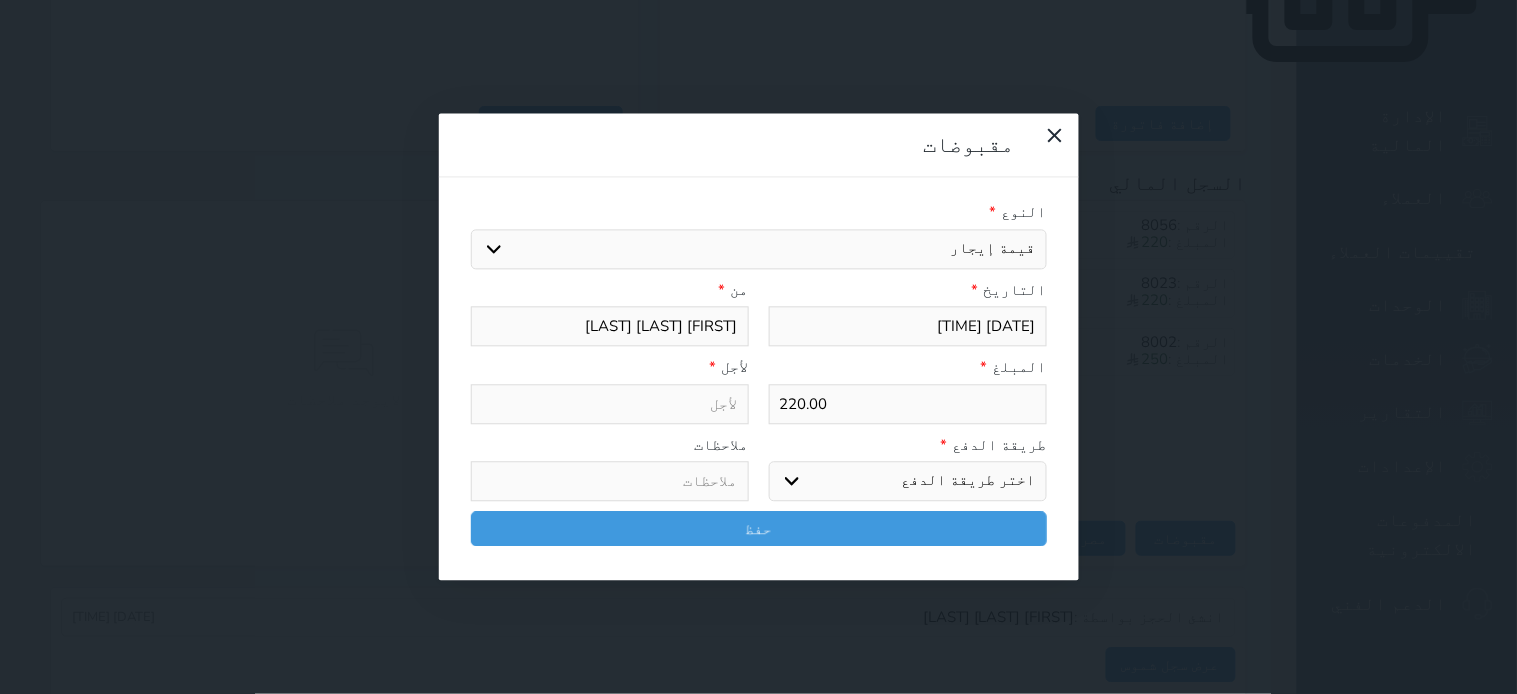click on "اختر طريقة الدفع   دفع نقدى   تحويل بنكى   مدى   بطاقة ائتمان   آجل" at bounding box center (908, 482) 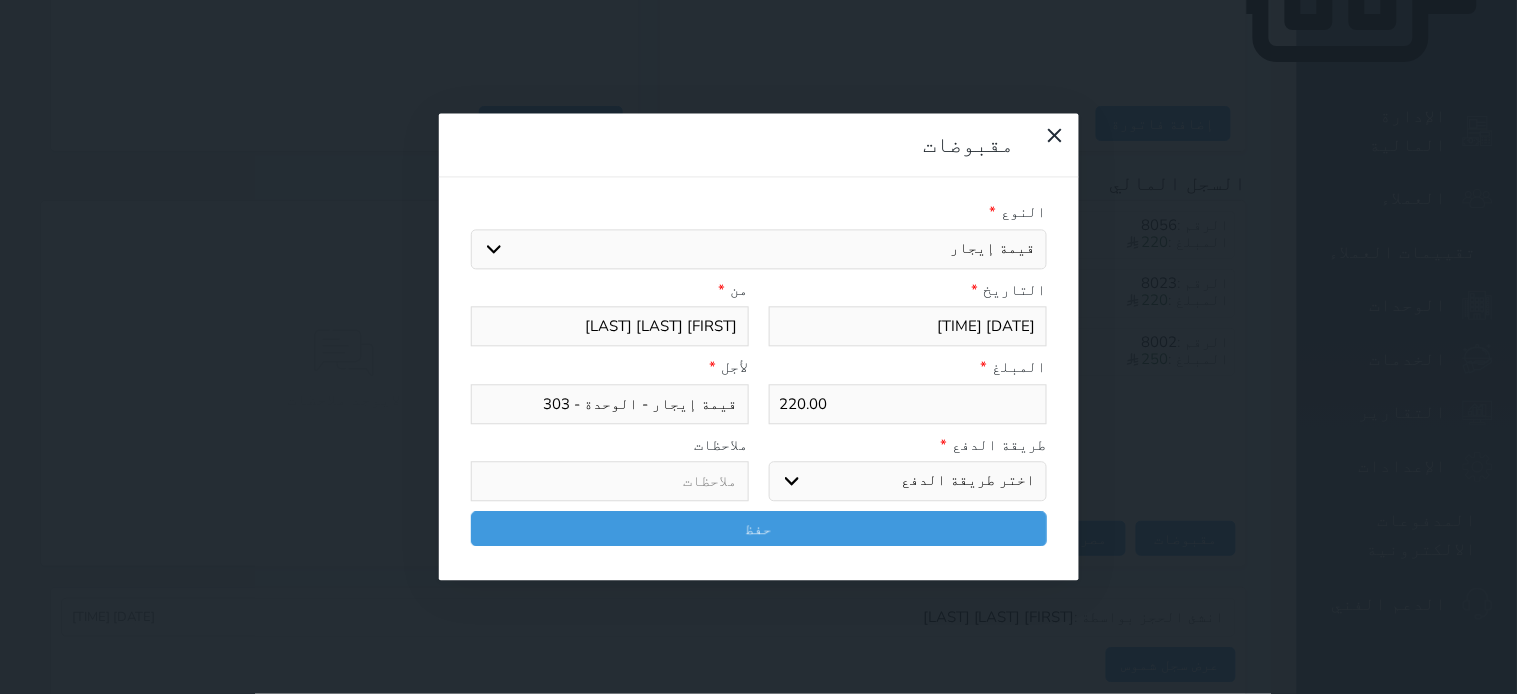 select on "mada" 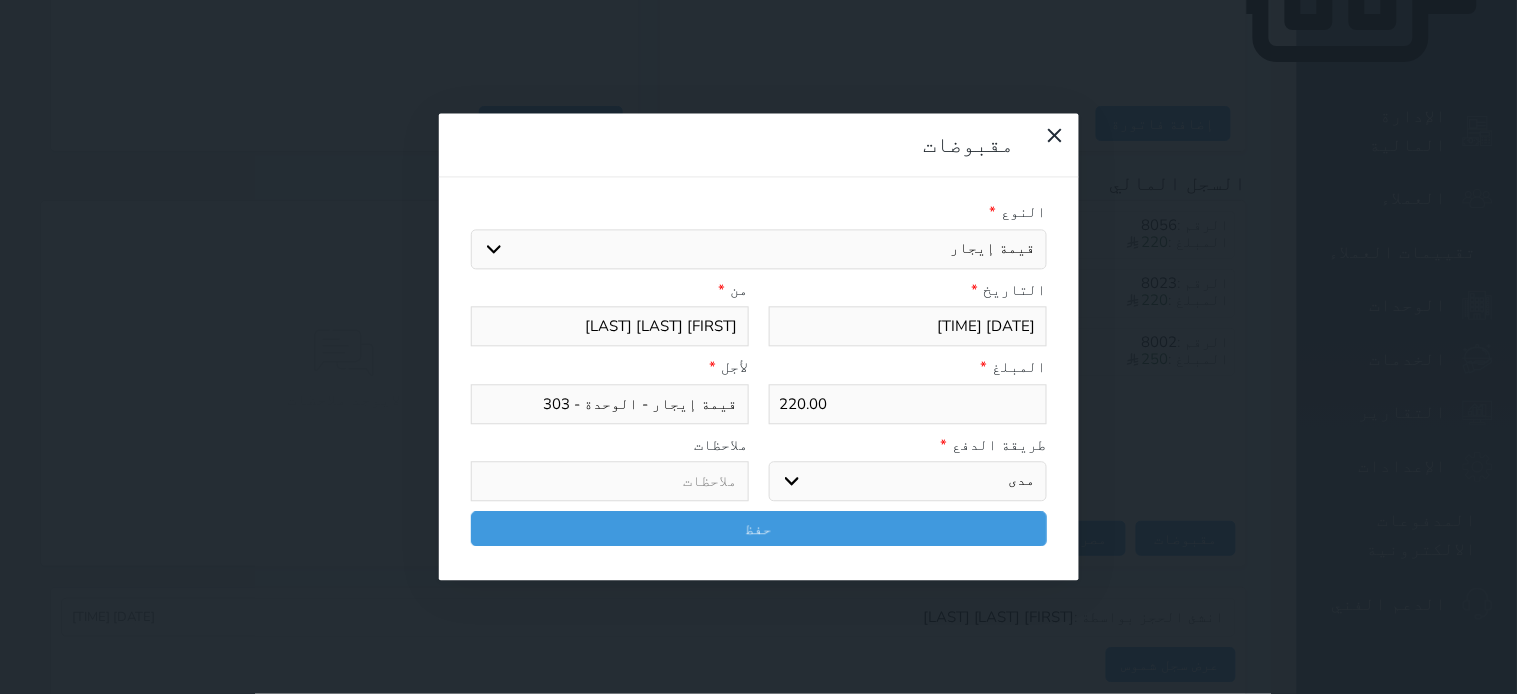 click on "اختر طريقة الدفع   دفع نقدى   تحويل بنكى   مدى   بطاقة ائتمان   آجل" at bounding box center [908, 482] 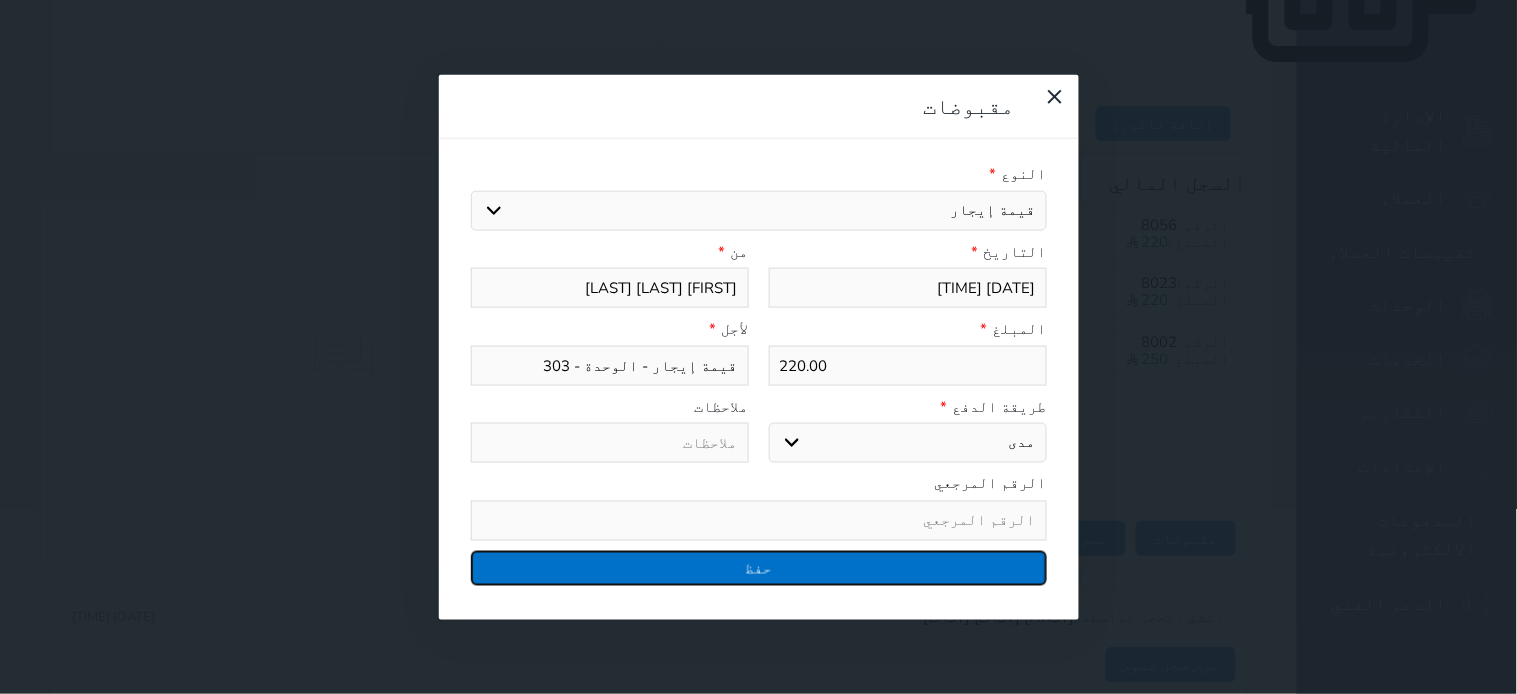 click on "حفظ" at bounding box center (759, 567) 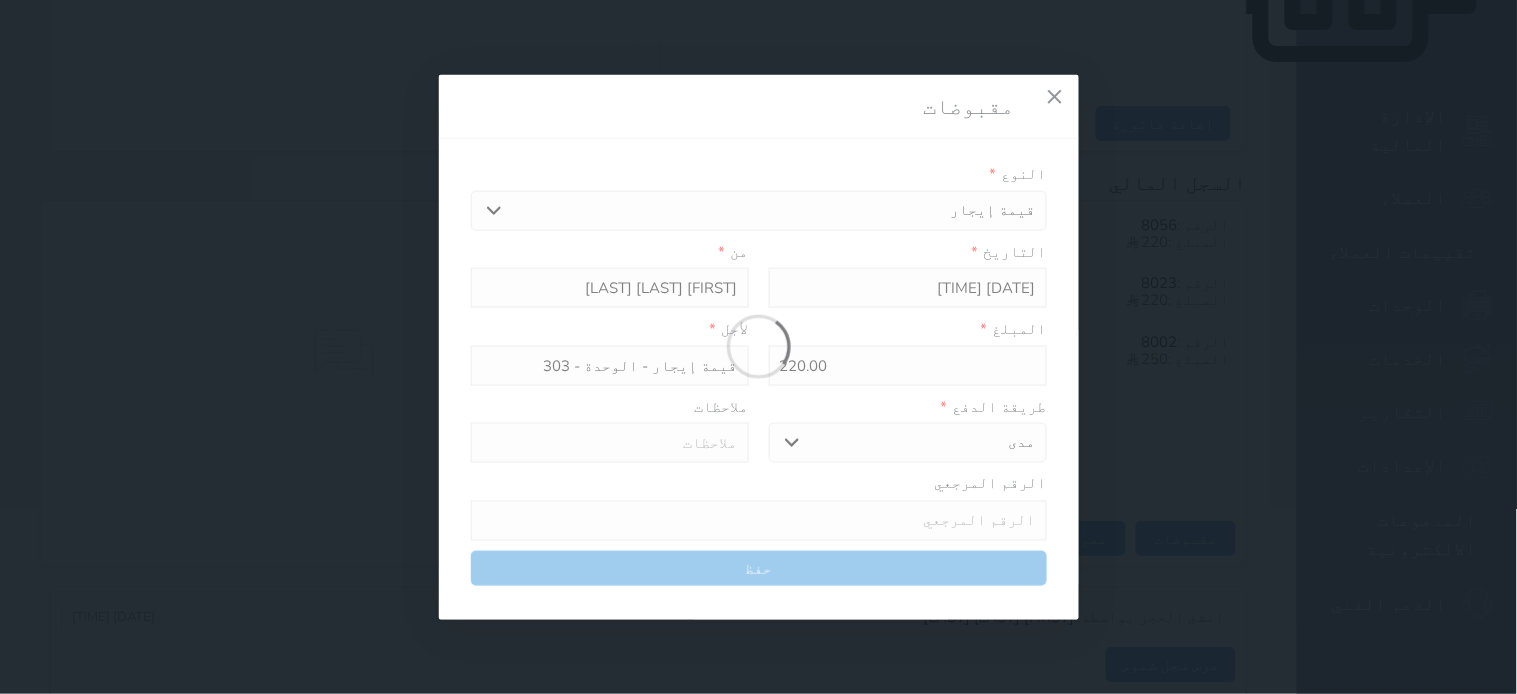 select 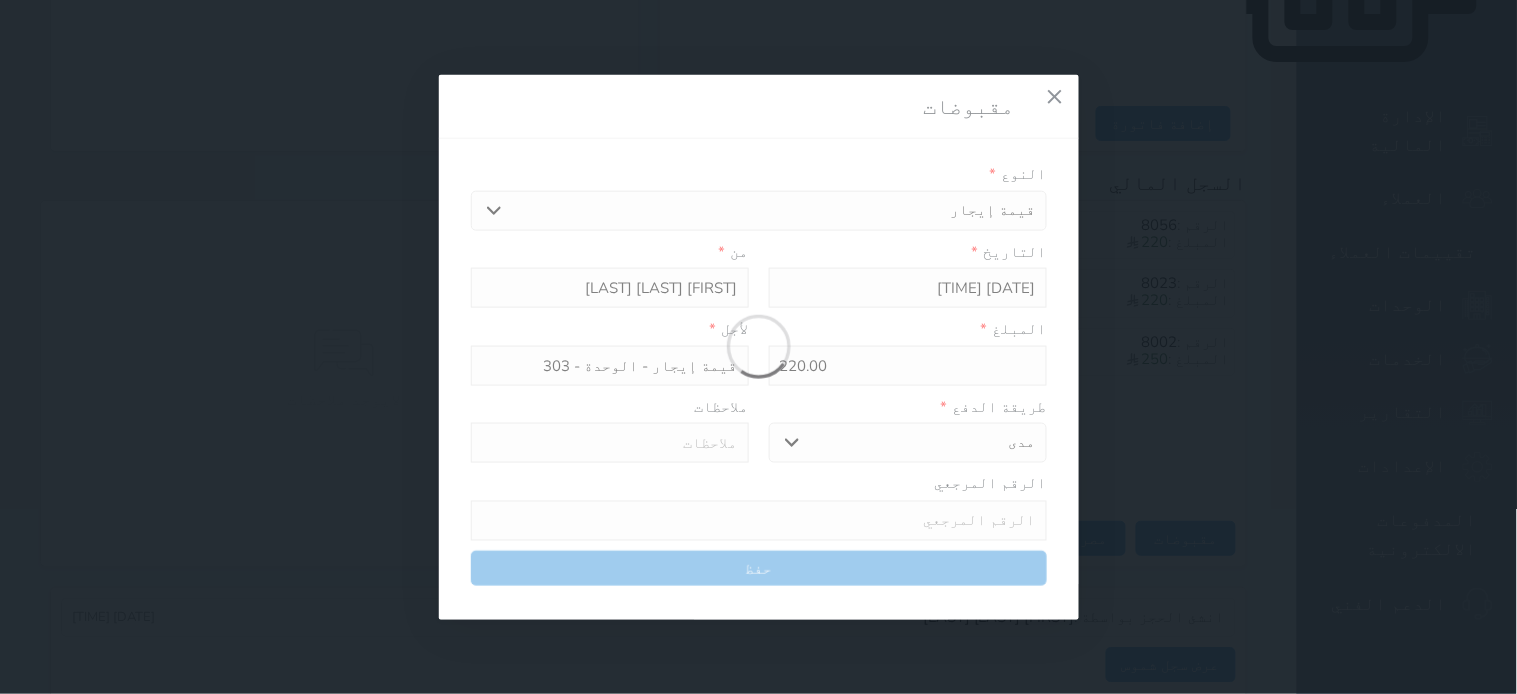 type 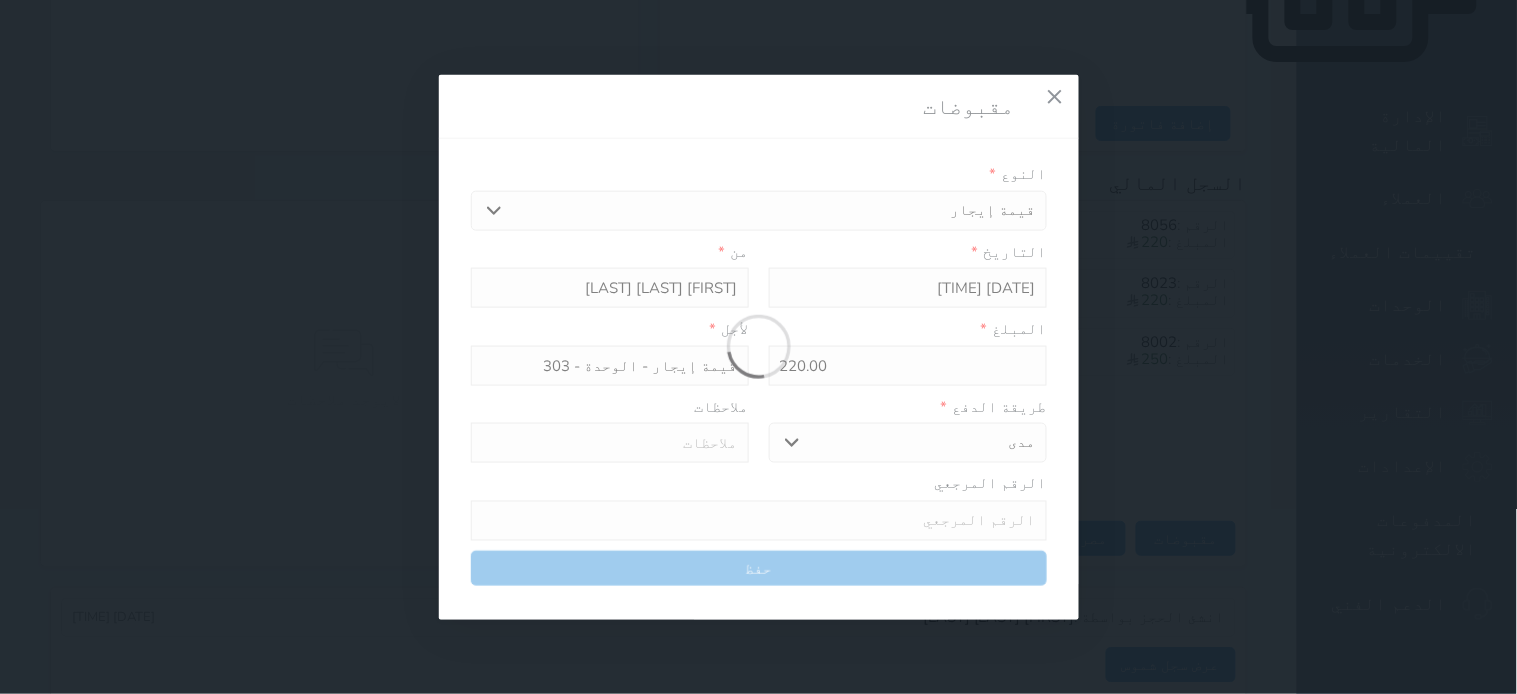 type on "0" 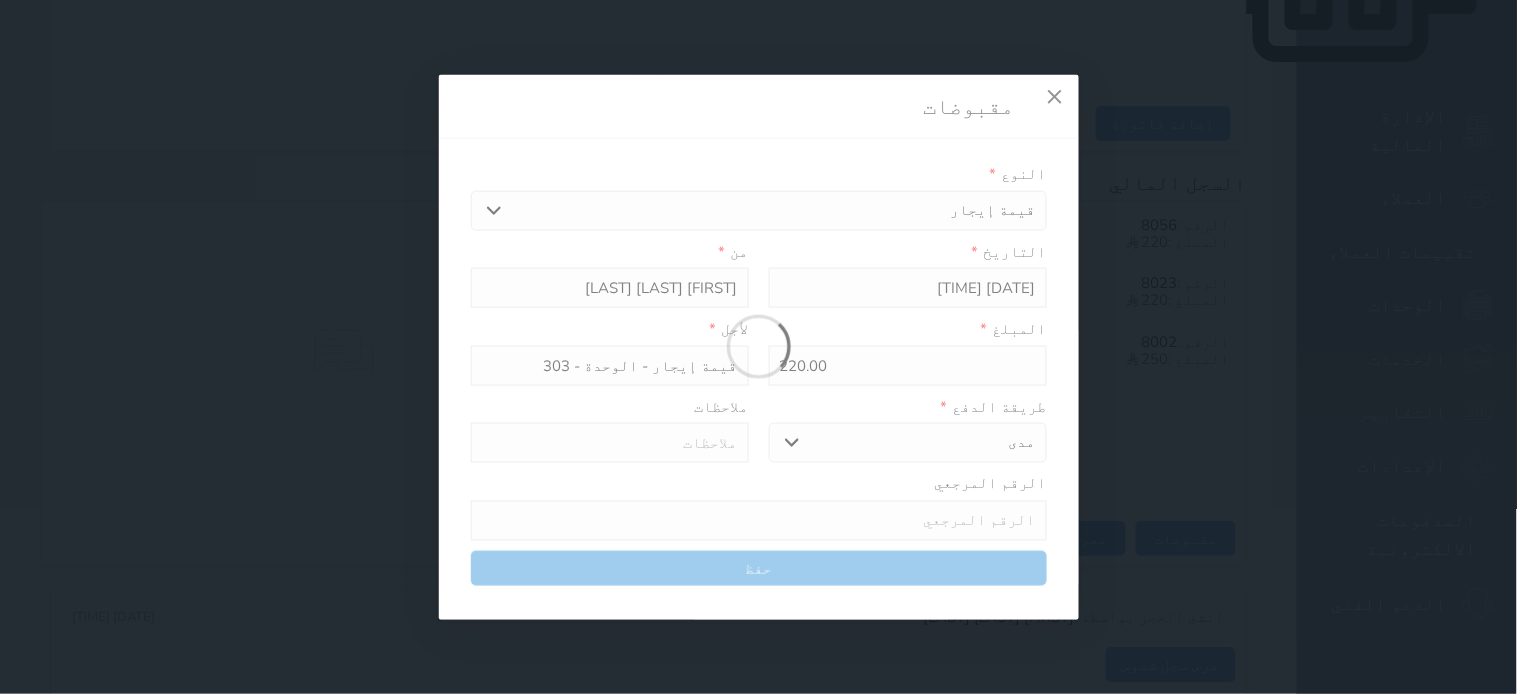 select 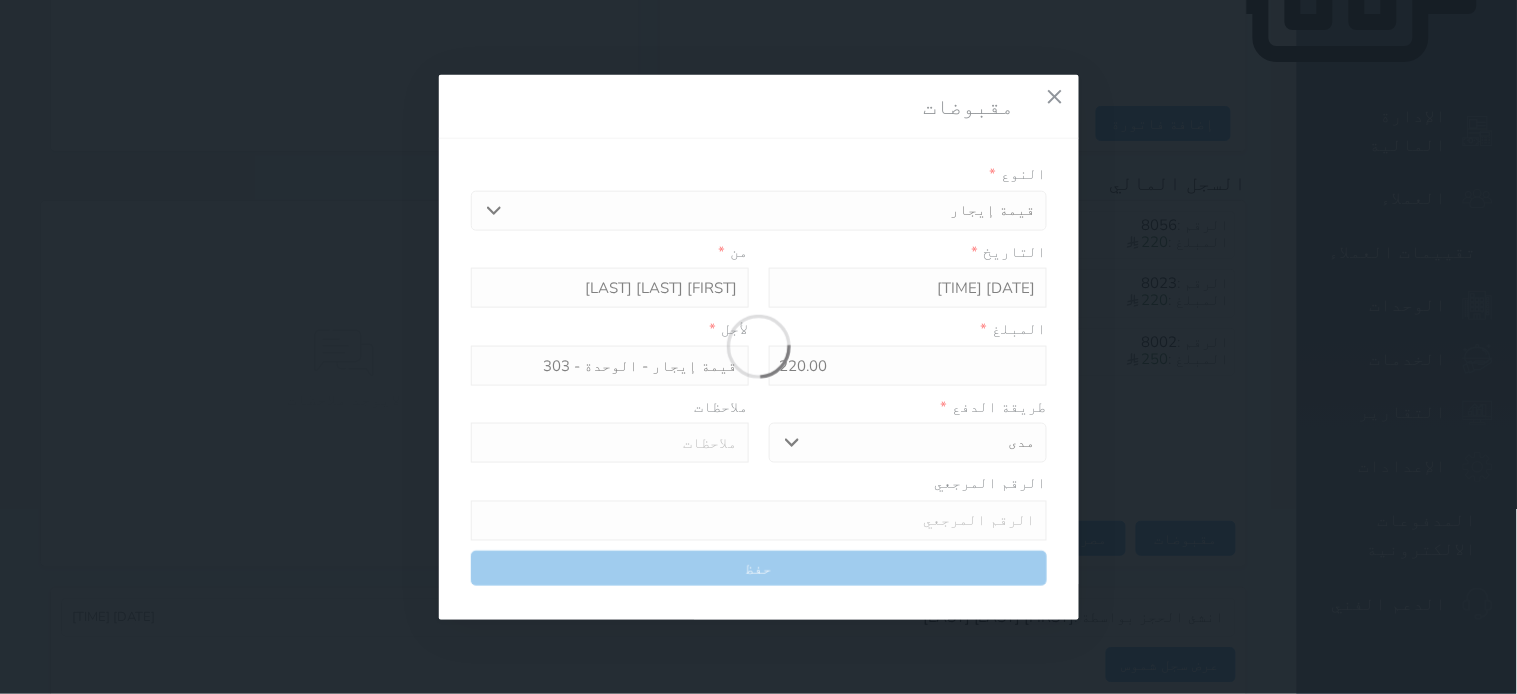 type on "0" 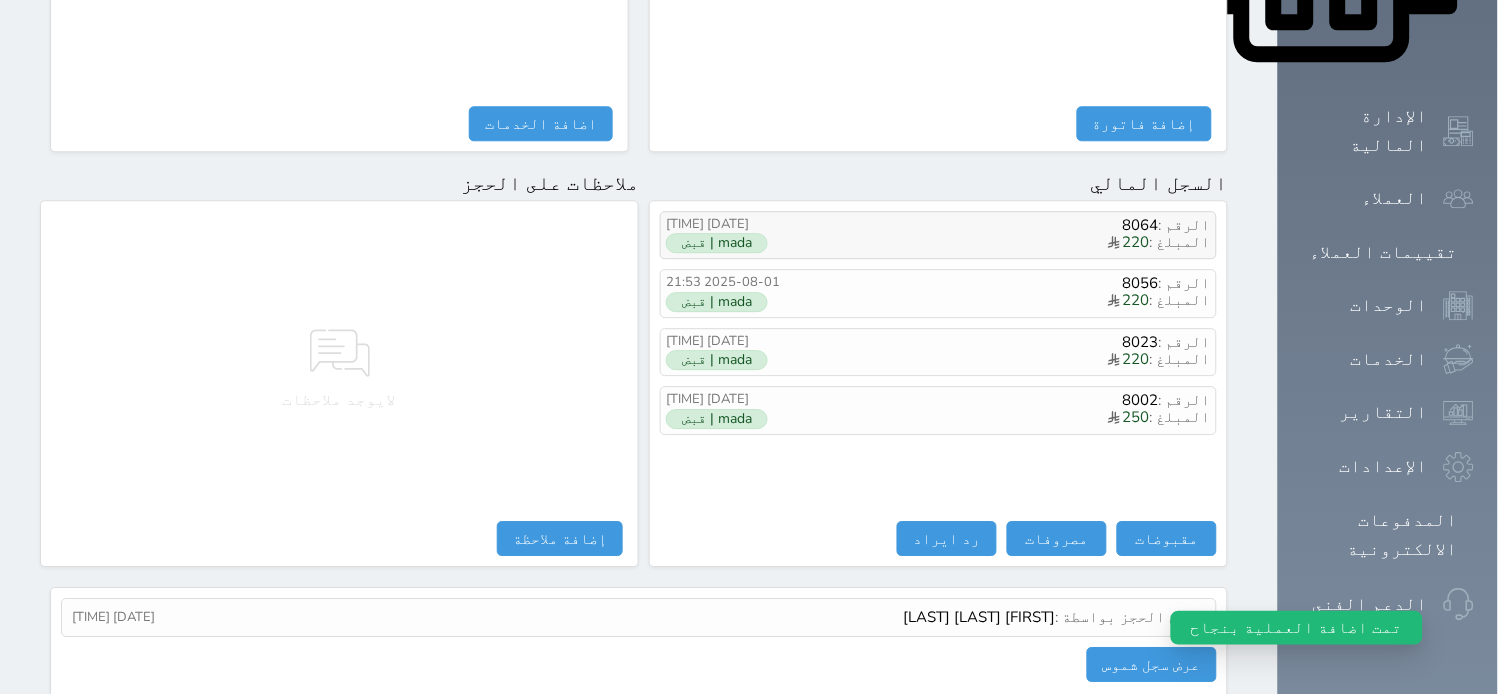 click on "mada | قبض" at bounding box center [717, 243] 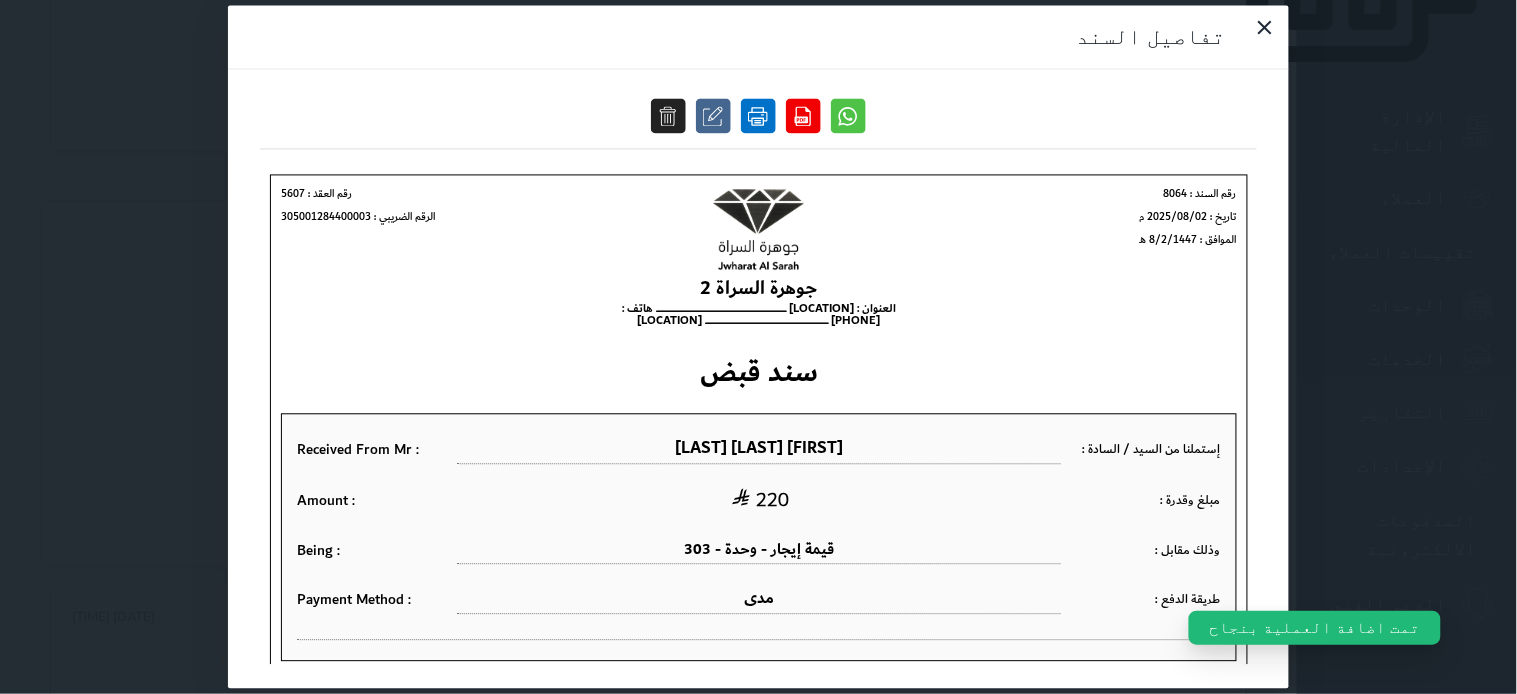 click at bounding box center [758, 116] 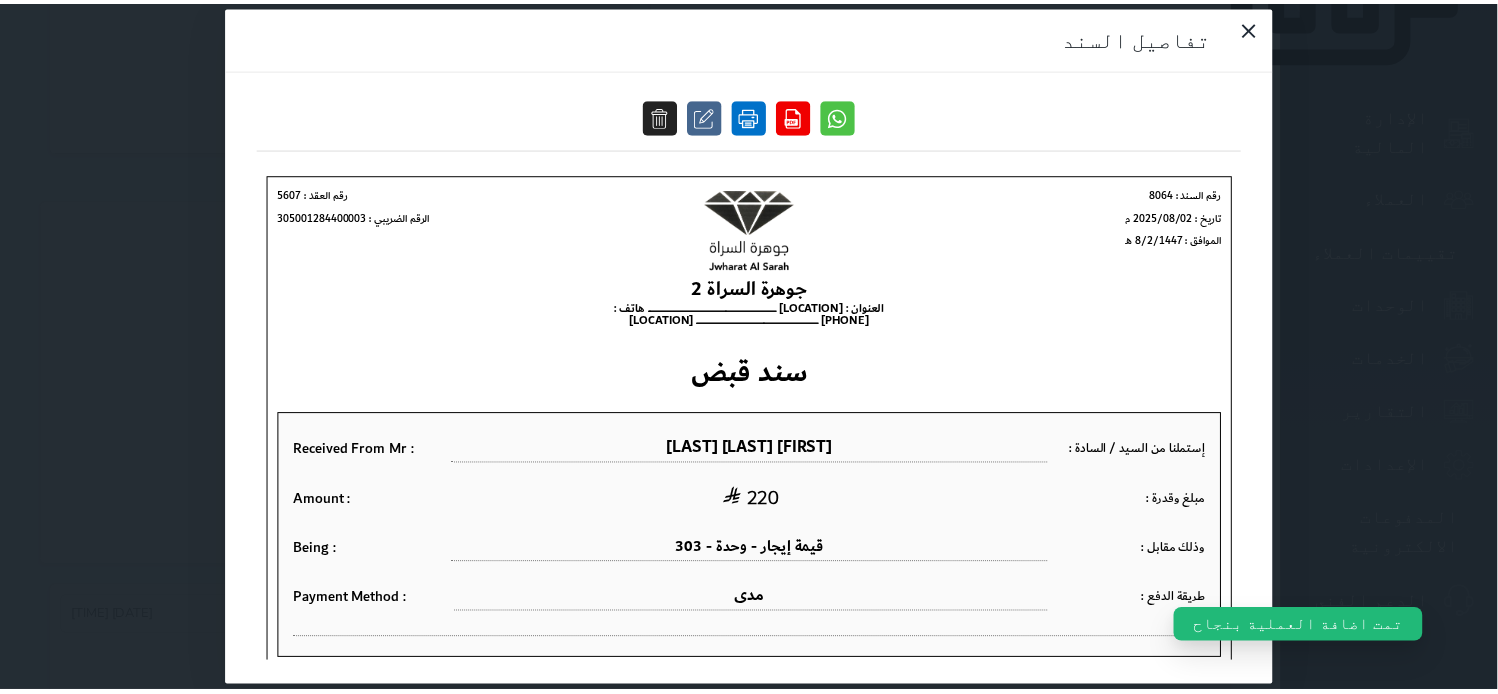 scroll, scrollTop: 0, scrollLeft: 0, axis: both 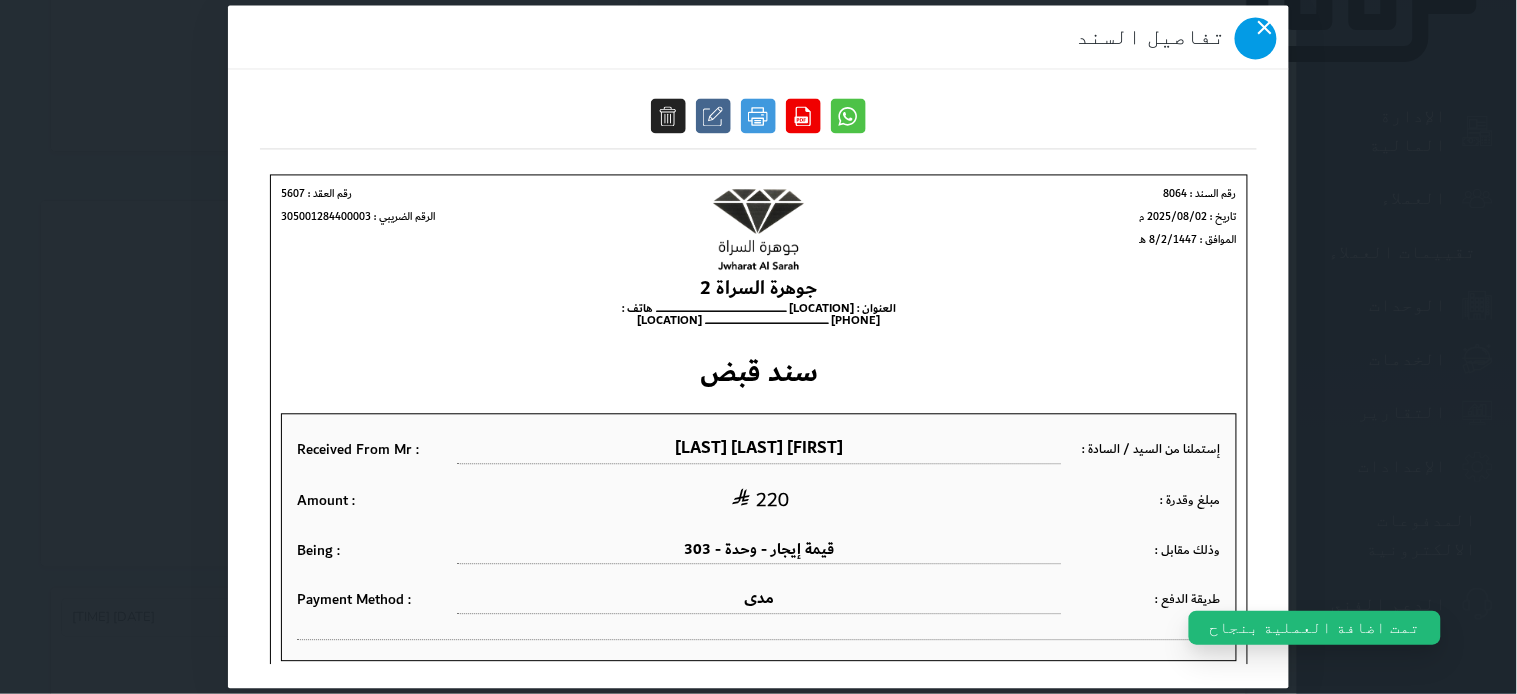 click 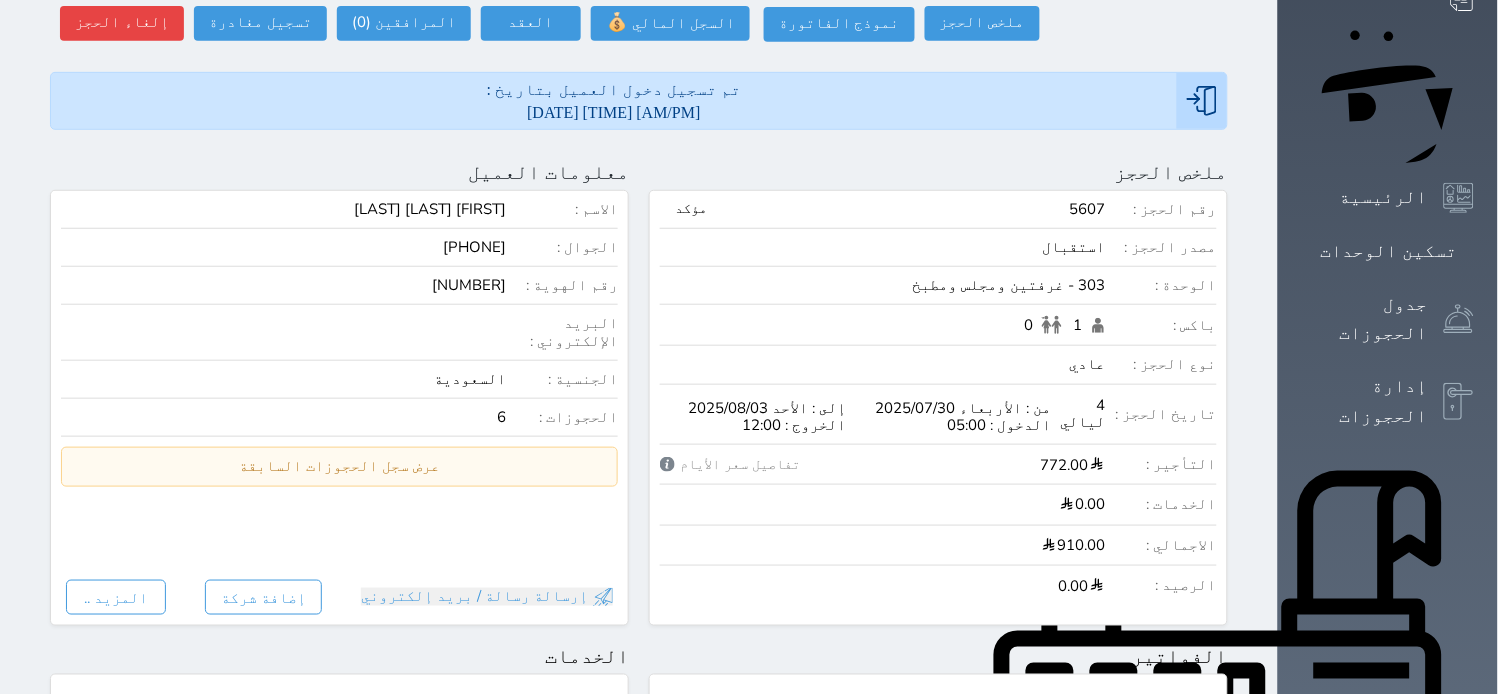 scroll, scrollTop: 0, scrollLeft: 0, axis: both 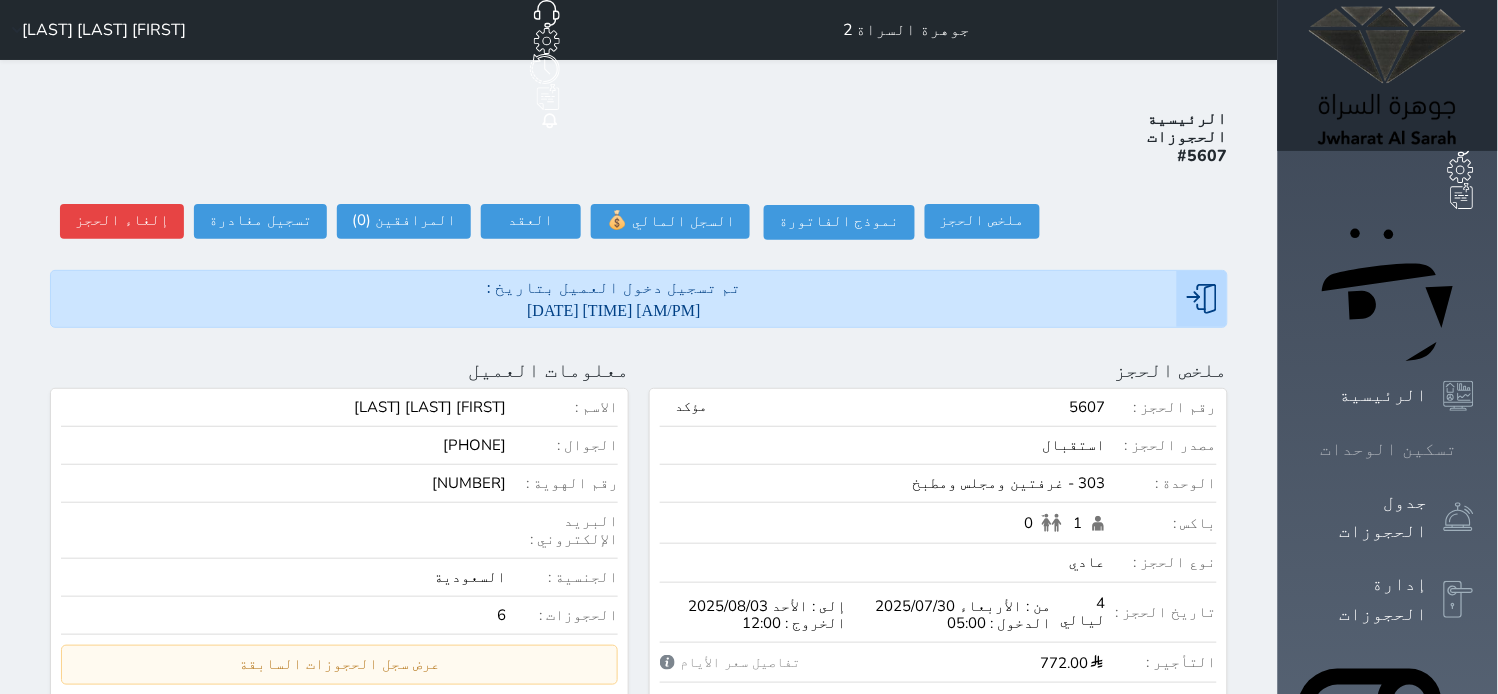 click at bounding box center [1474, 449] 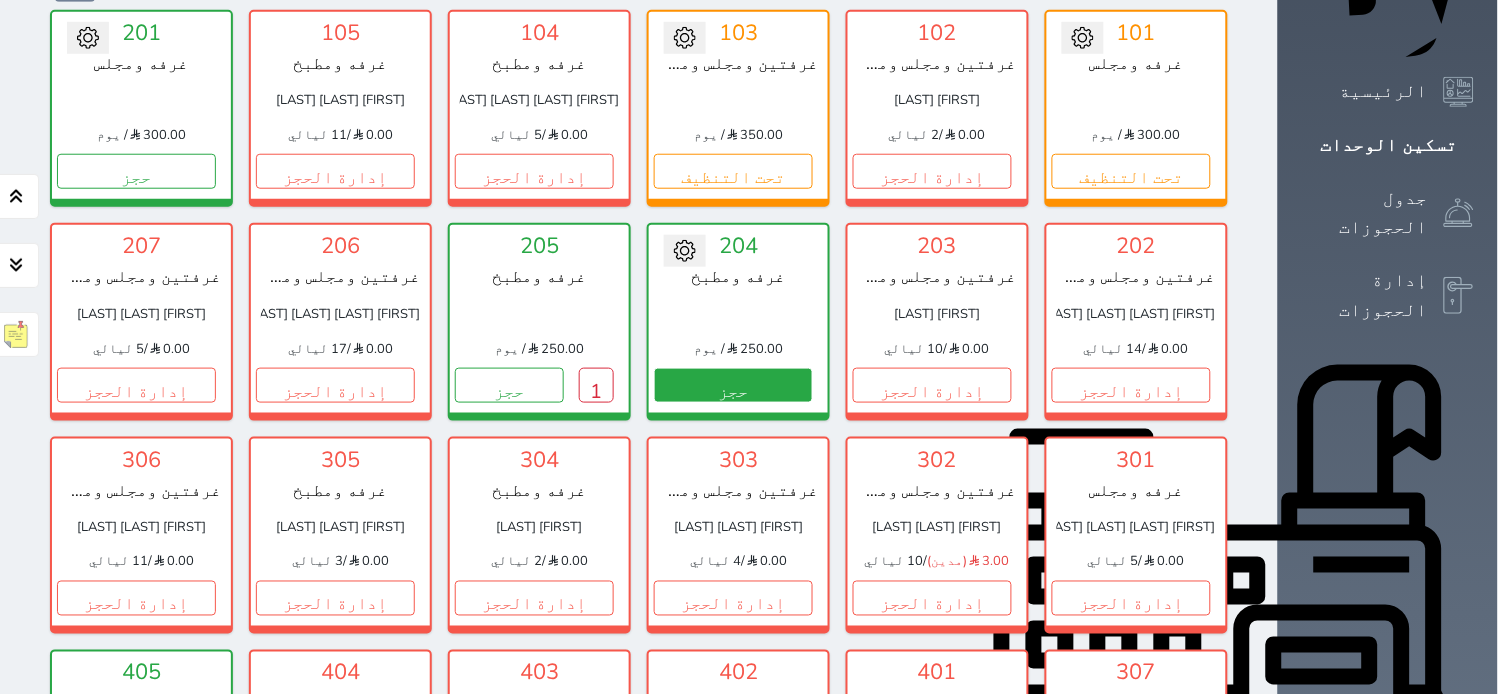 scroll, scrollTop: 188, scrollLeft: 0, axis: vertical 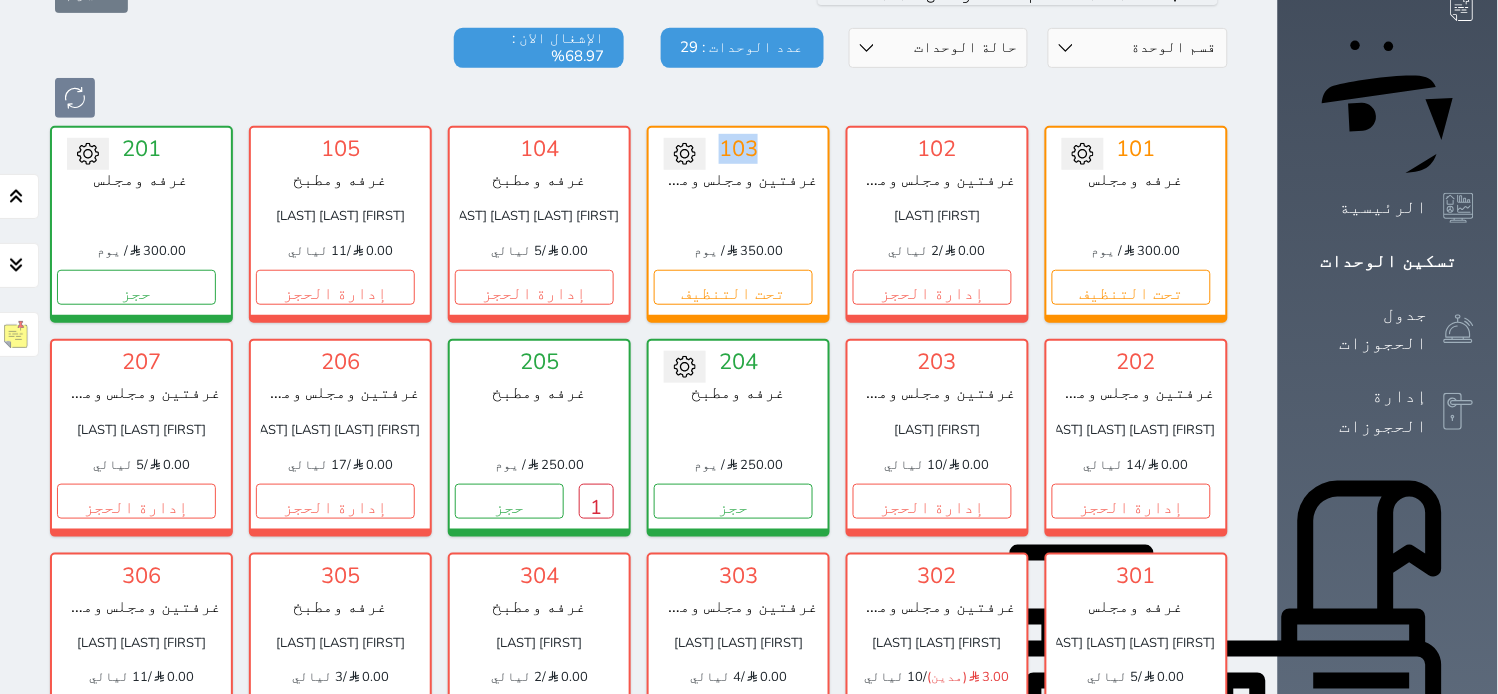 drag, startPoint x: 805, startPoint y: 86, endPoint x: 764, endPoint y: 92, distance: 41.4367 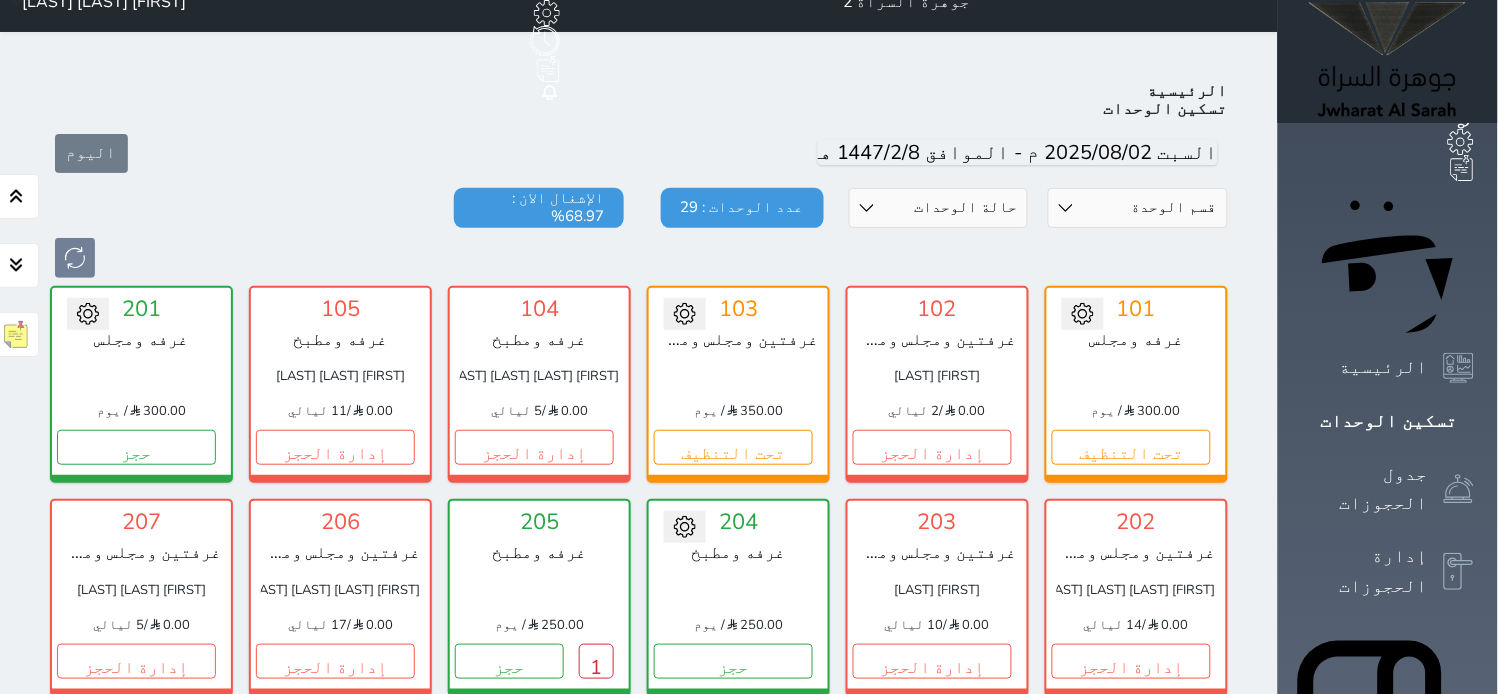 scroll, scrollTop: 0, scrollLeft: 0, axis: both 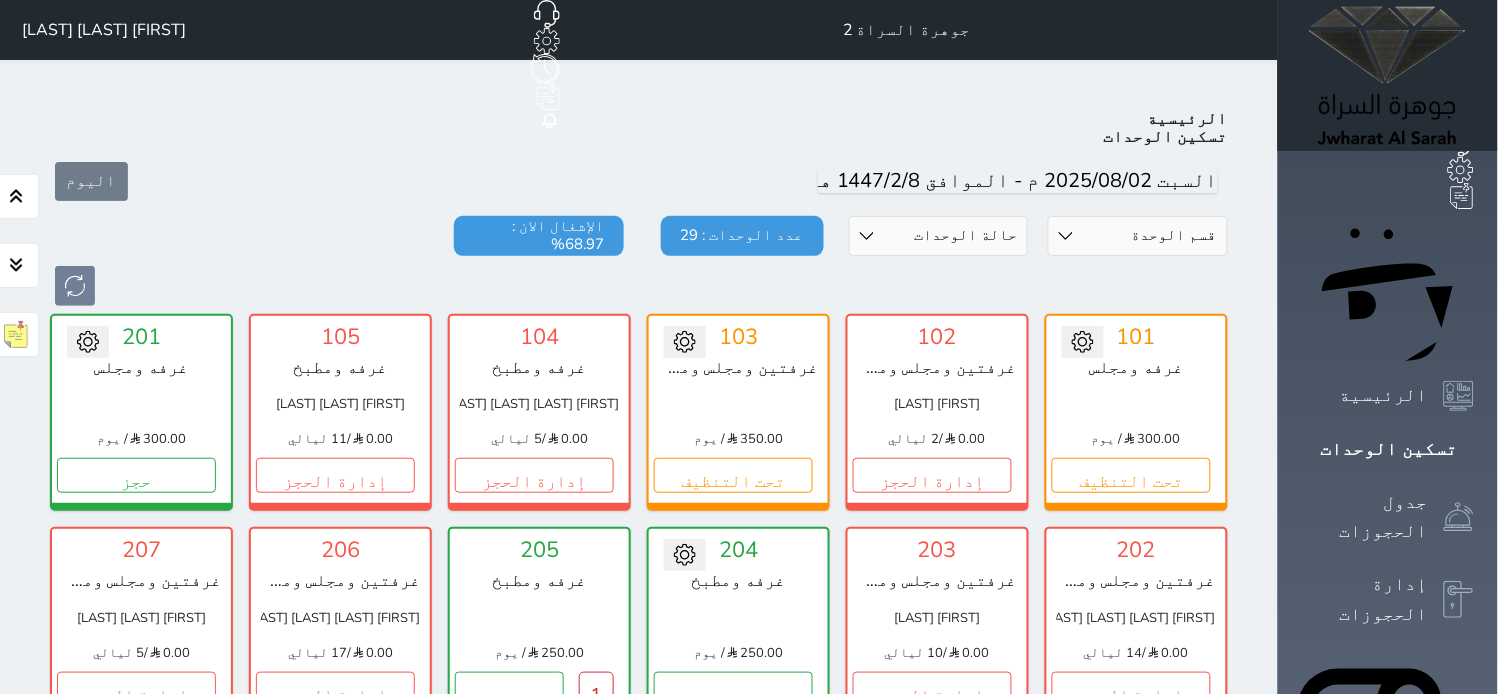 click 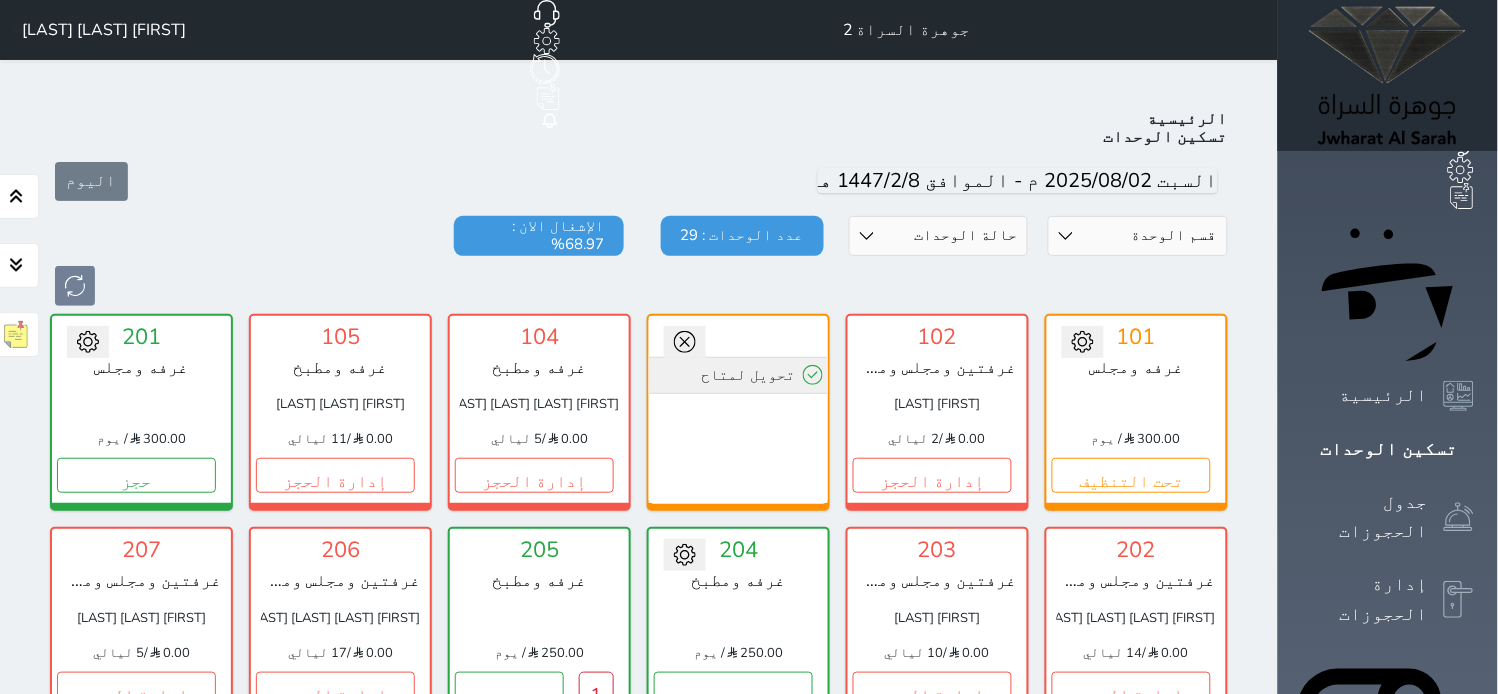click 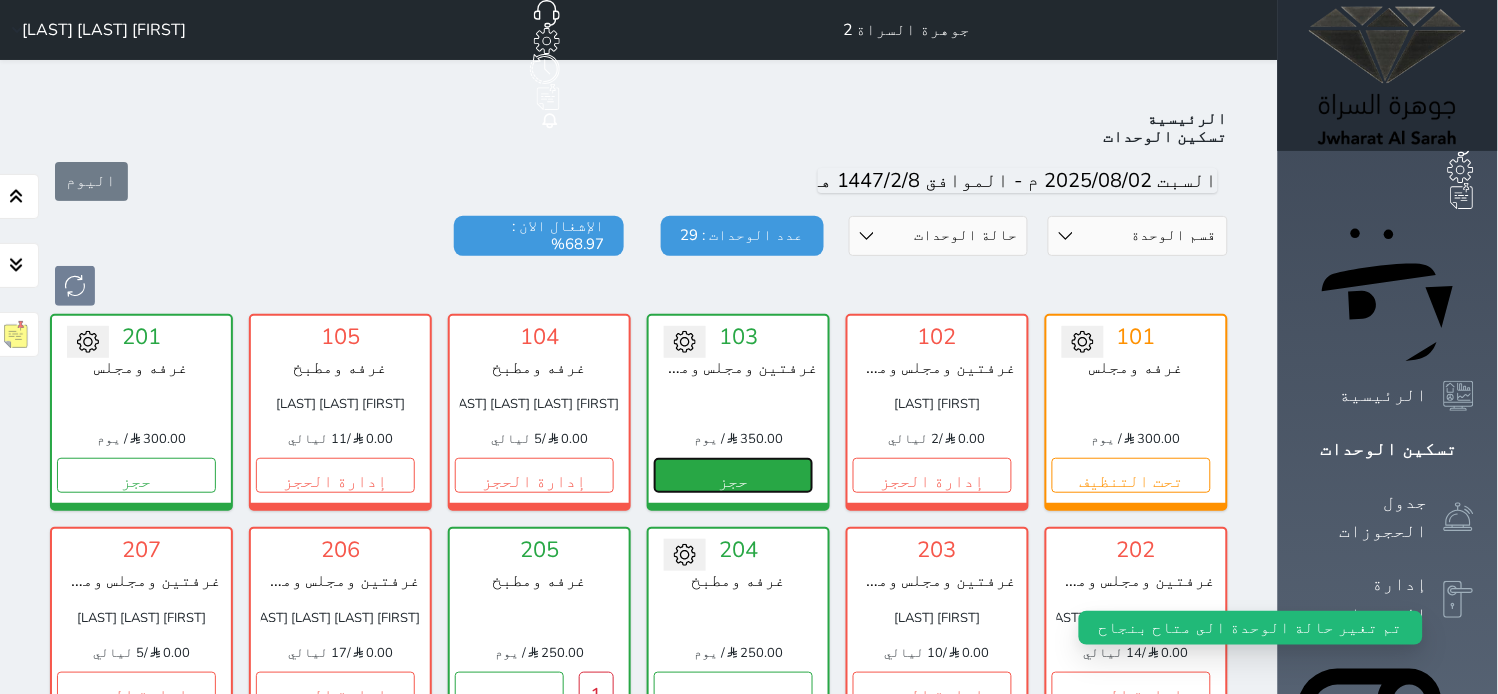 click on "حجز" at bounding box center [733, 475] 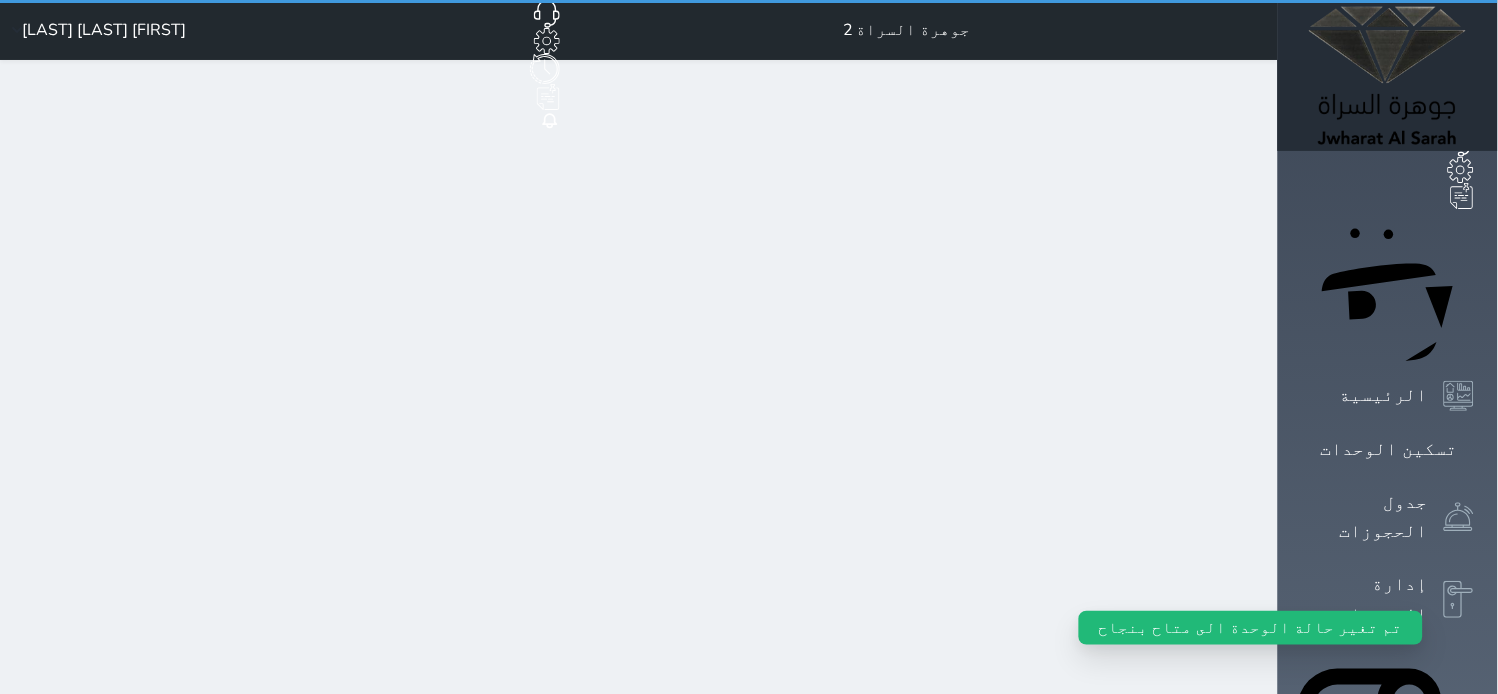 select on "1" 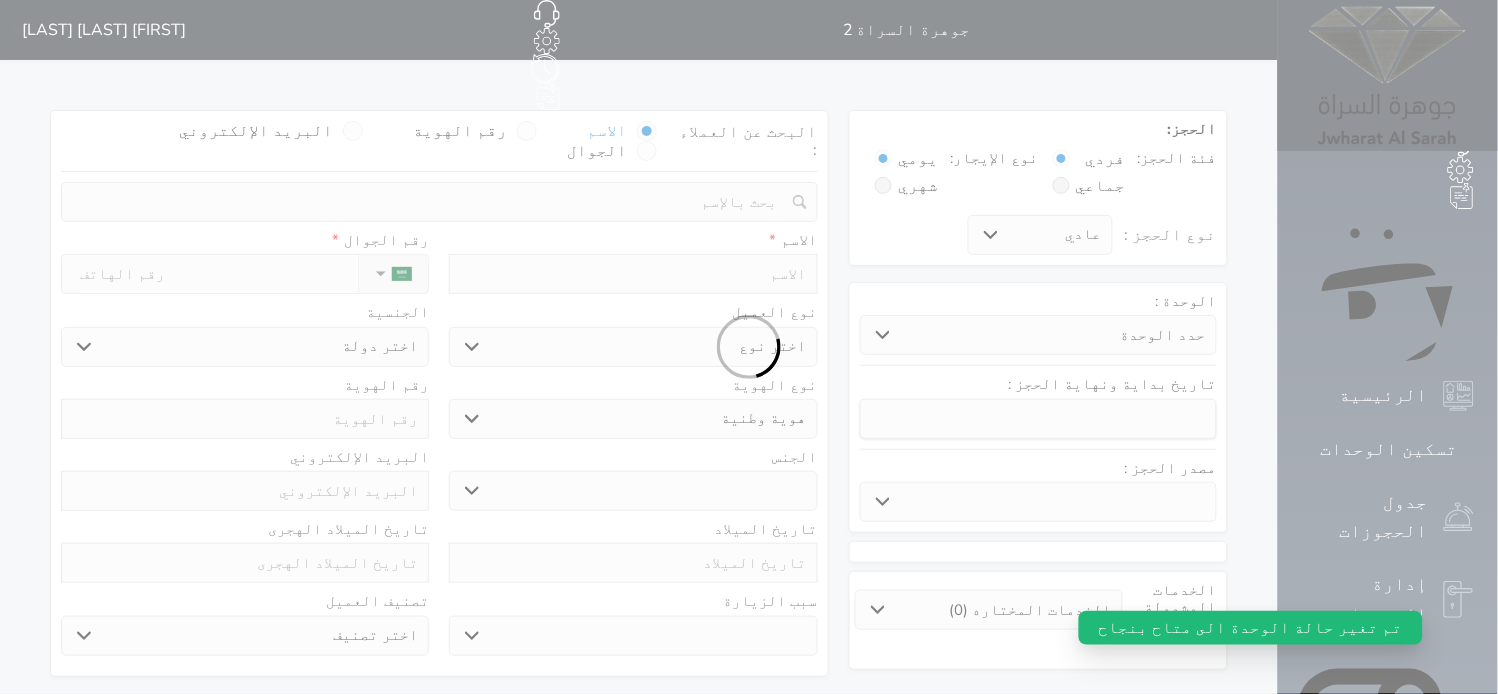 select 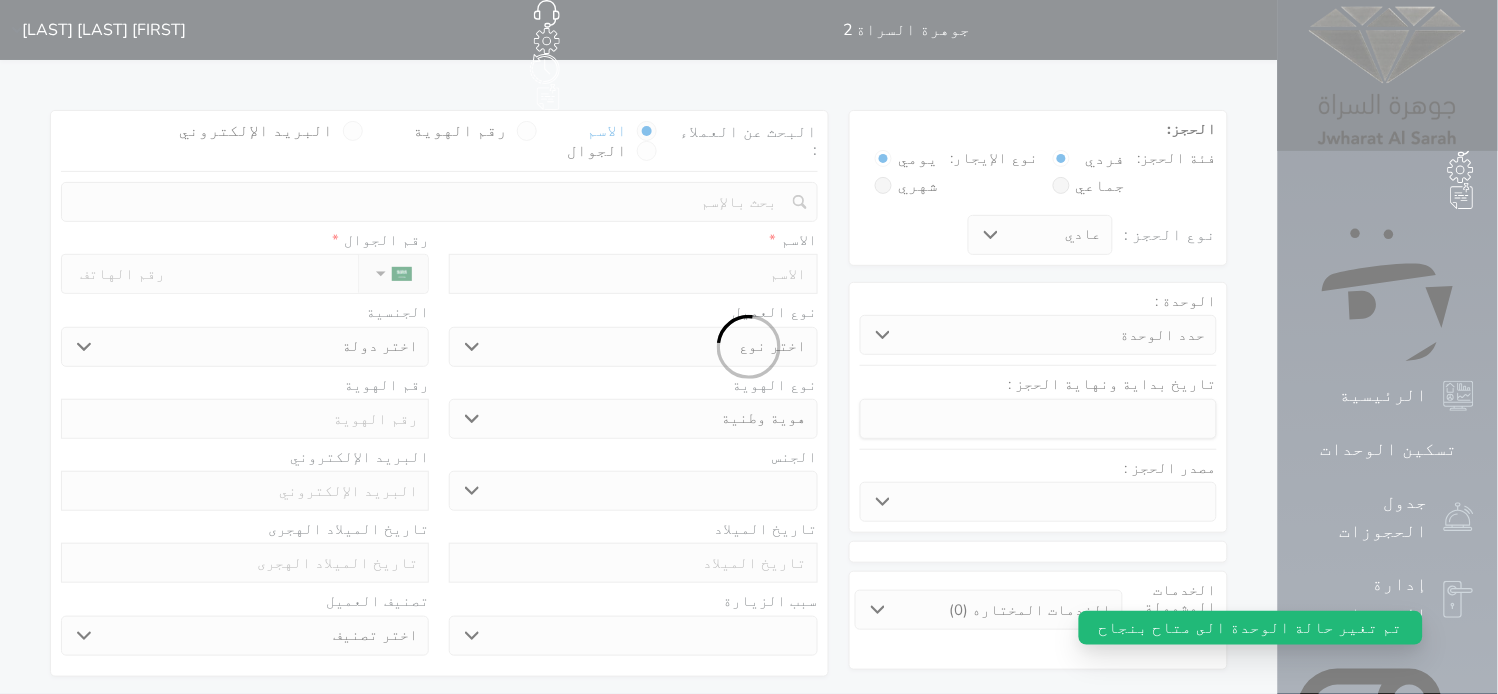 select 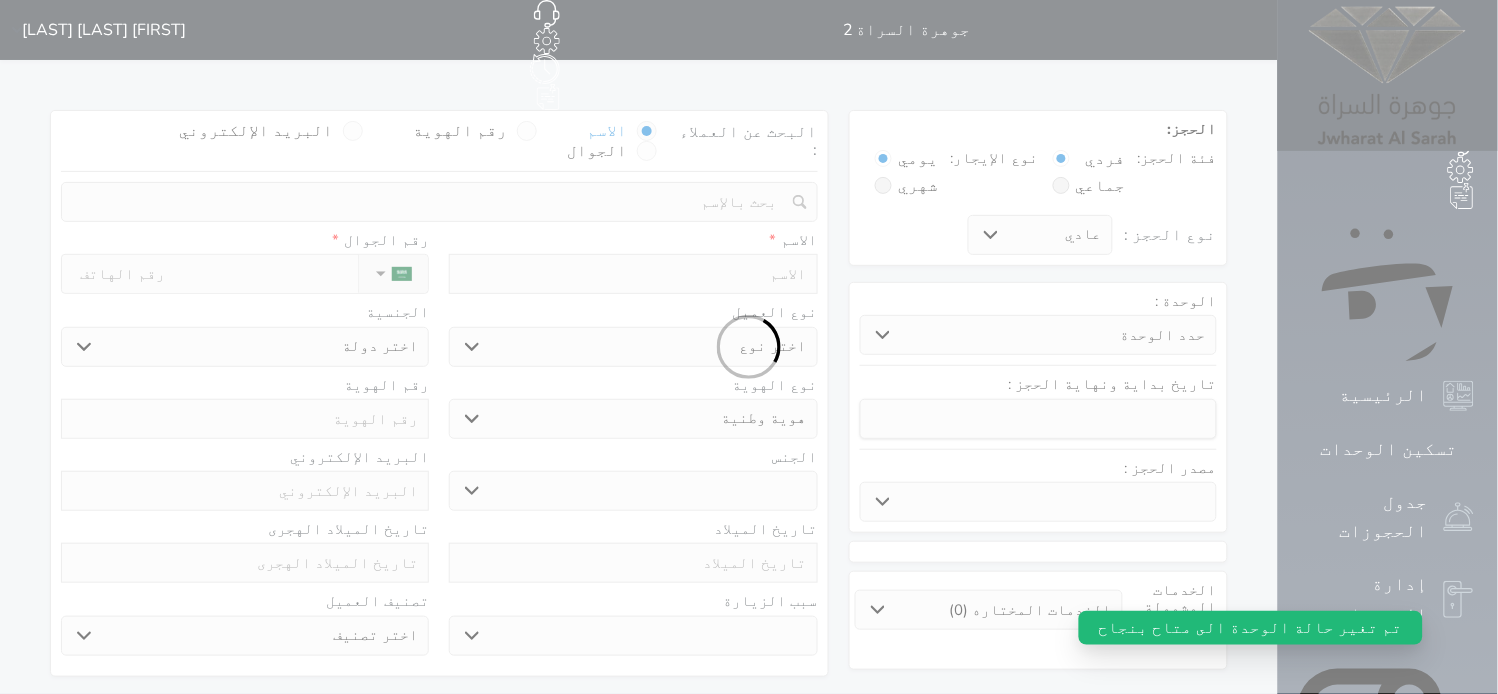 select 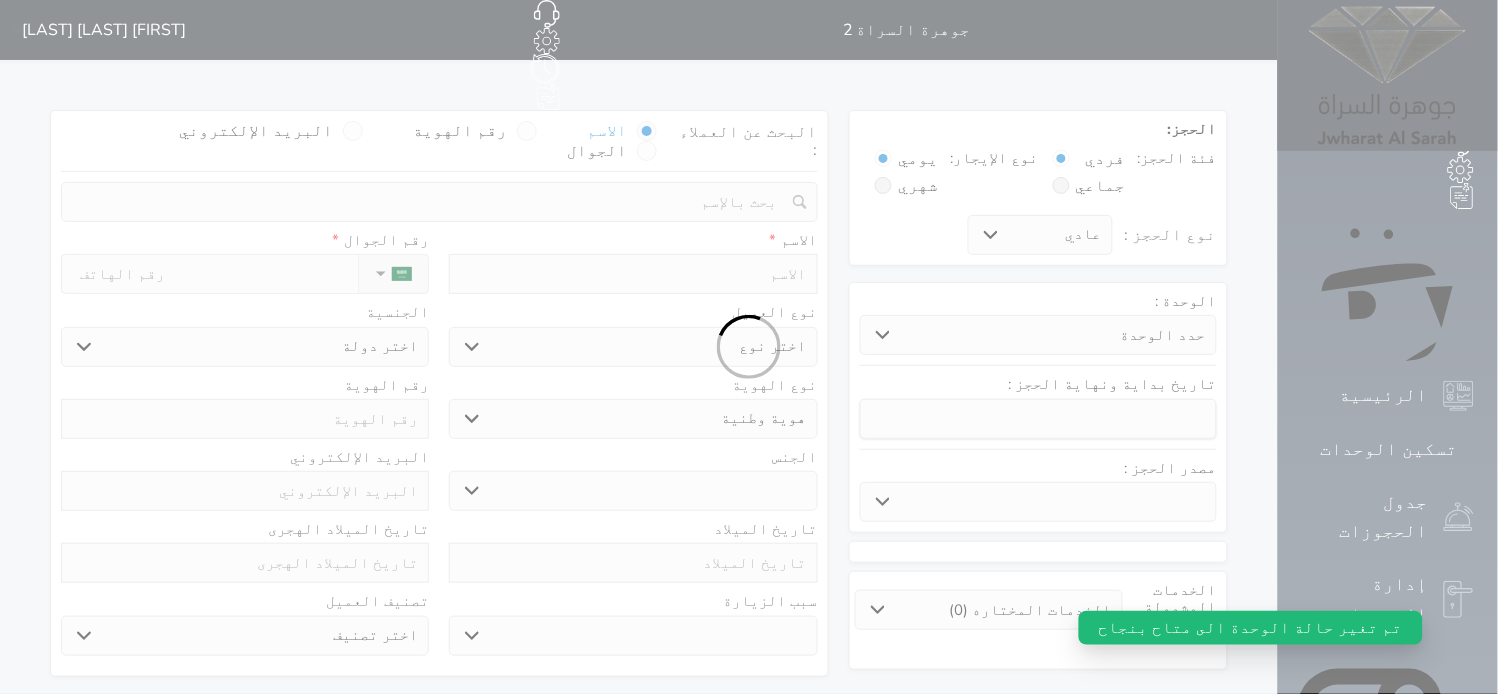 select 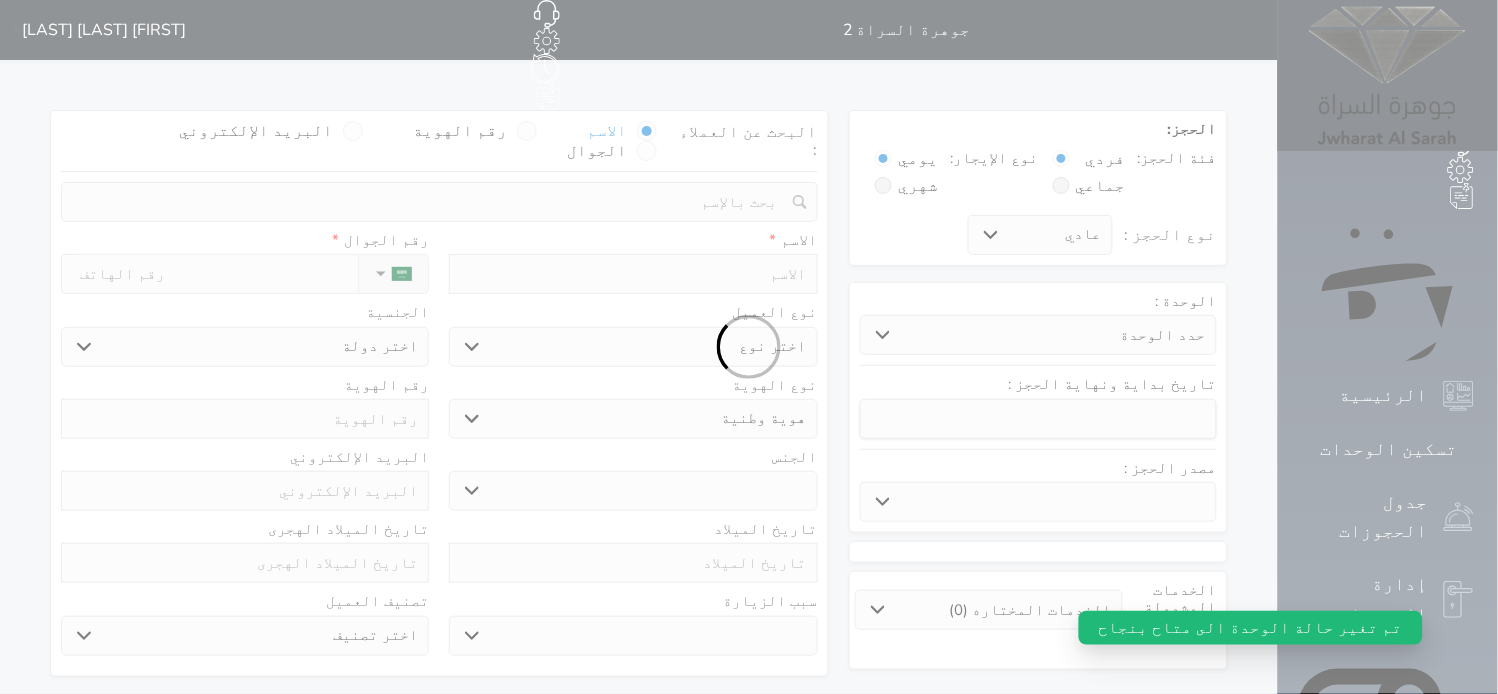 select 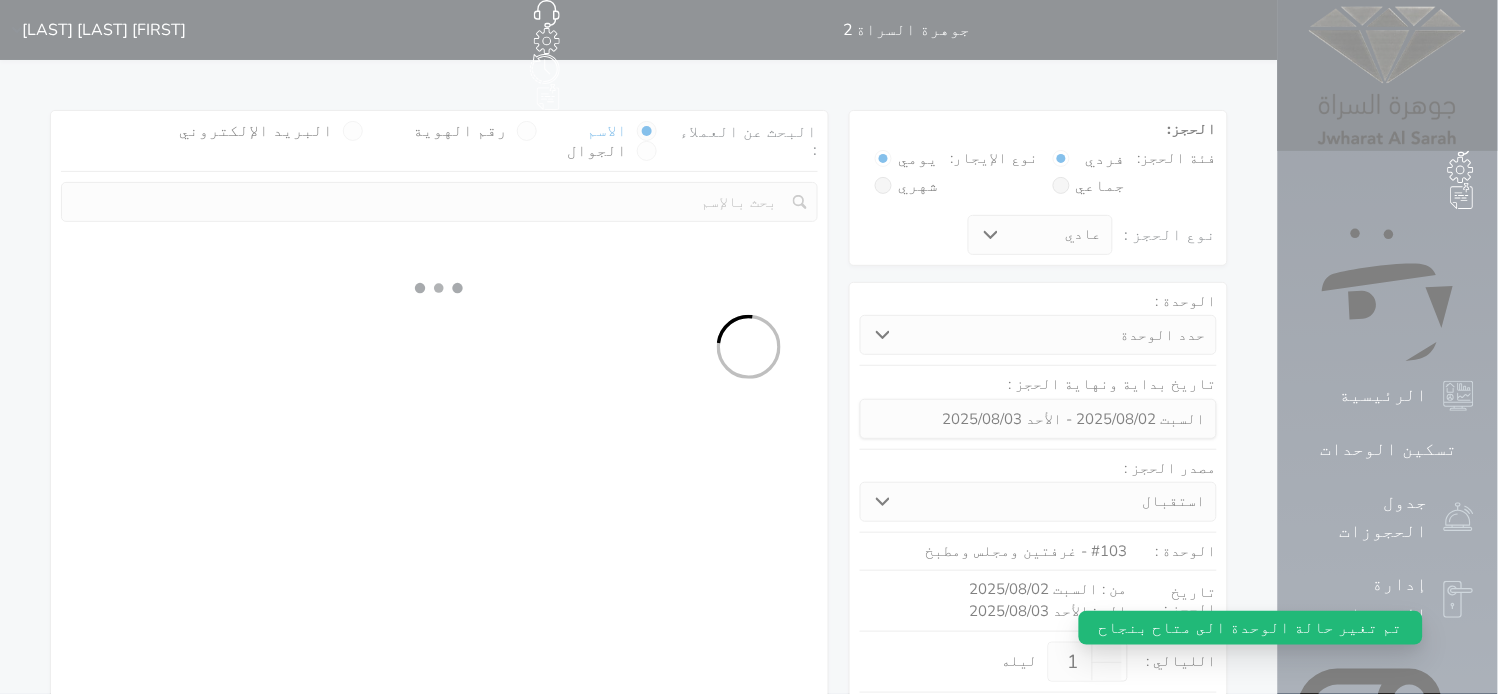 select 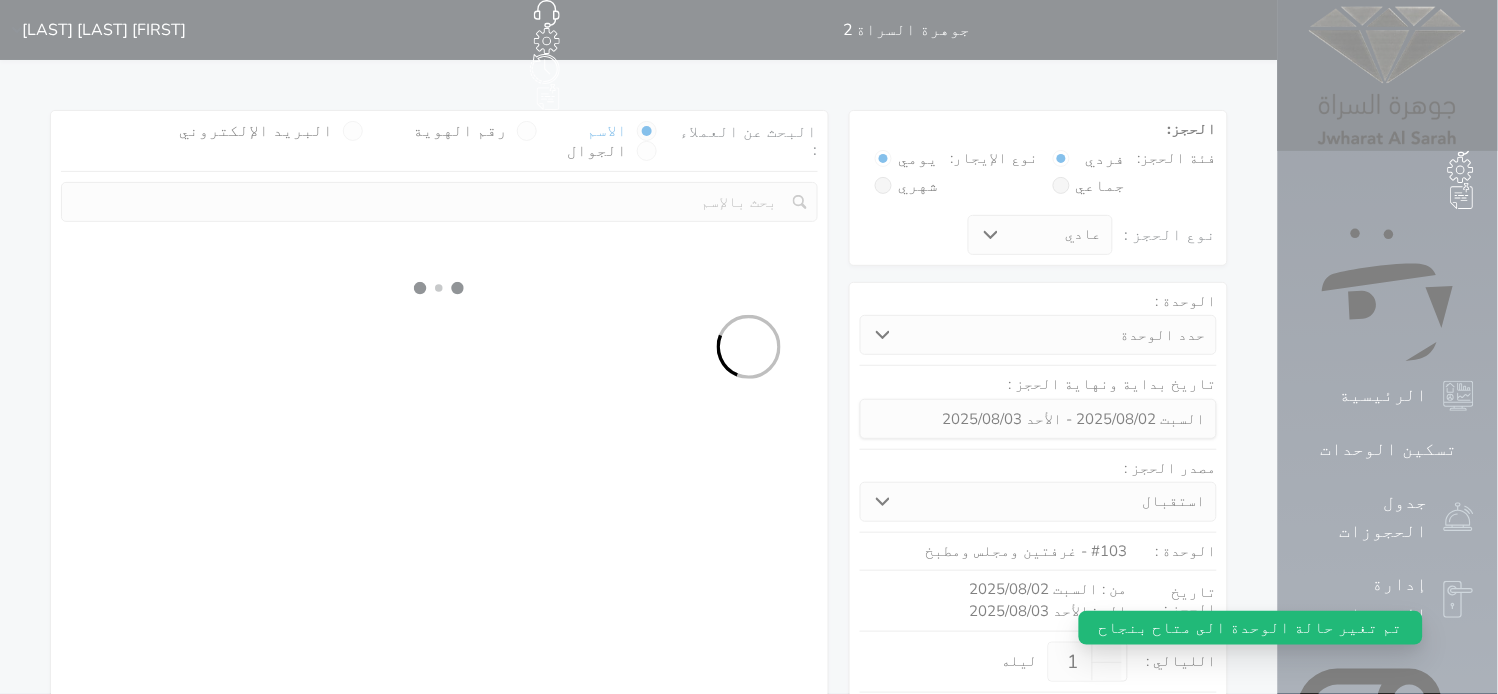 select on "1" 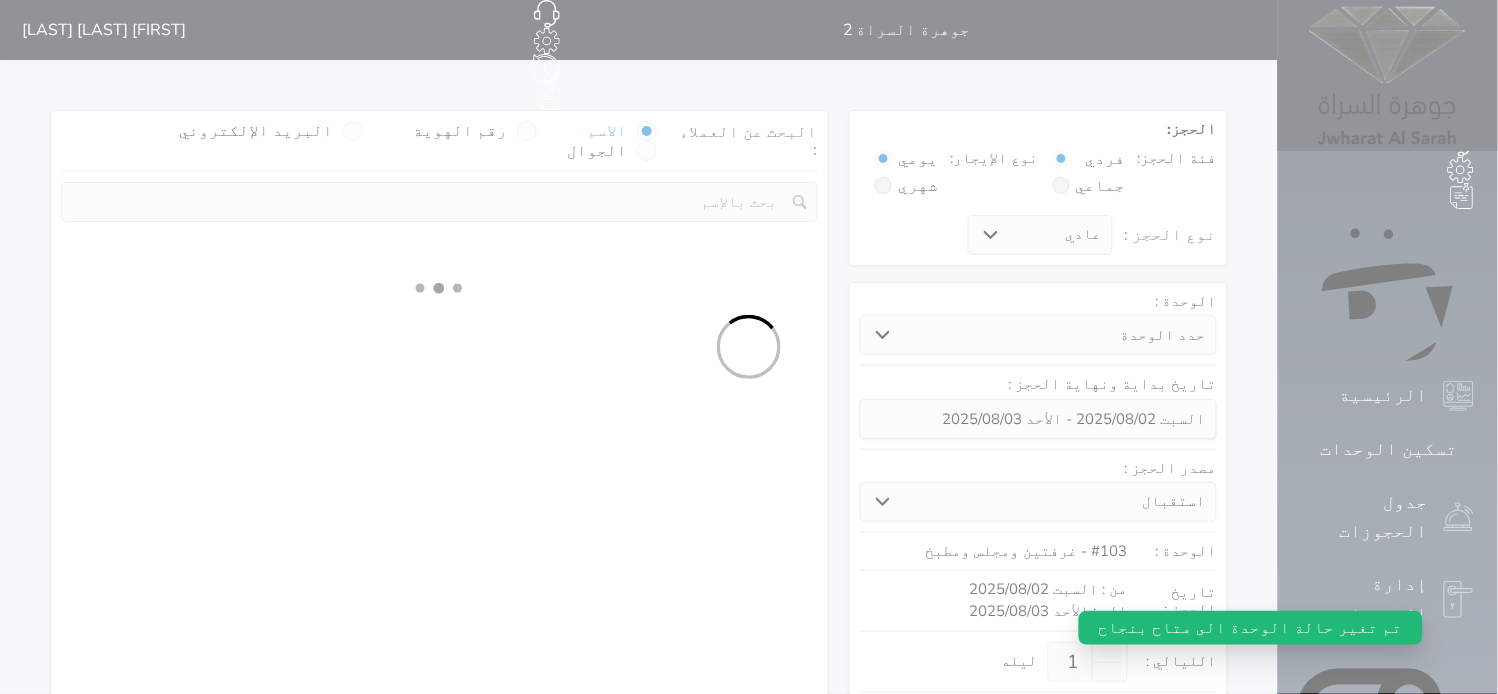 select on "113" 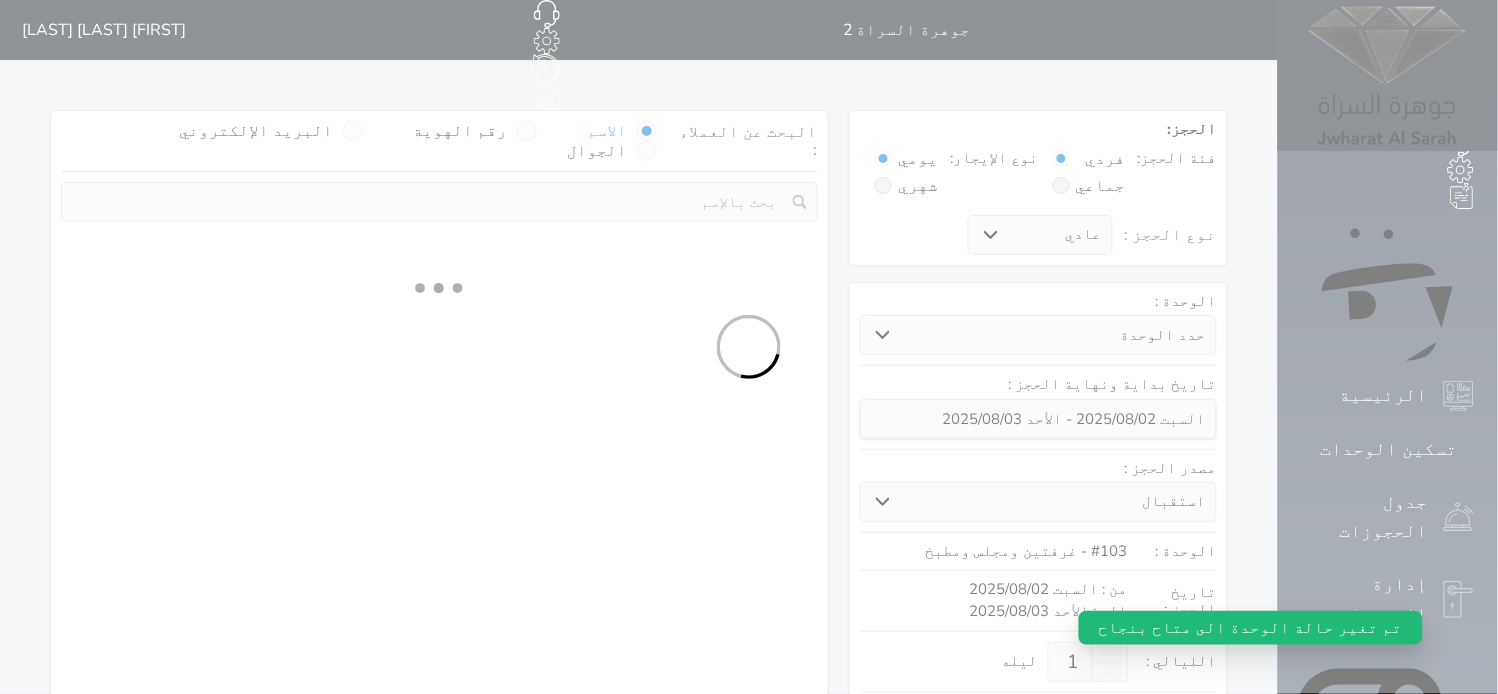 select on "1" 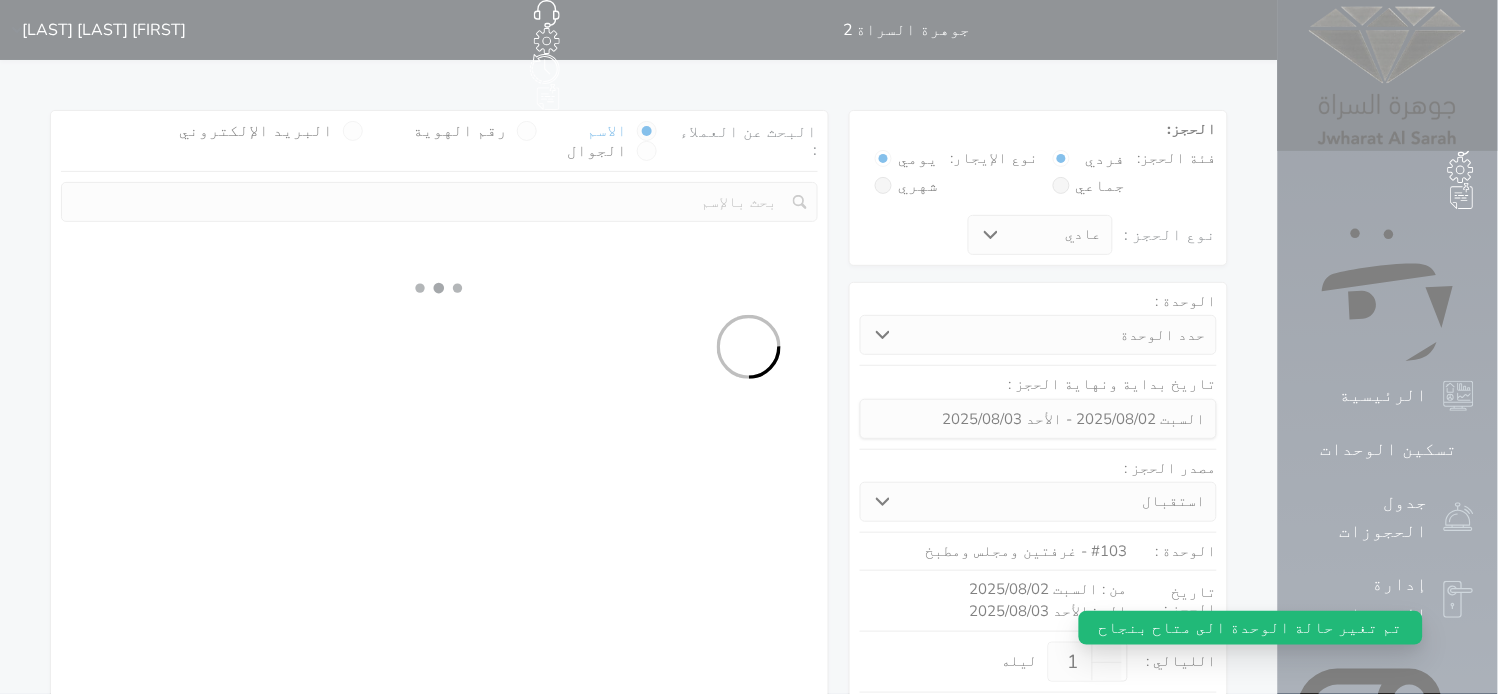 select 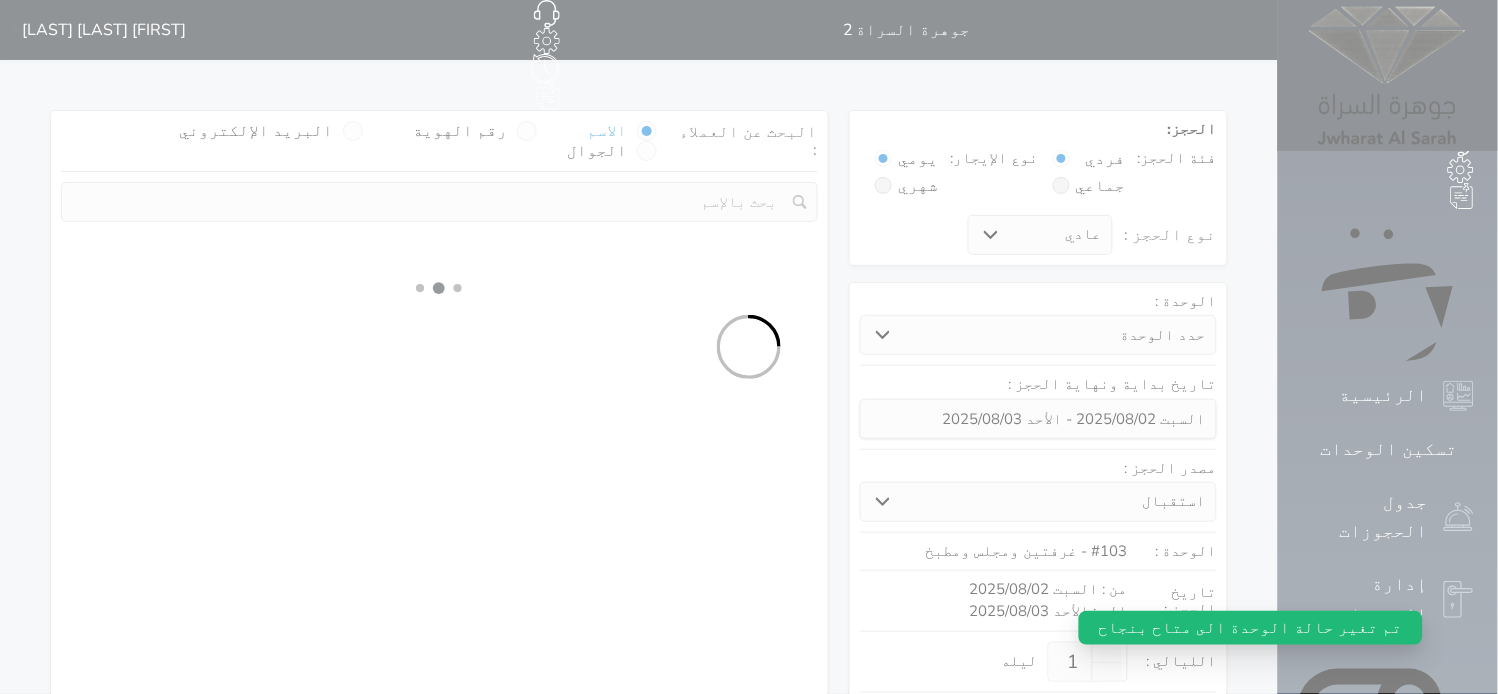 select on "7" 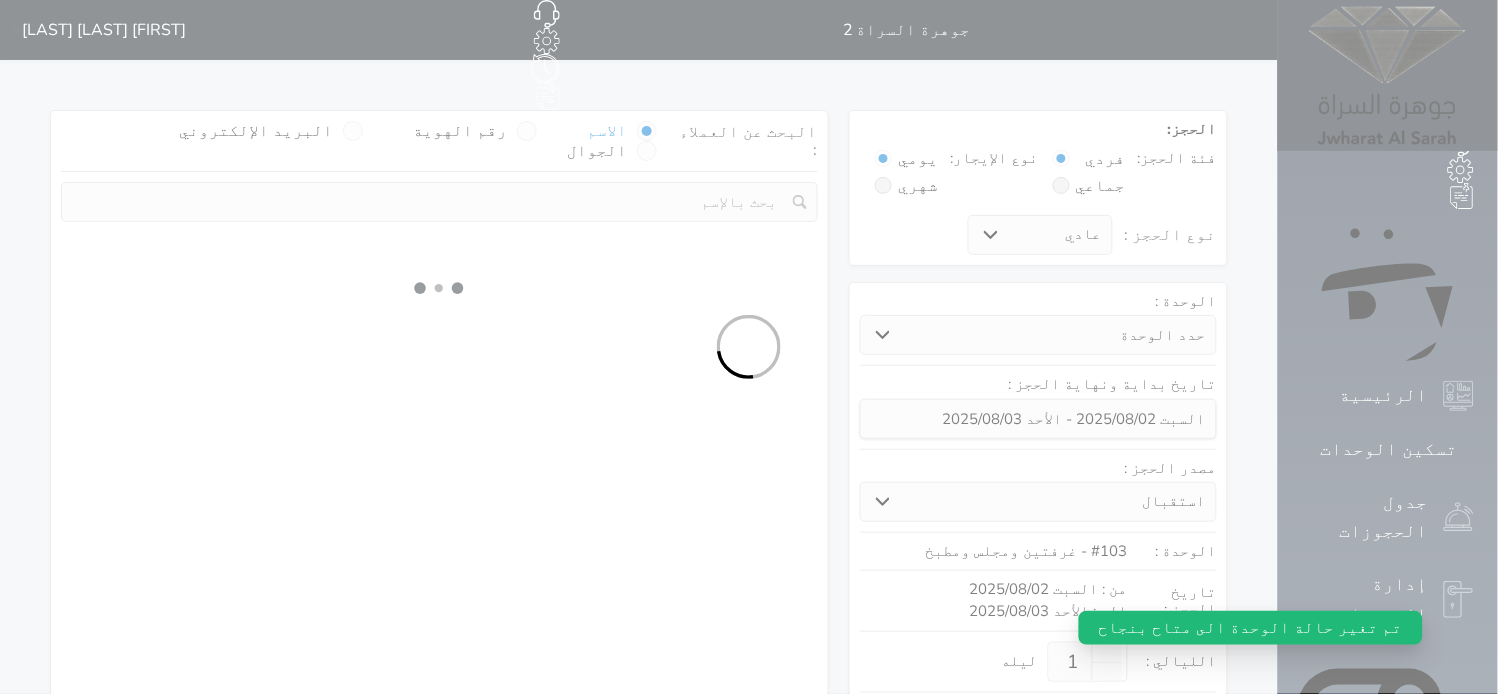select 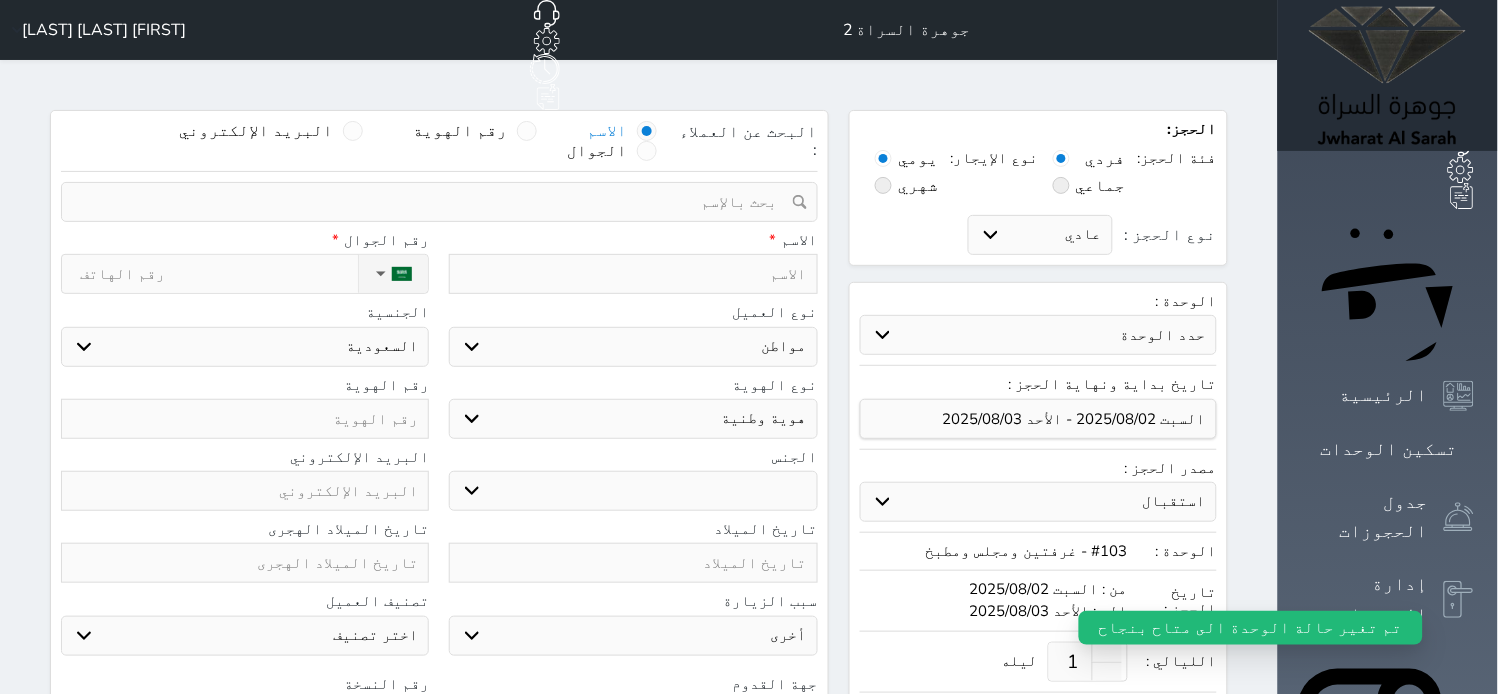 select 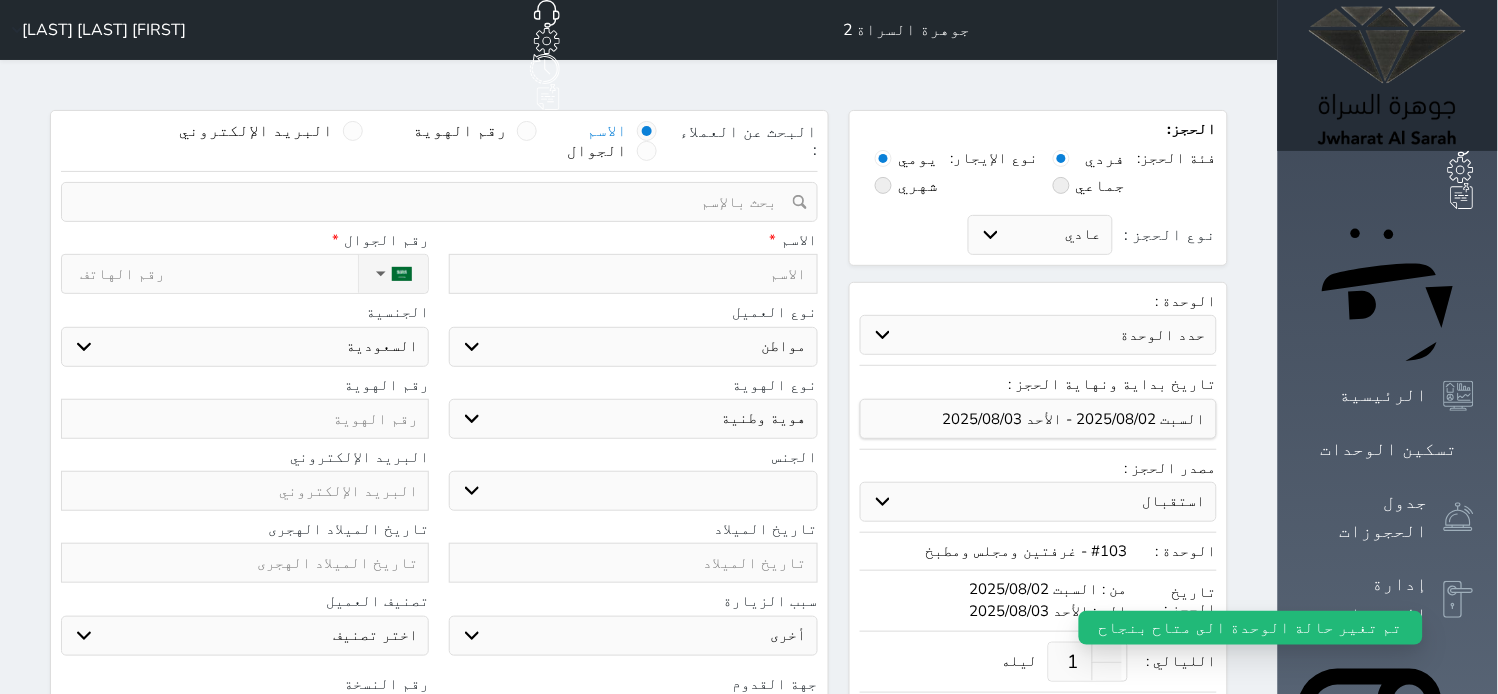select 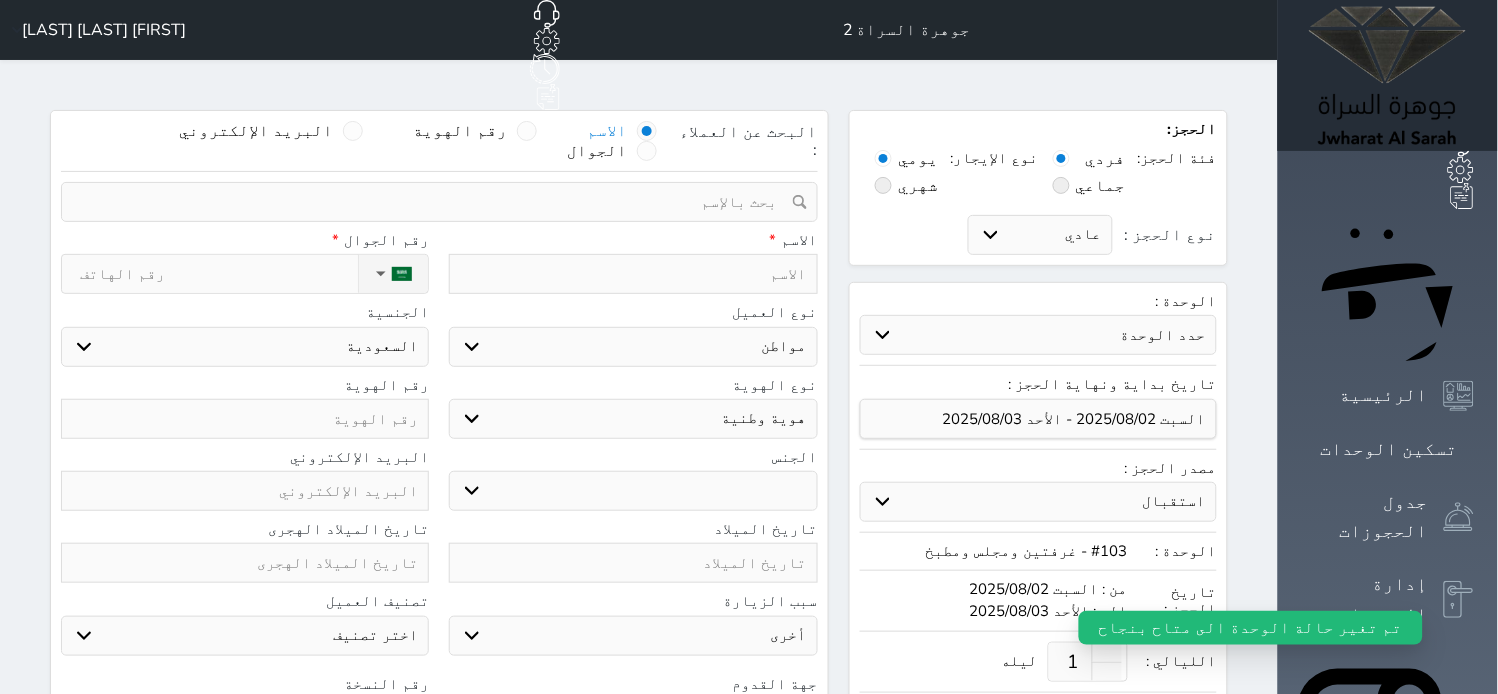 select 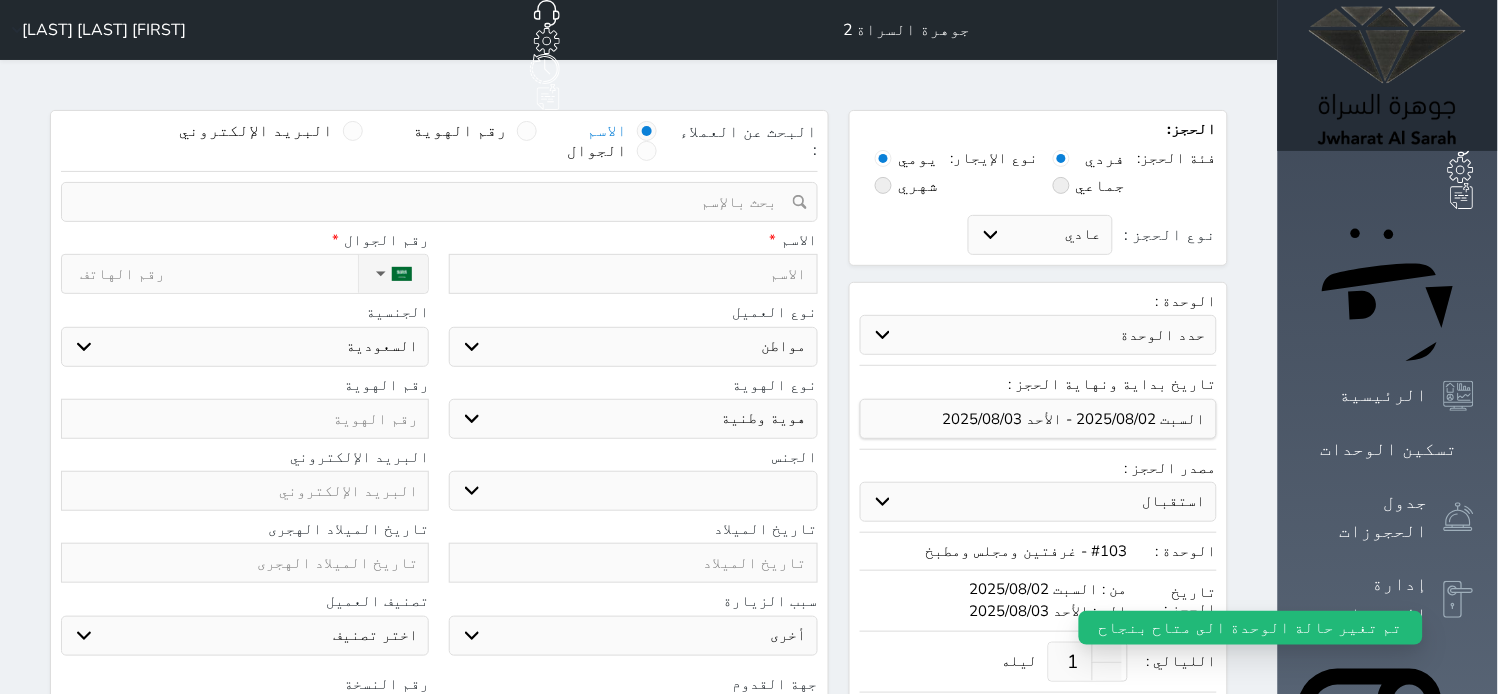 select 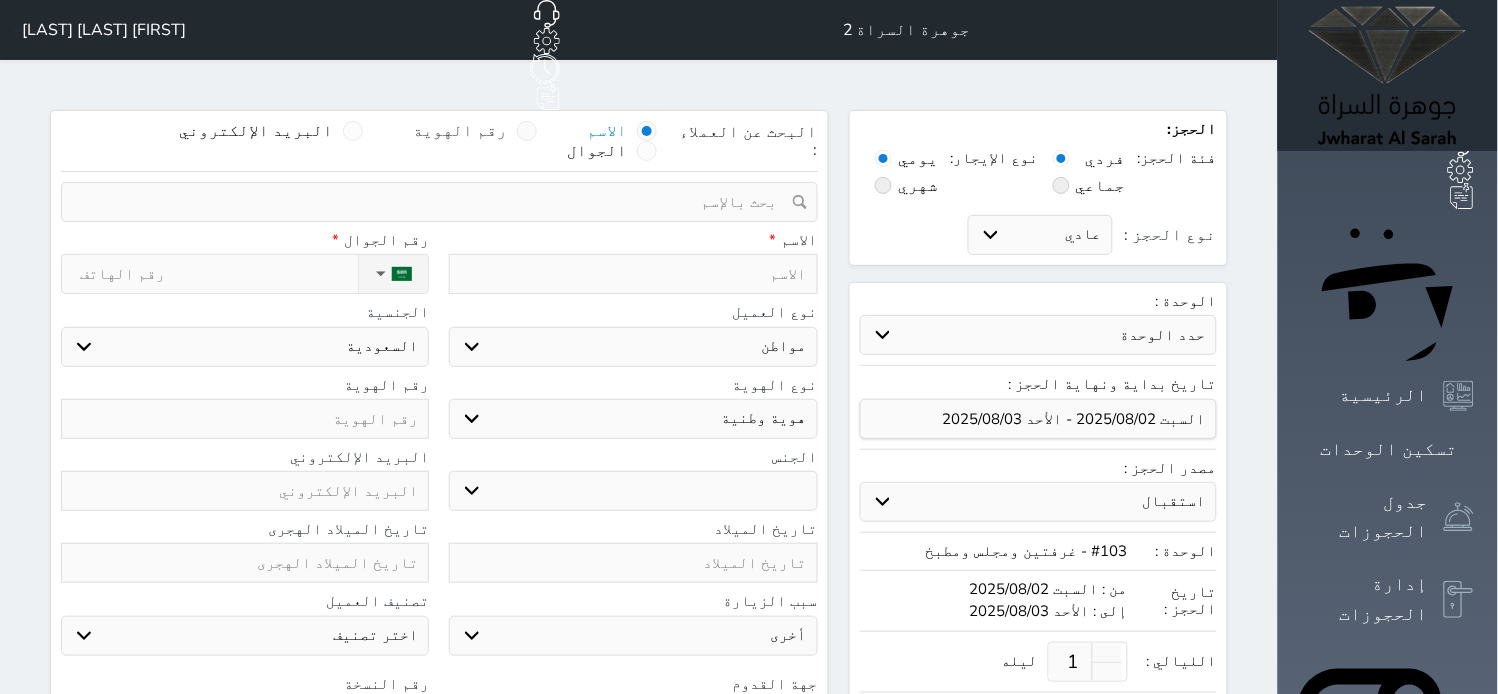 click on "رقم الهوية" at bounding box center [460, 131] 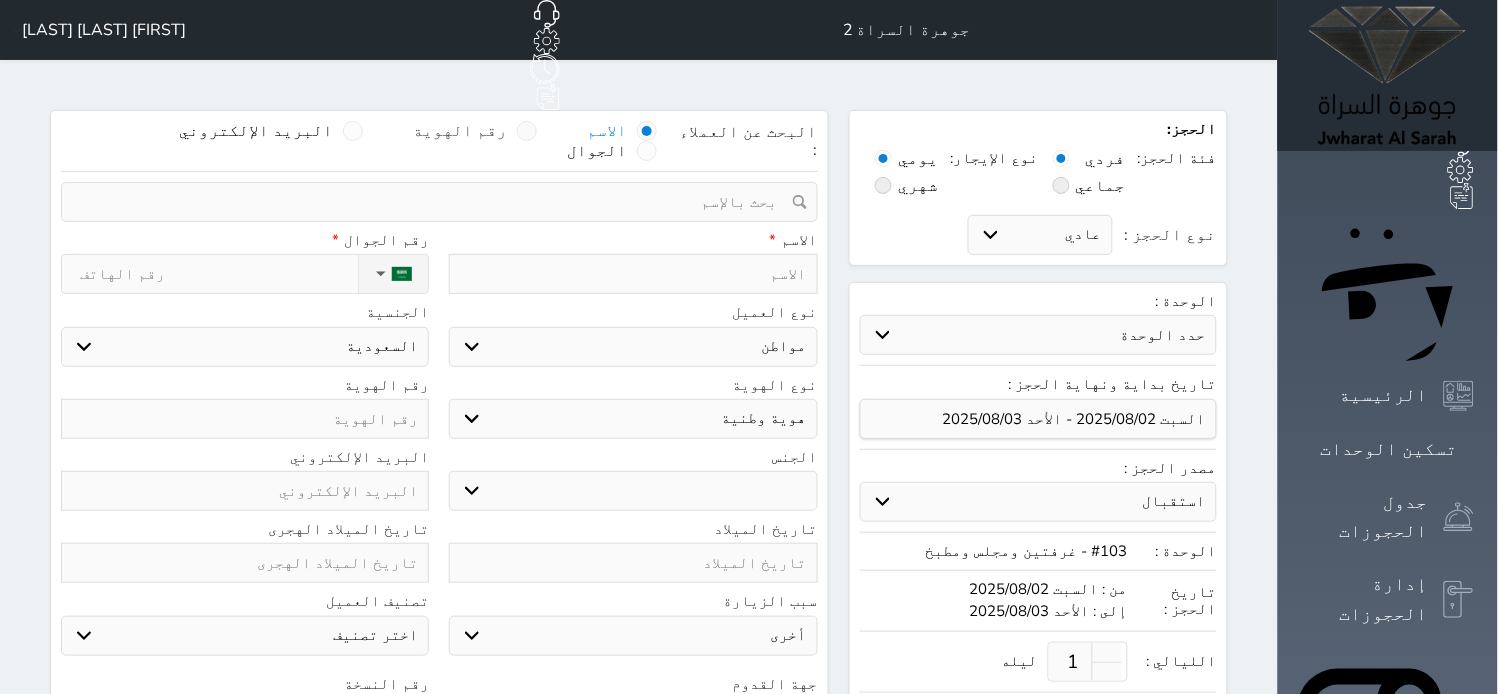click on "رقم الهوية" at bounding box center [507, 141] 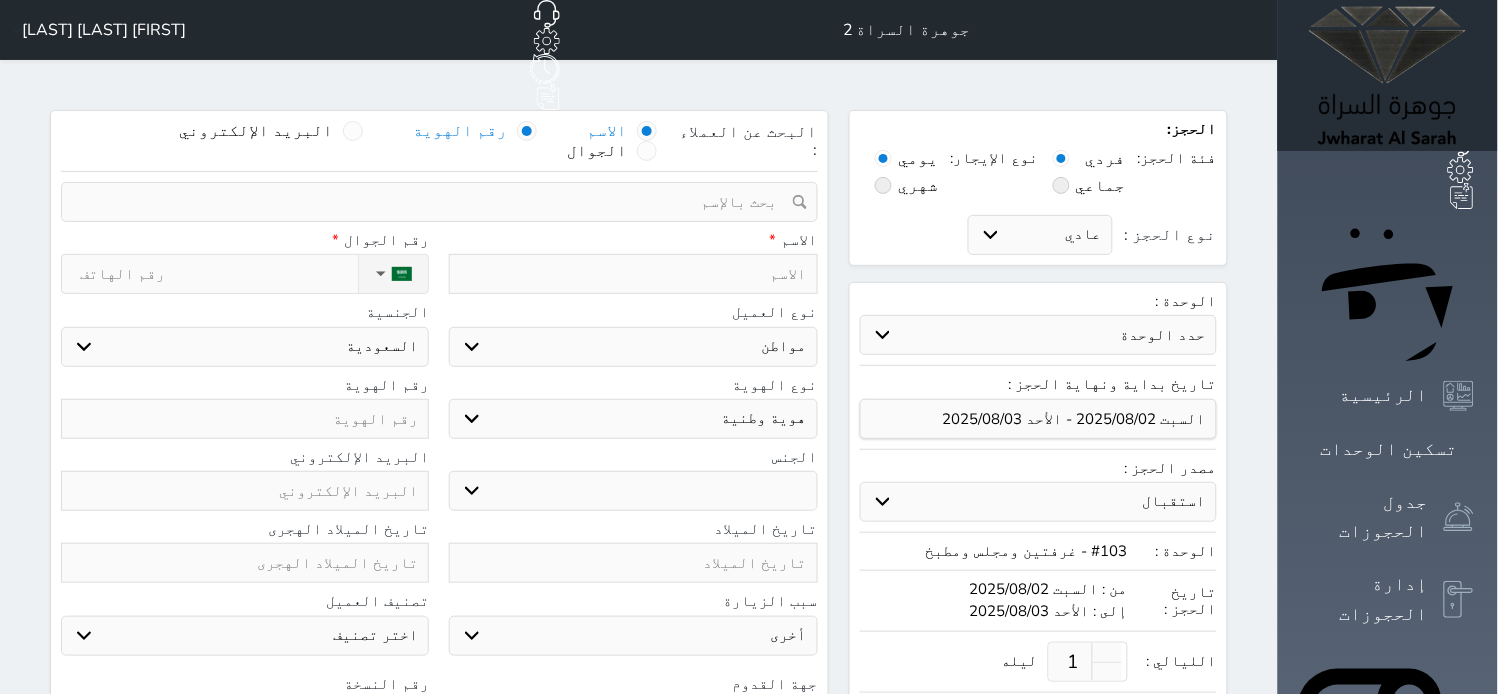 select 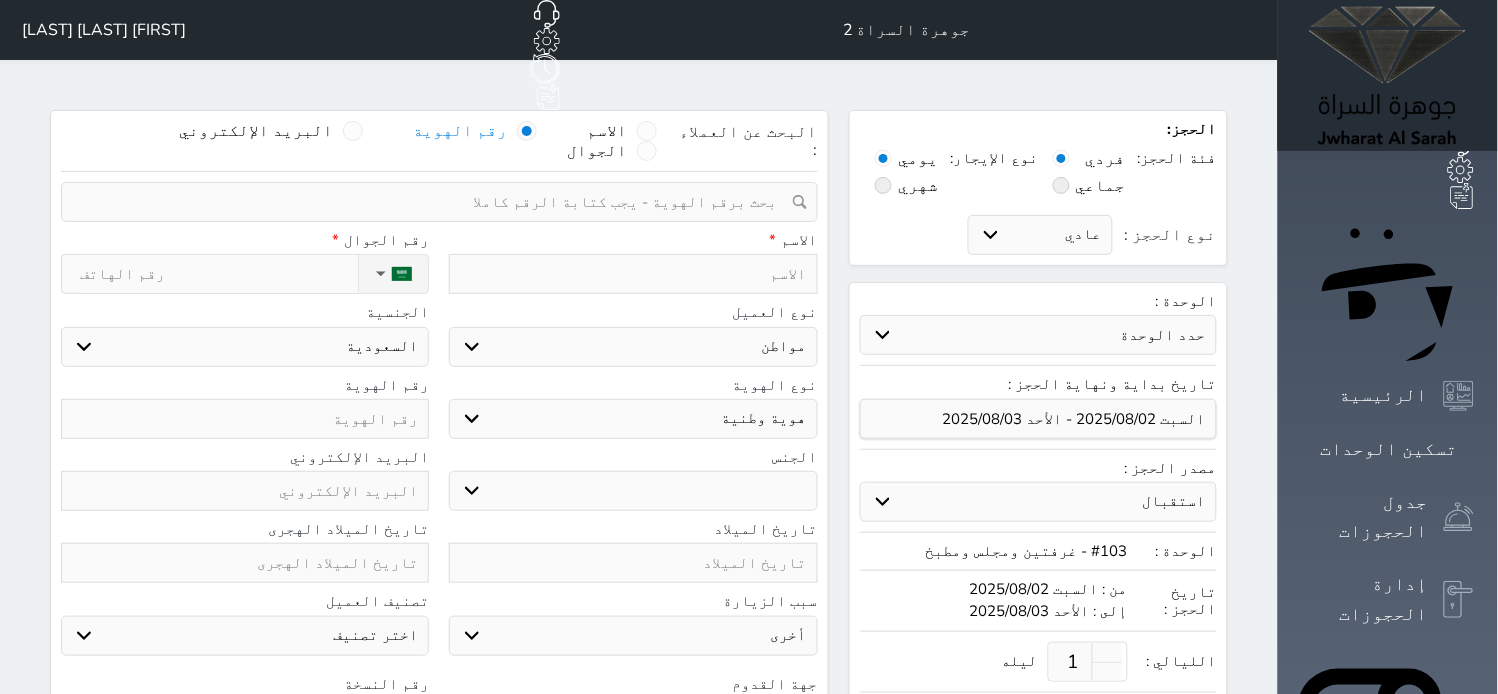 click at bounding box center [432, 202] 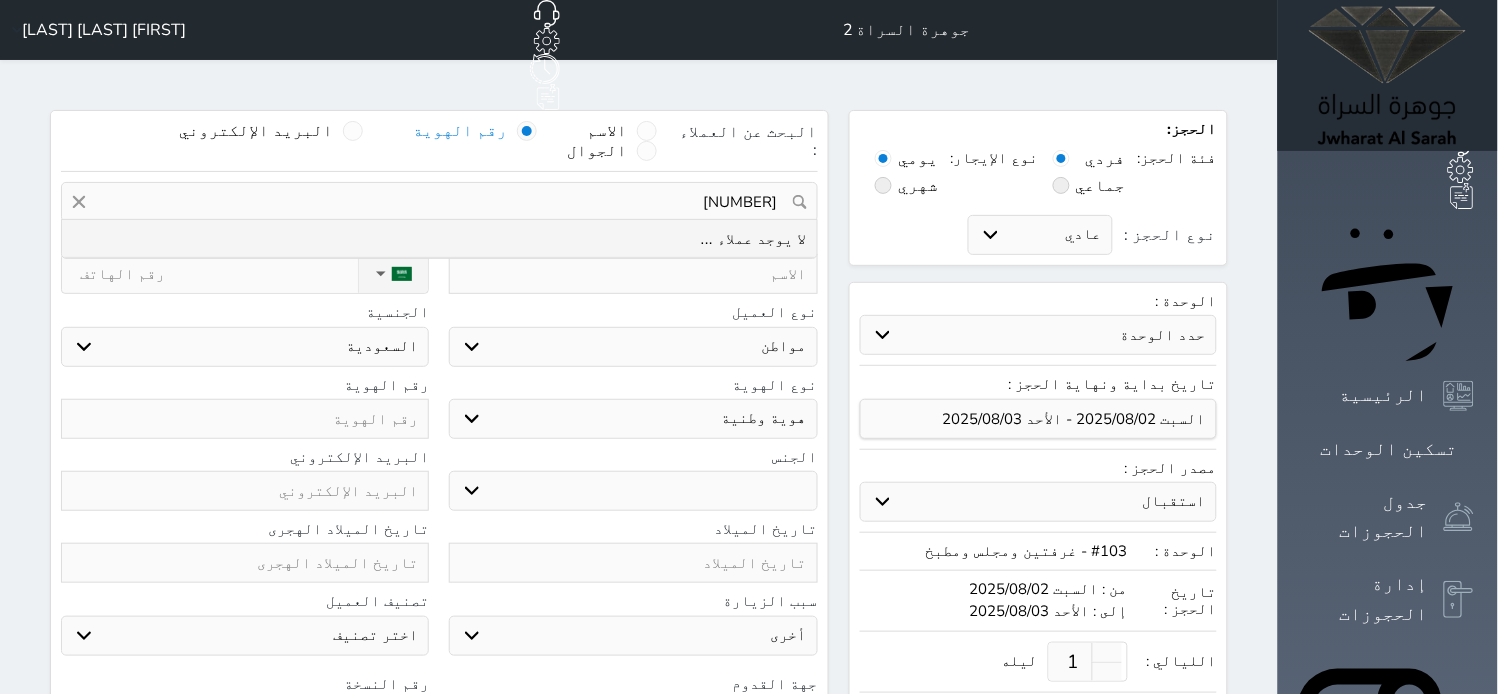 drag, startPoint x: 740, startPoint y: 154, endPoint x: 855, endPoint y: 144, distance: 115.43397 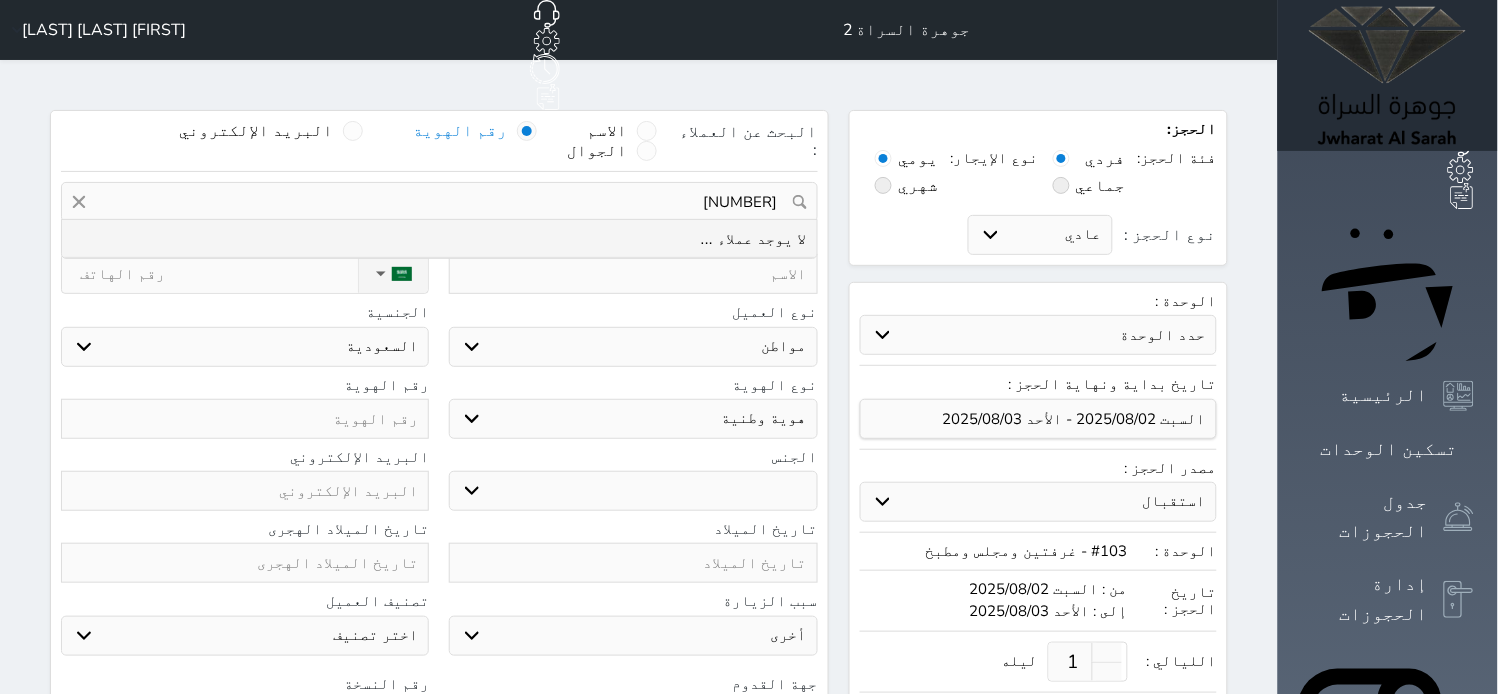click on "[NUMBER] تغيير العميل" at bounding box center [439, 202] 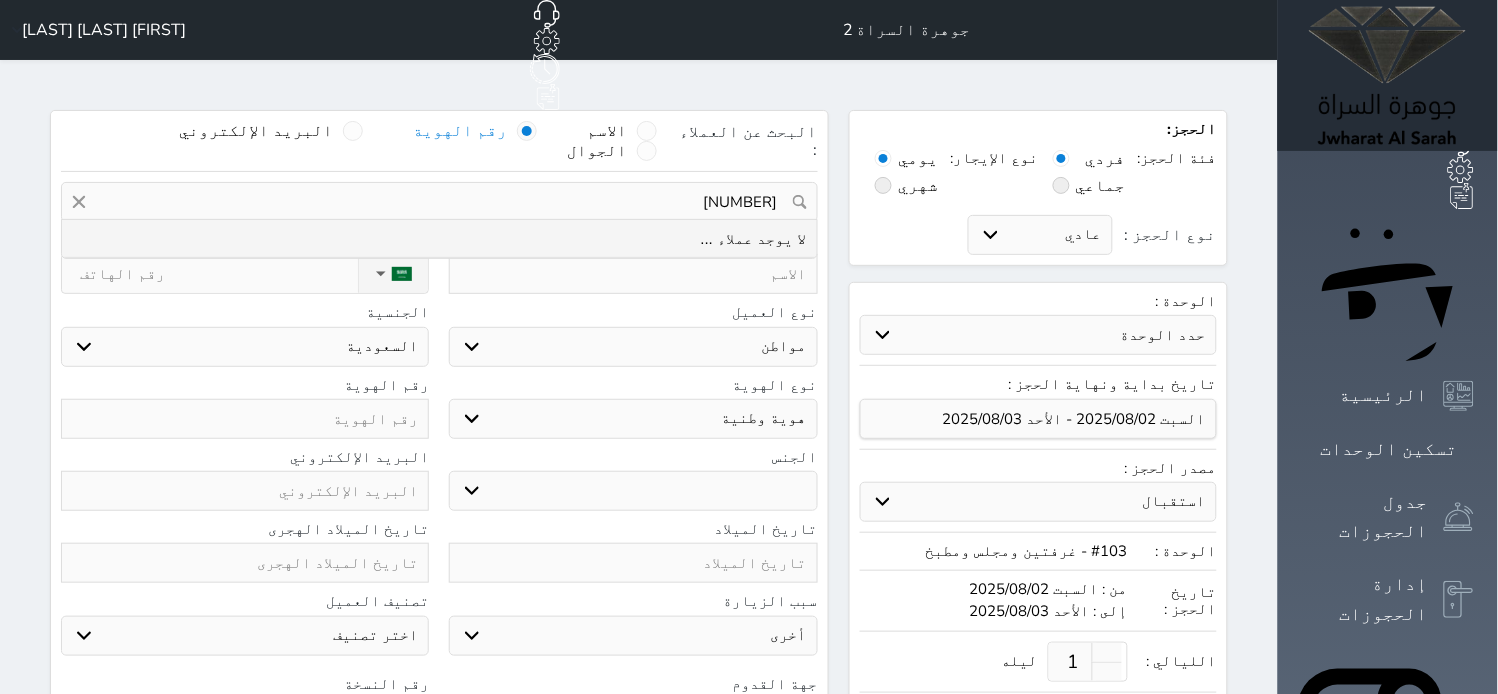 type on "[NUMBER]" 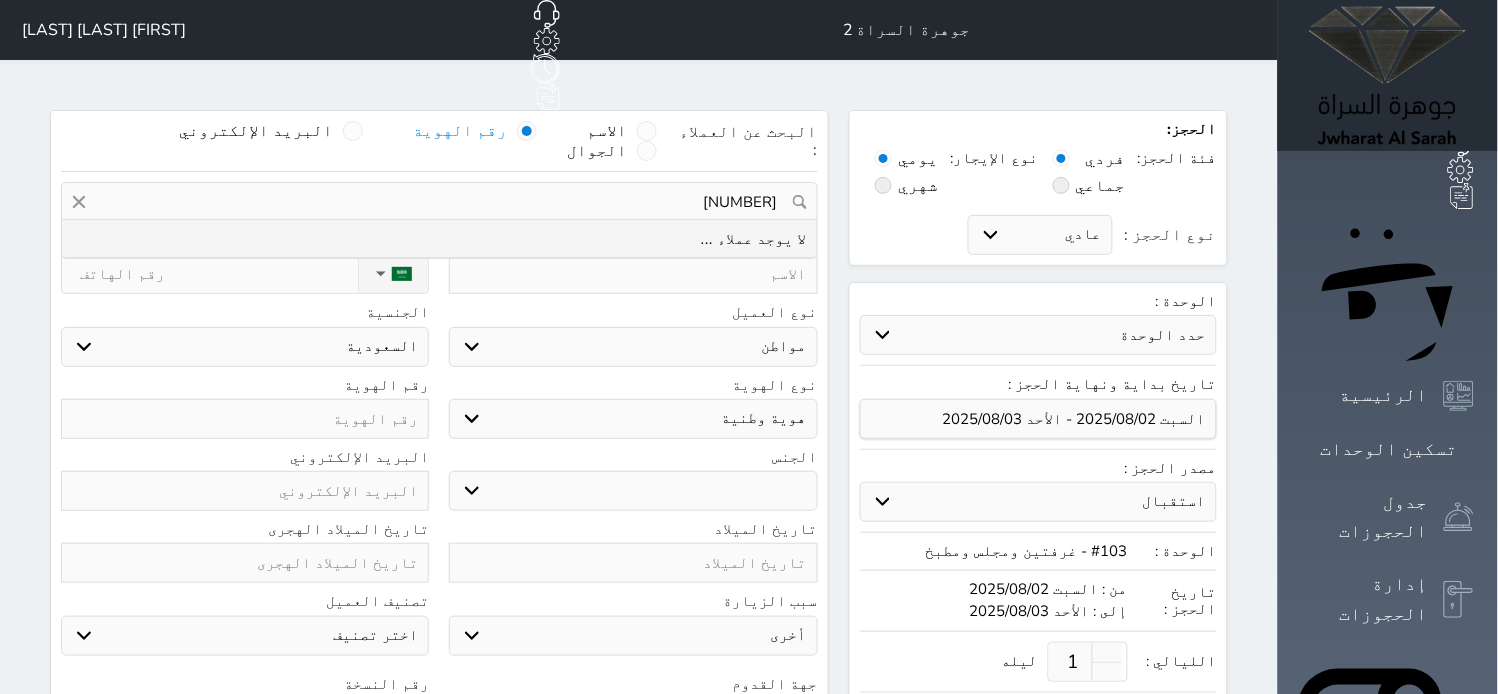 click at bounding box center (245, 419) 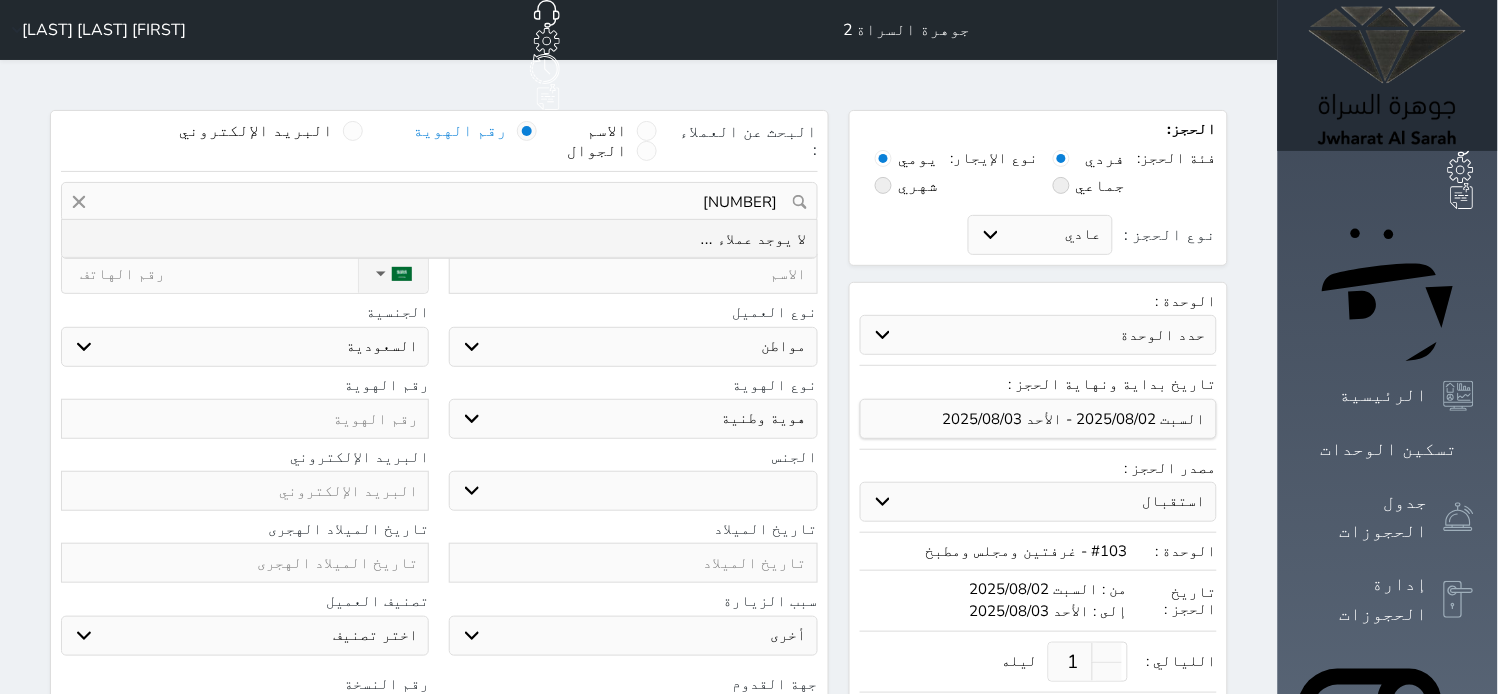 select 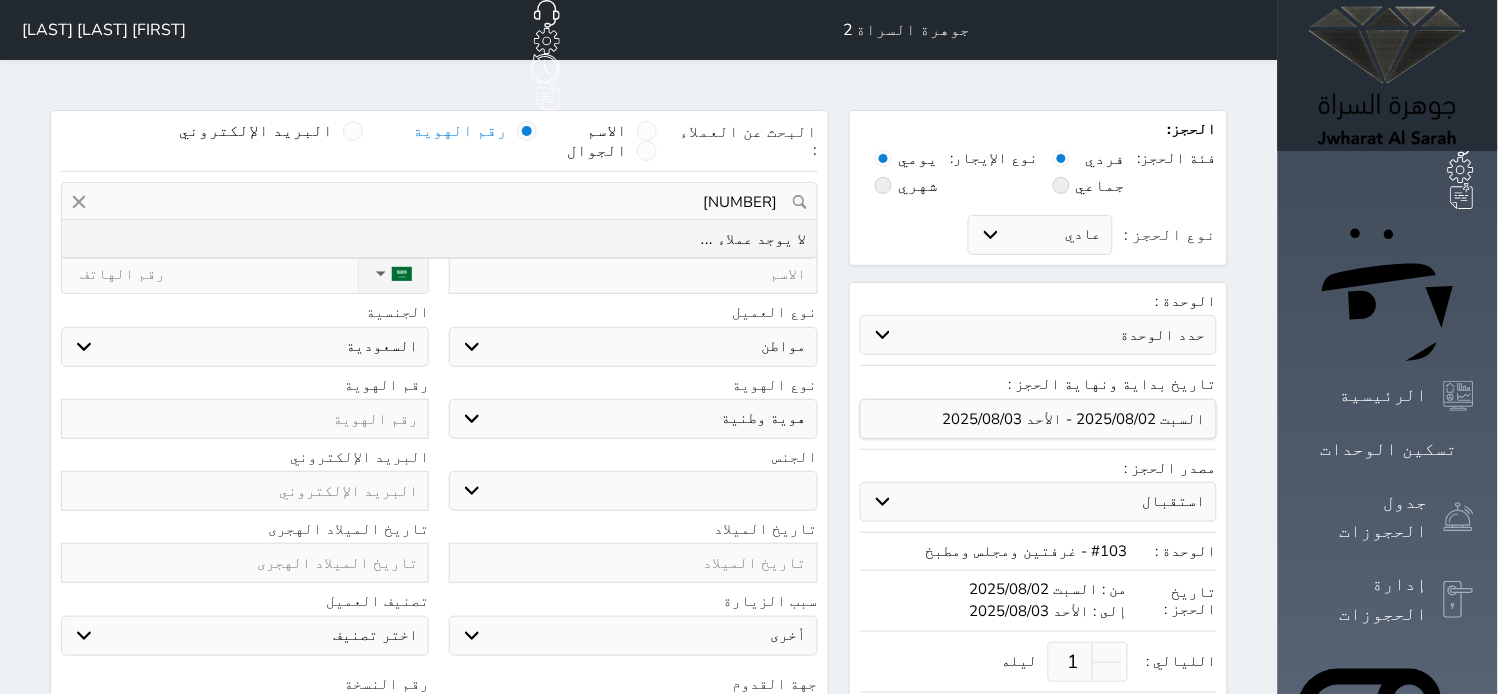 select 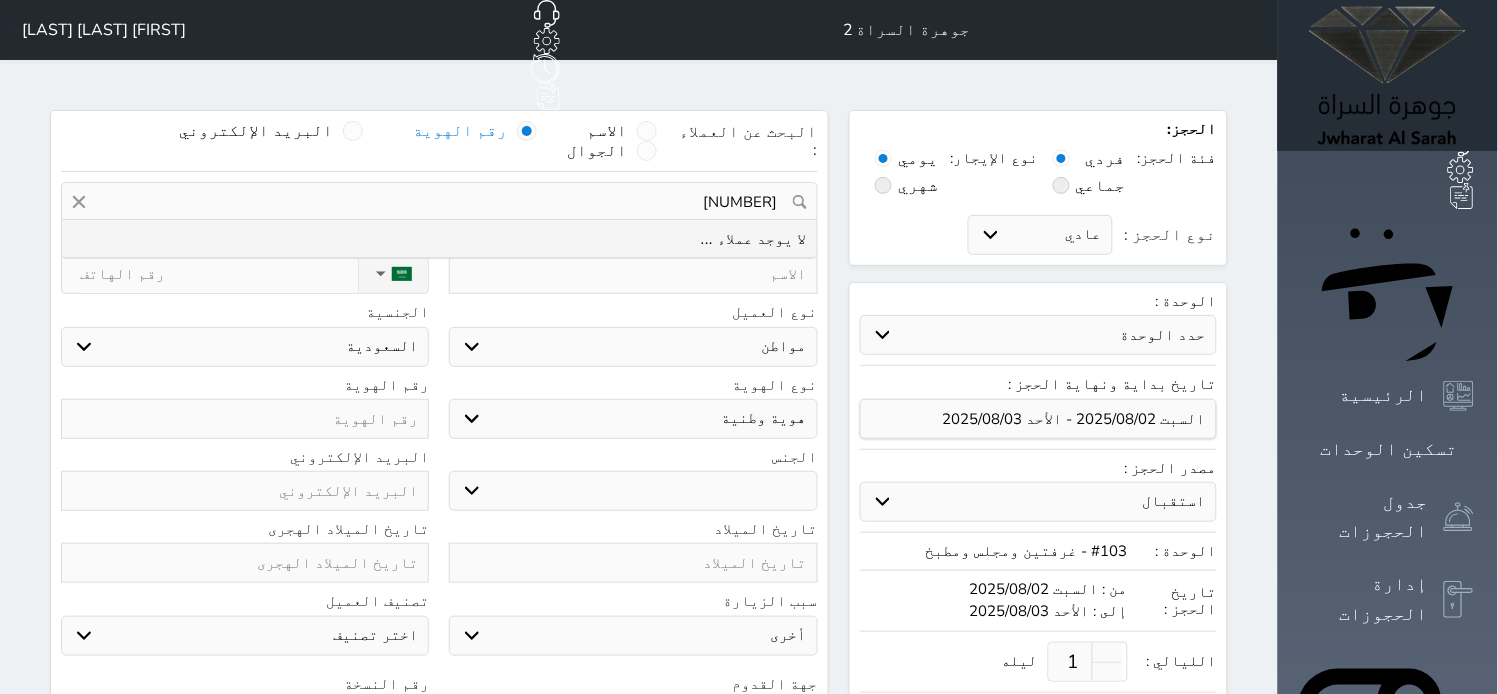 select 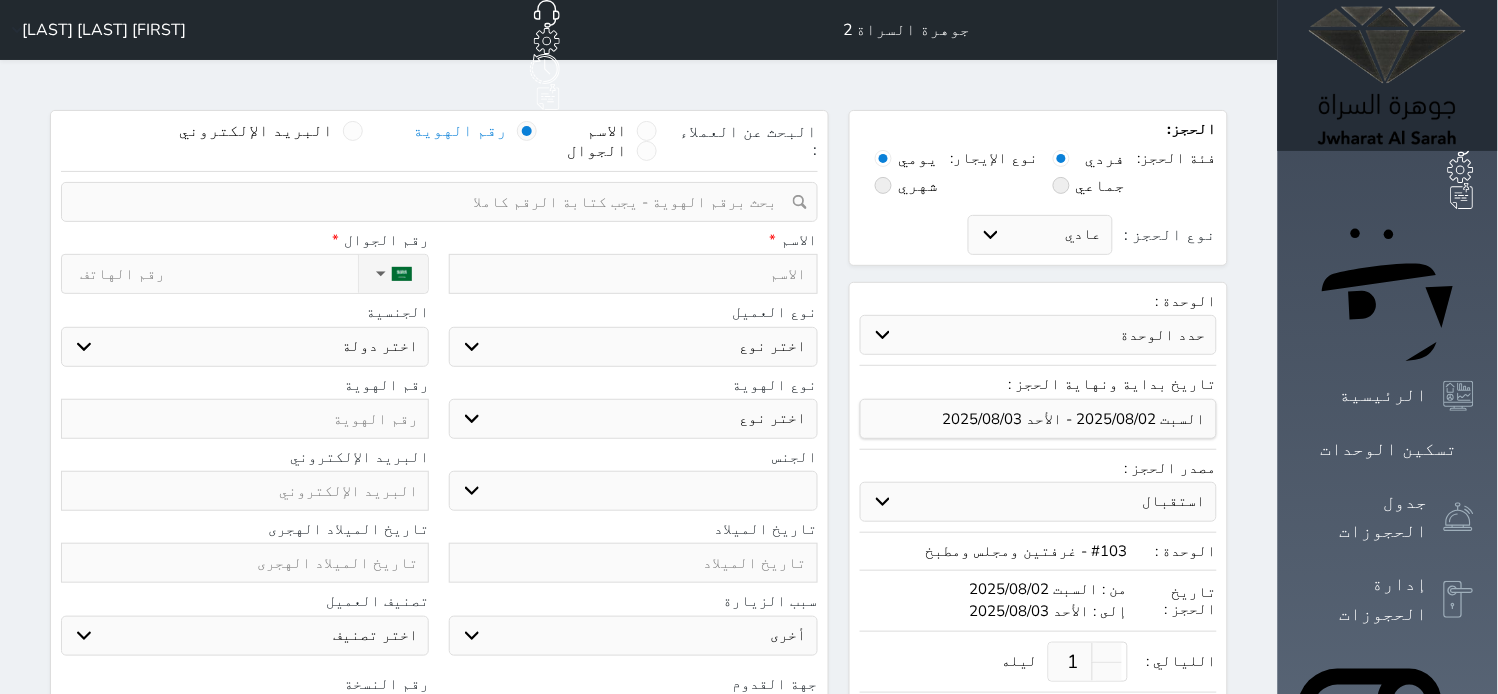 paste on "[NUMBER]" 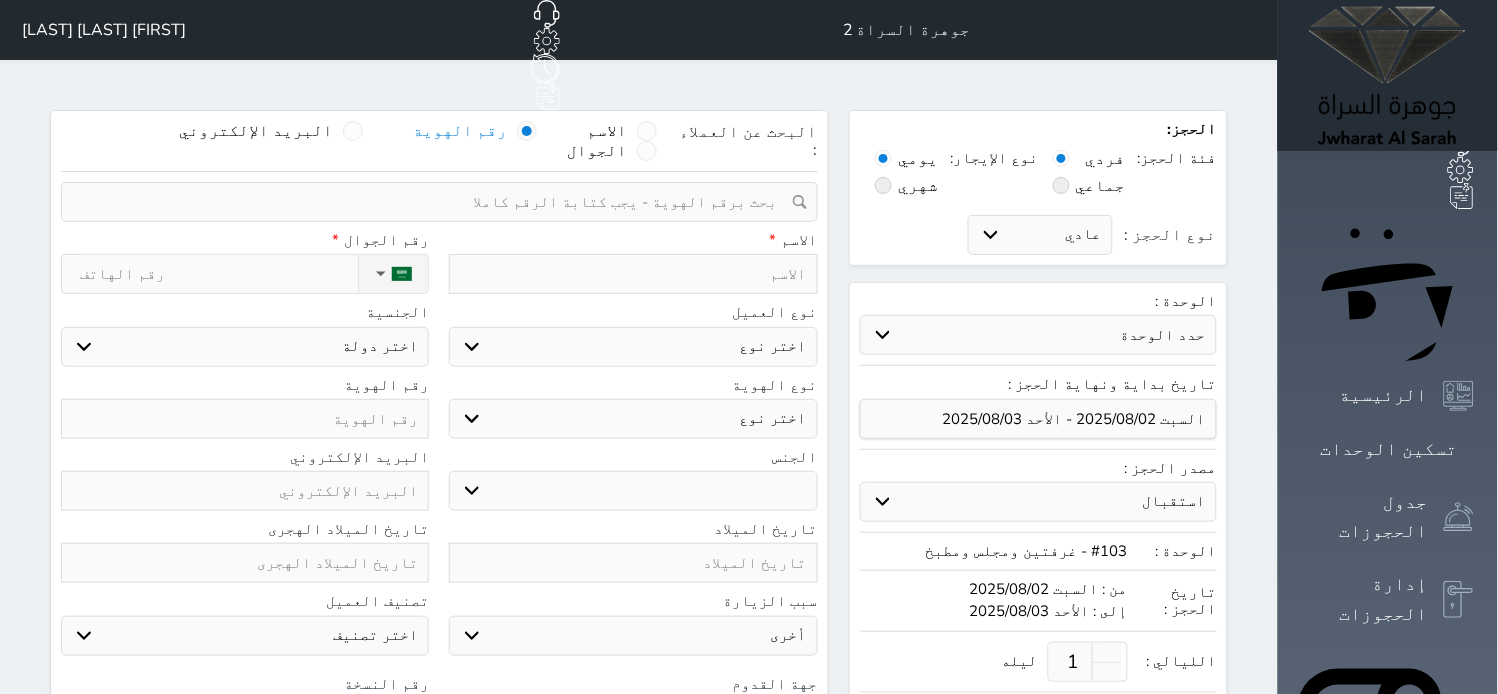 select 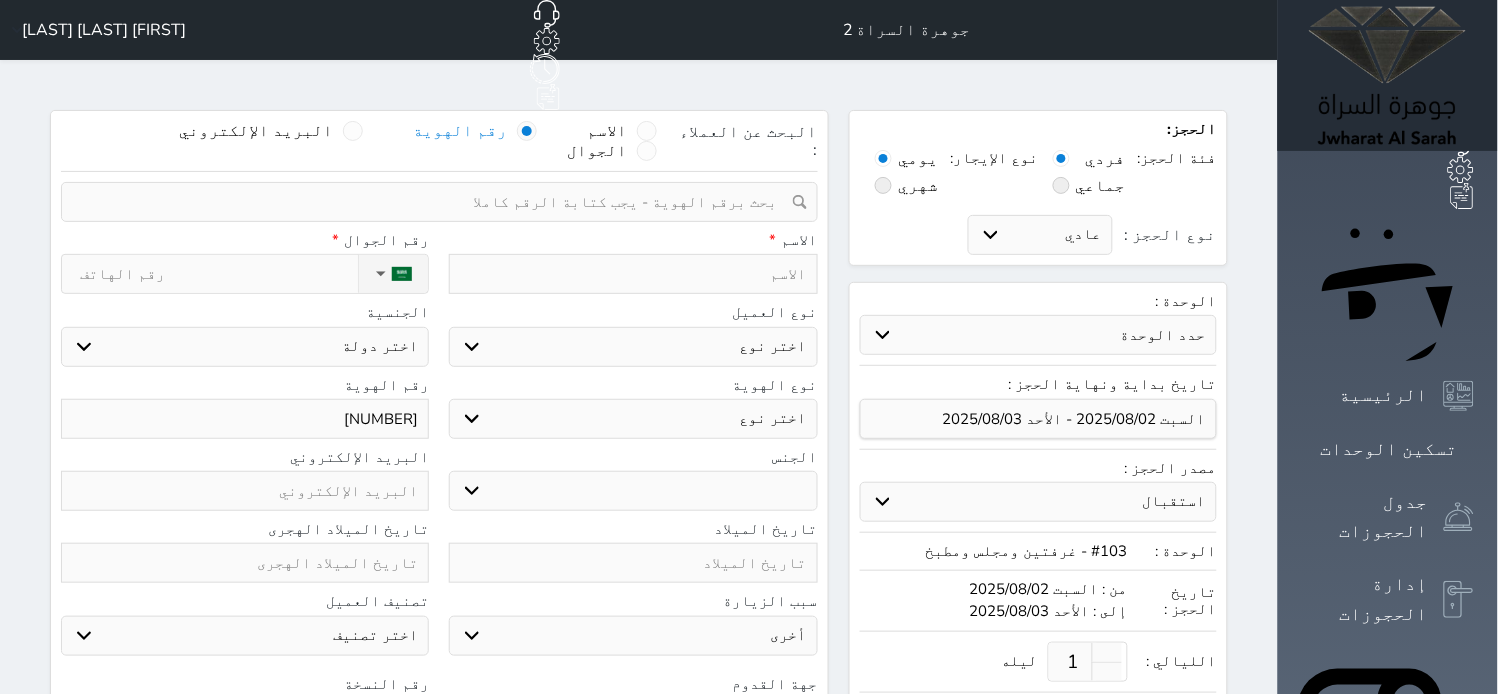 type on "[NUMBER]" 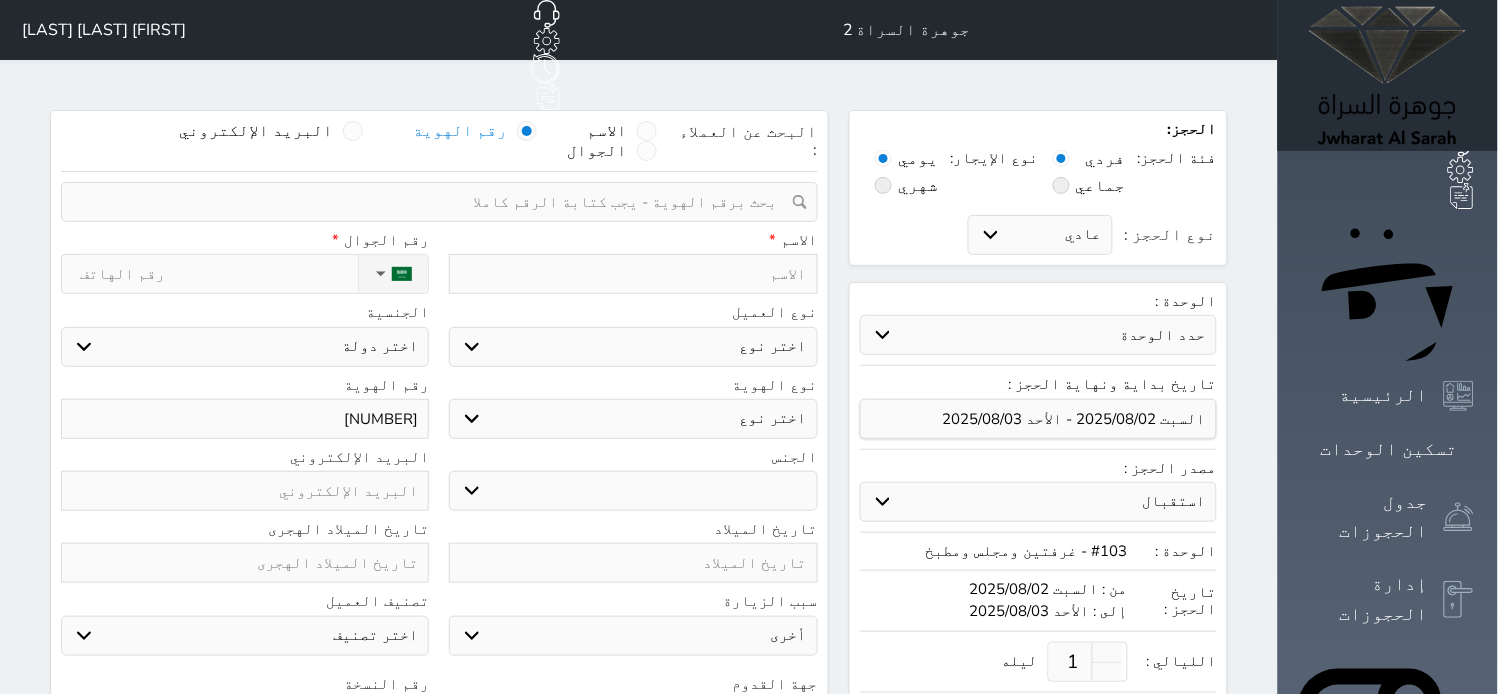 type on "0" 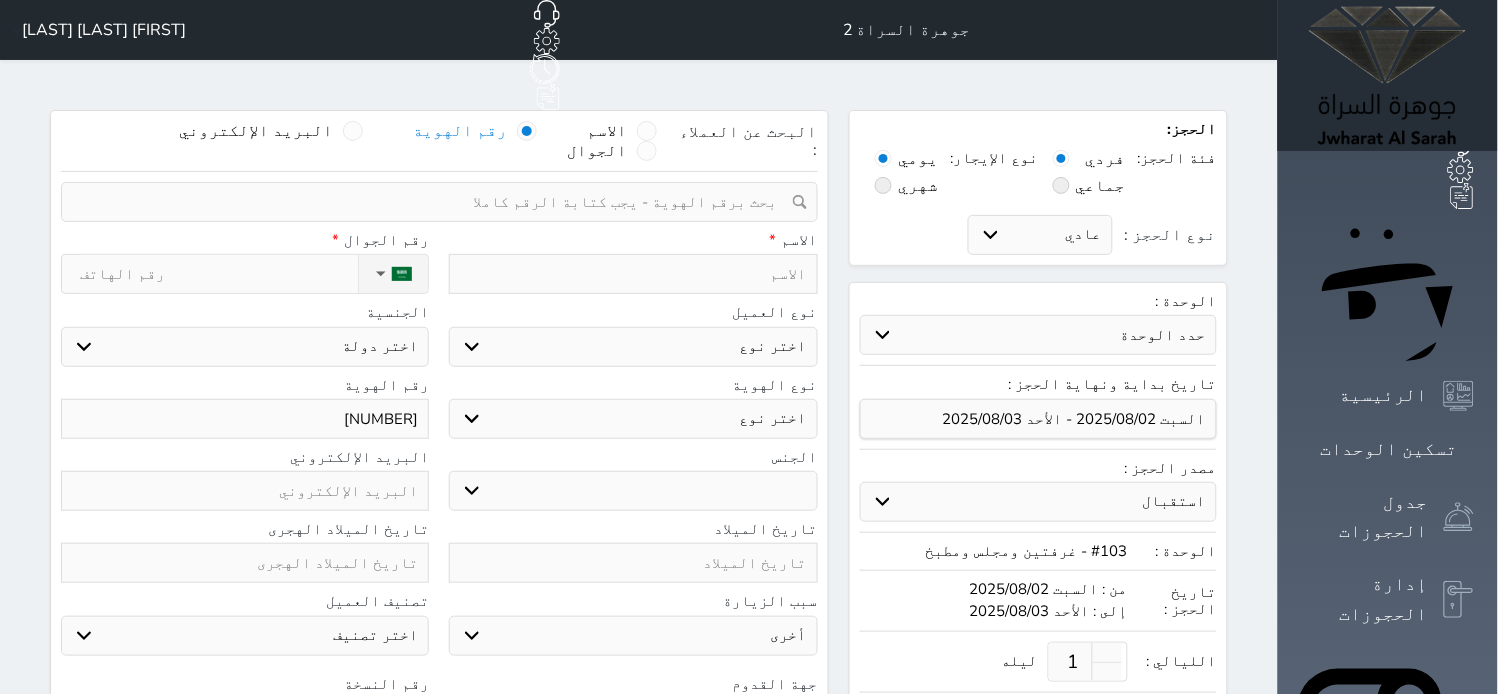 select 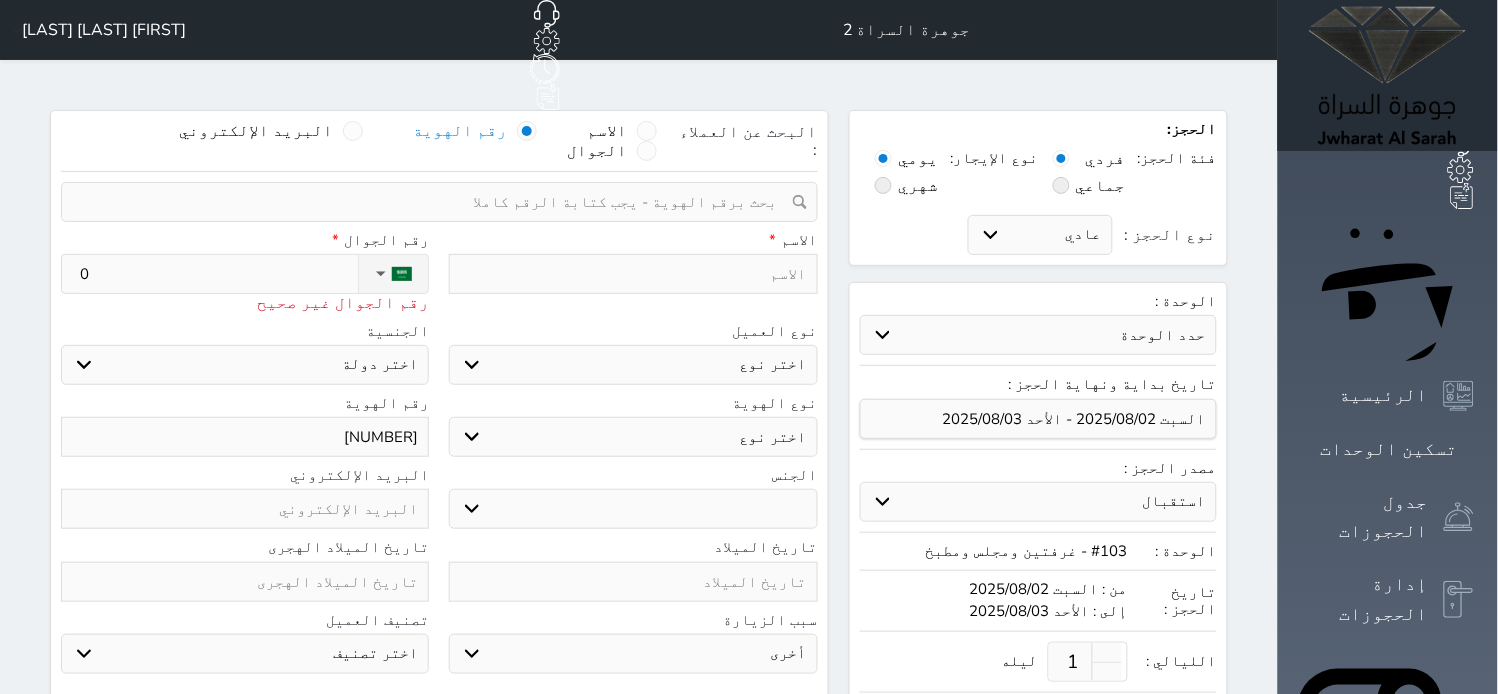 type on "05" 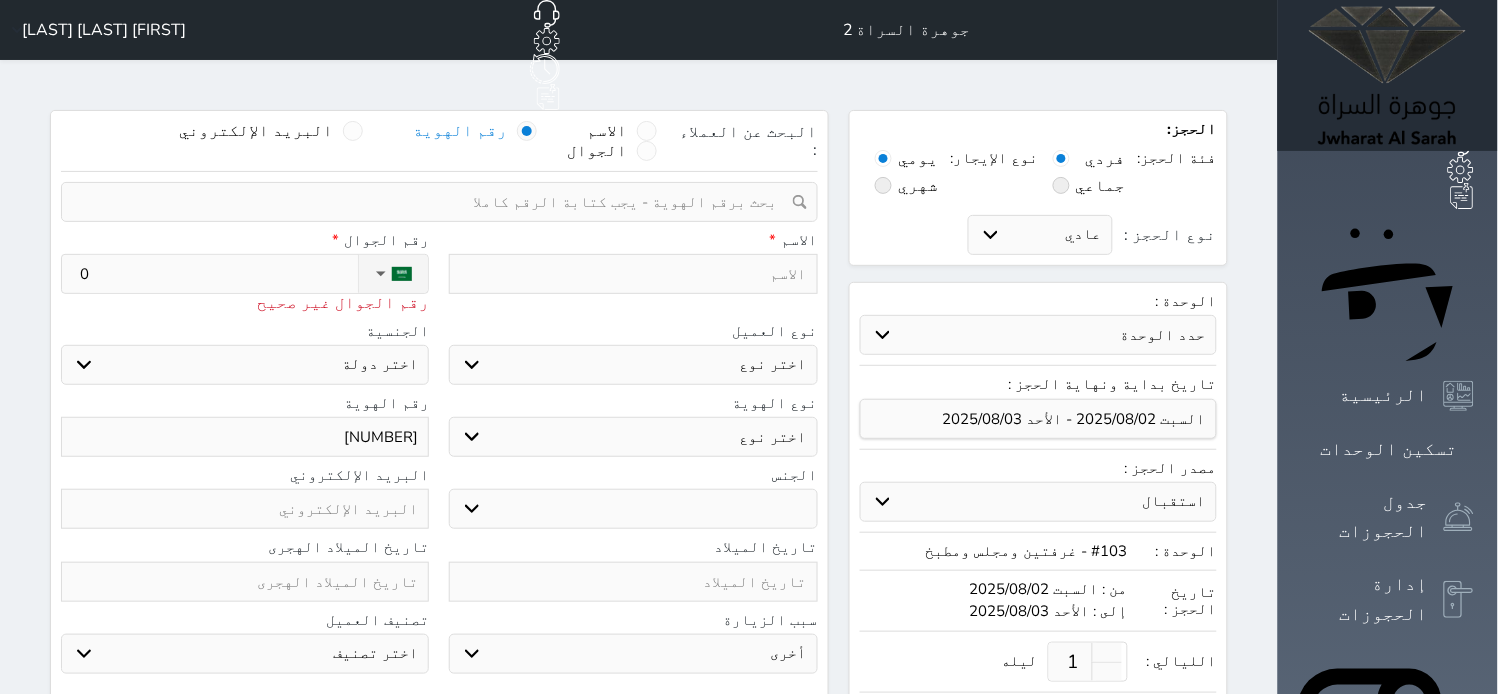 select 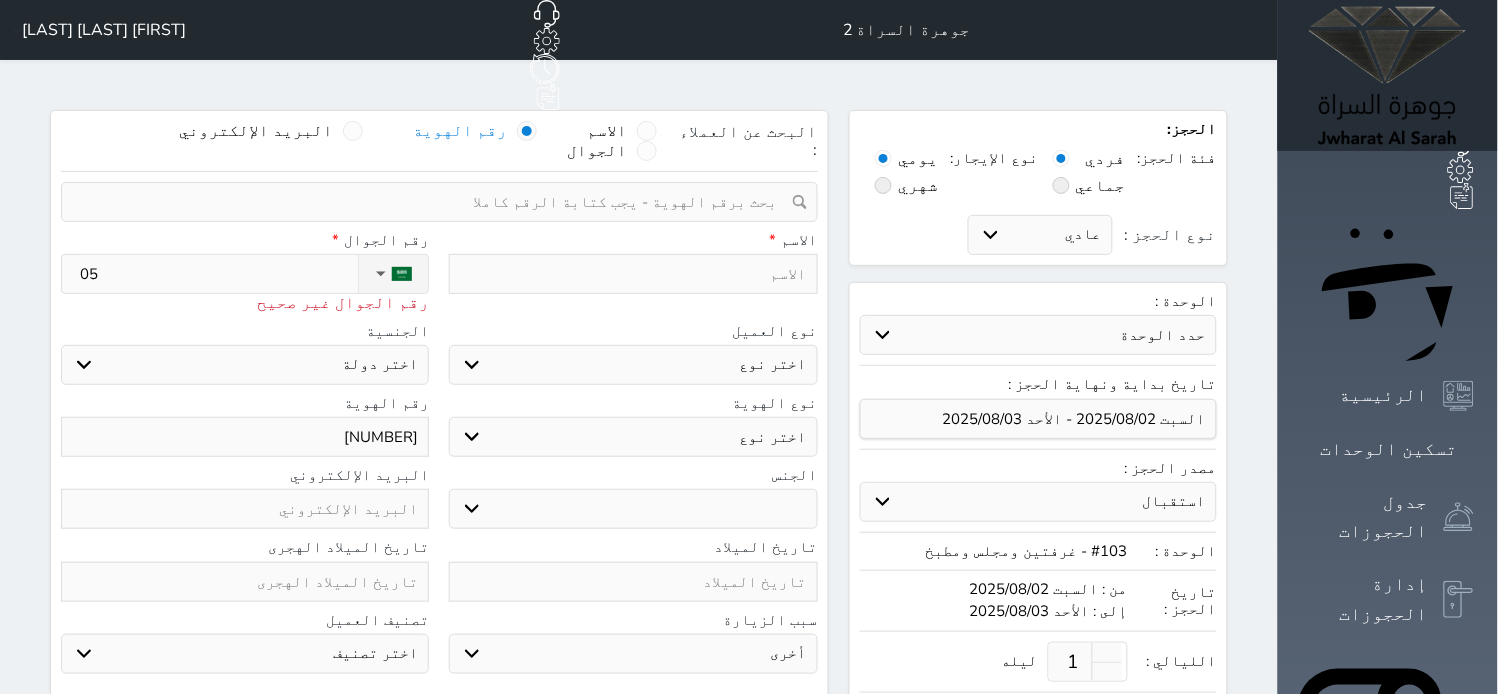 type on "059" 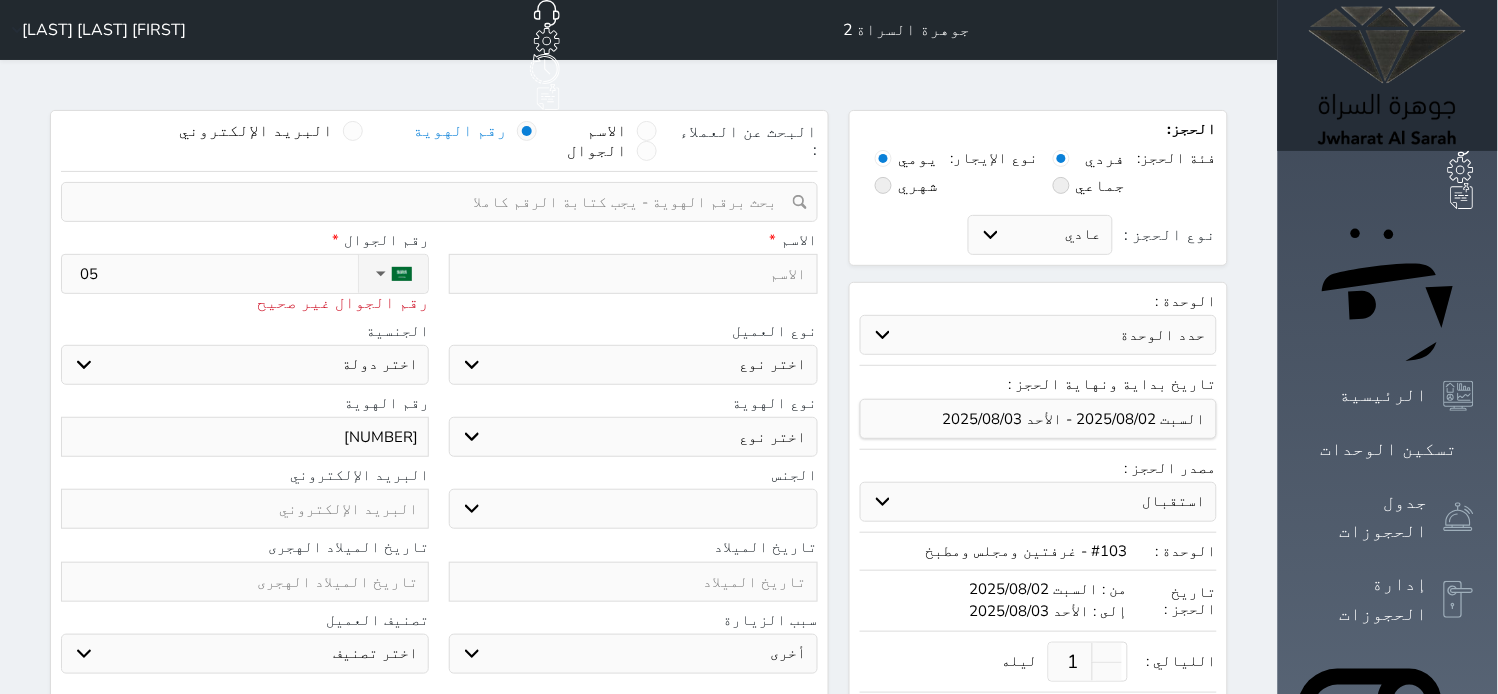 select 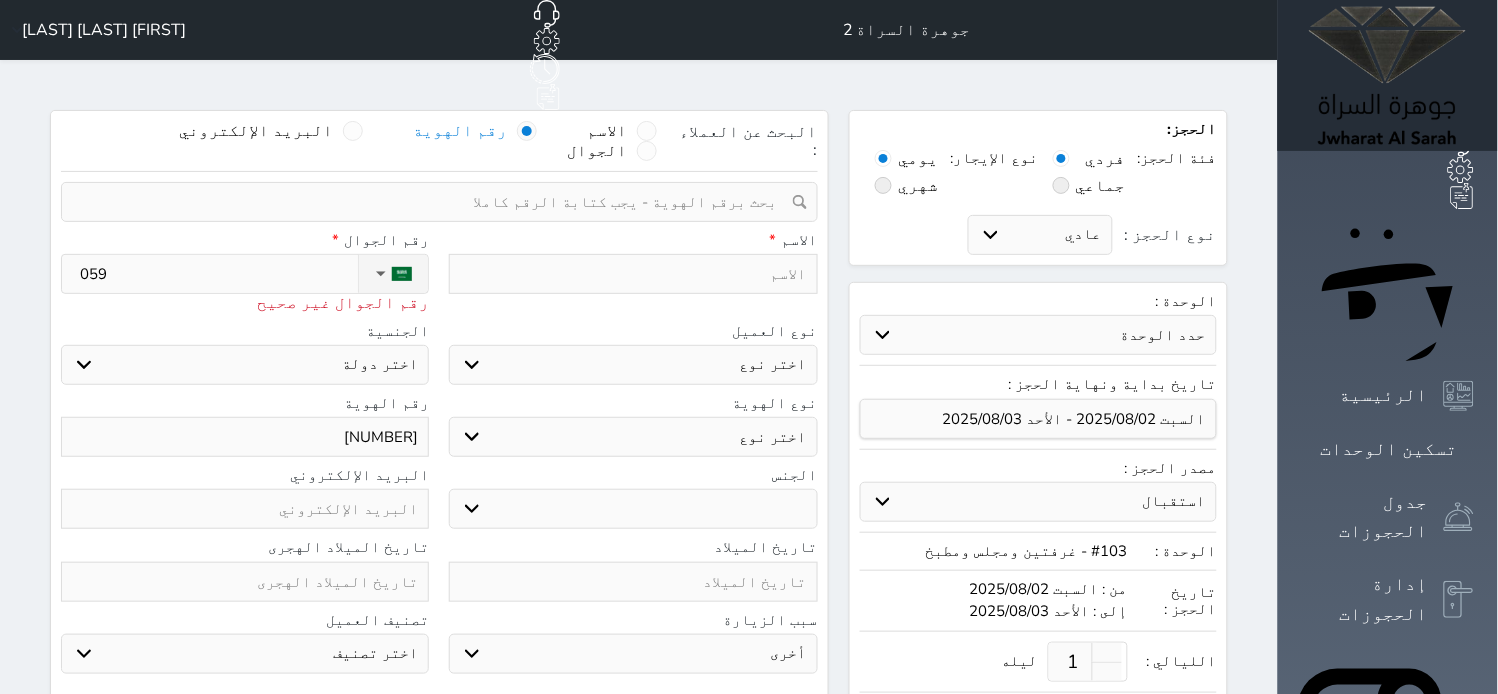 type on "[PHONE]" 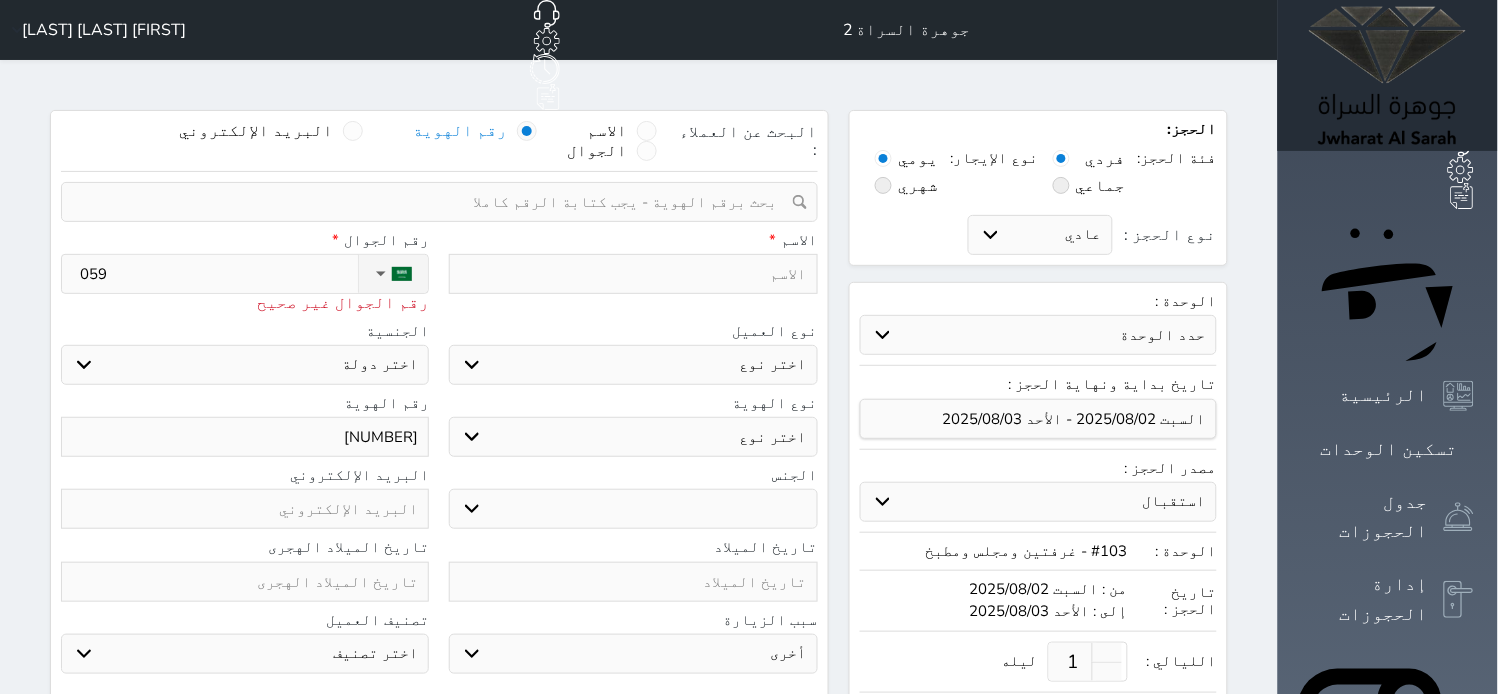 select 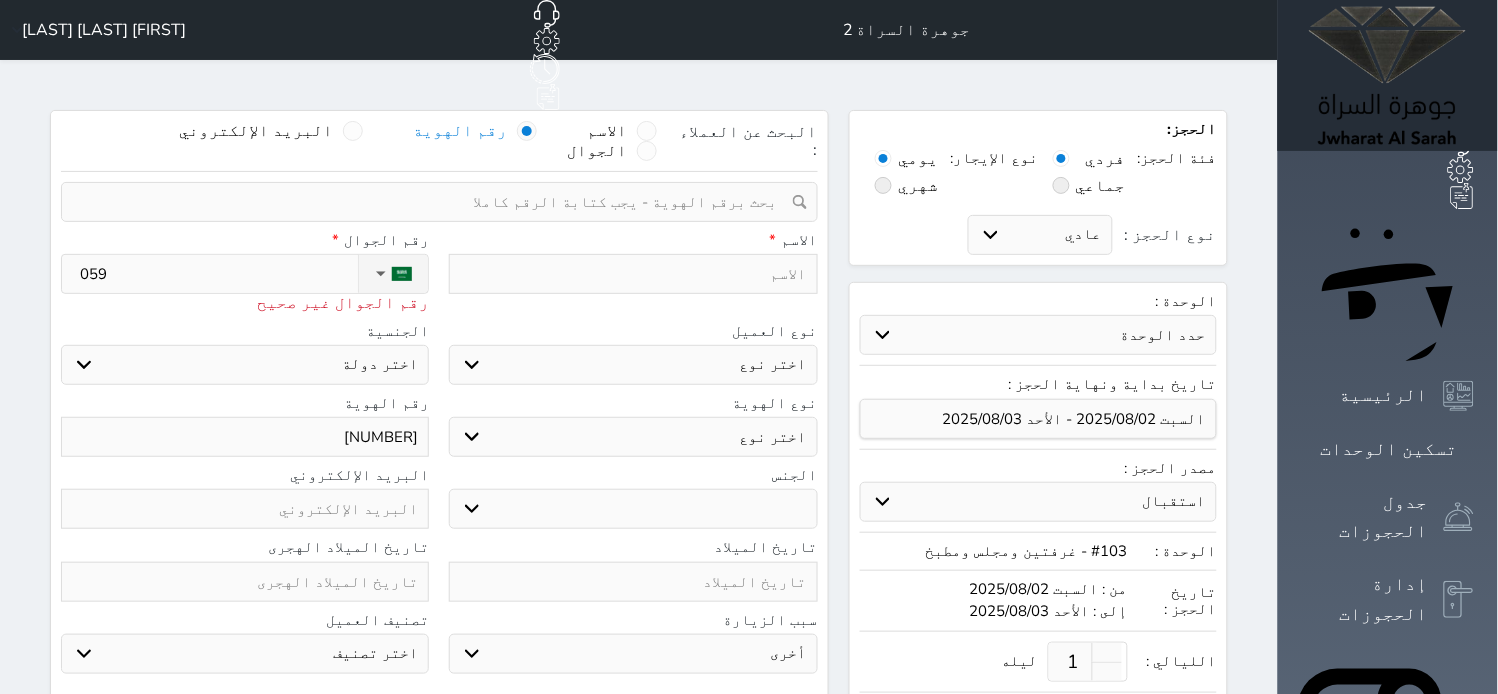 select 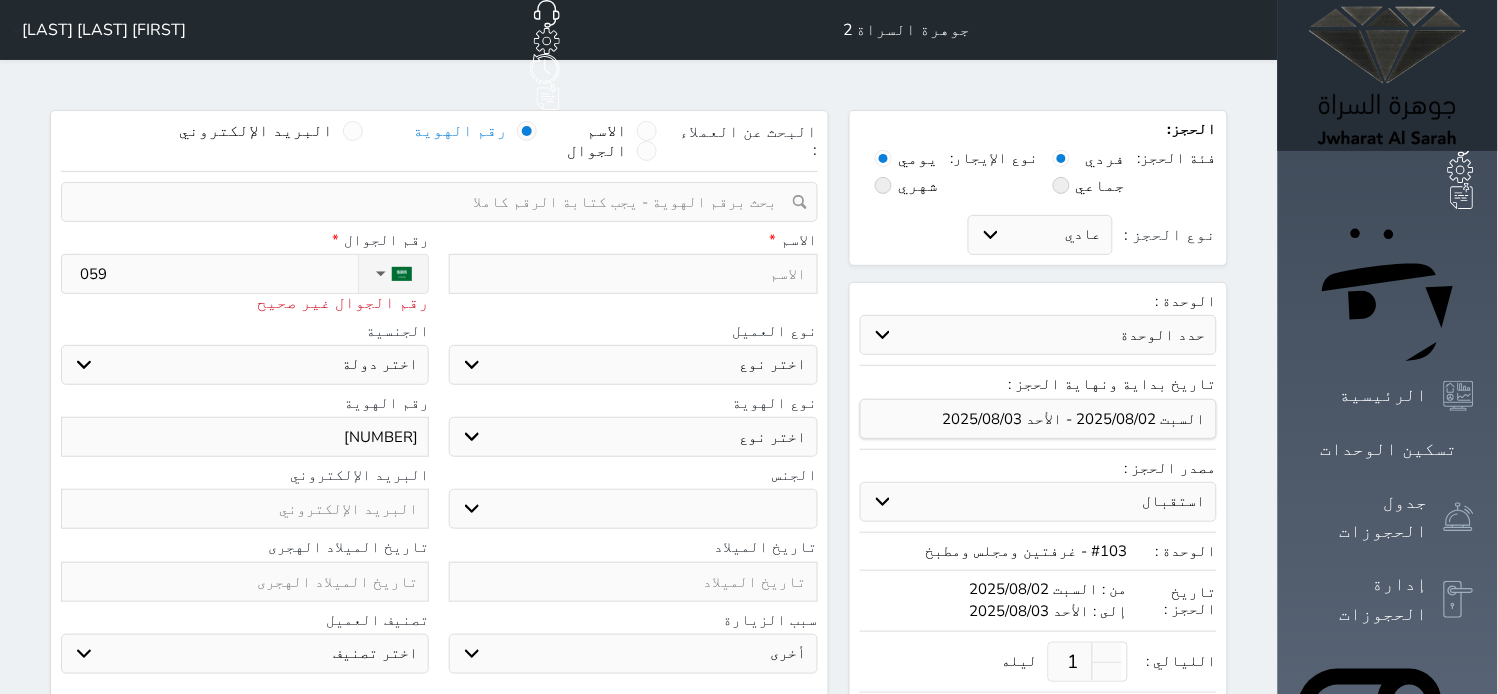 select 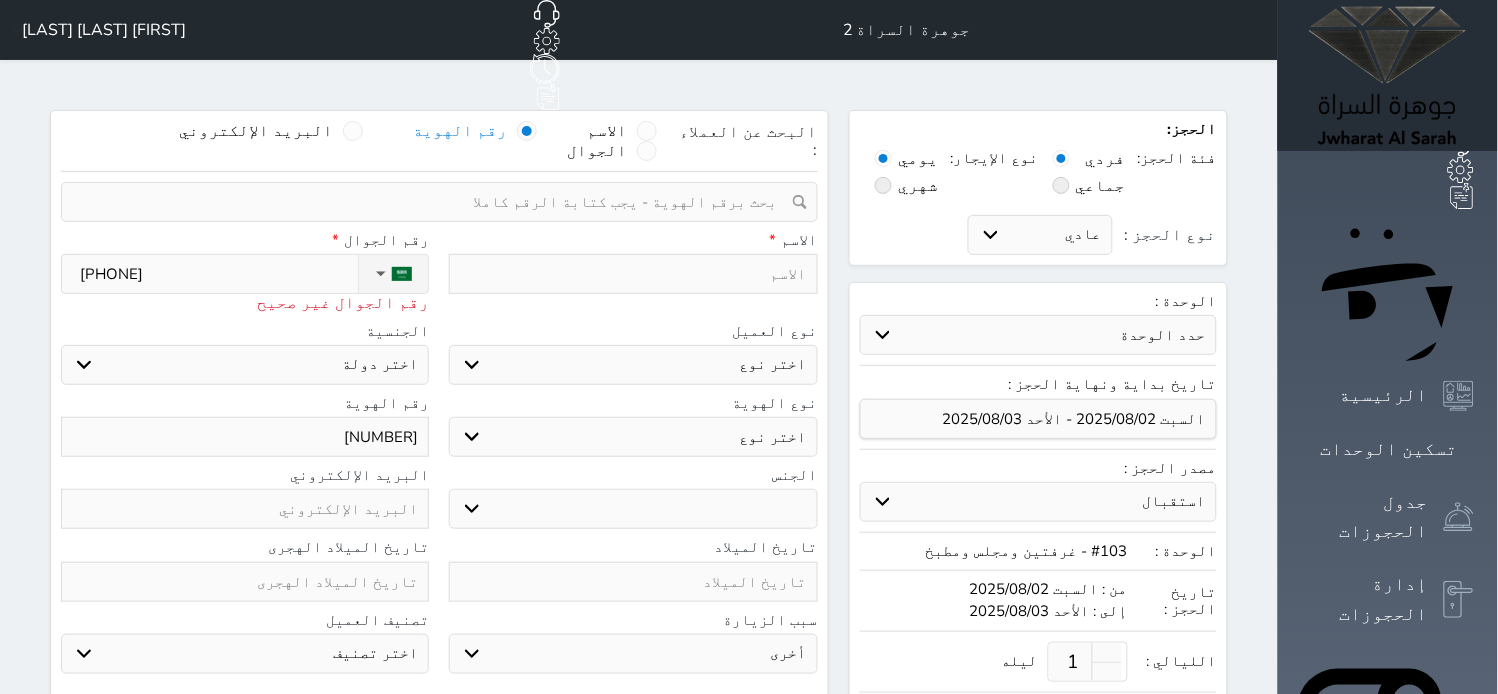type on "[PHONE]" 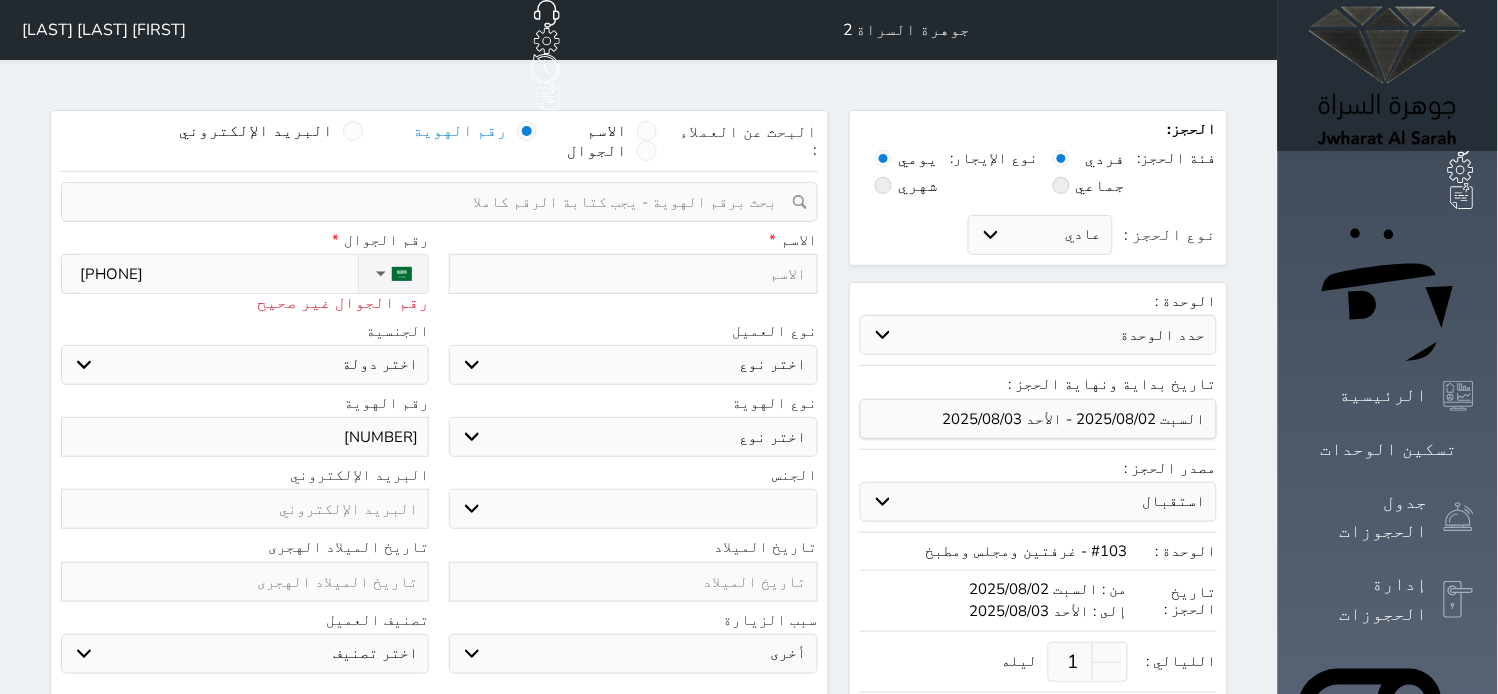 select 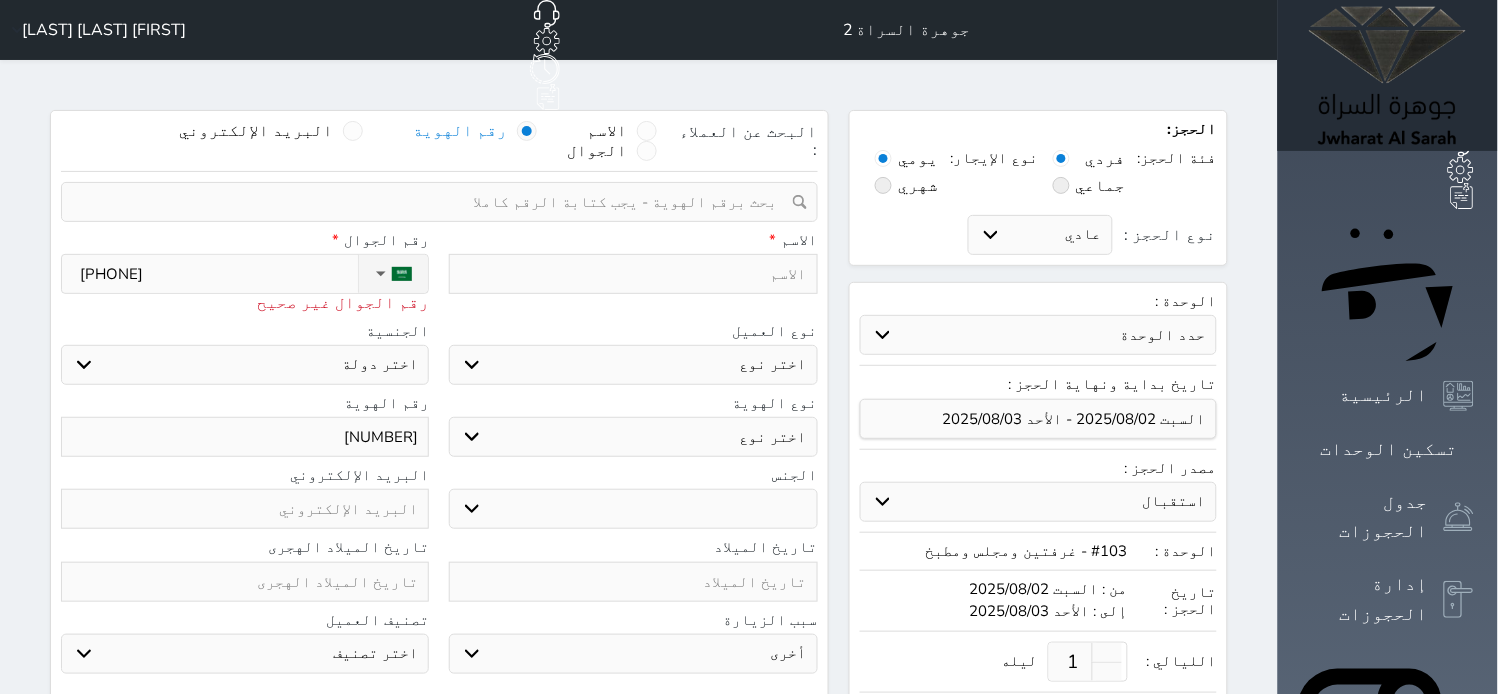 type on "059595" 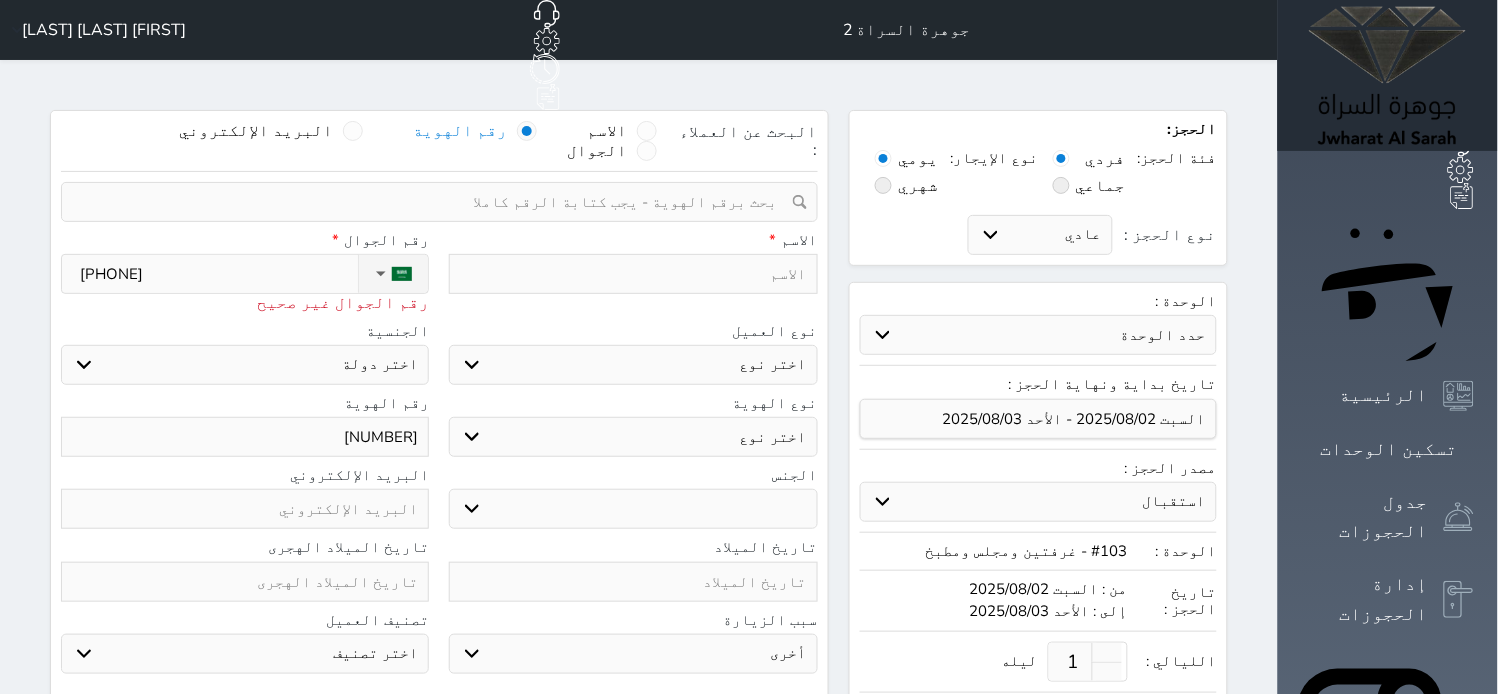 select 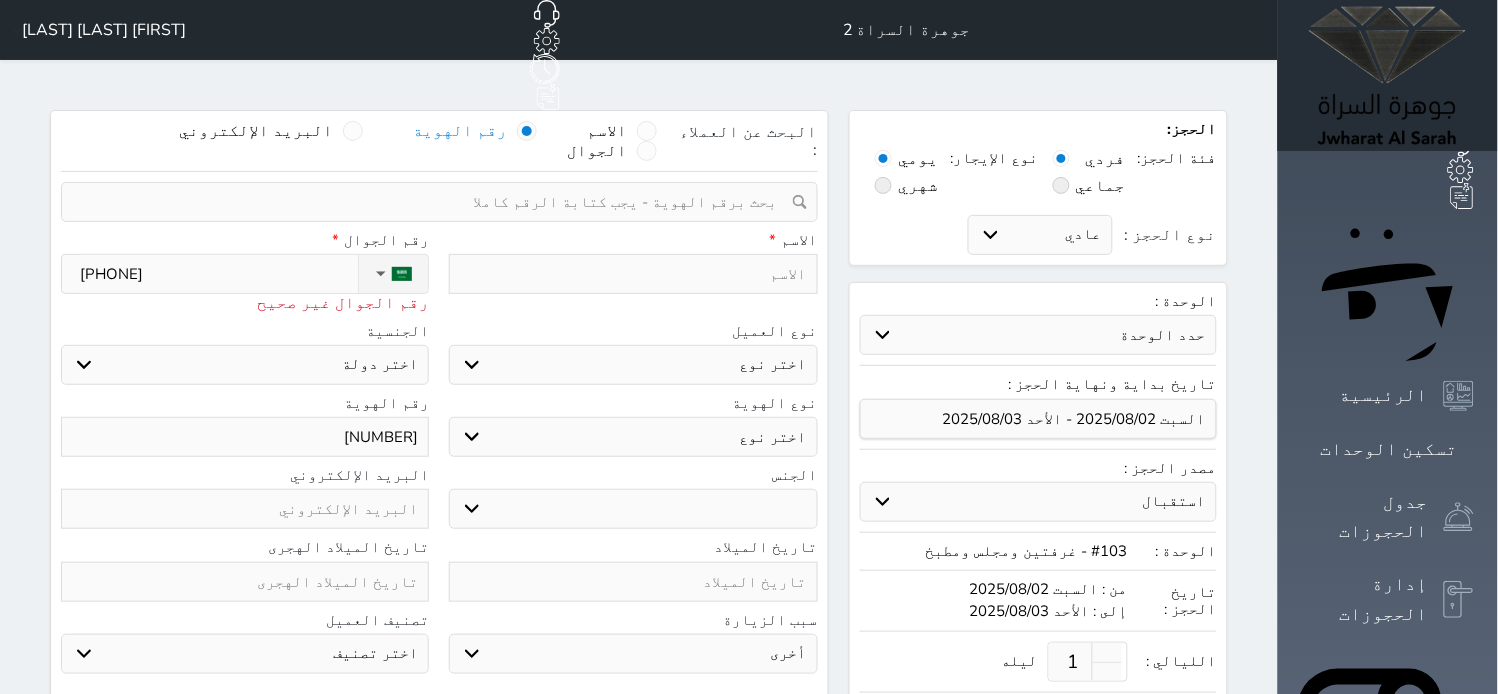 select 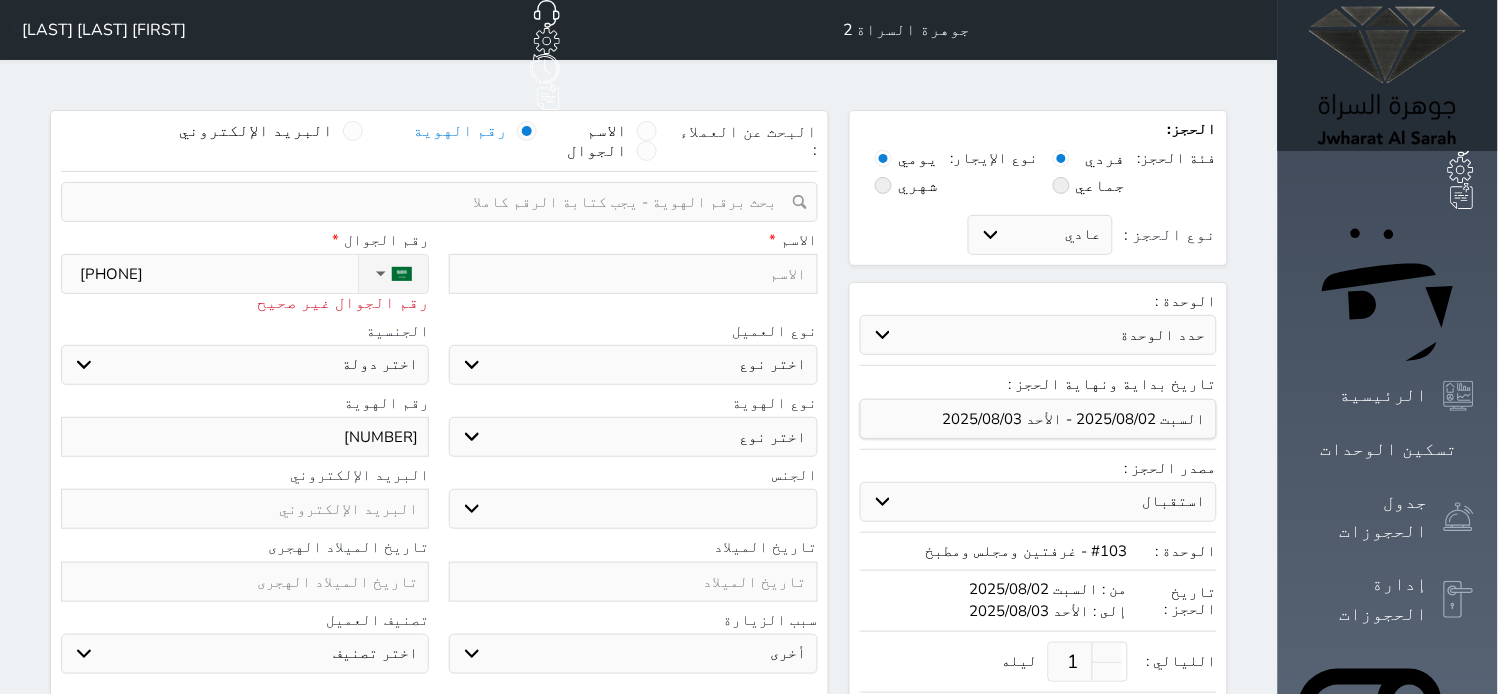 select 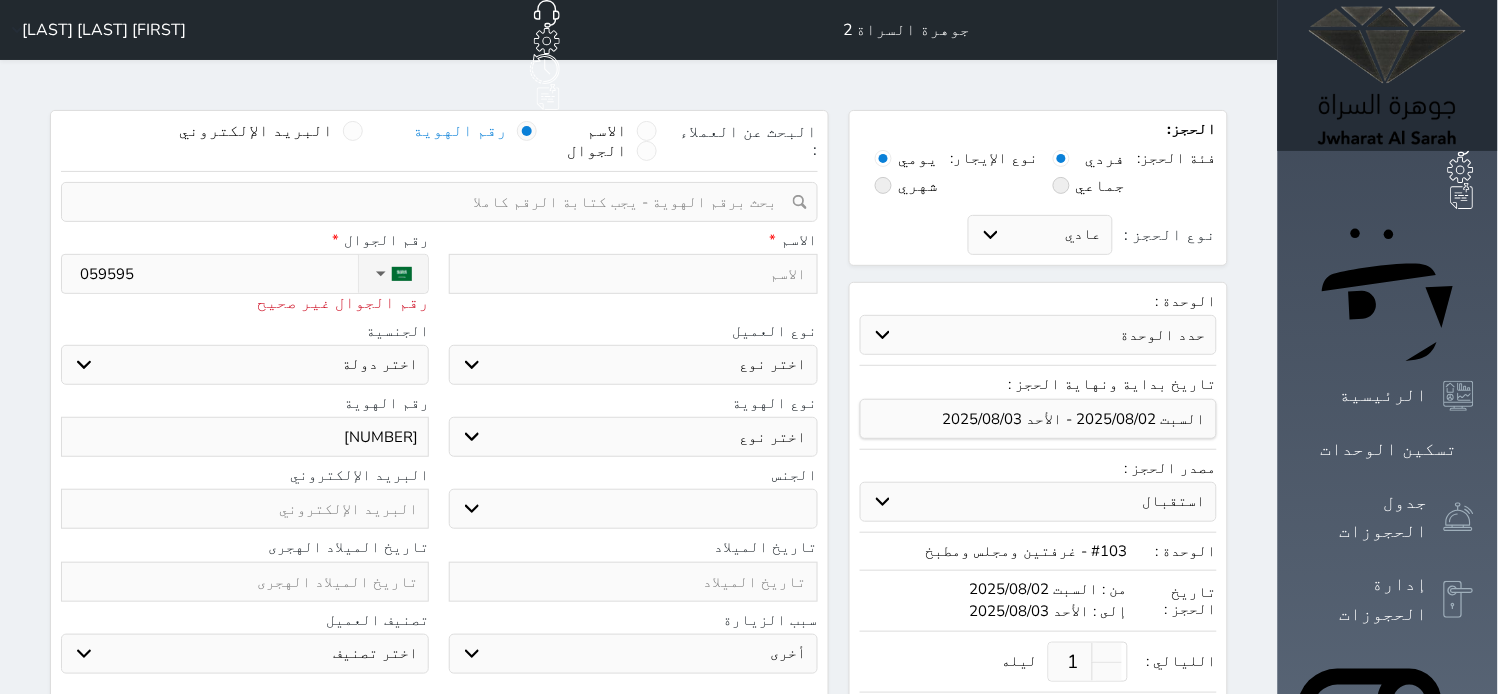 type on "[PHONE]" 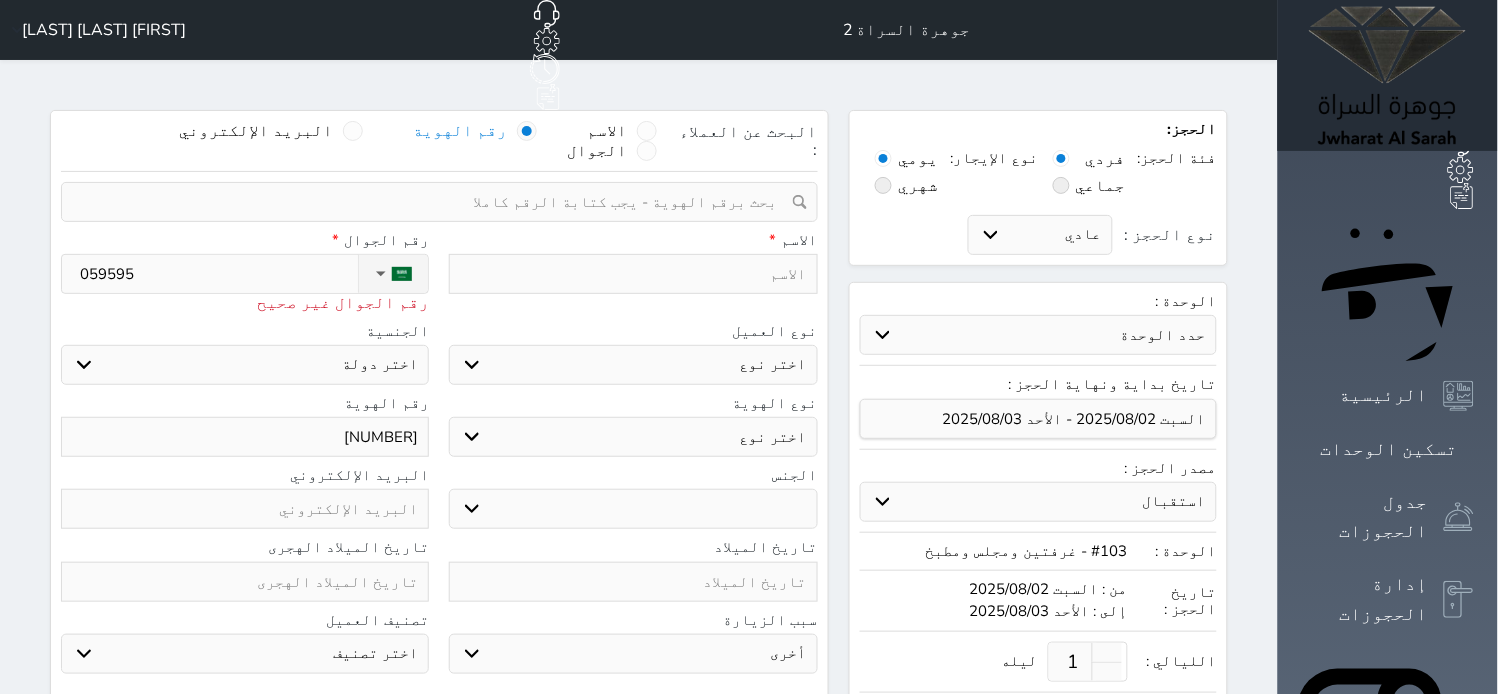 select 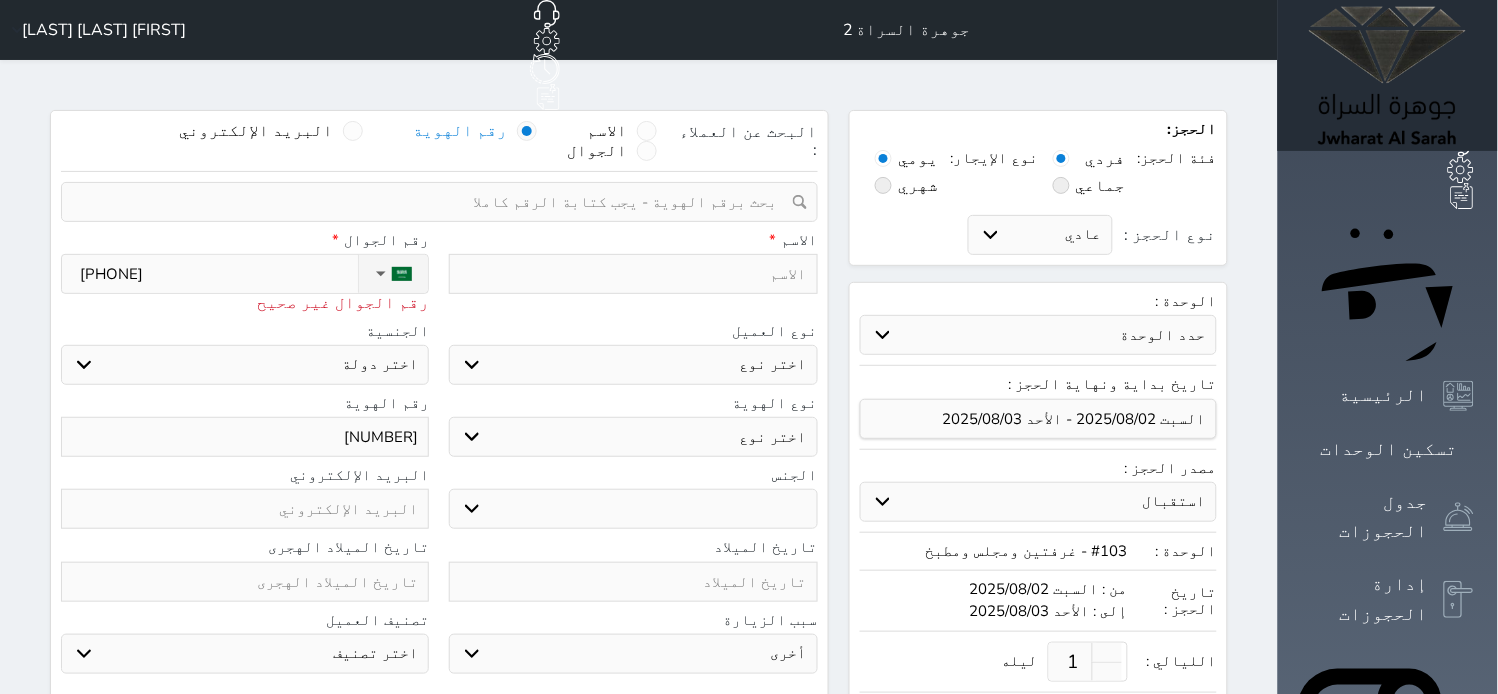 type on "[PHONE]" 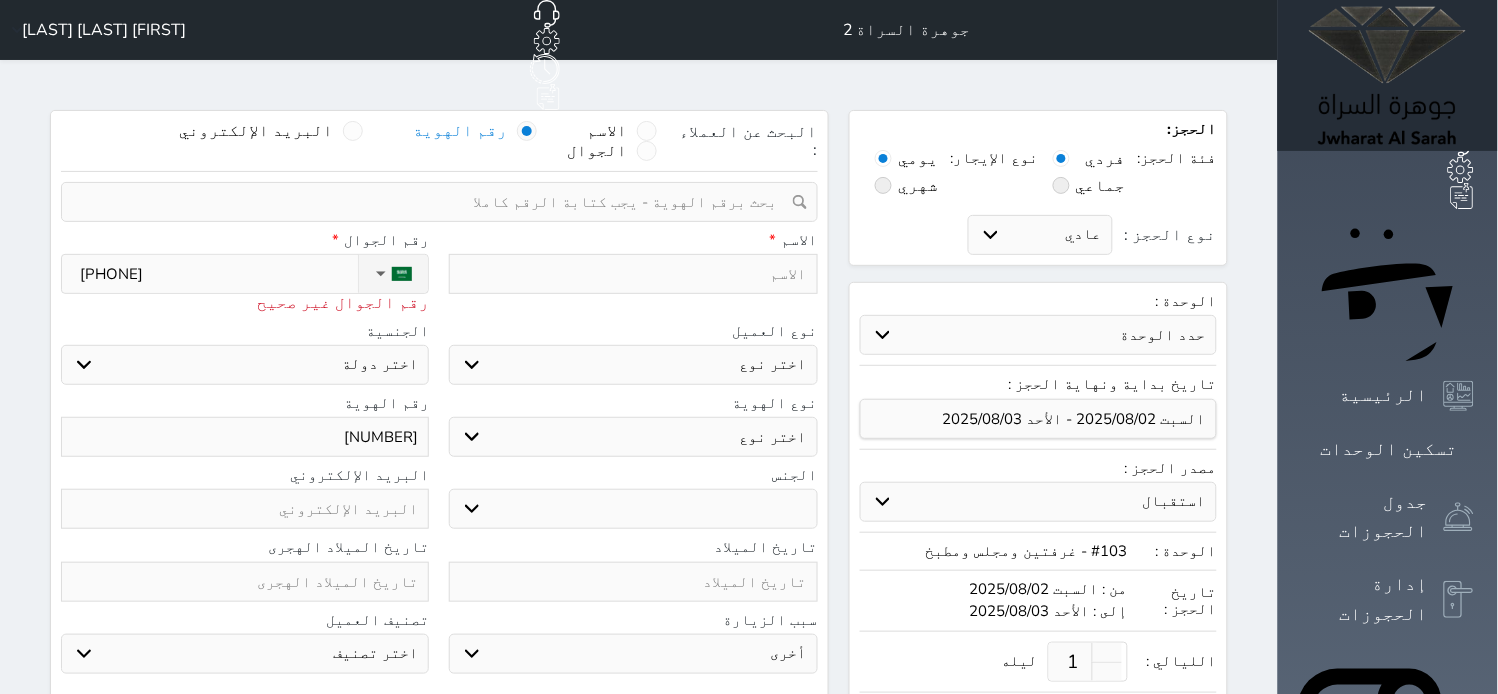 select 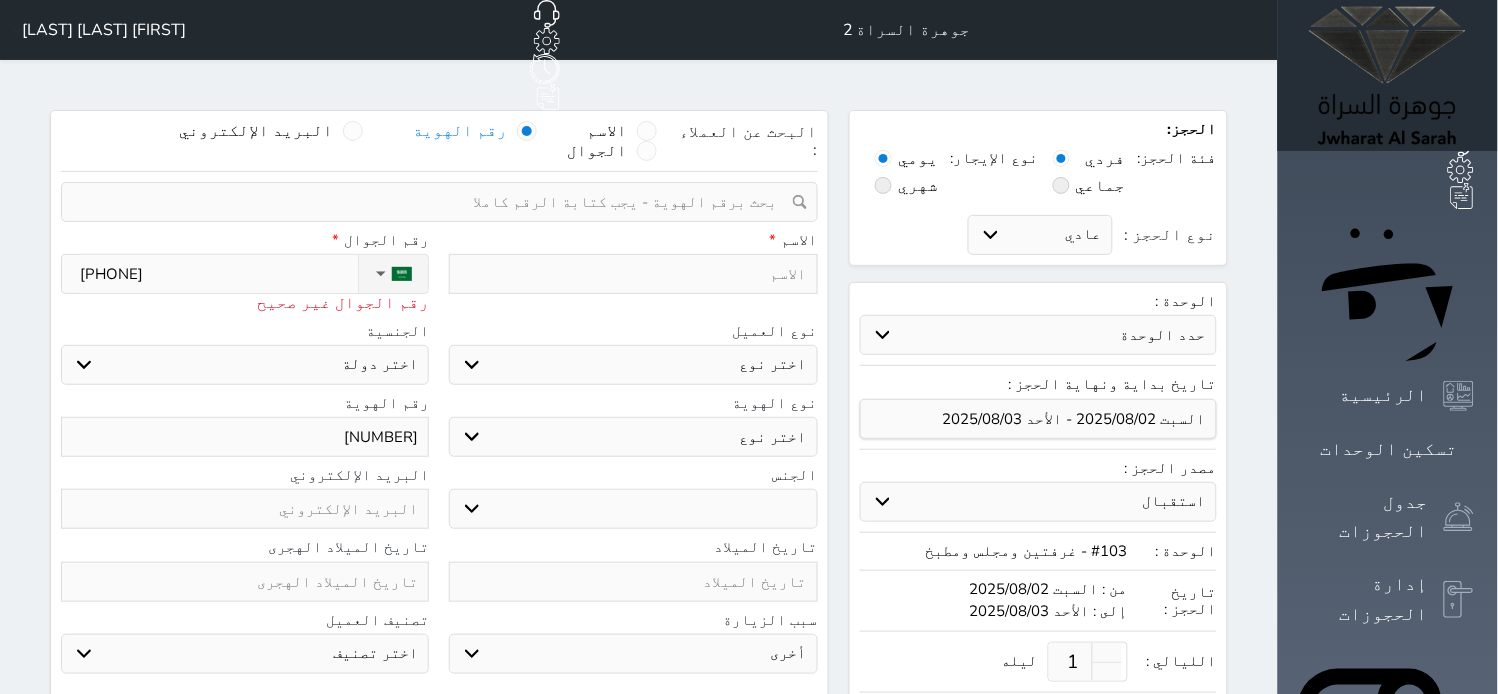 type on "[PHONE]" 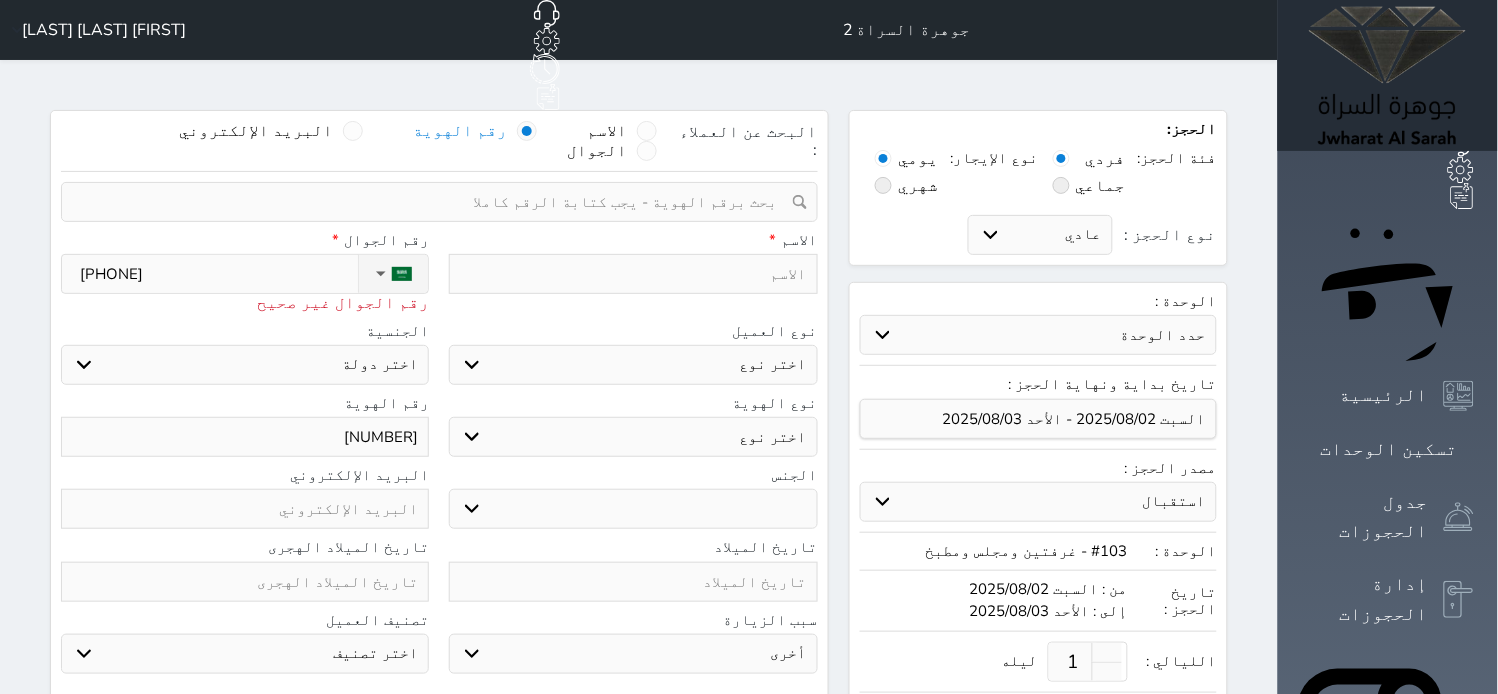 select 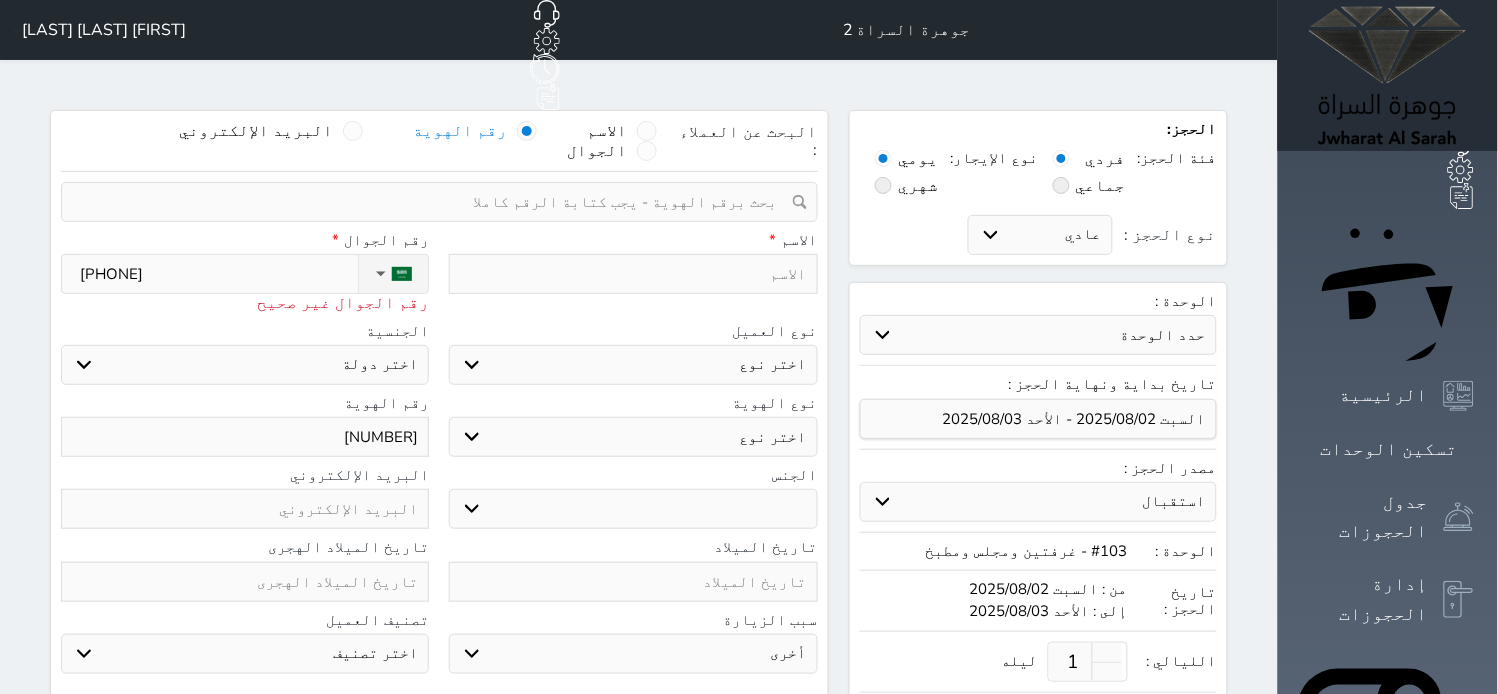 select 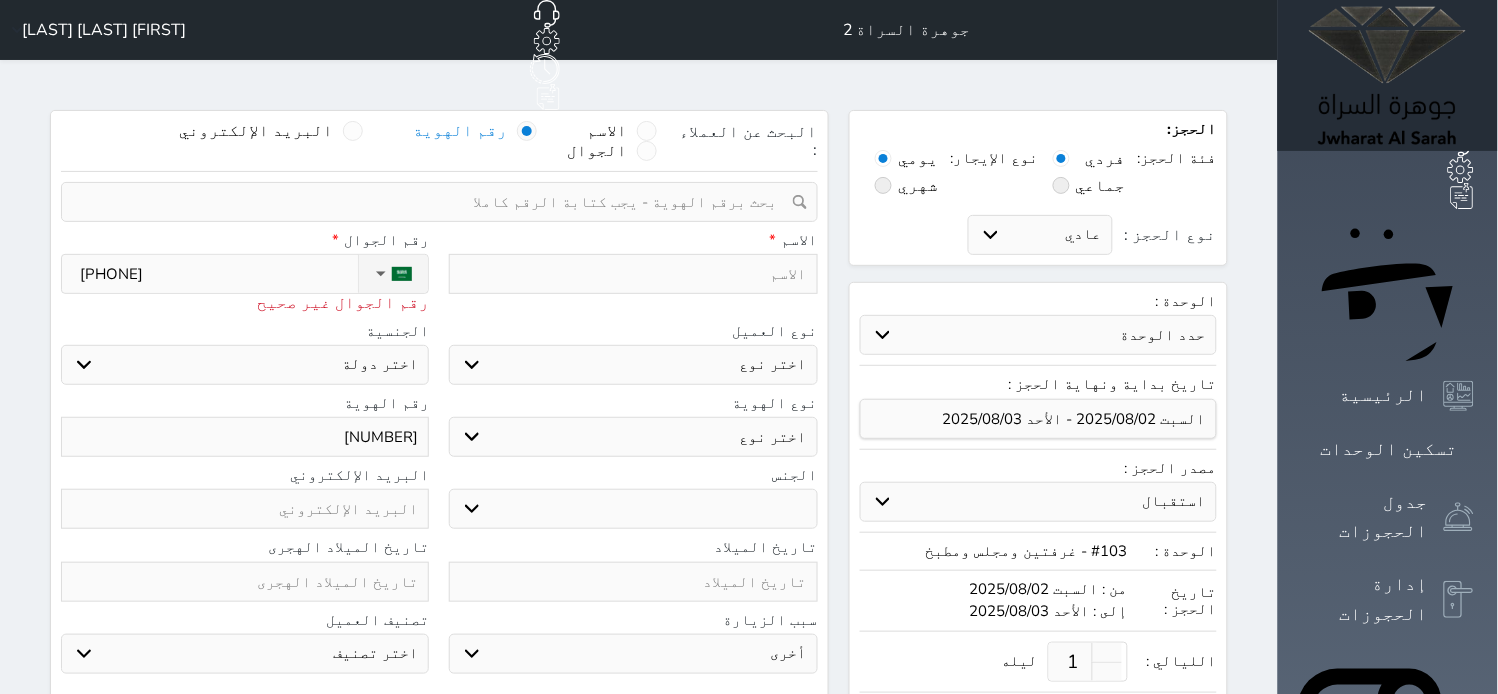 select 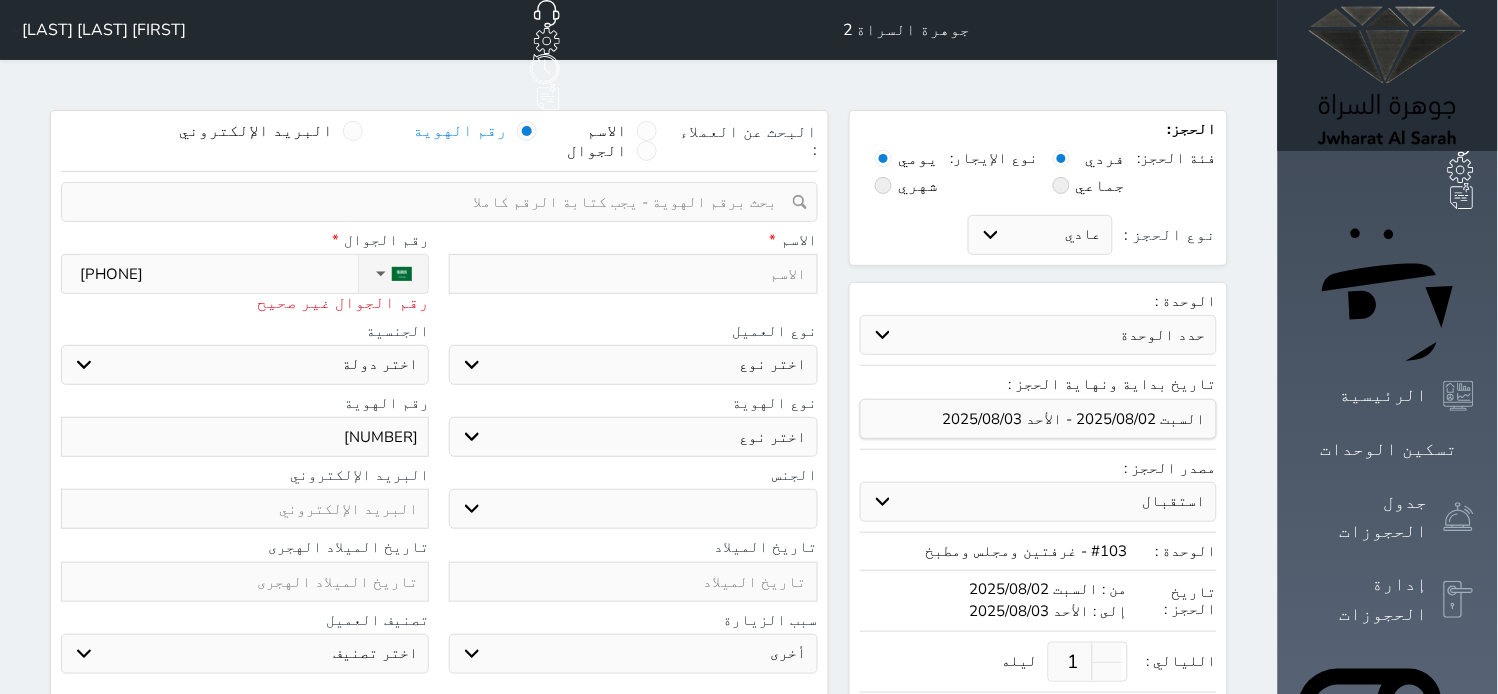 type on "[PHONE]" 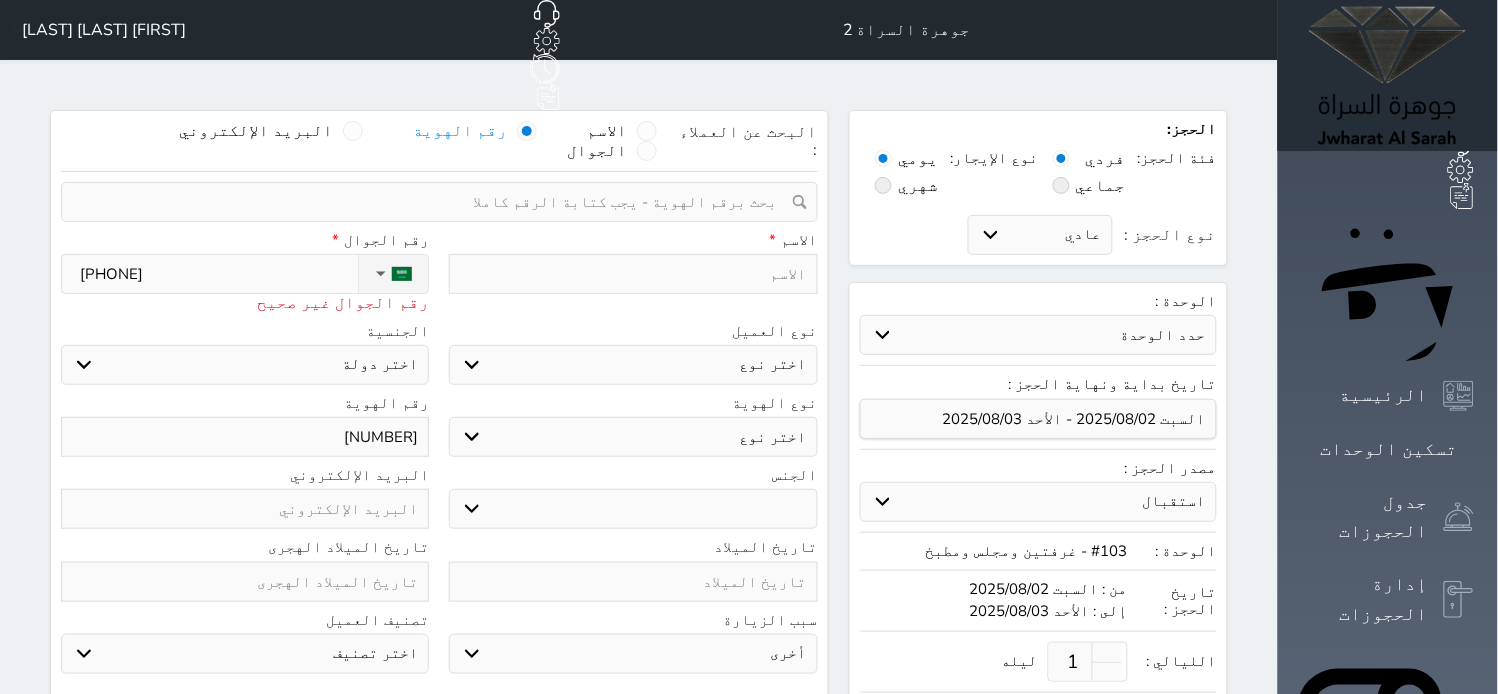 select 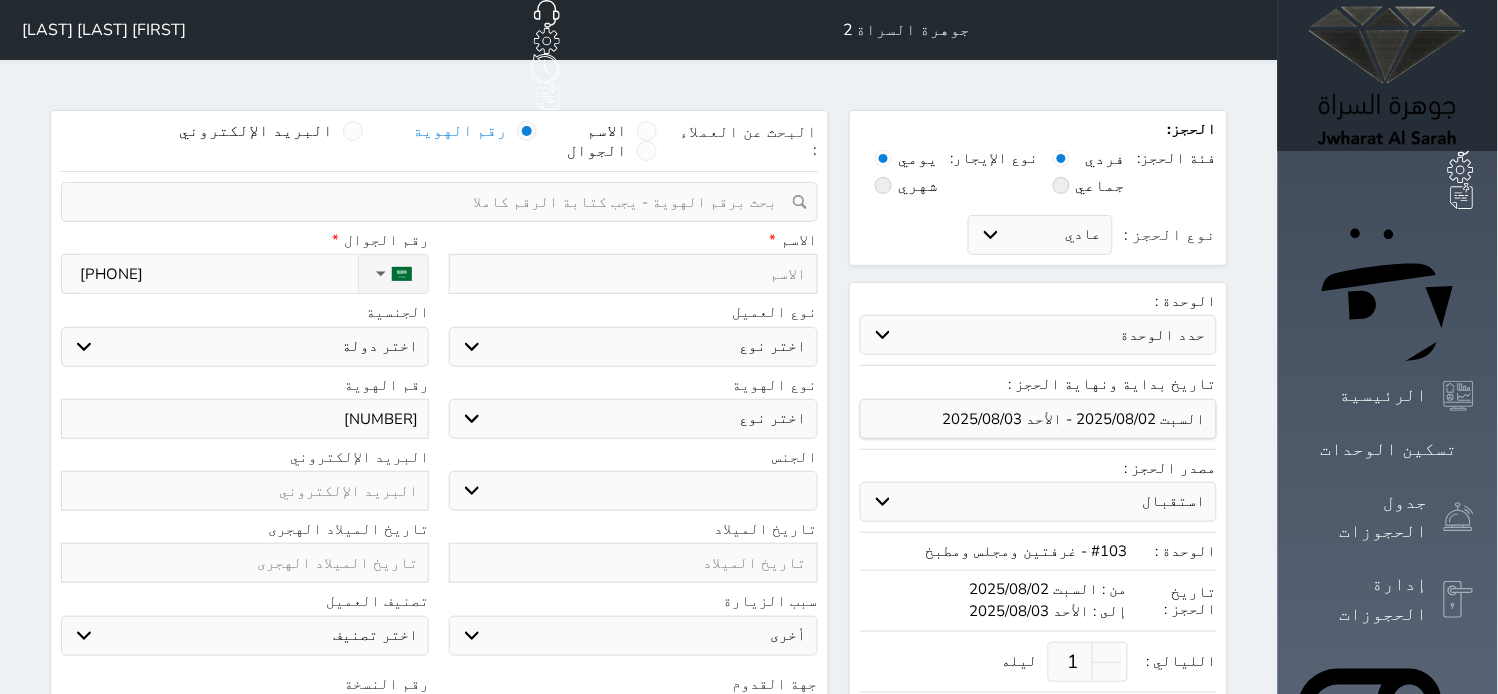 type on "[PHONE]" 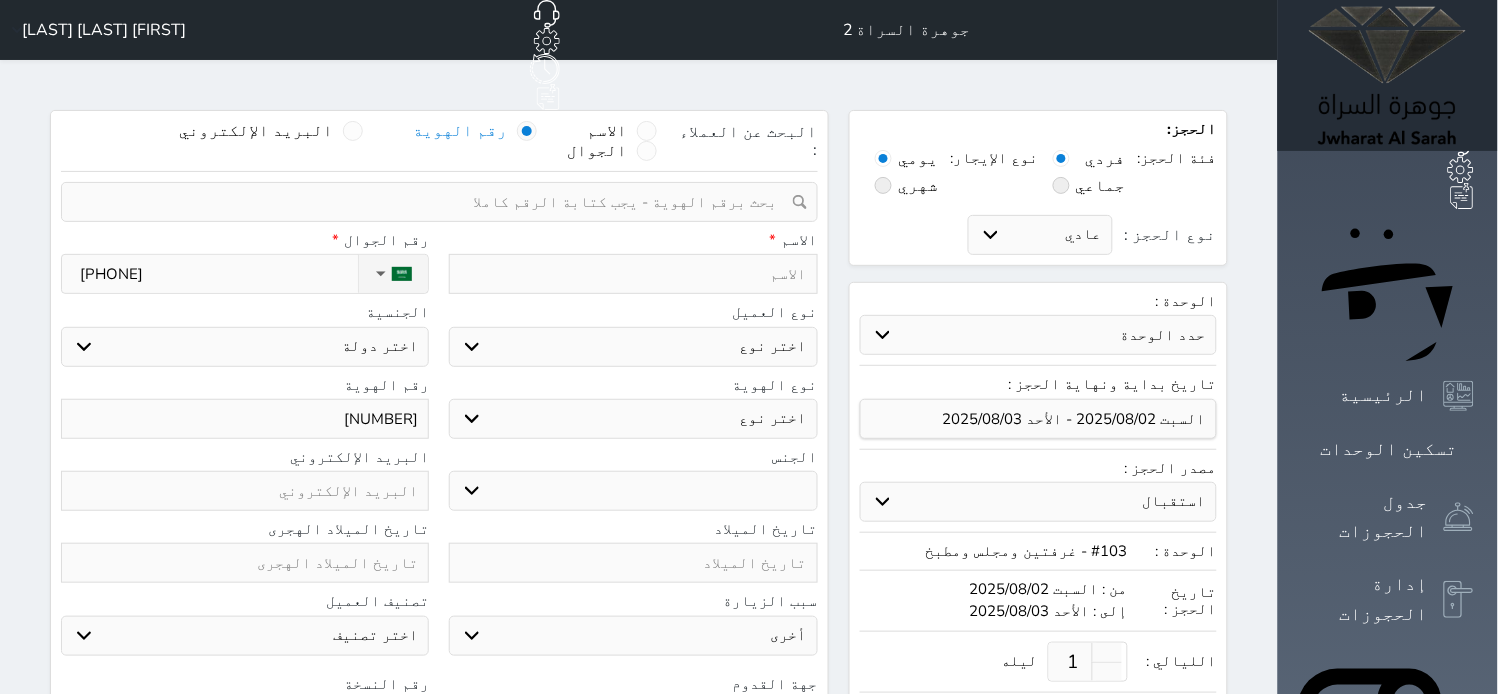 type on "ن" 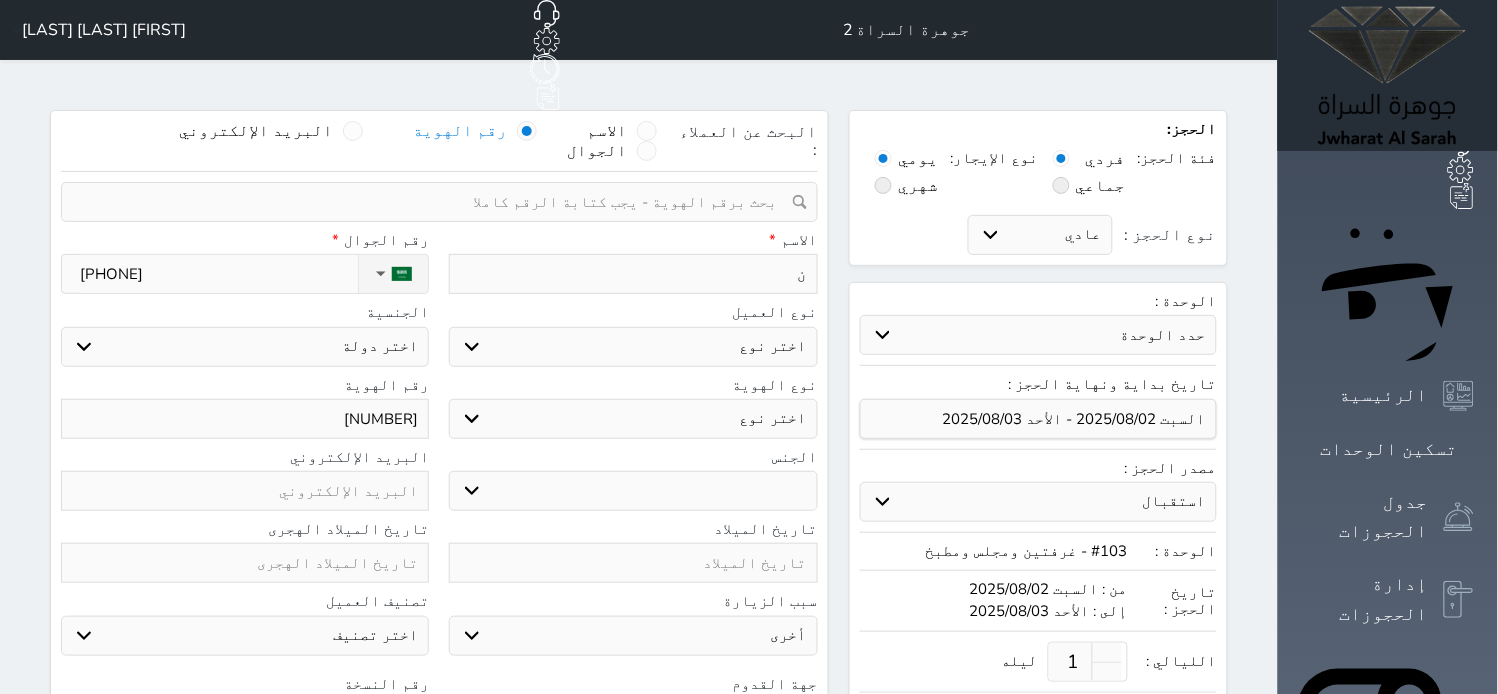 select 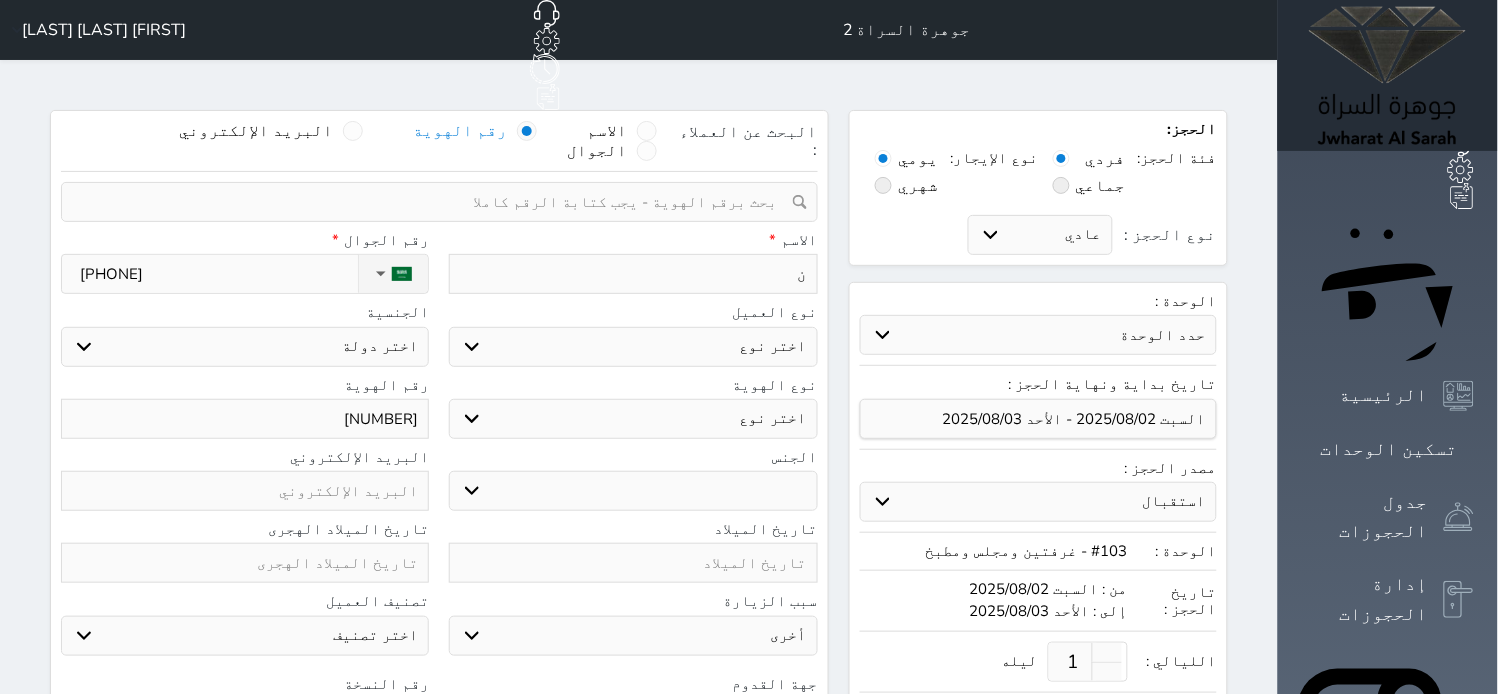 type on "نا" 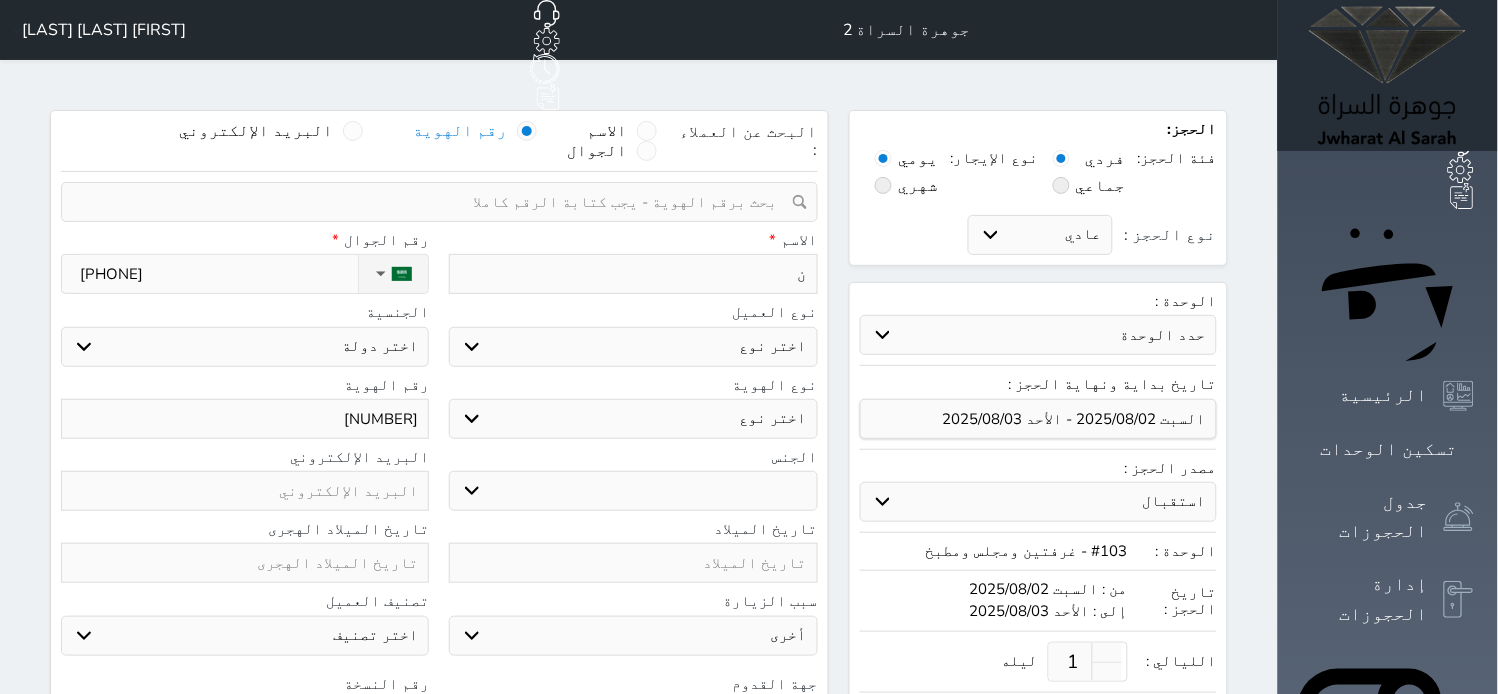 select 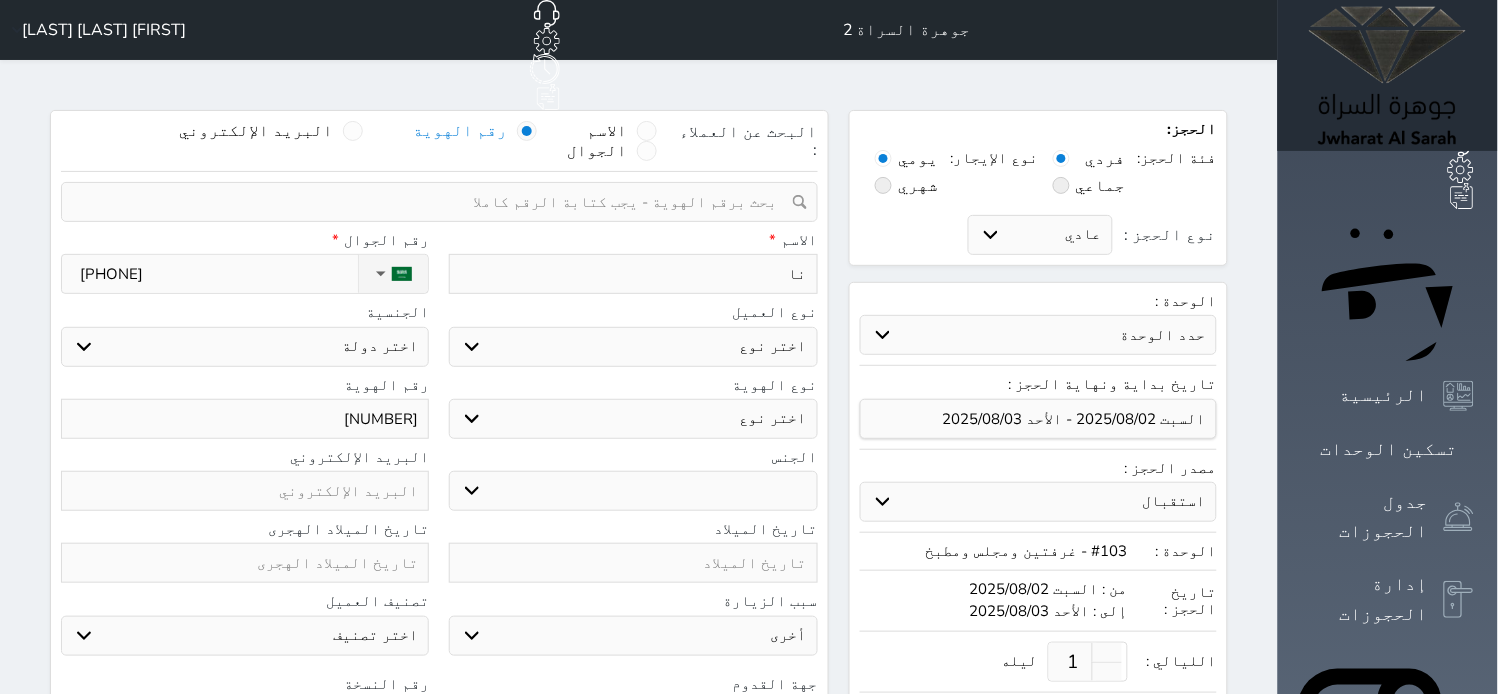 type on "ناي" 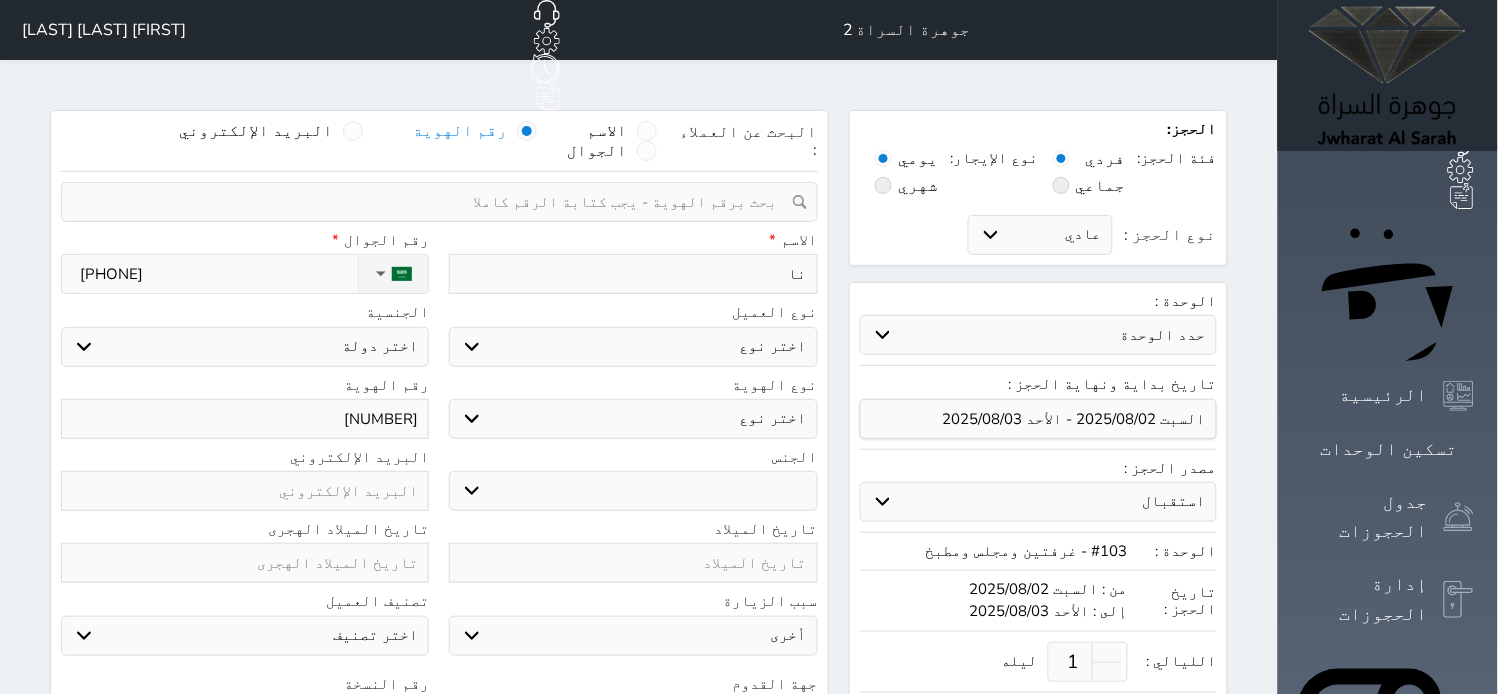 select 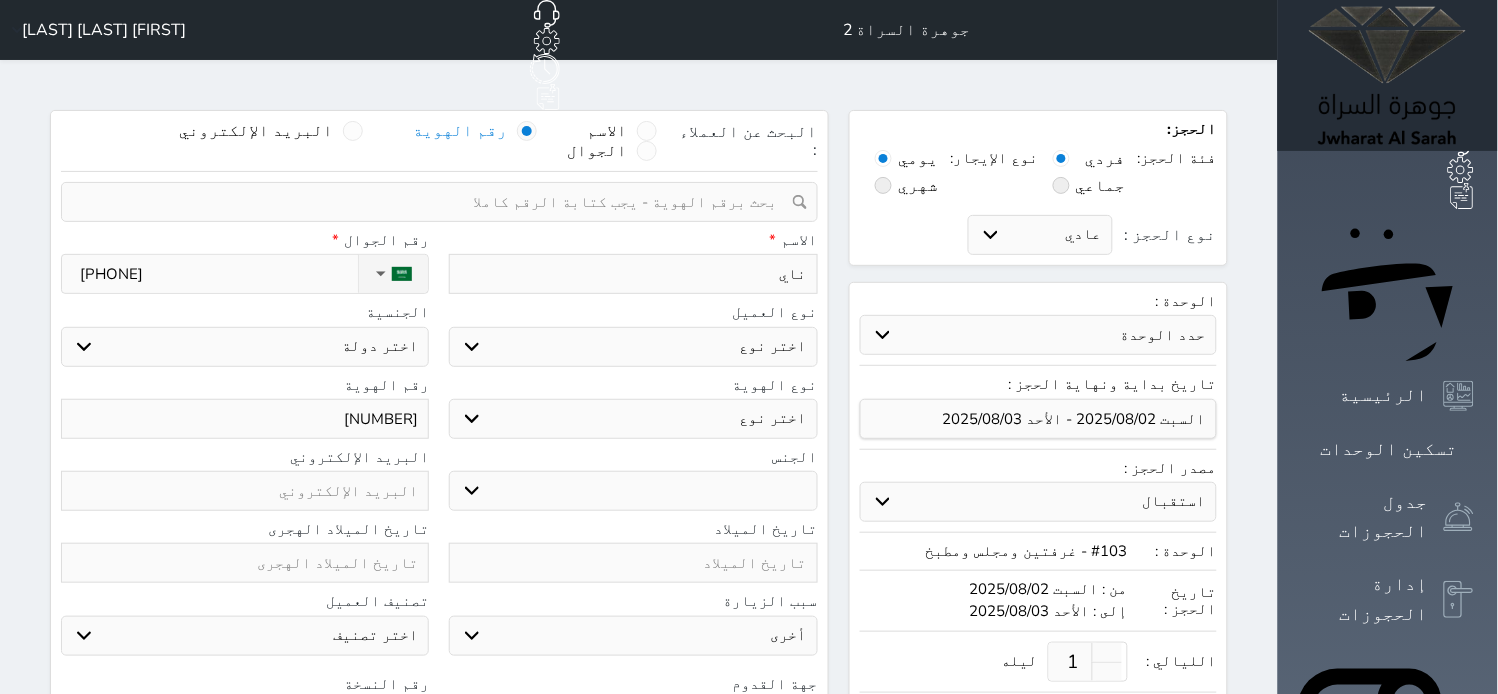 type on "[FIRST]" 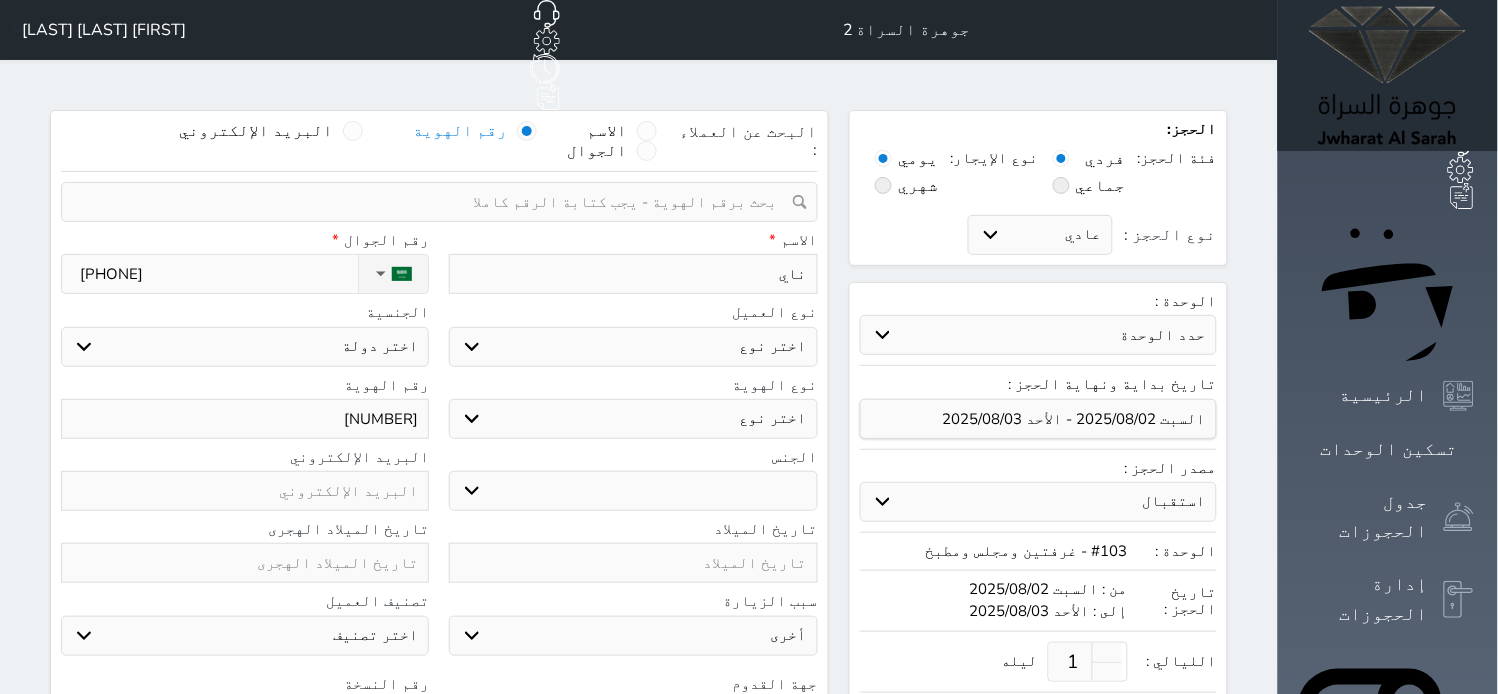 select 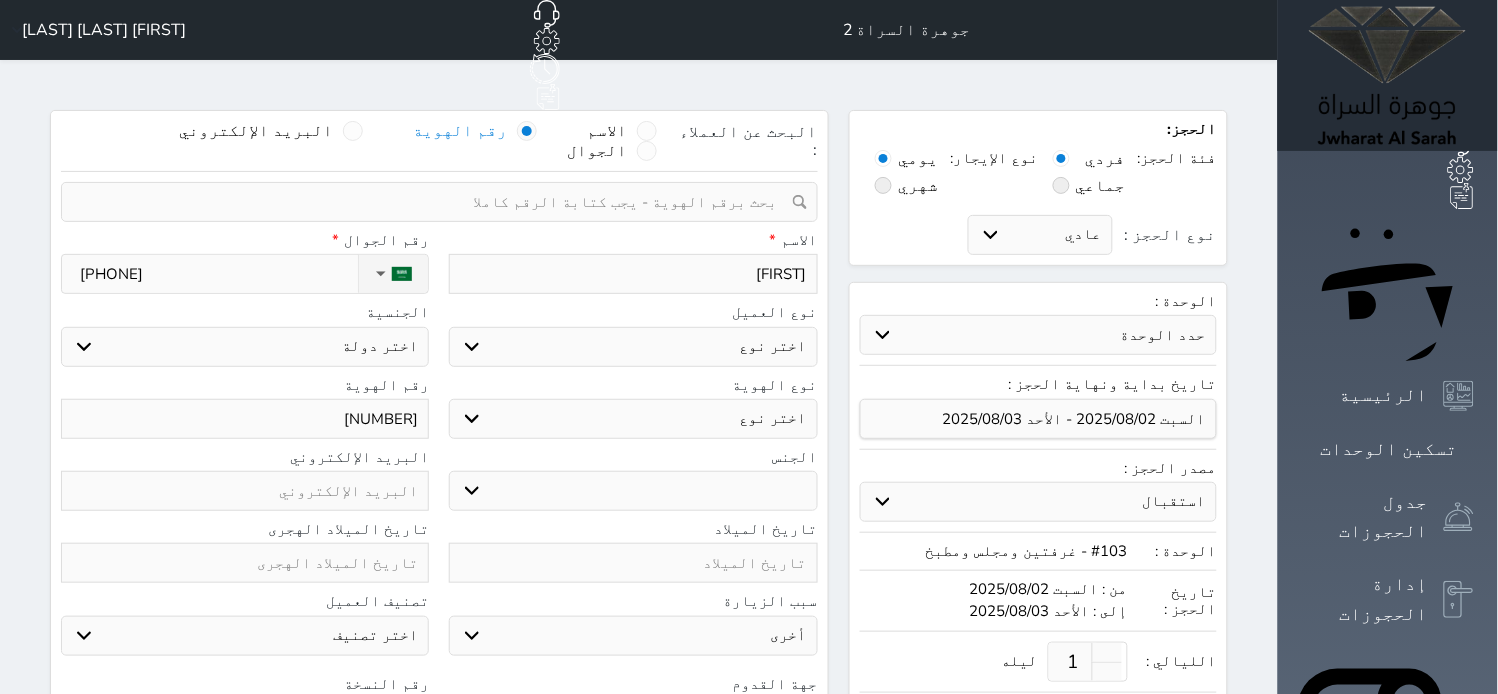 type on "[FIRST]" 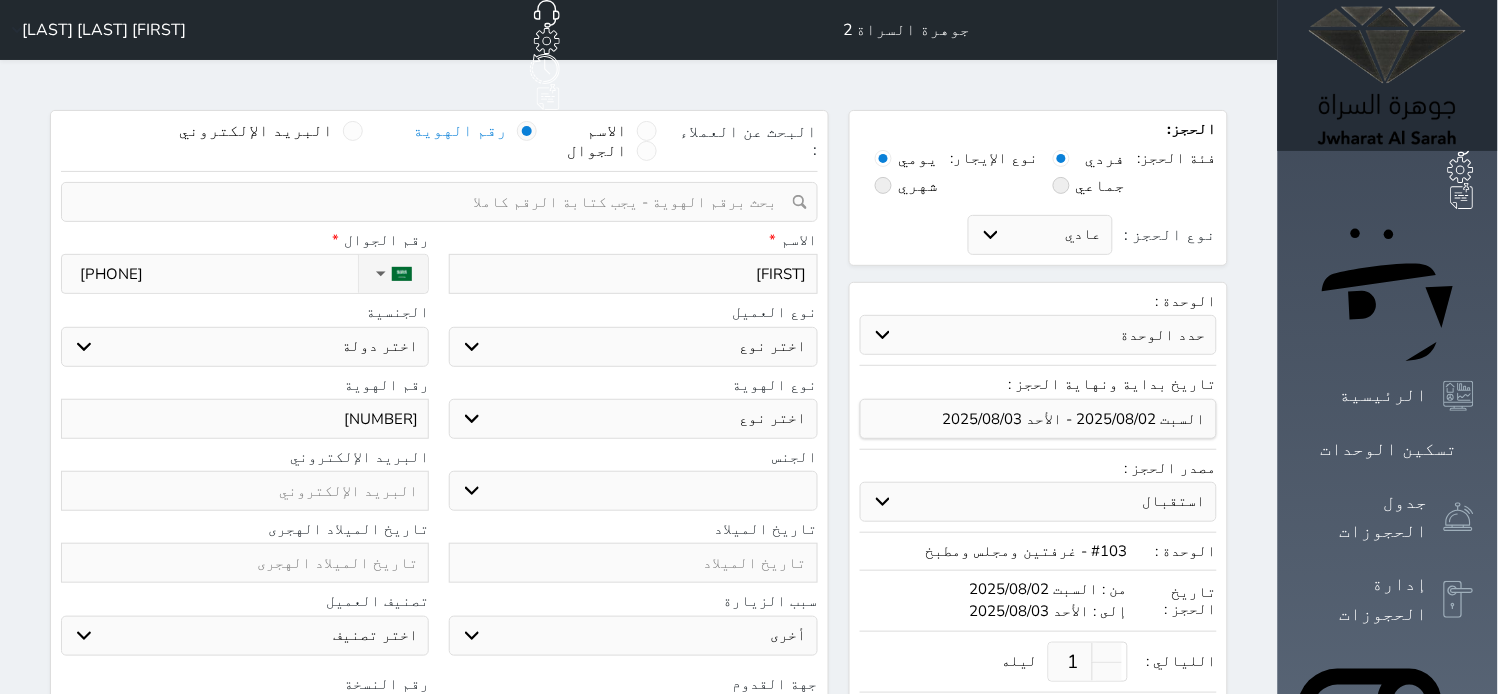 select 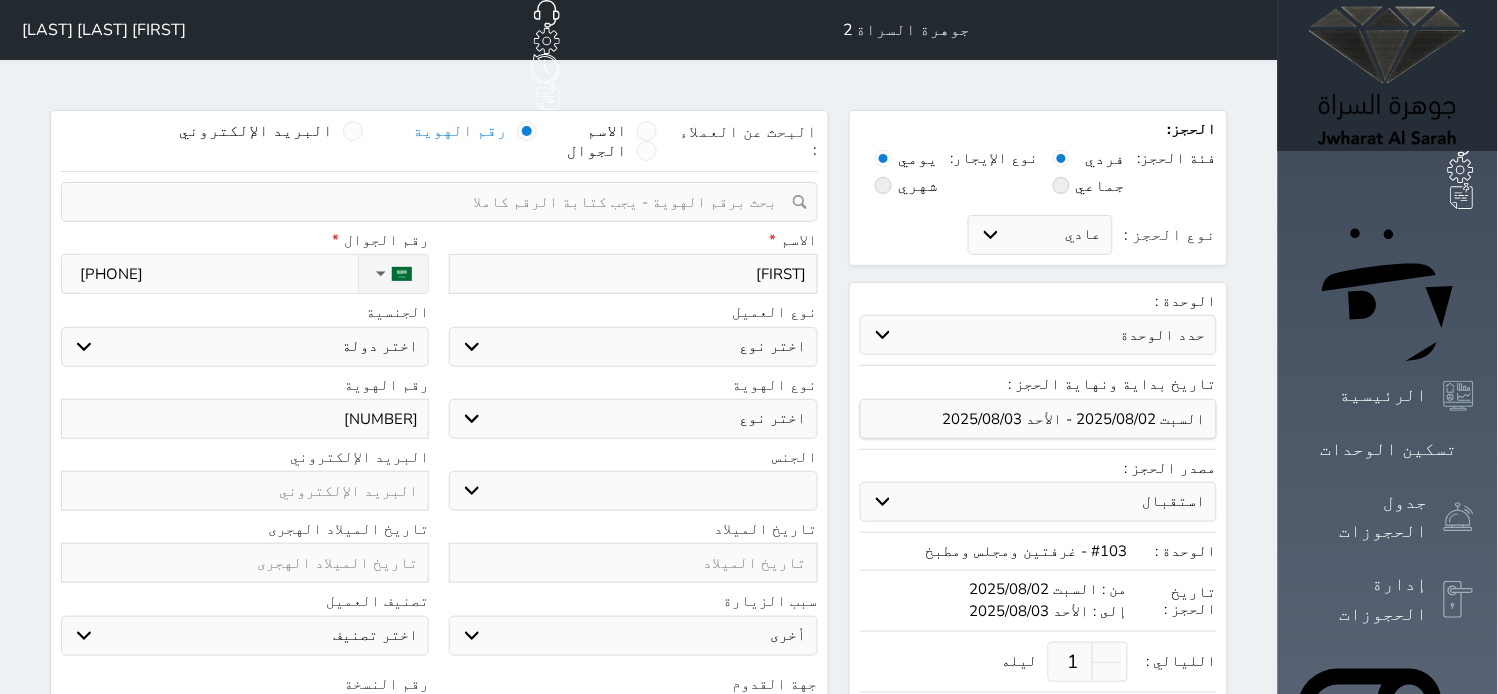 type on "[FIRST] [LAST]" 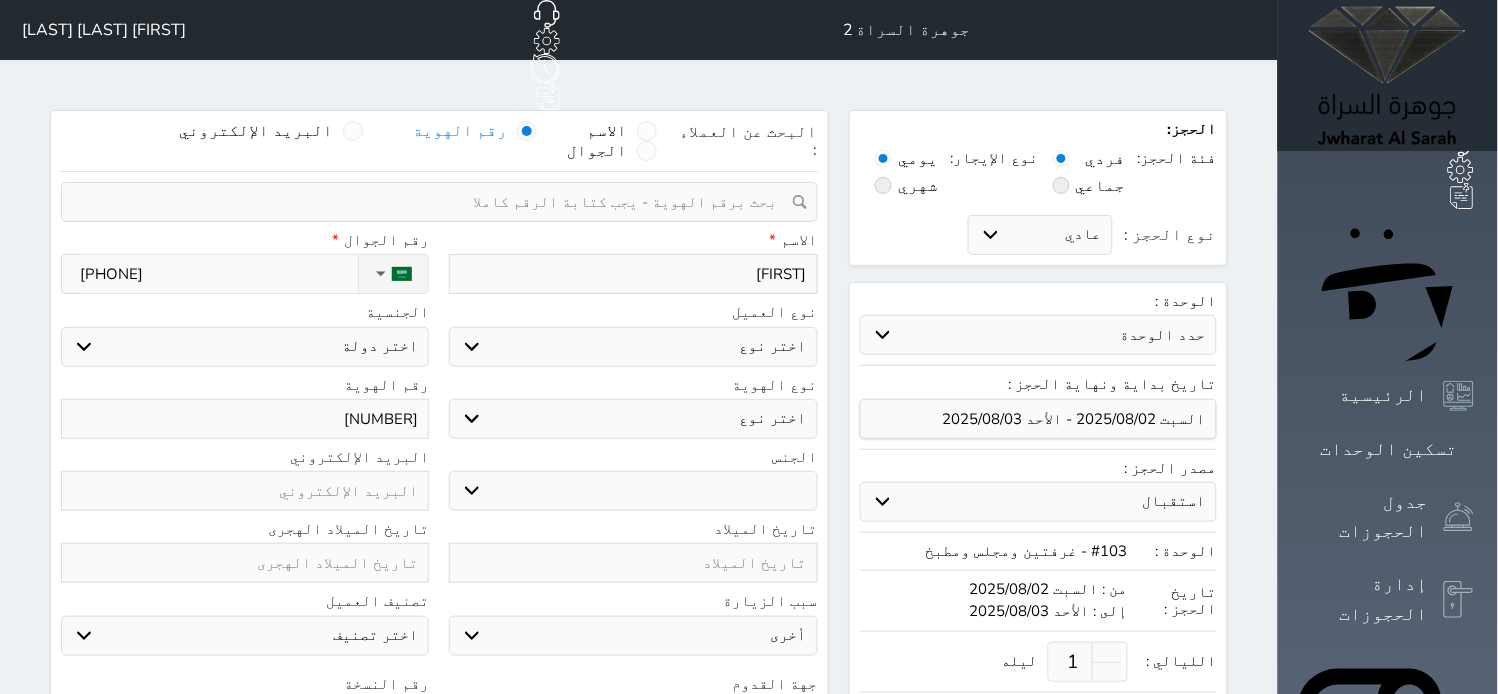 select 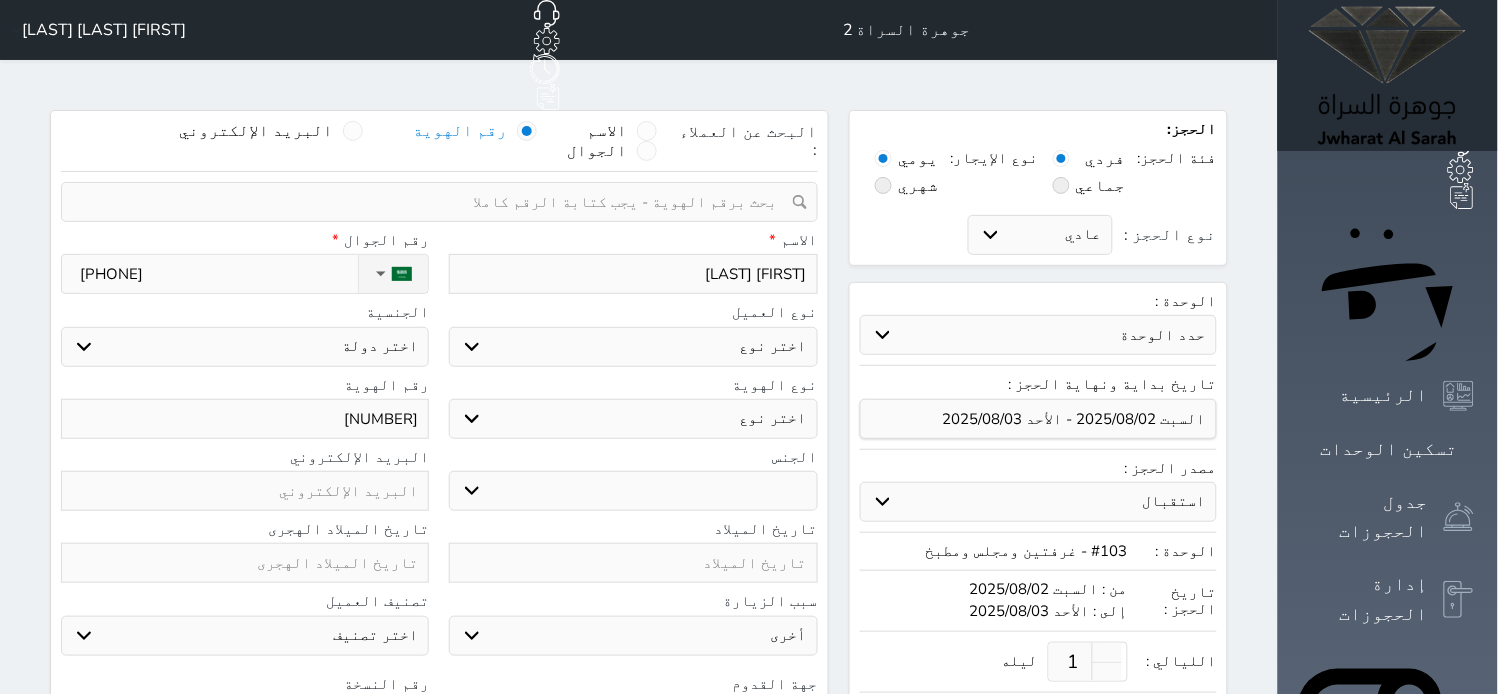type on "[FIRST] [LAST]" 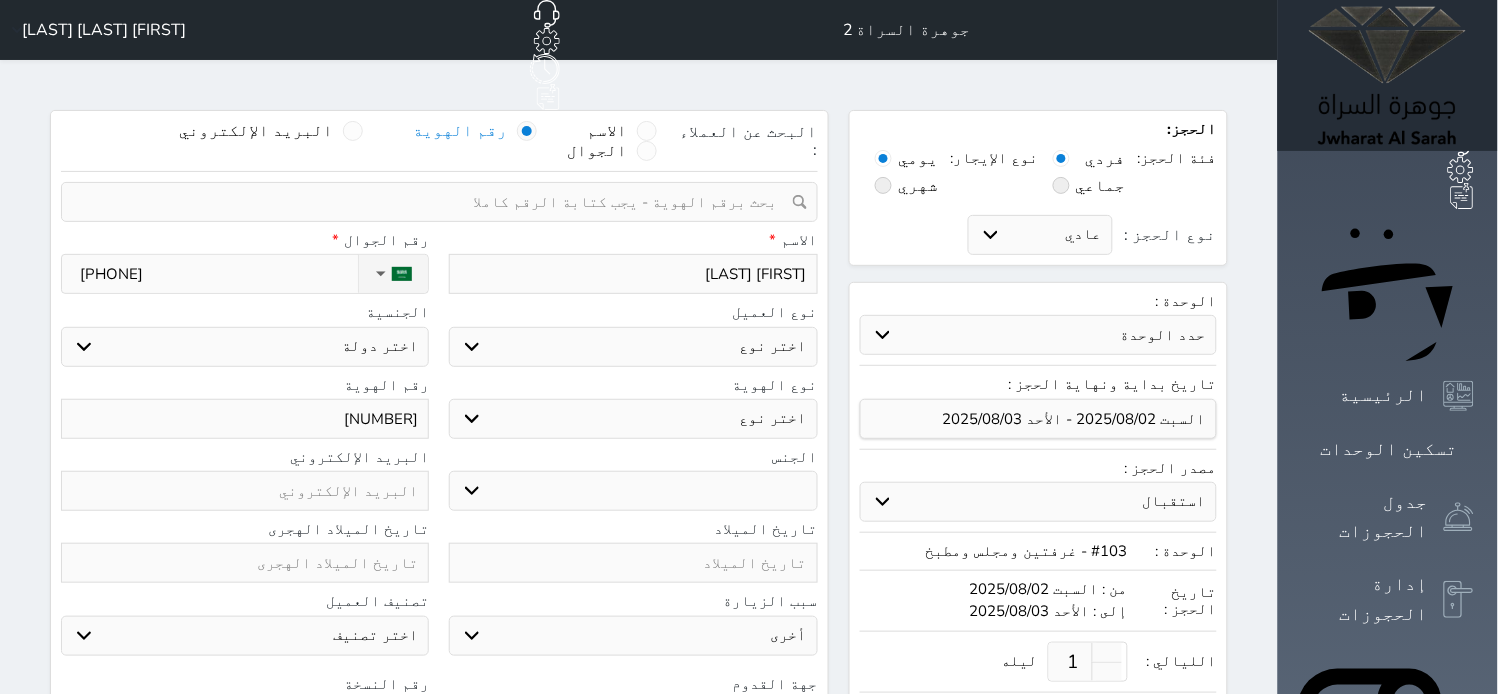 select 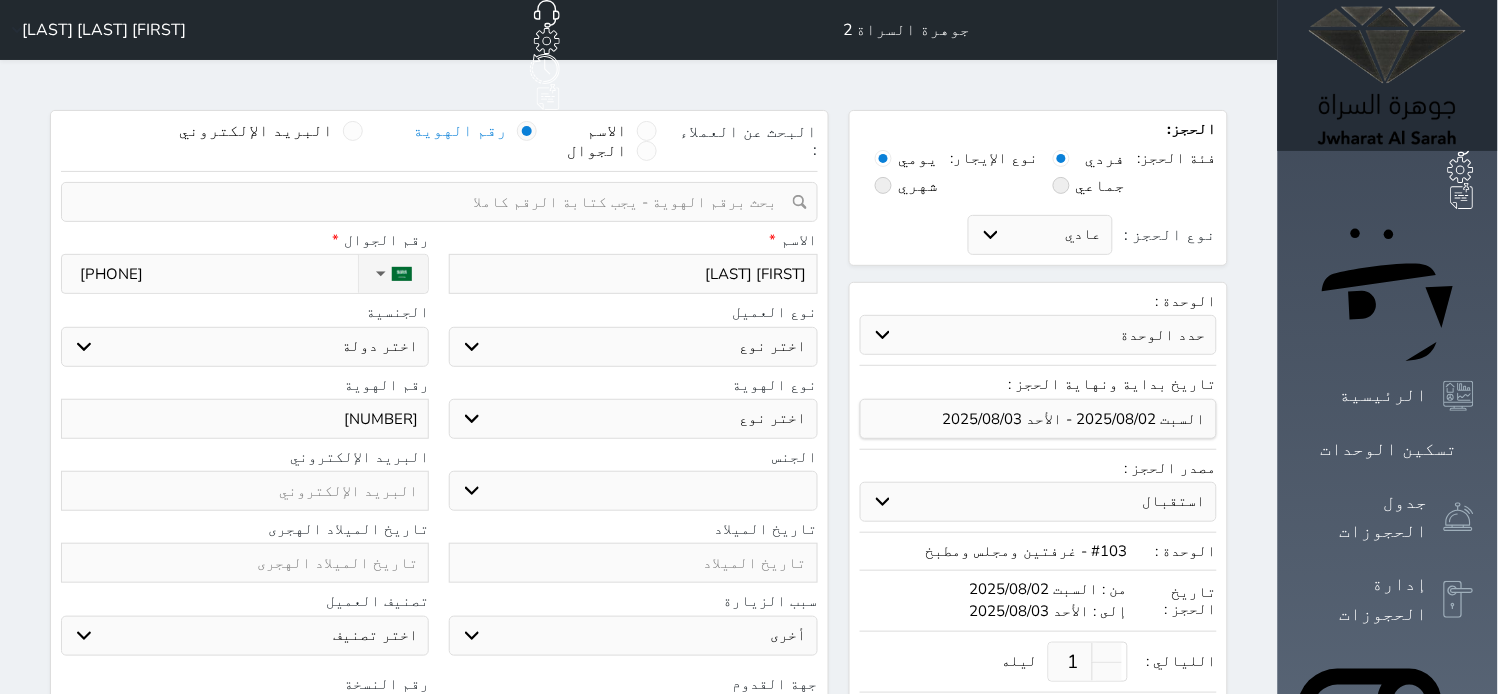 type on "[FIRST] [LAST]" 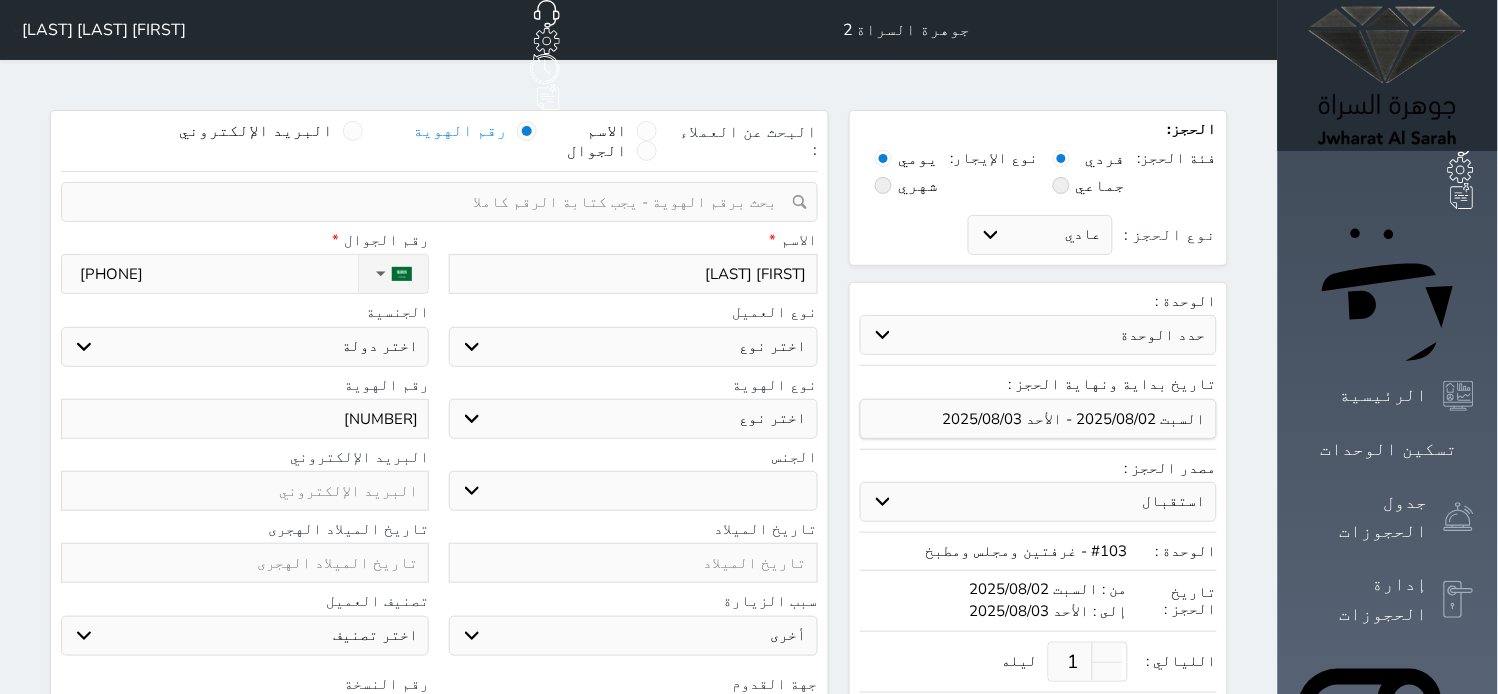 select 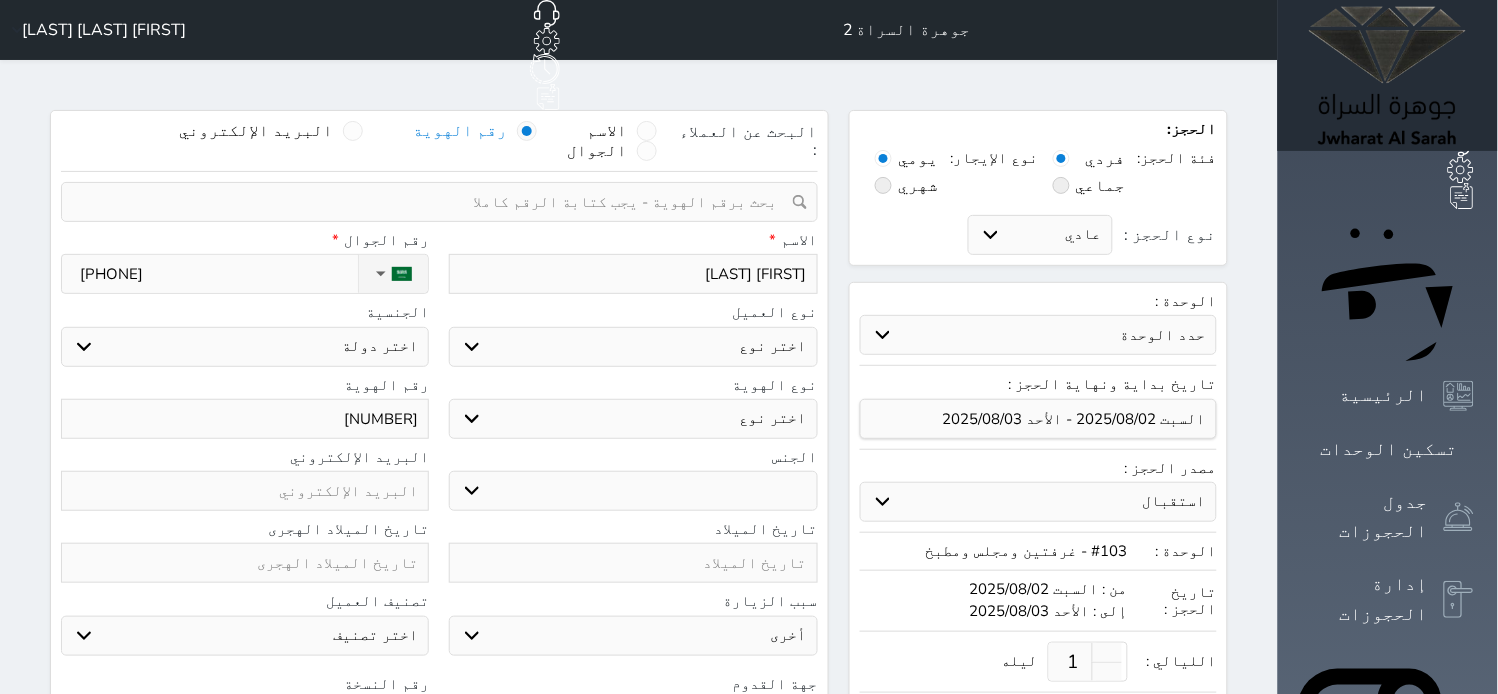 select 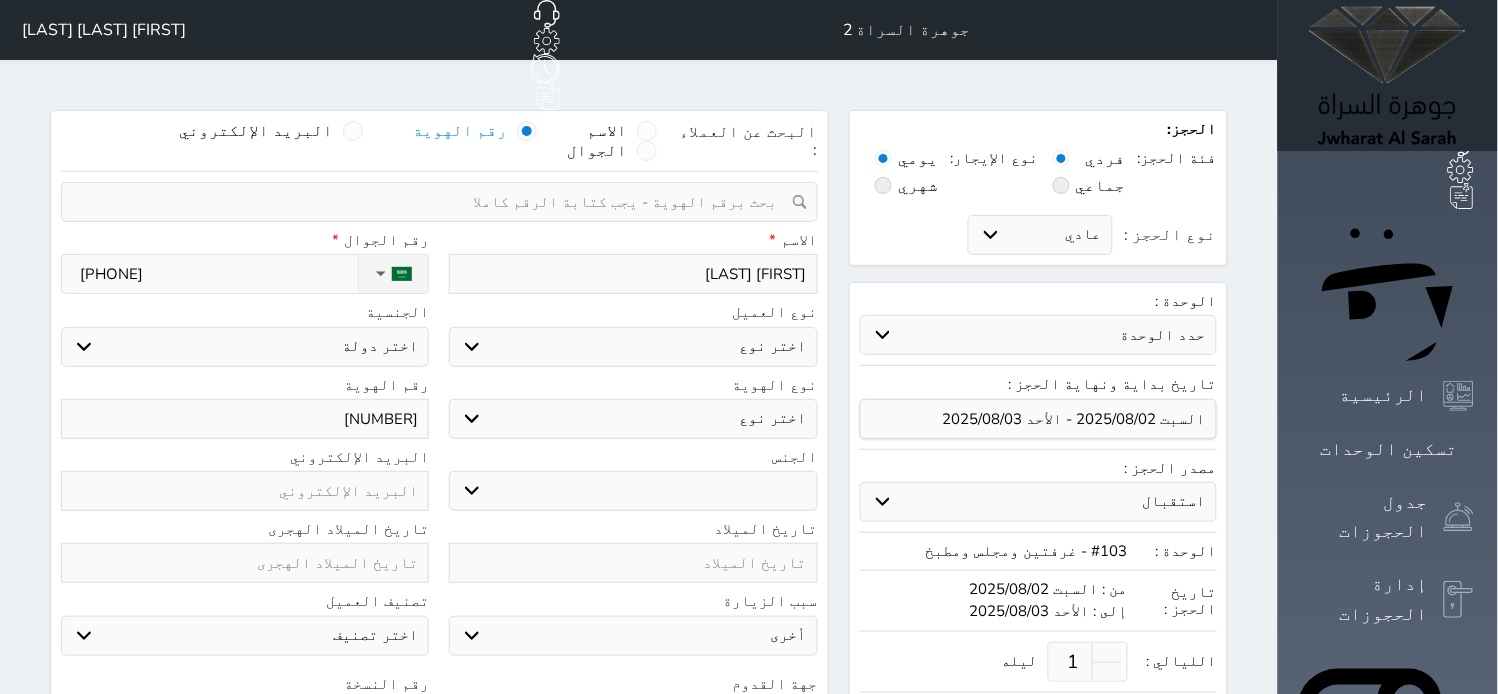 select 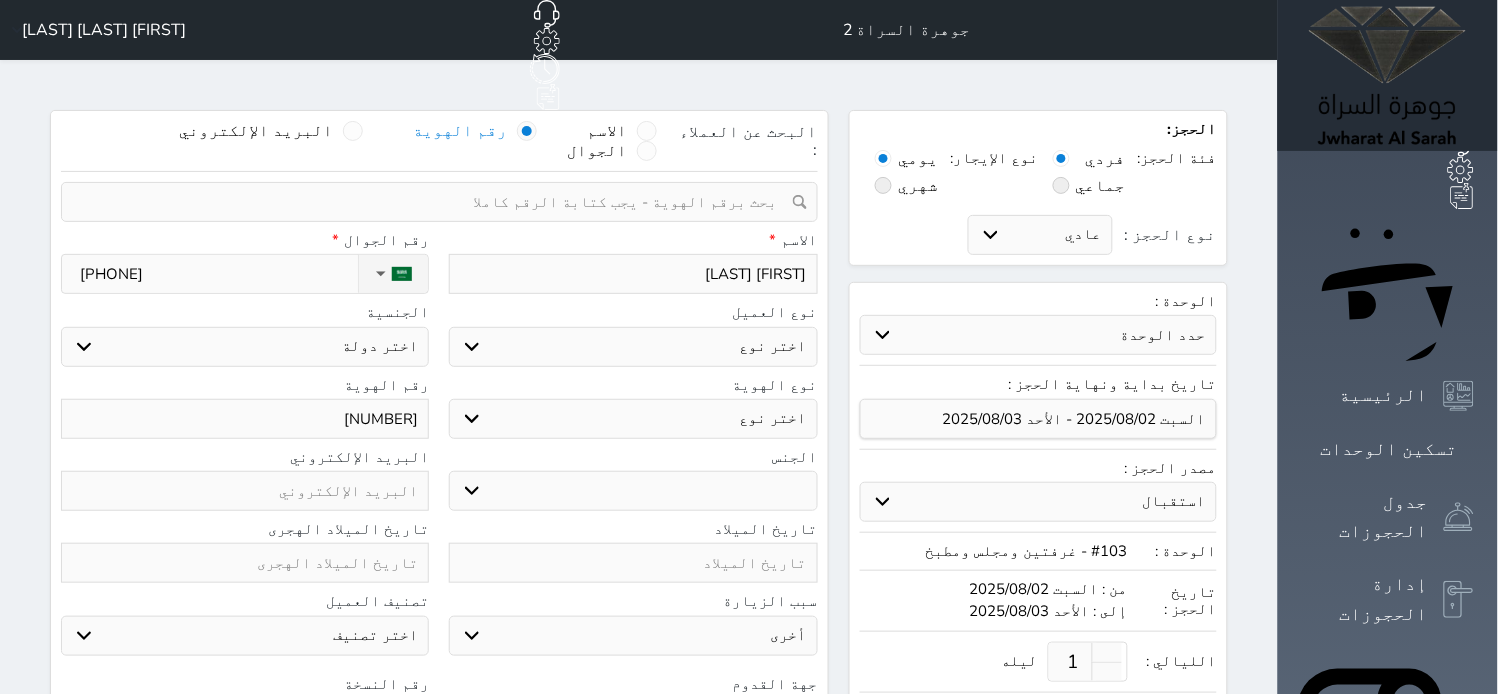 type on "[FIRST] [LAST]" 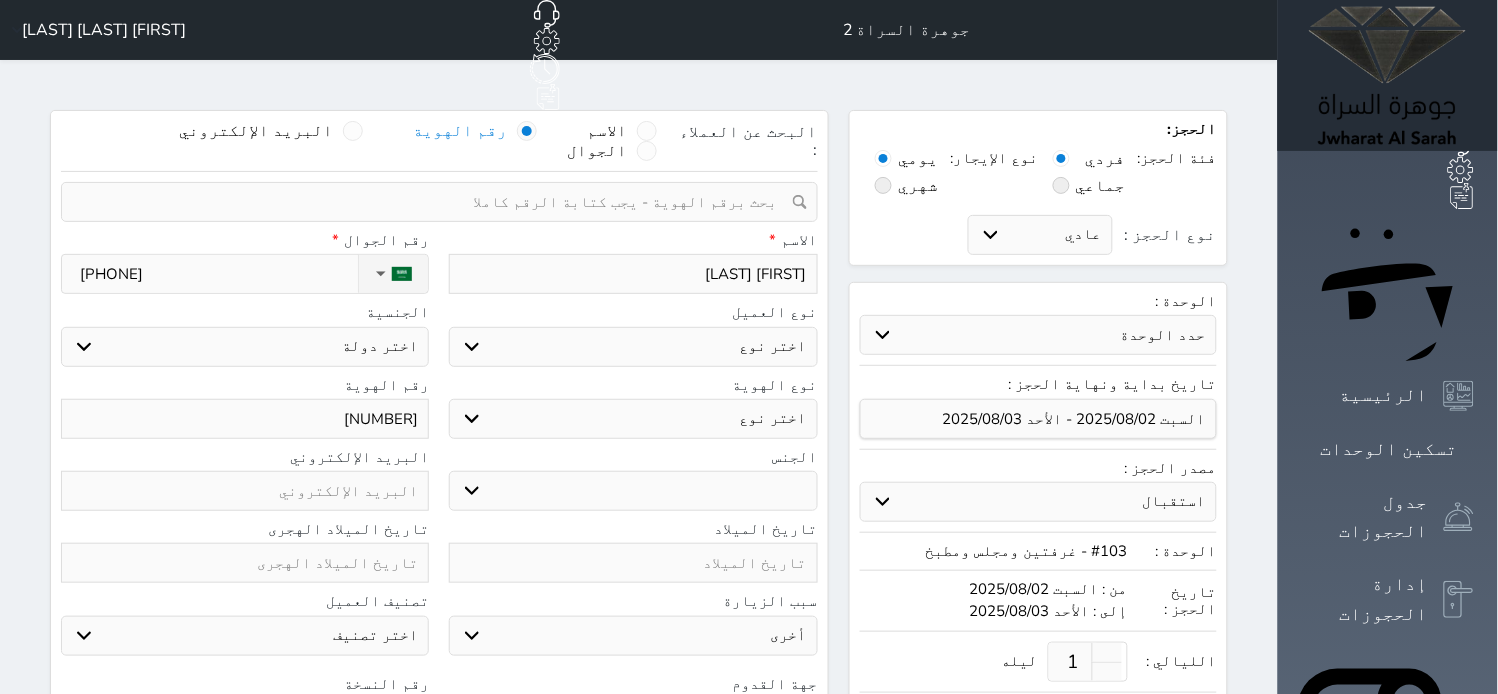select 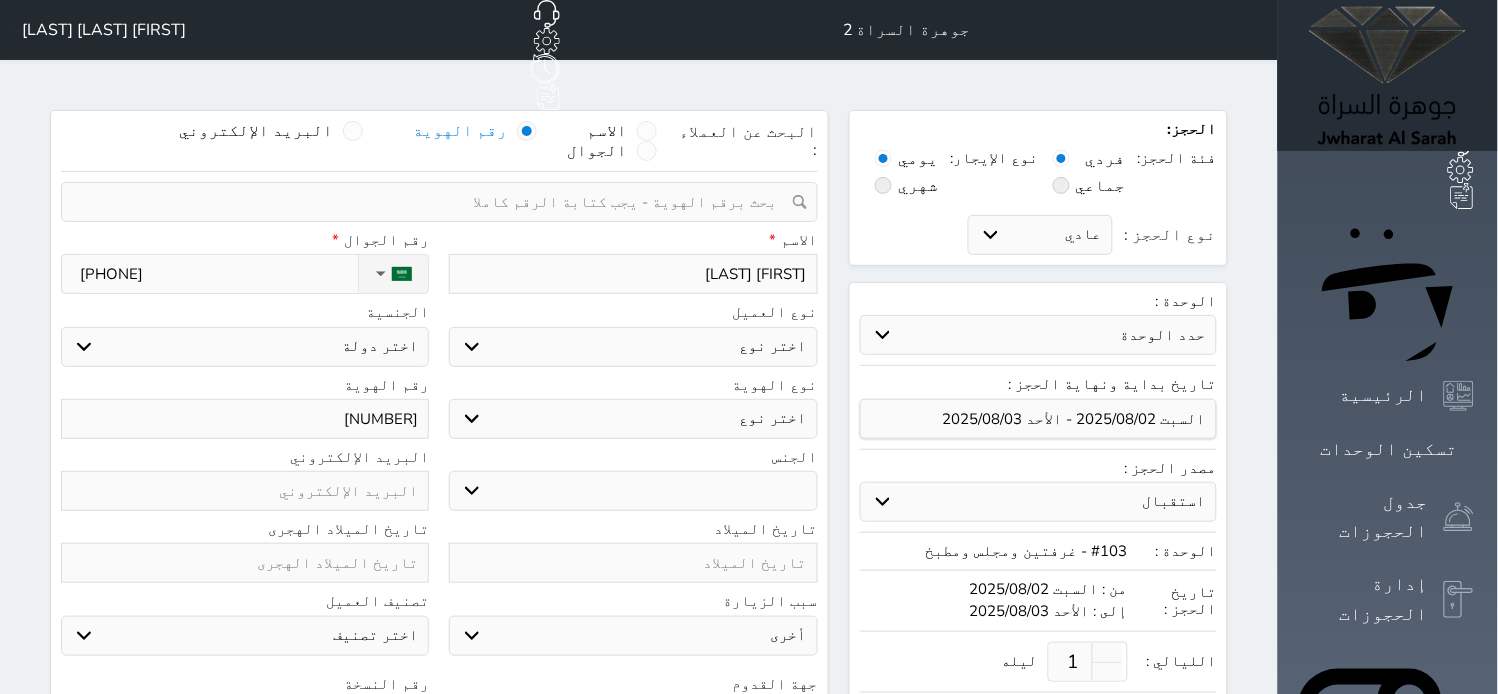 type on "[FIRST] [LAST]" 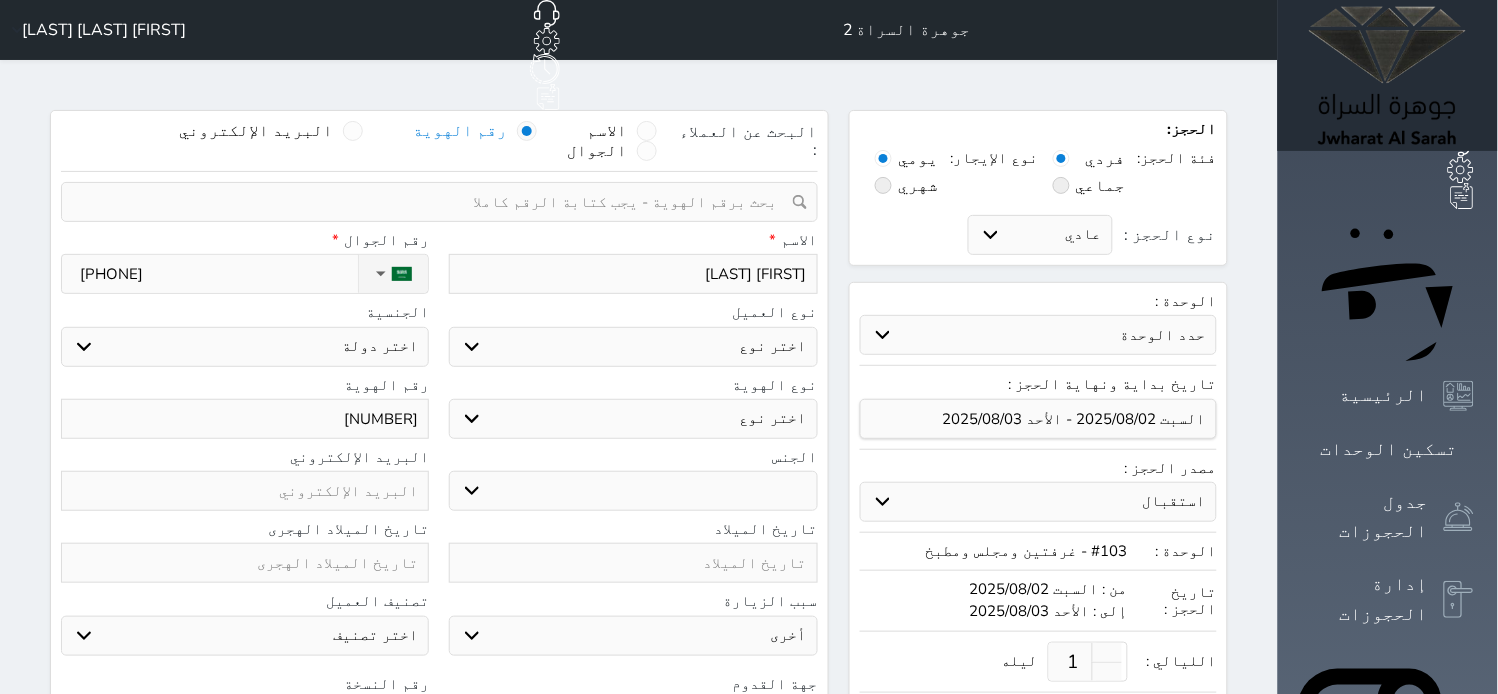 select 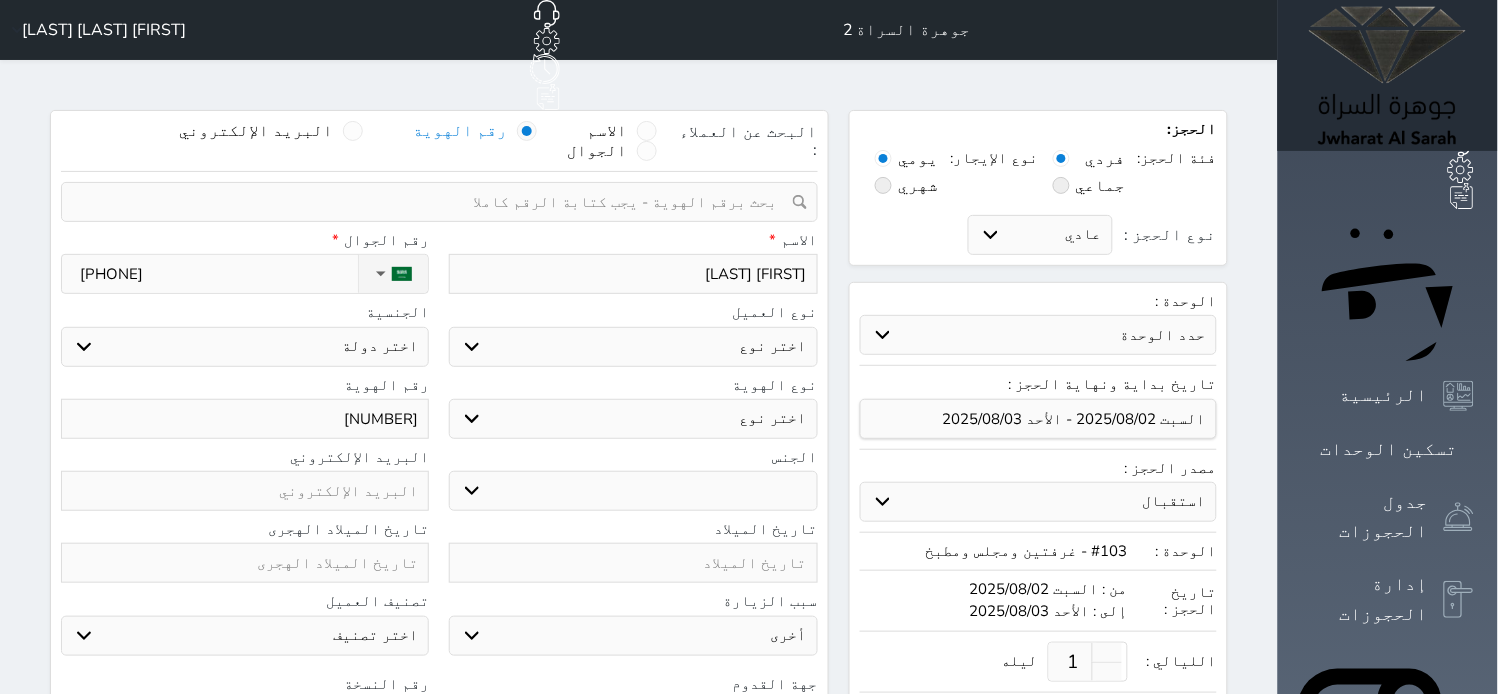 select 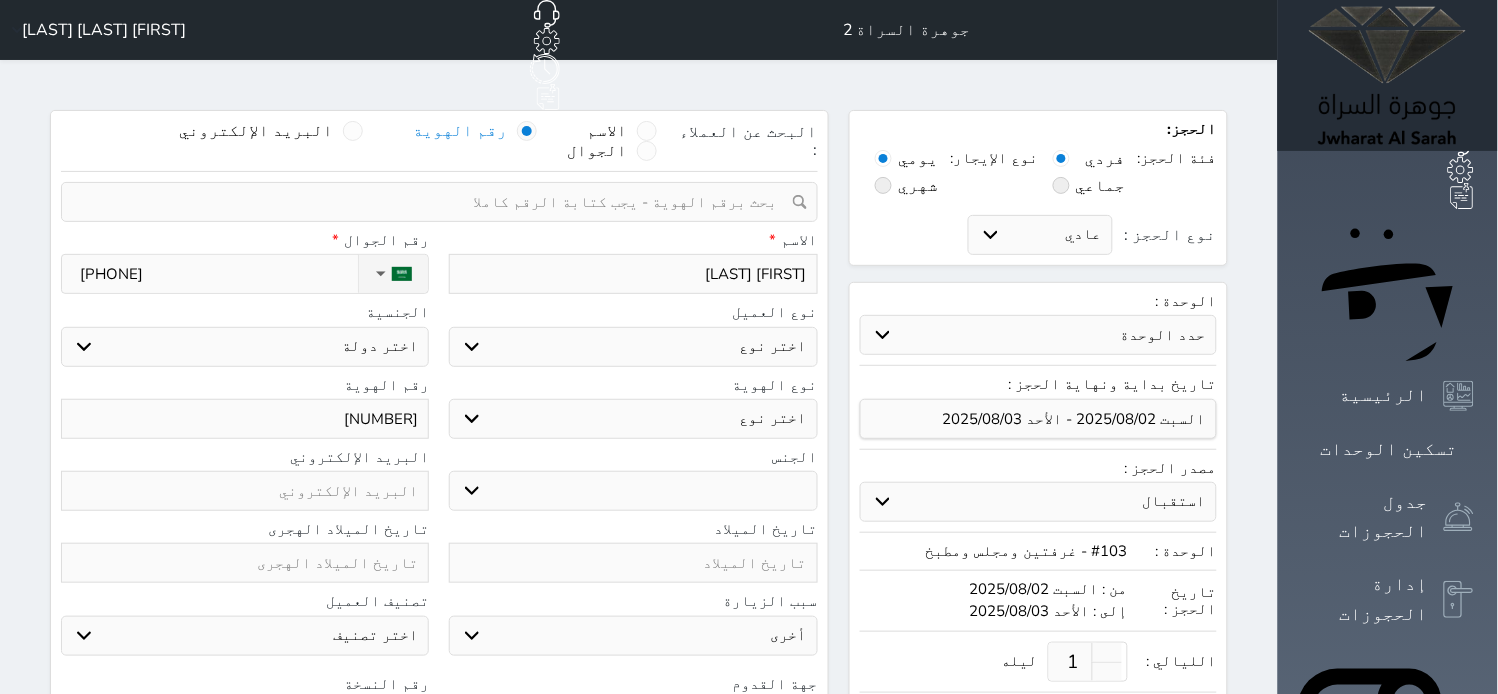 select 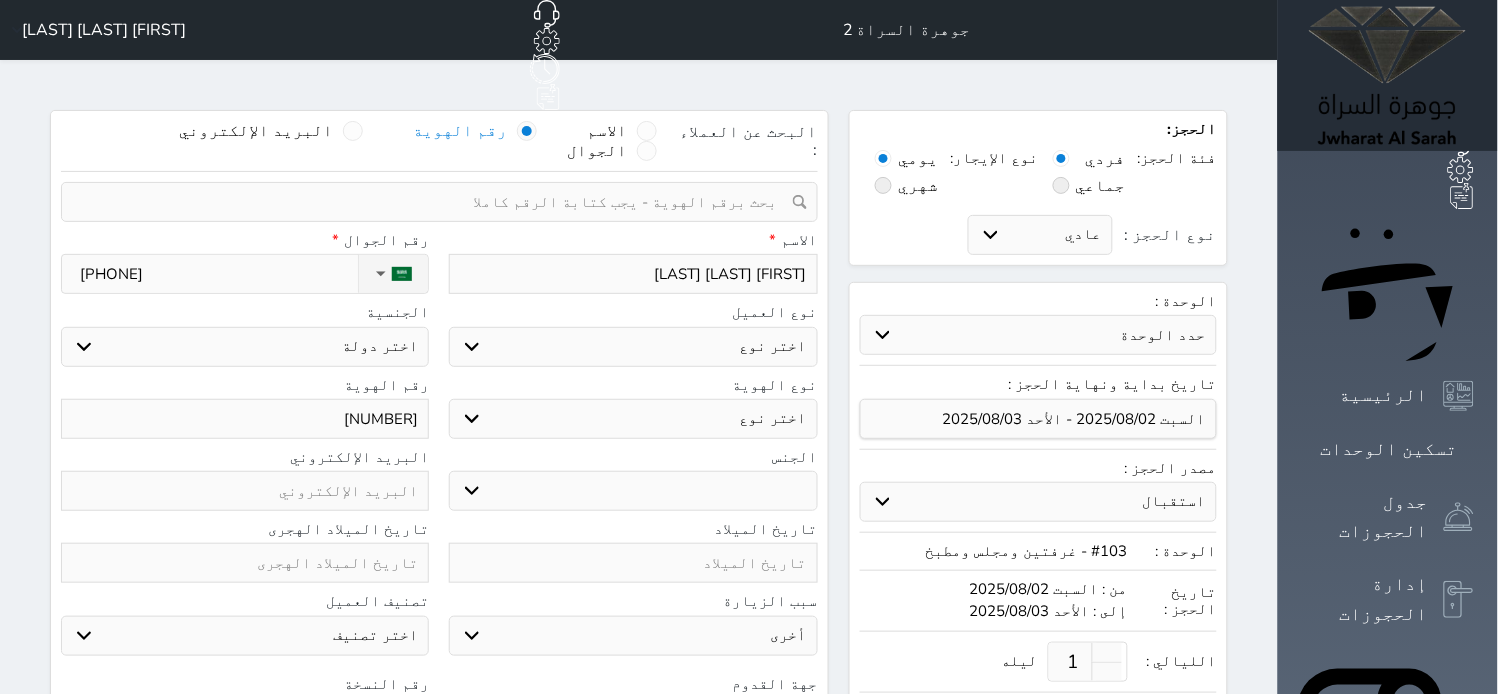 type on "[FIRST] [LAST] [LAST]" 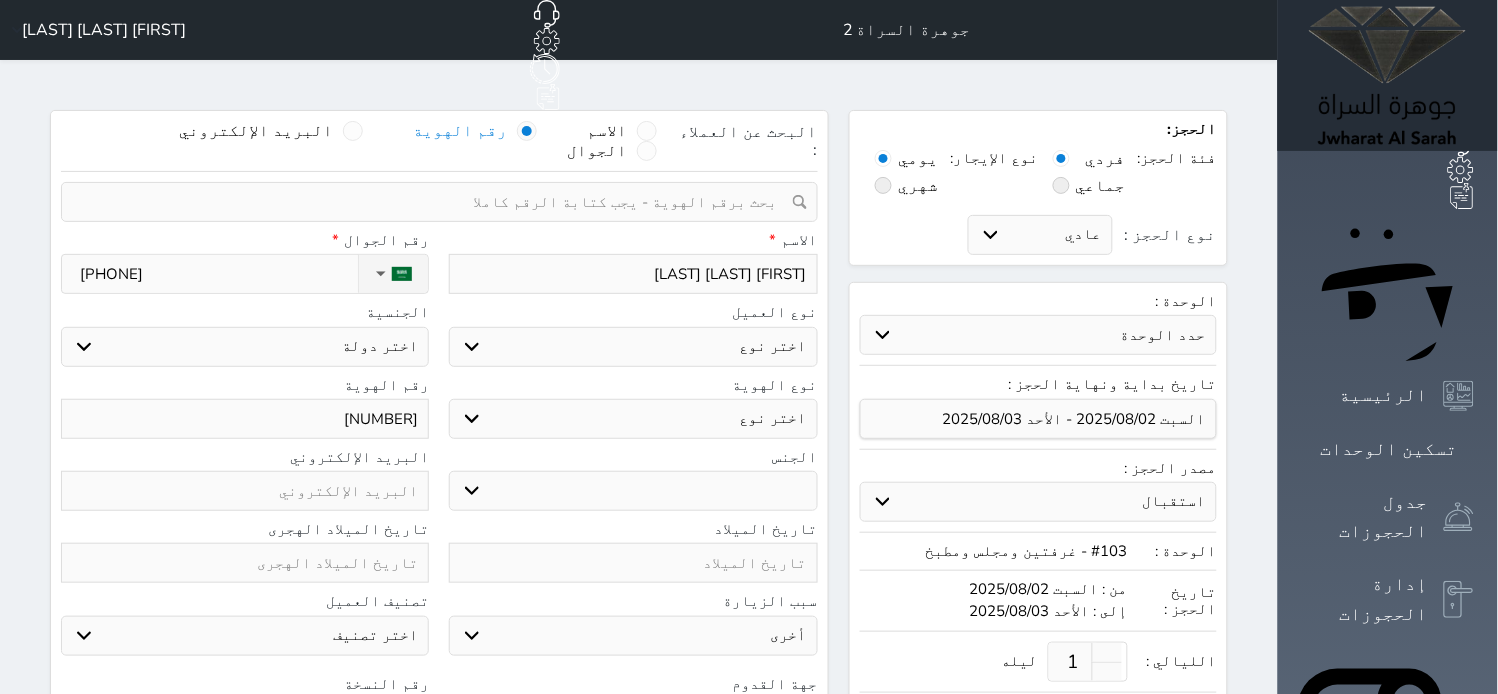 select 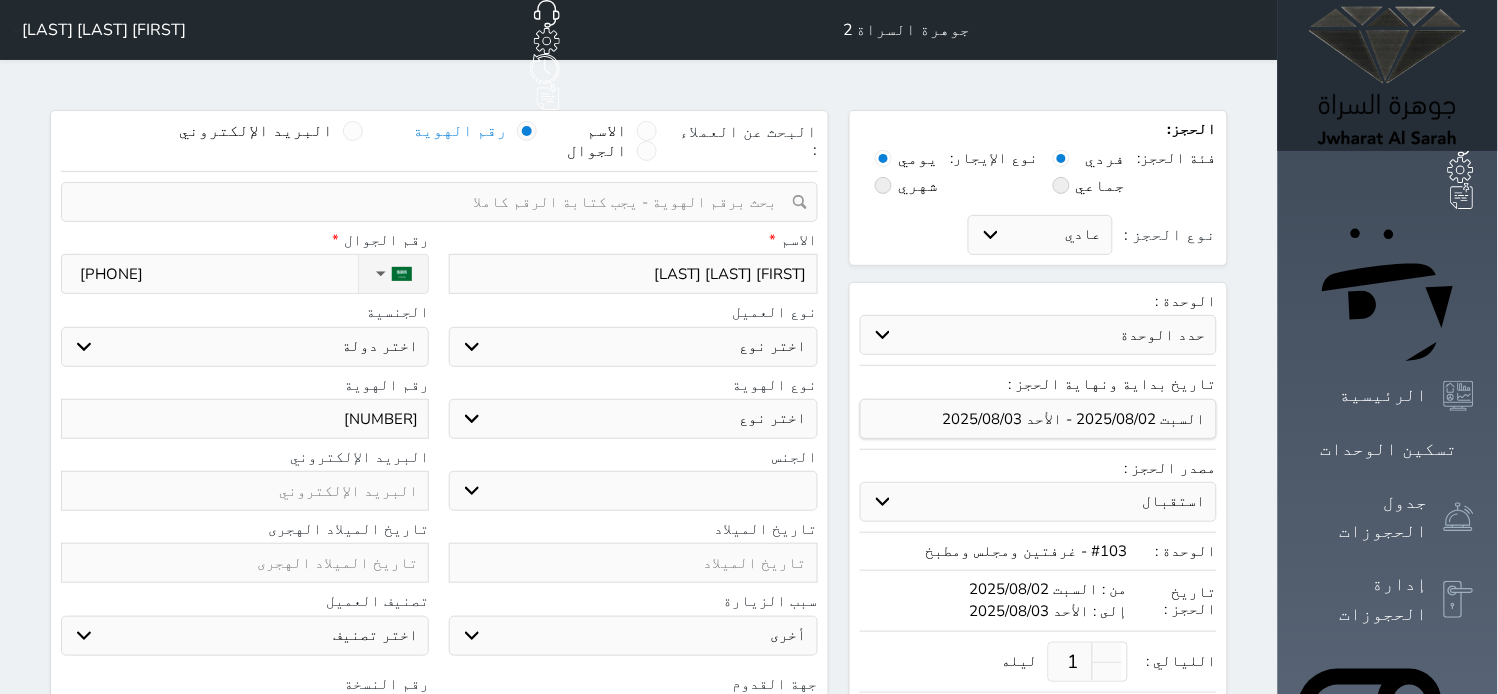 type on "[FIRST] [LAST] [LAST]" 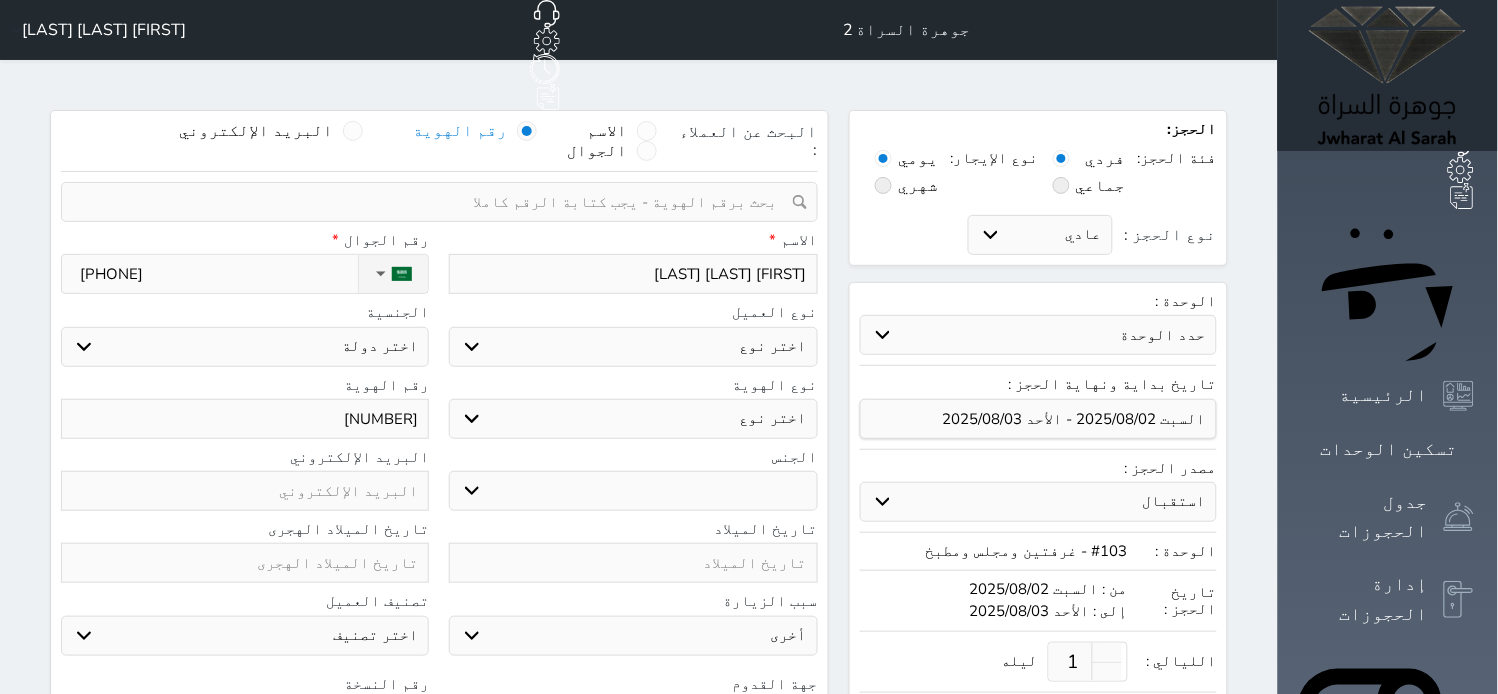select 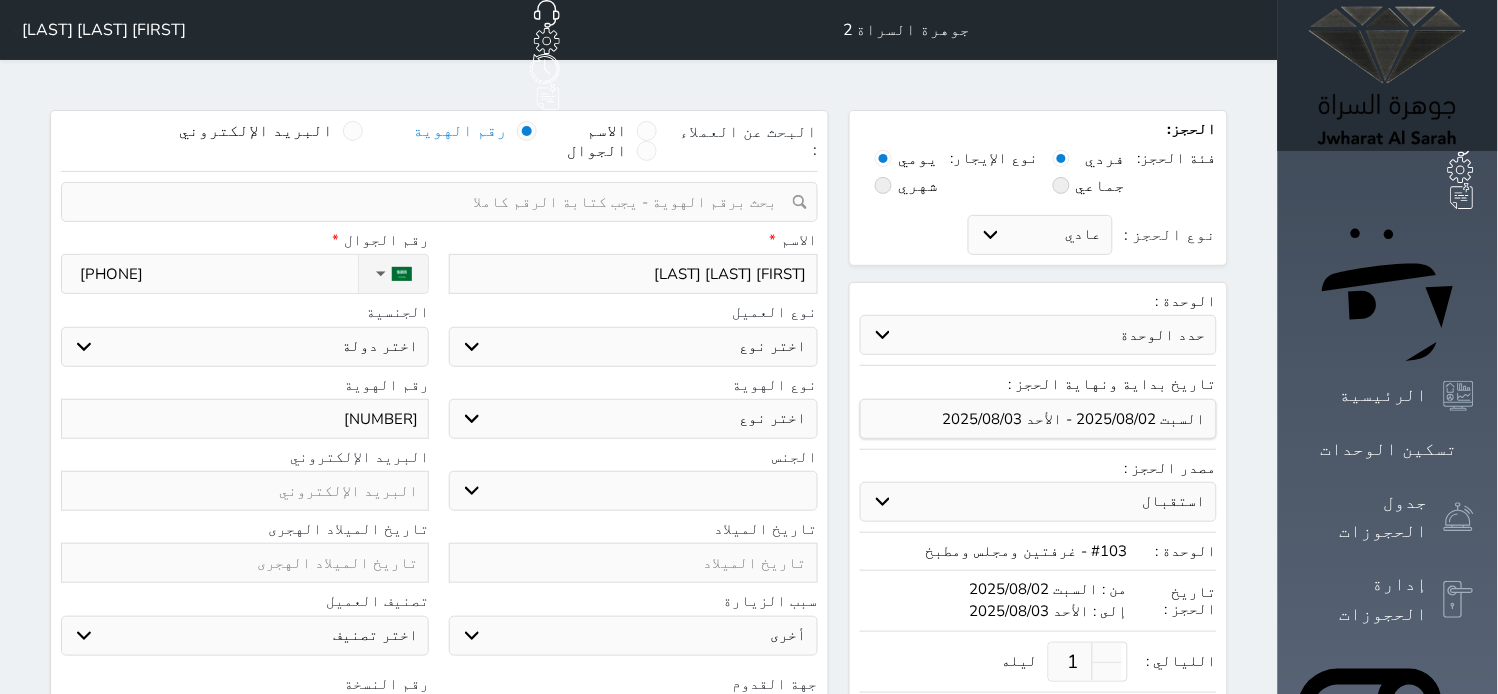 type 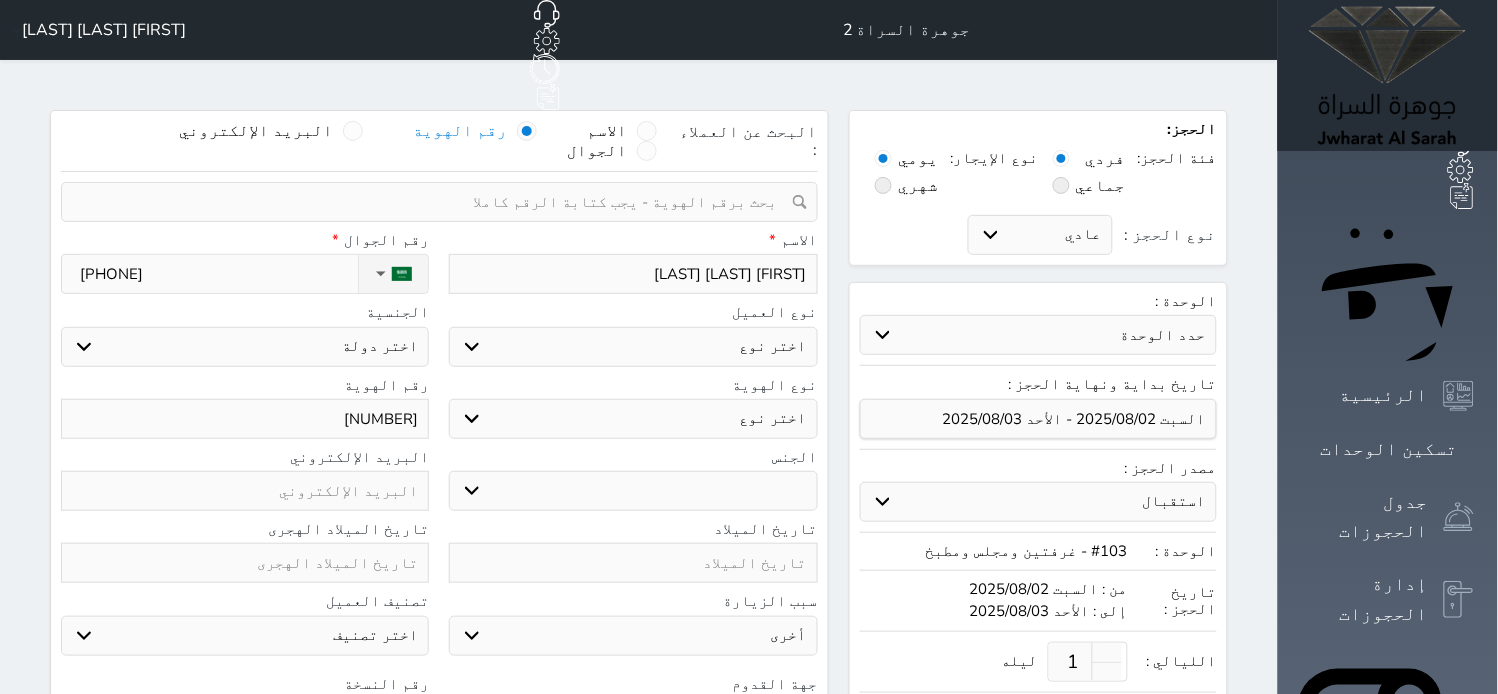 click on "اختر دولة
السعودية" at bounding box center [245, 347] 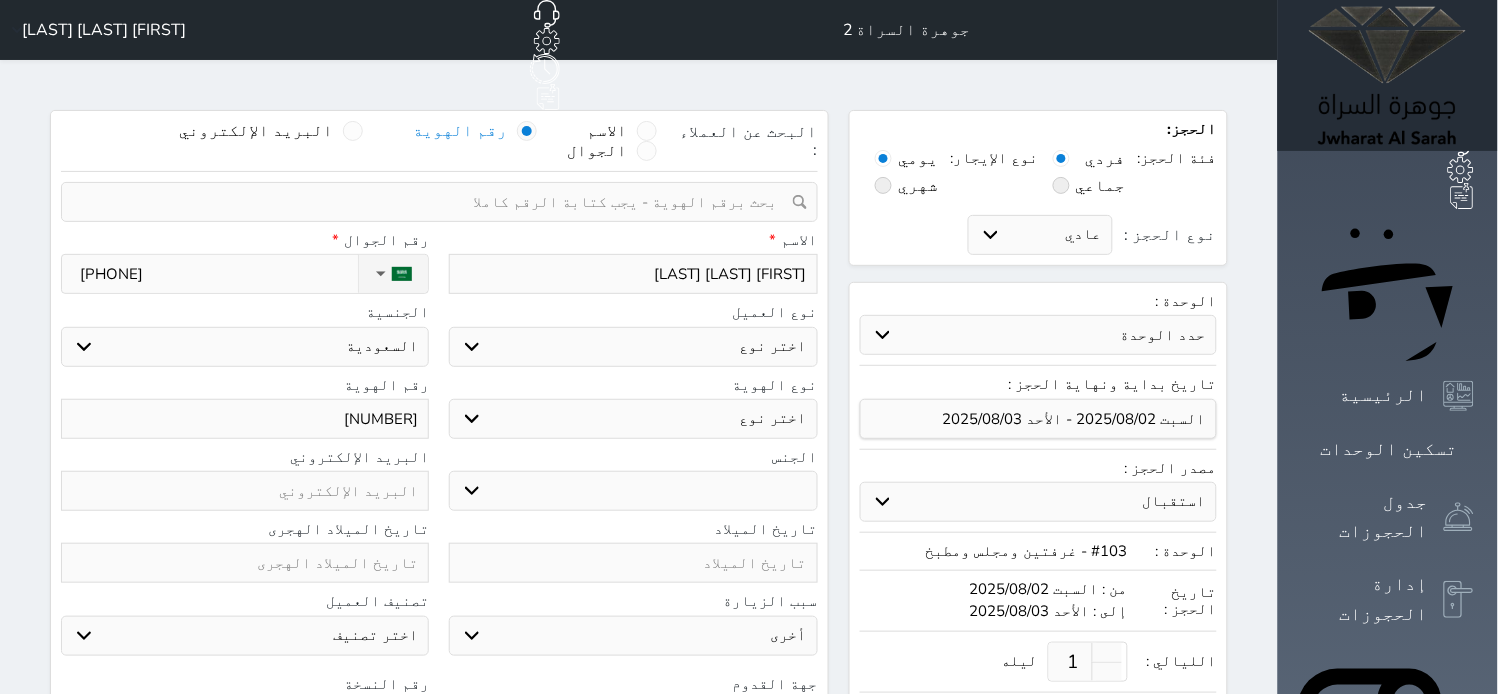 click on "اختر دولة
السعودية" at bounding box center [245, 347] 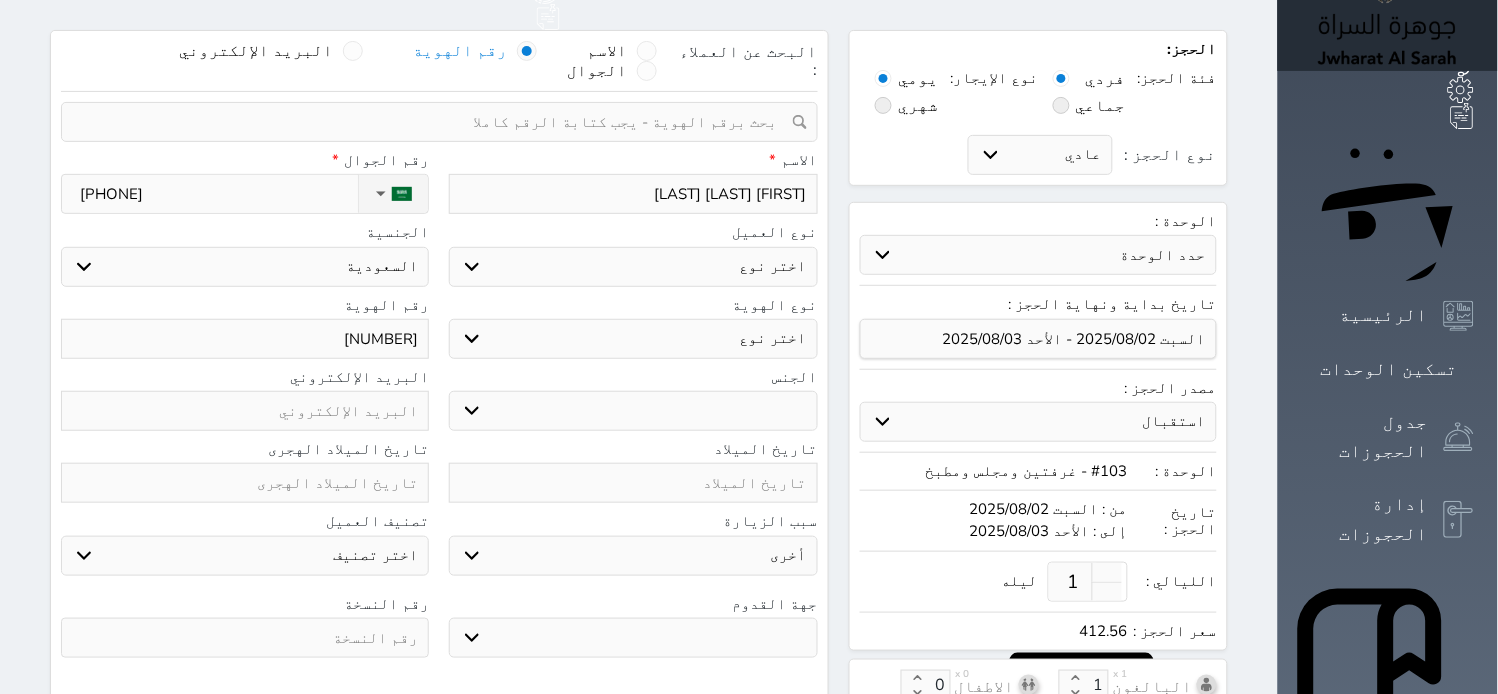 scroll, scrollTop: 222, scrollLeft: 0, axis: vertical 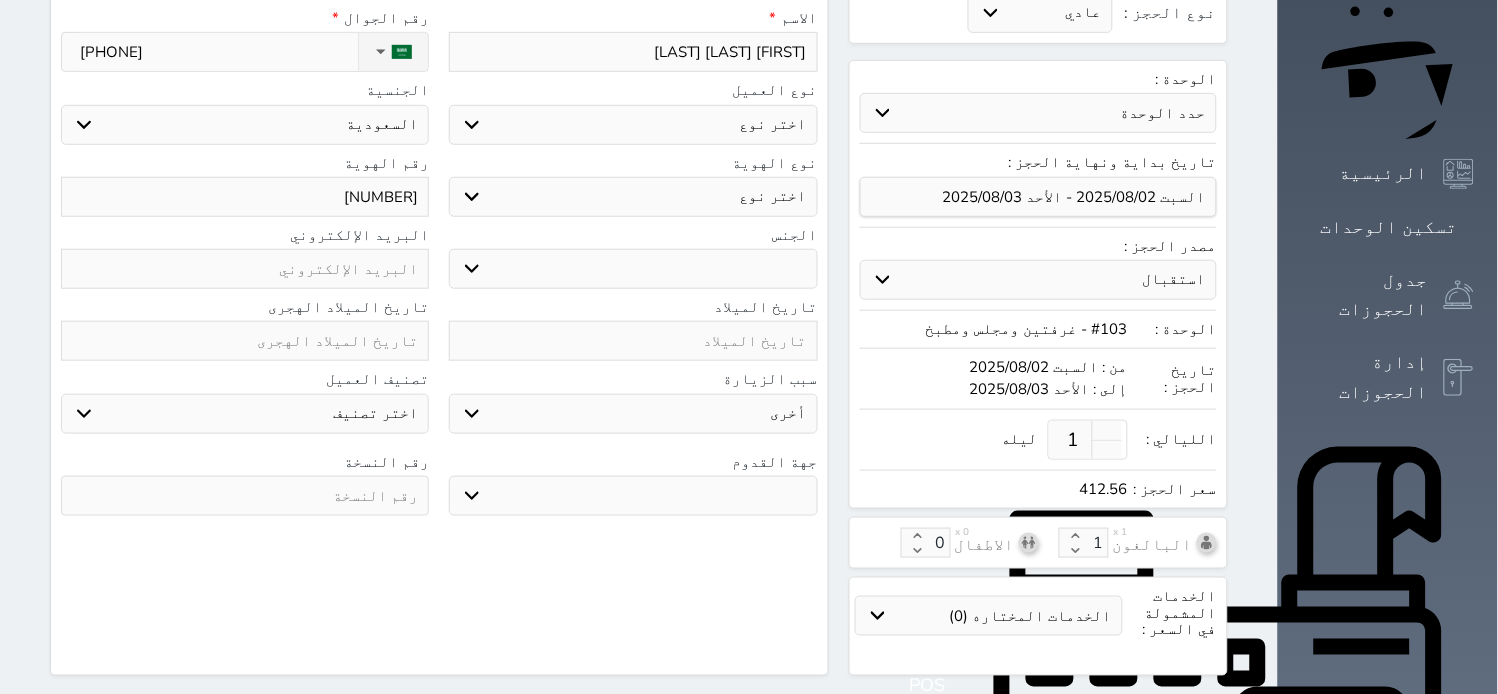 click at bounding box center (245, 496) 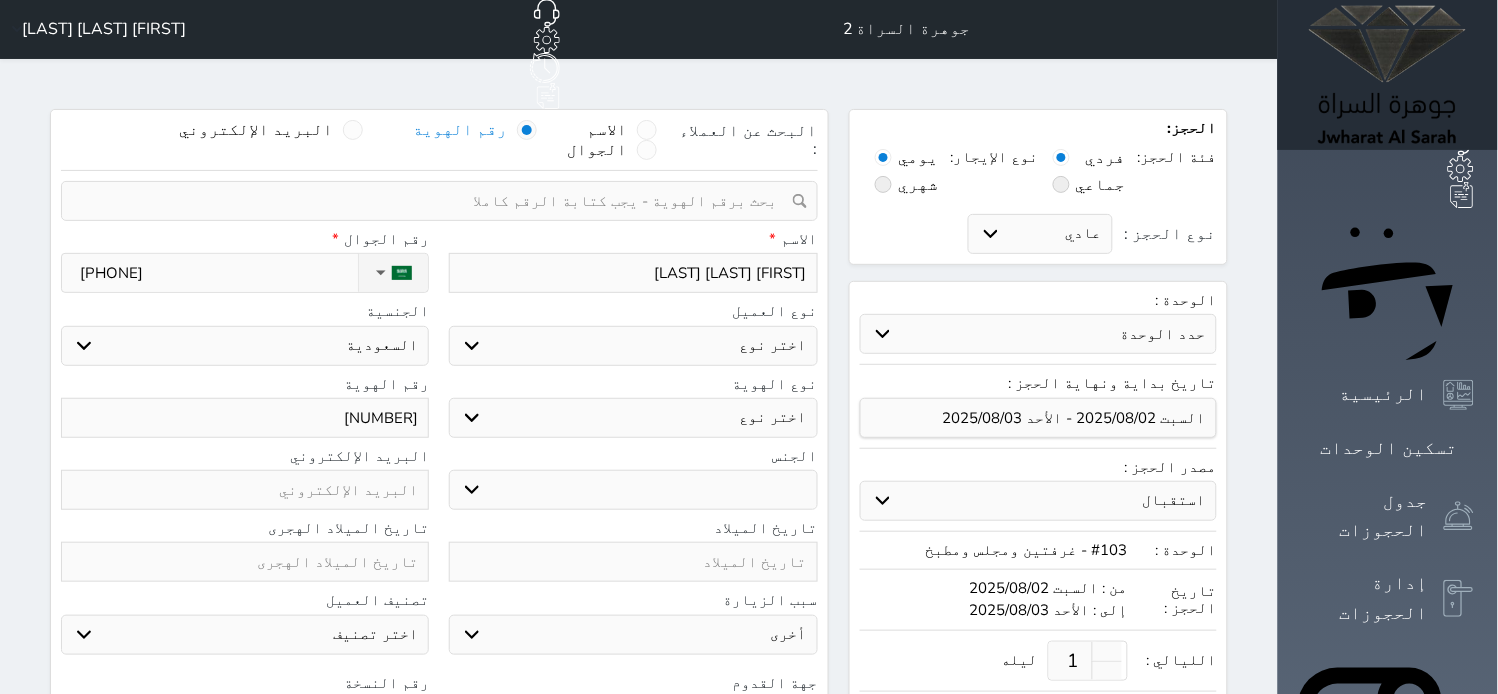 scroll, scrollTop: 0, scrollLeft: 0, axis: both 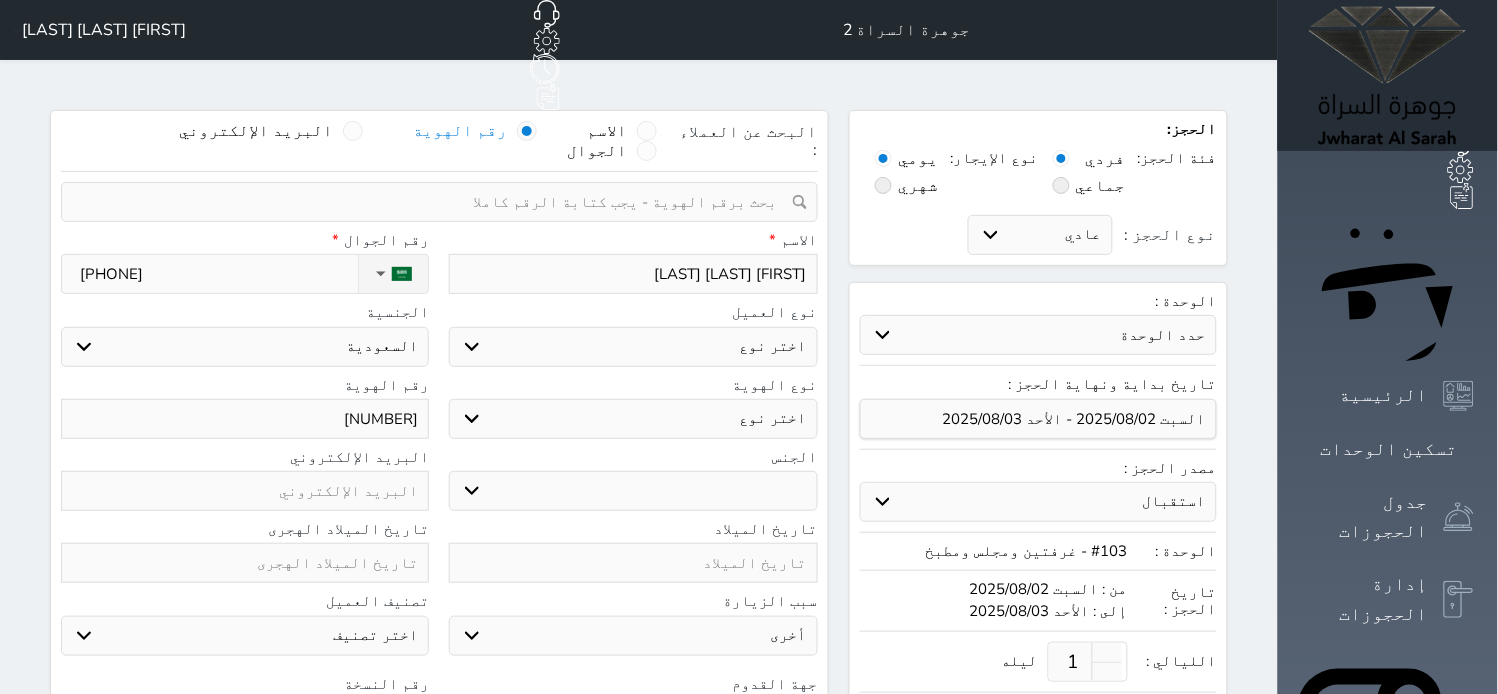click on "[FIRST] [LAST] [LAST]" at bounding box center (633, 274) 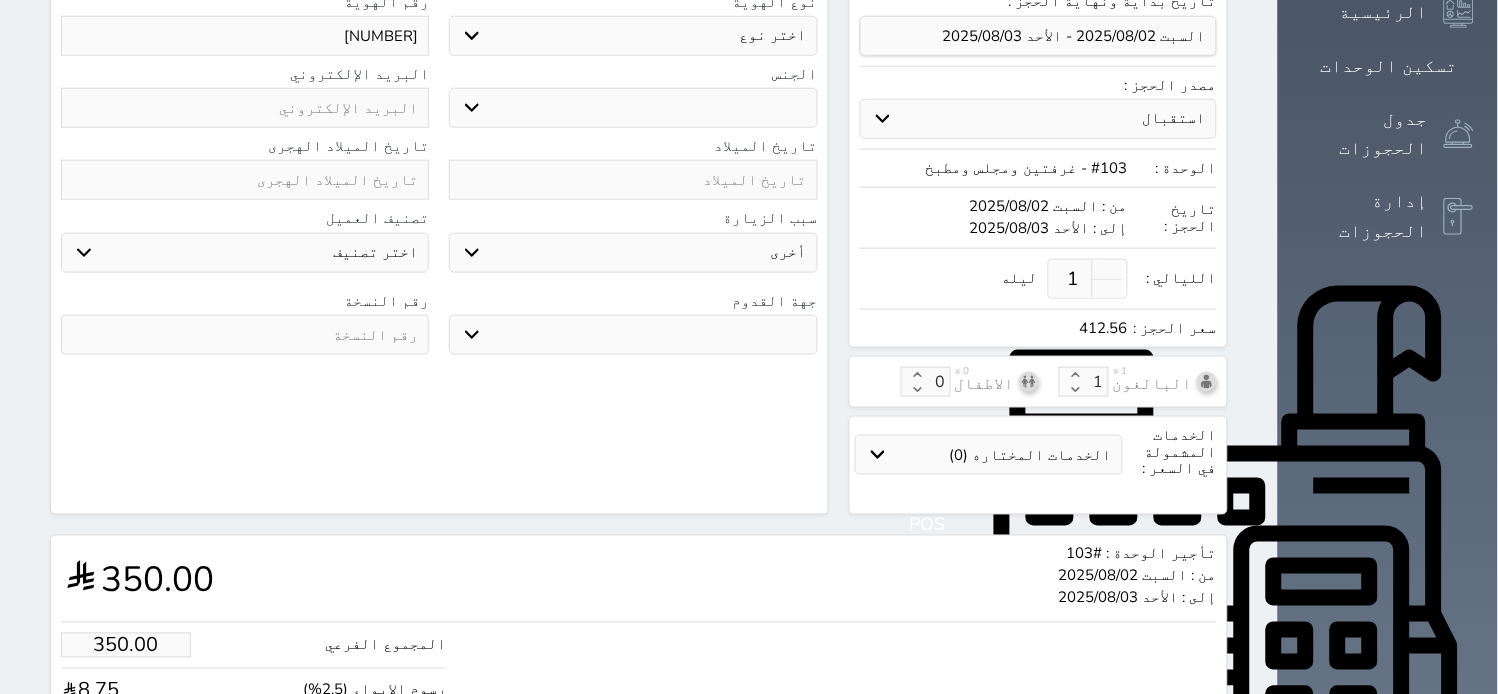 scroll, scrollTop: 444, scrollLeft: 0, axis: vertical 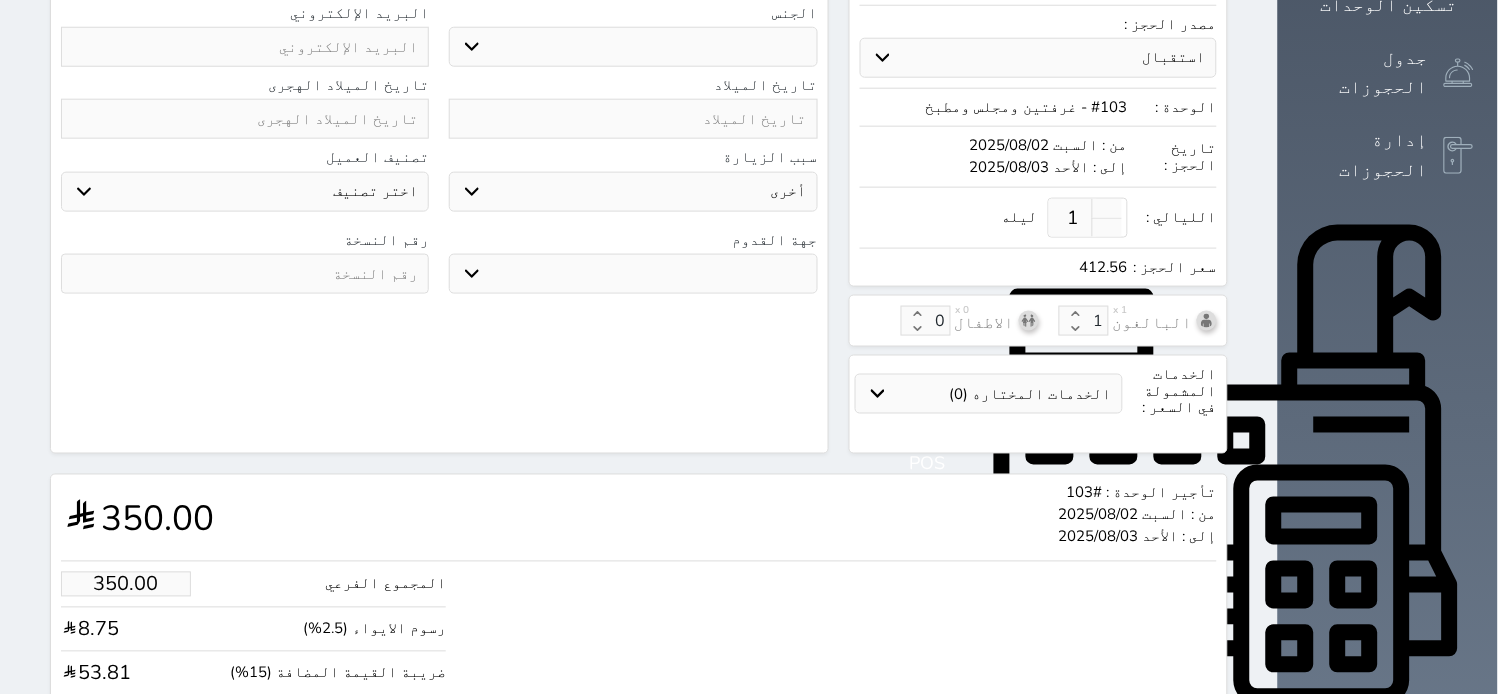 click at bounding box center [245, 274] 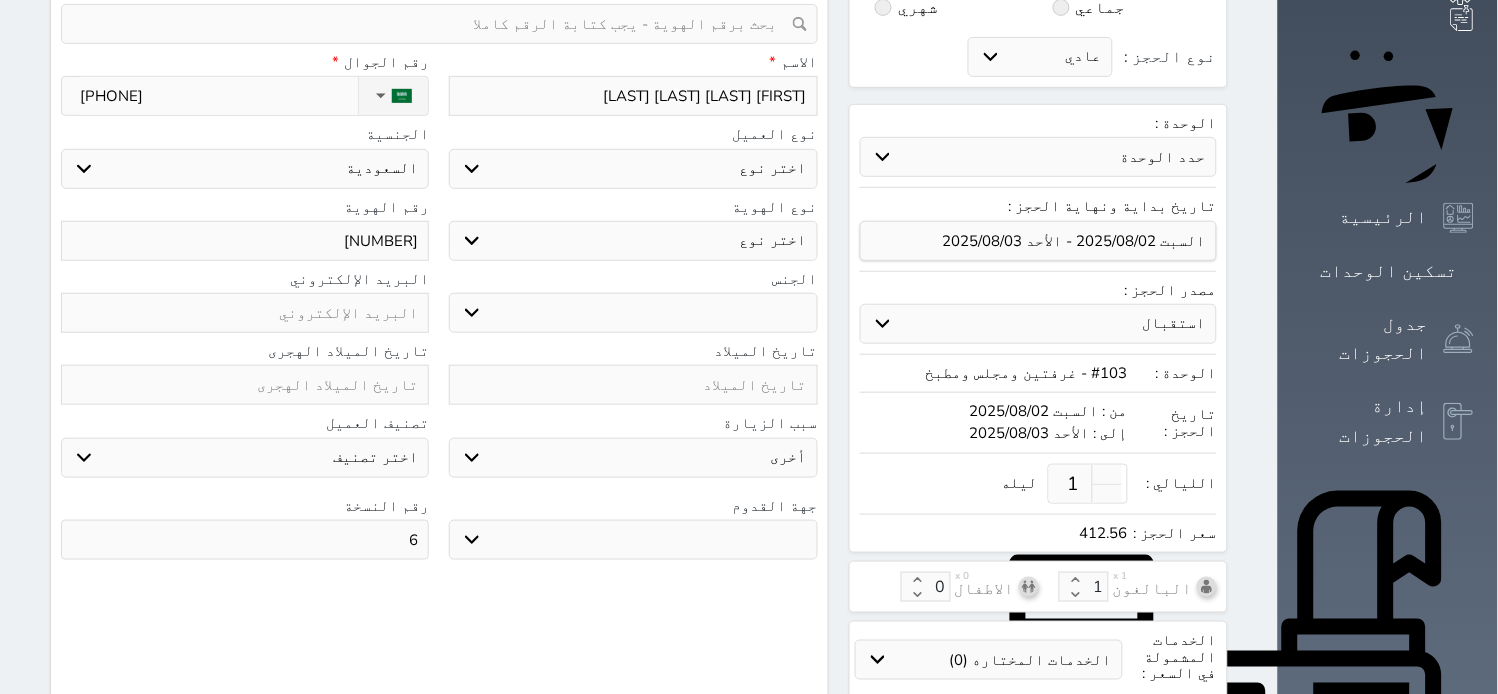 scroll, scrollTop: 111, scrollLeft: 0, axis: vertical 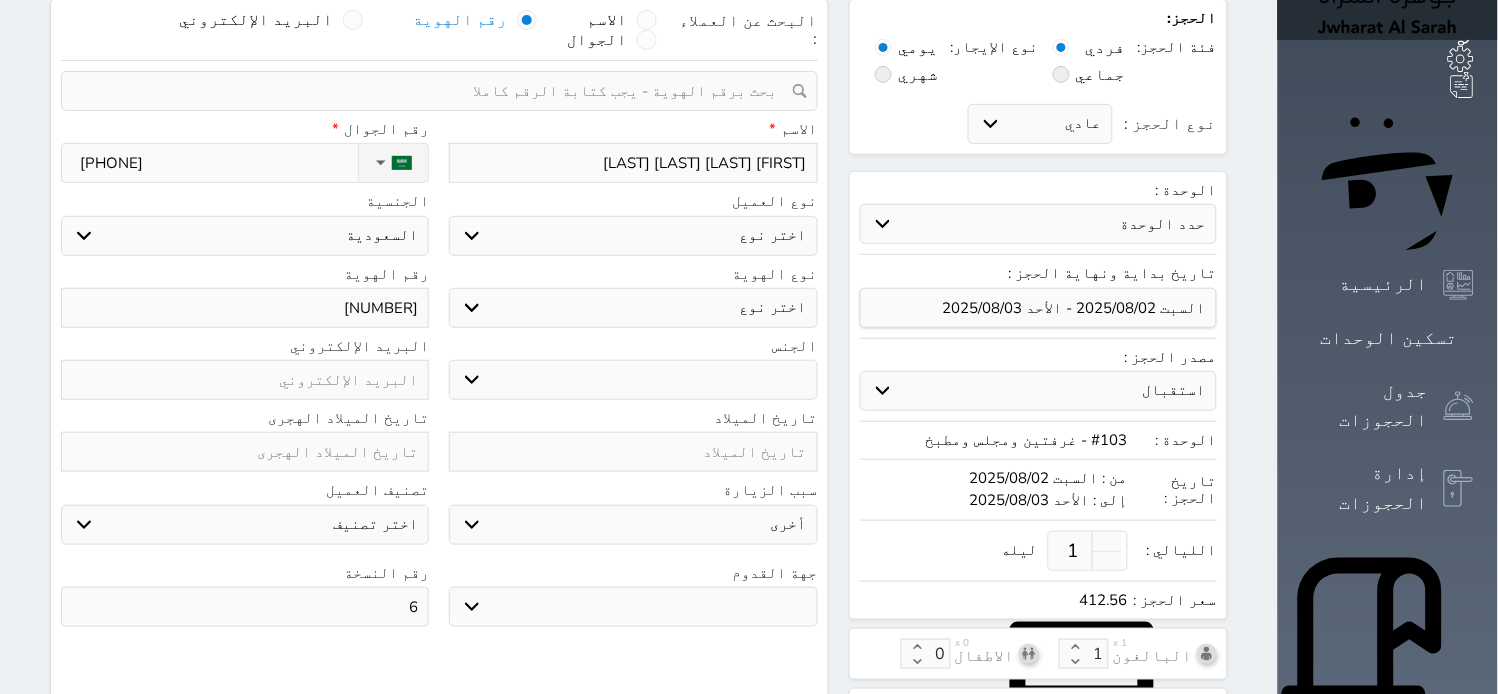 click on "اختر نوع   هوية وطنية هوية عائلية جواز السفر" at bounding box center (633, 308) 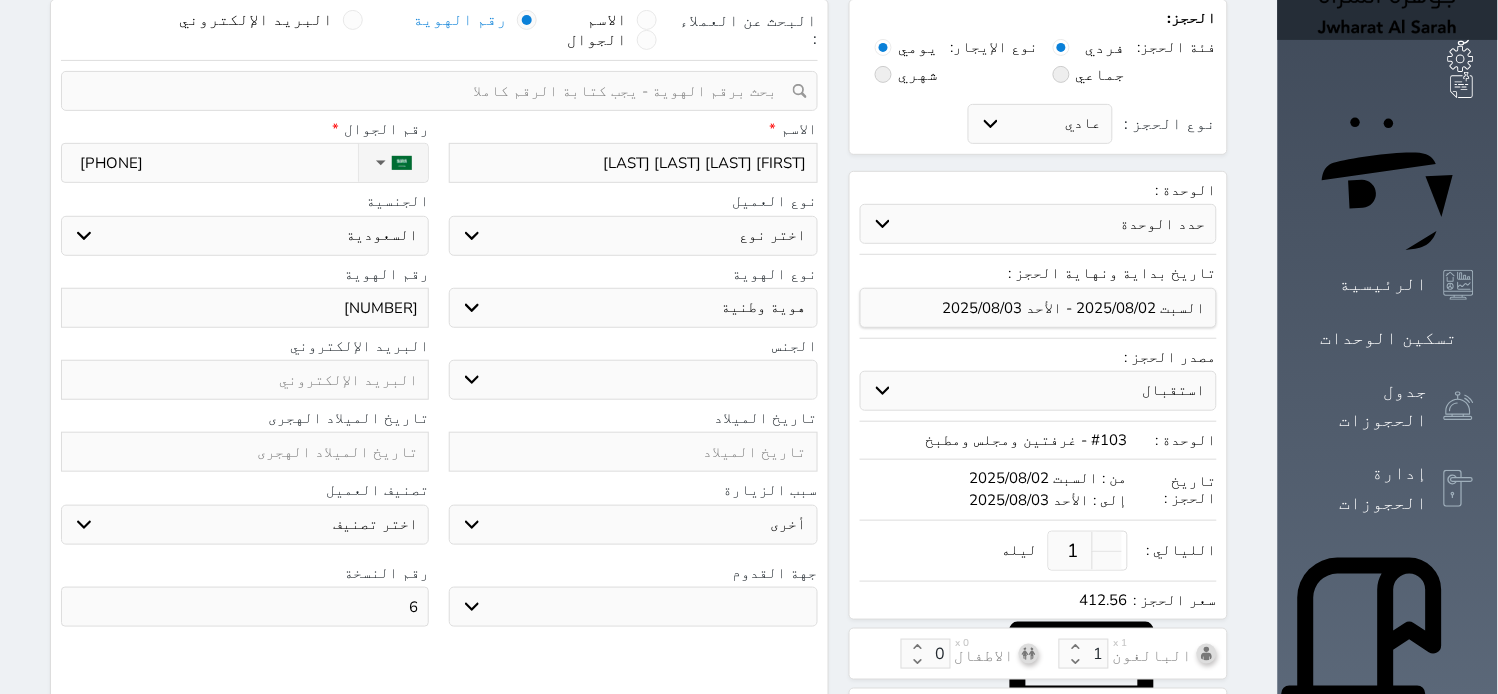 click on "اختر نوع   هوية وطنية هوية عائلية جواز السفر" at bounding box center [633, 308] 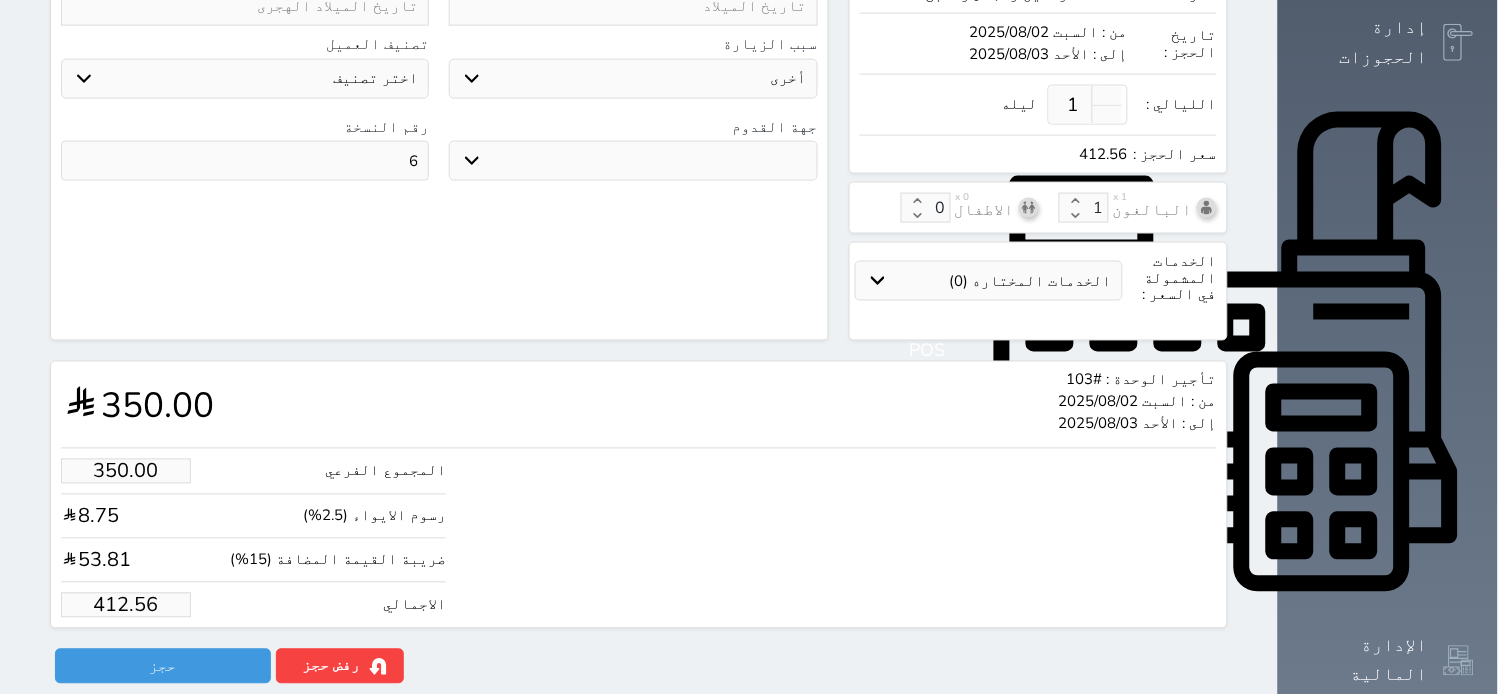 scroll, scrollTop: 590, scrollLeft: 0, axis: vertical 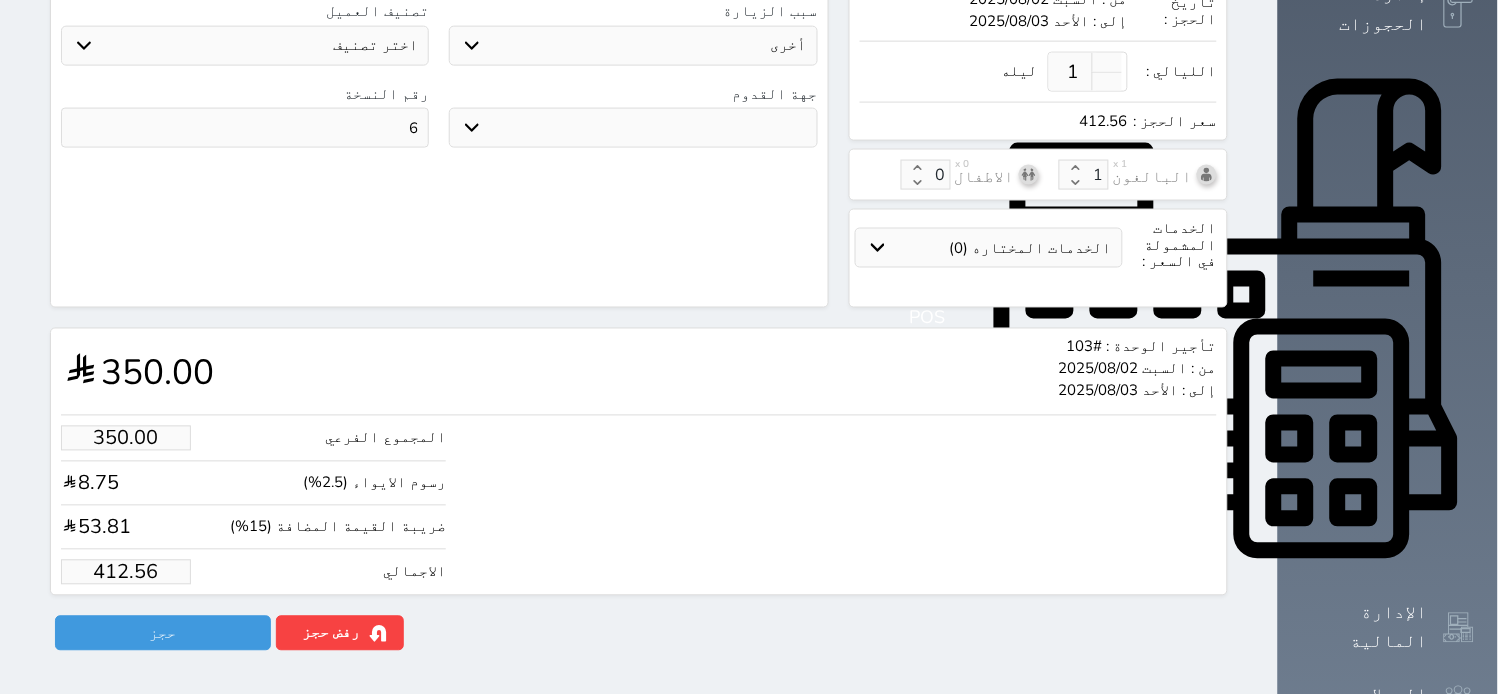 drag, startPoint x: 50, startPoint y: 550, endPoint x: 217, endPoint y: 545, distance: 167.07483 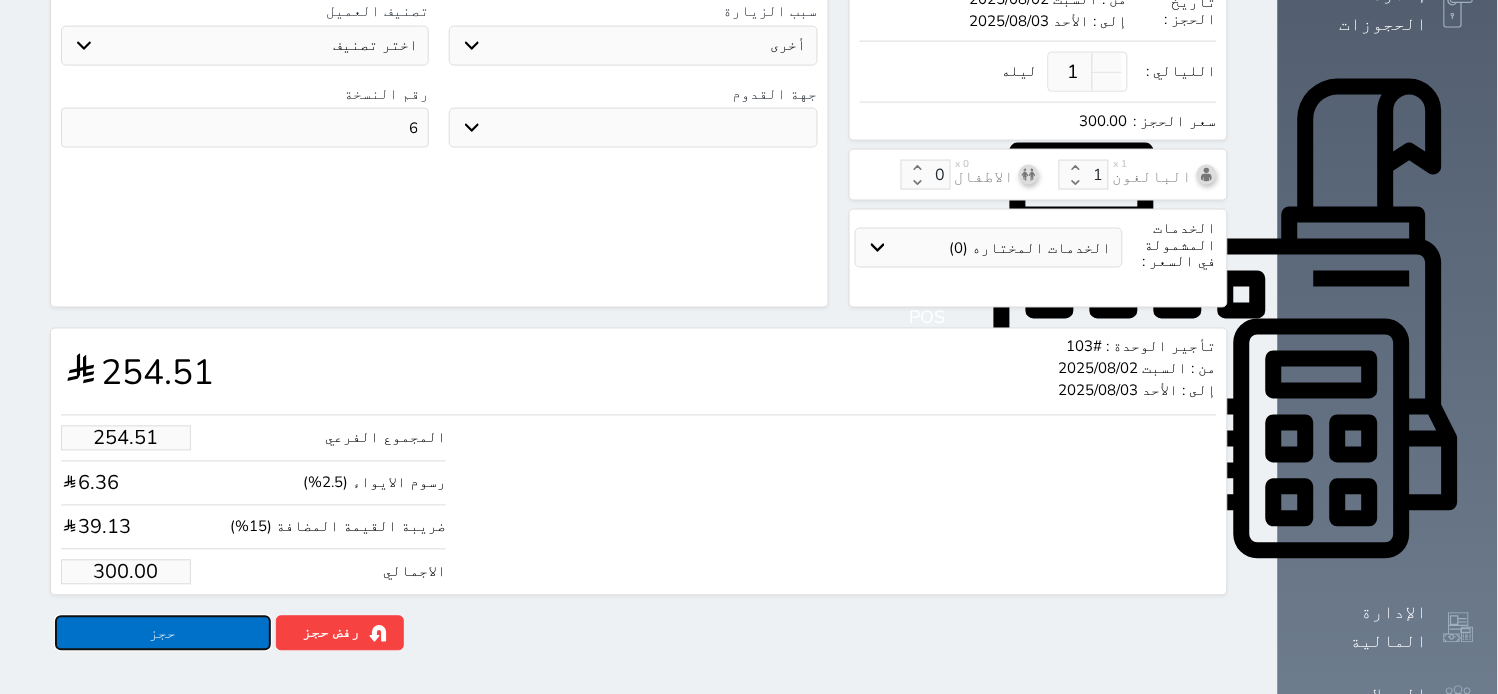 click on "حجز" at bounding box center [163, 633] 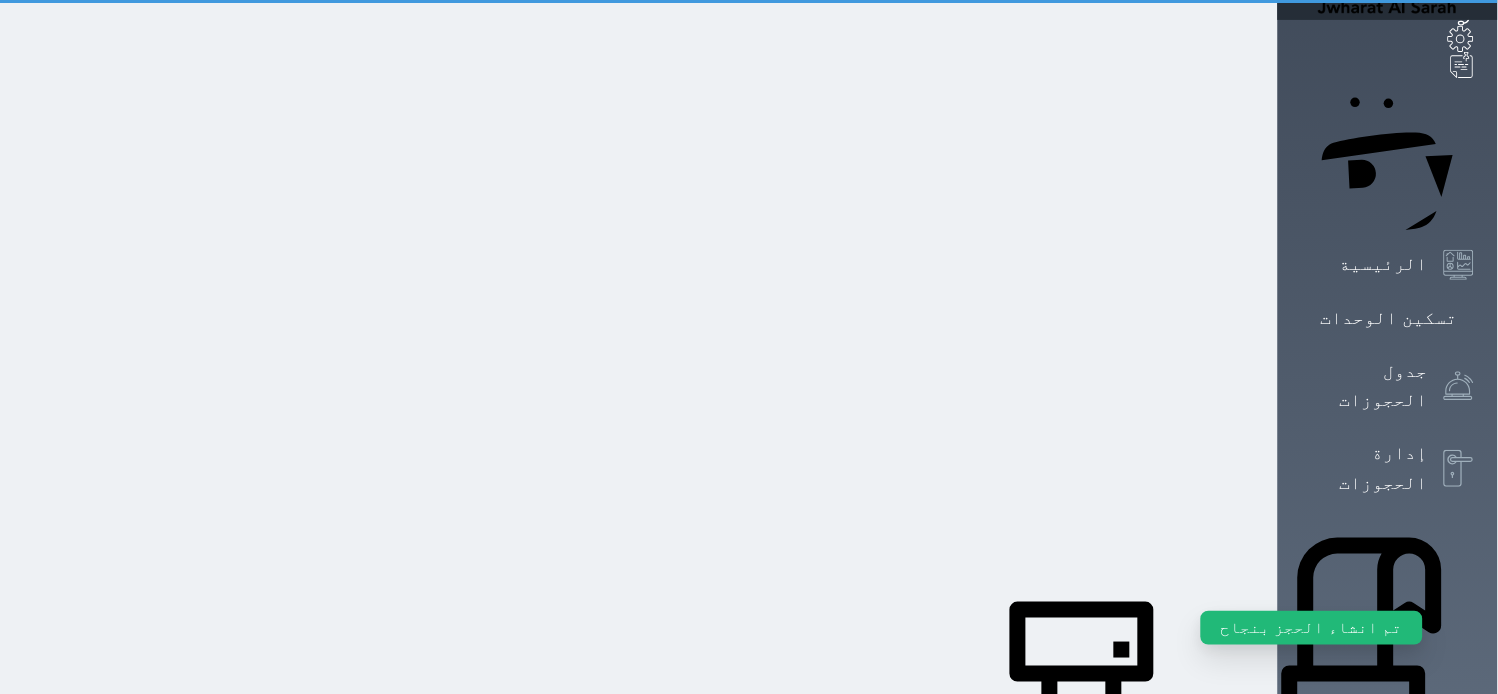 scroll, scrollTop: 0, scrollLeft: 0, axis: both 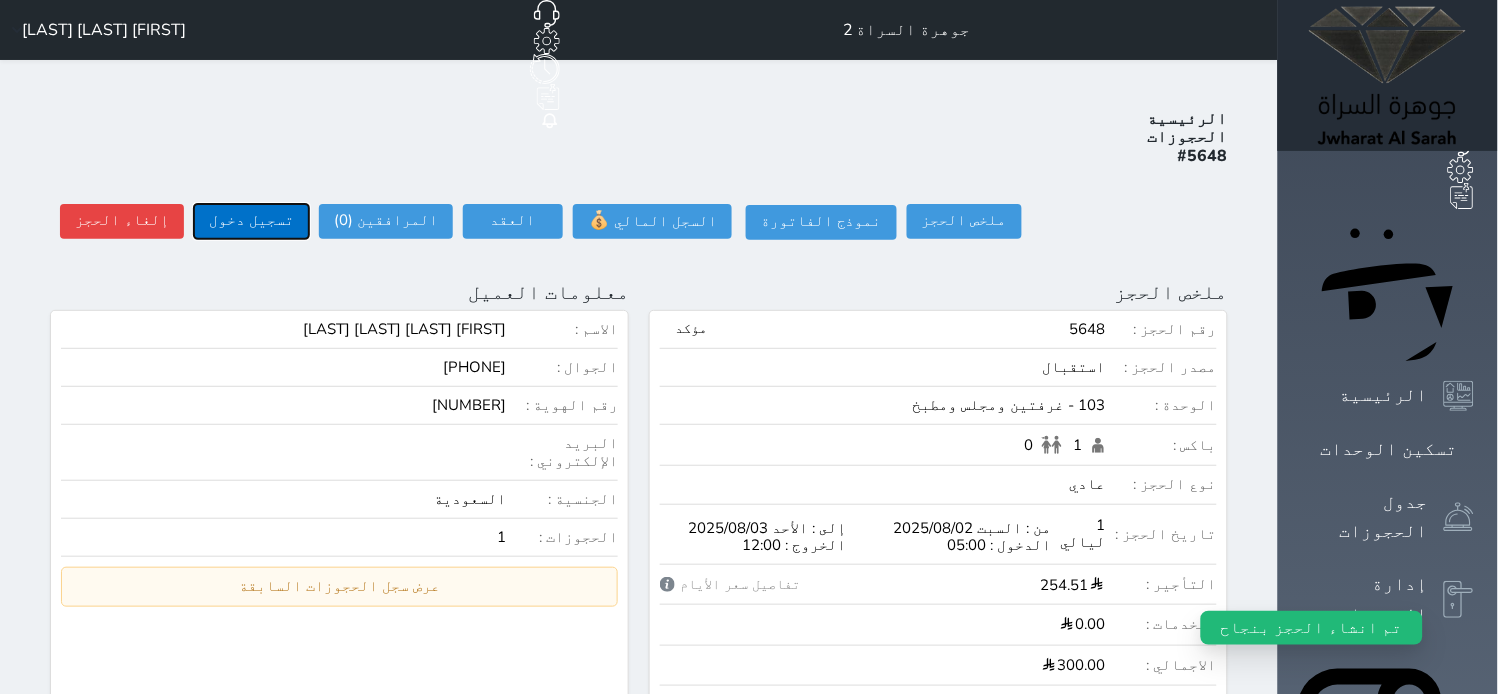 click on "تسجيل دخول" at bounding box center [251, 221] 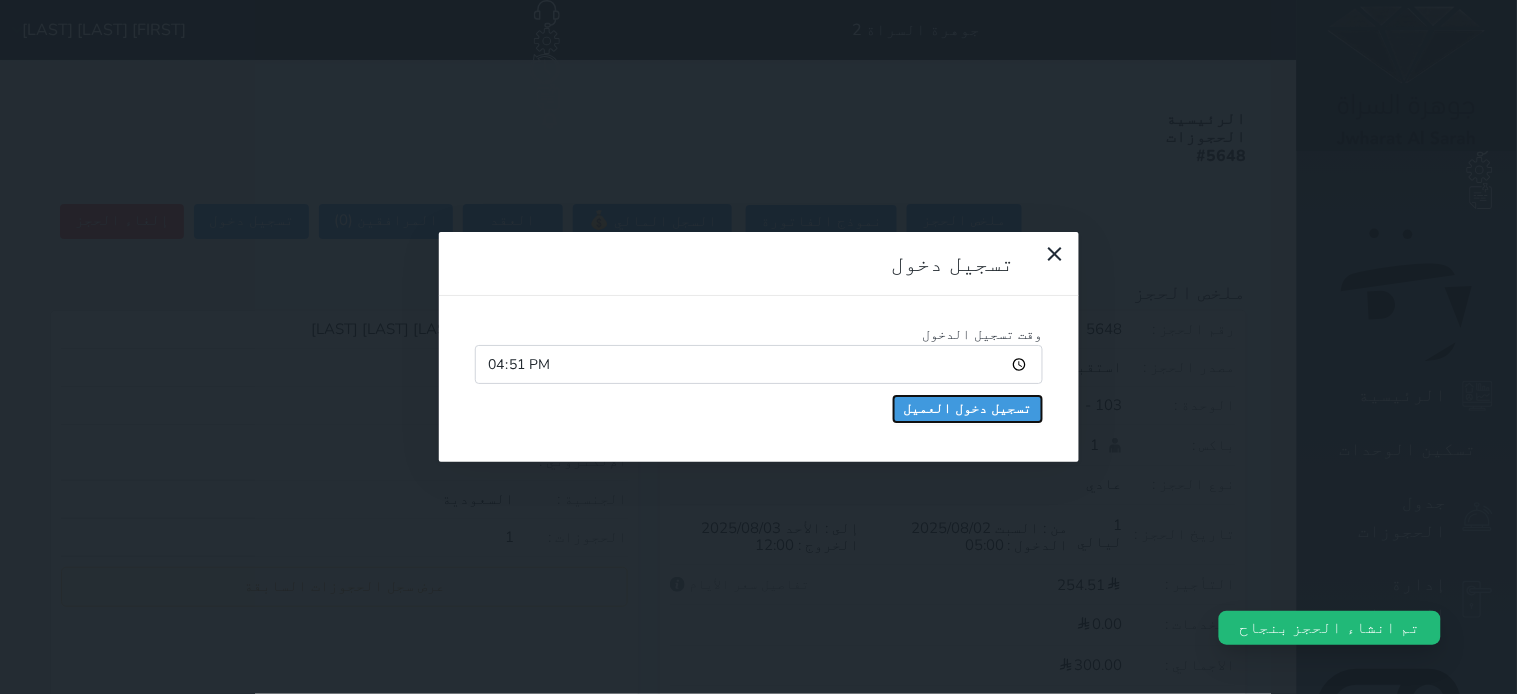 click on "تسجيل دخول العميل" at bounding box center (968, 409) 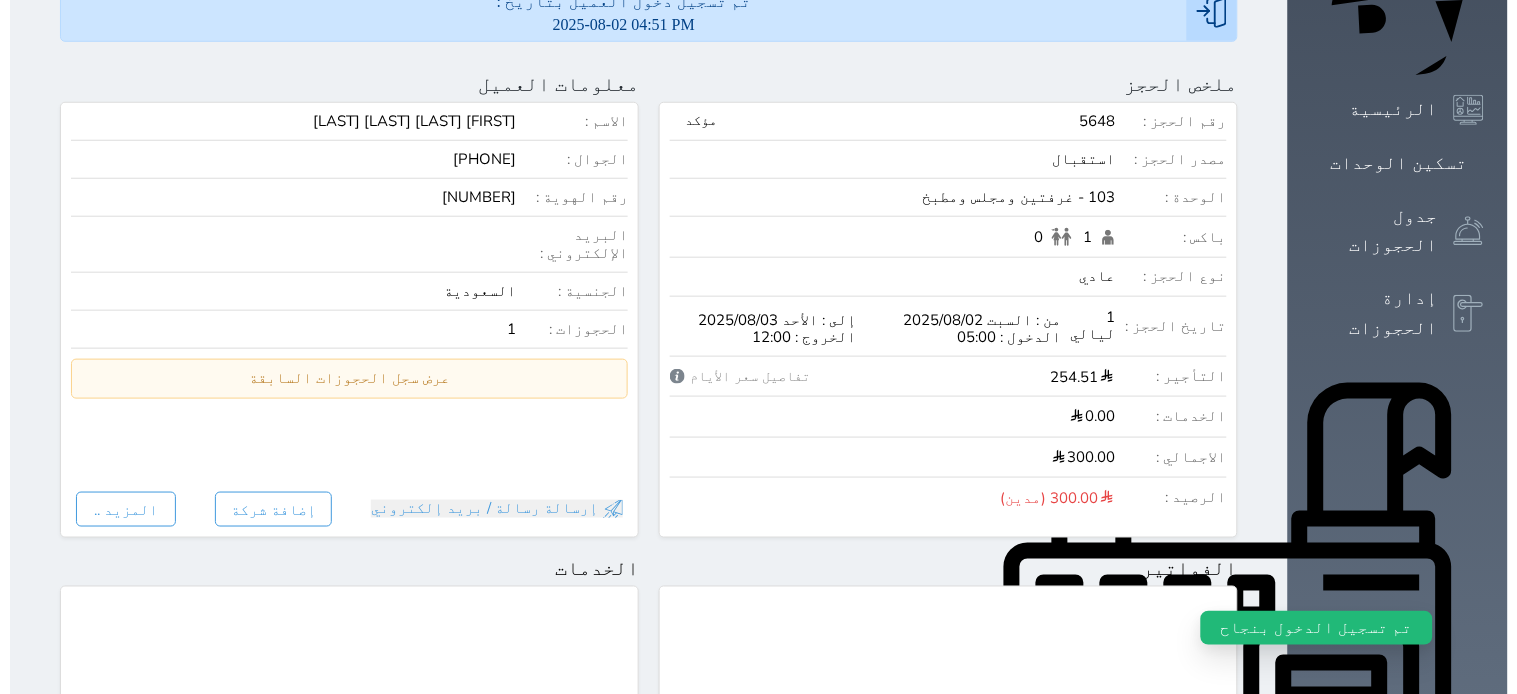 scroll, scrollTop: 0, scrollLeft: 0, axis: both 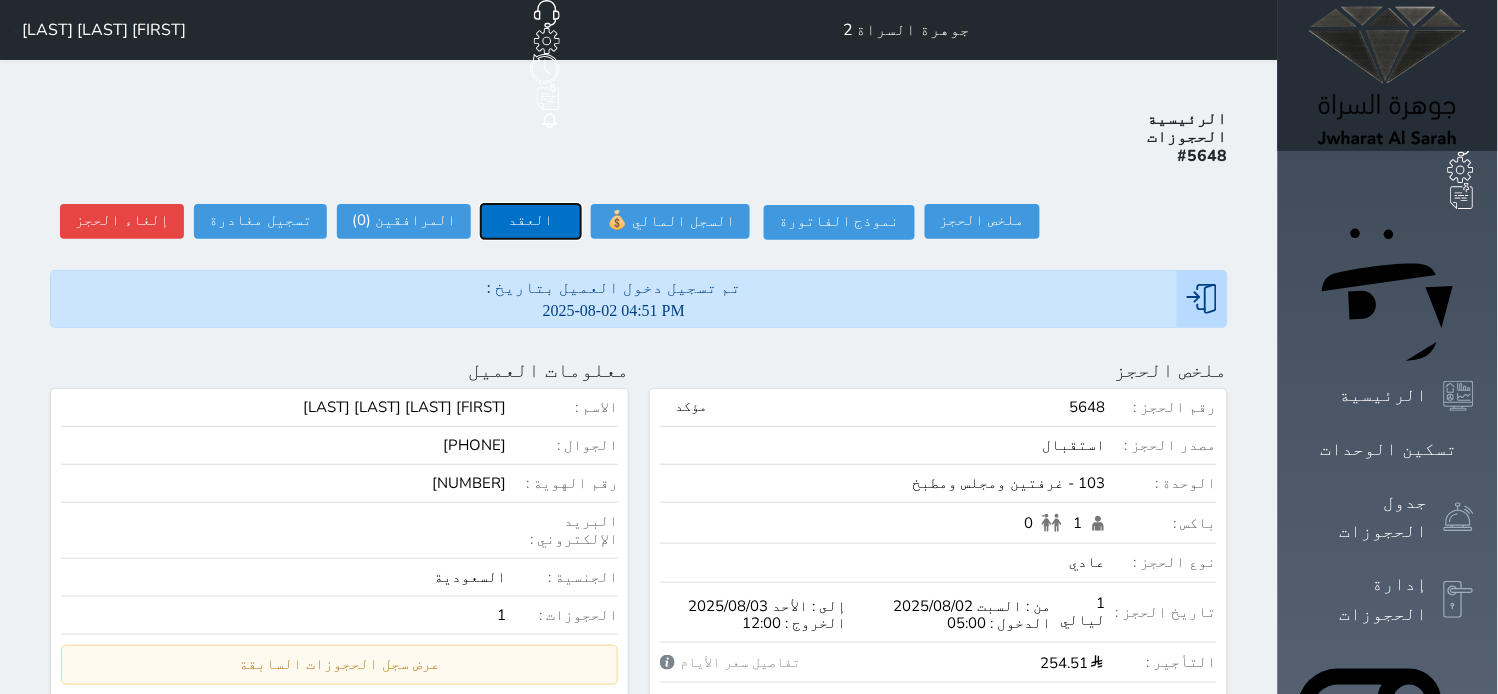click on "العقد" at bounding box center [531, 221] 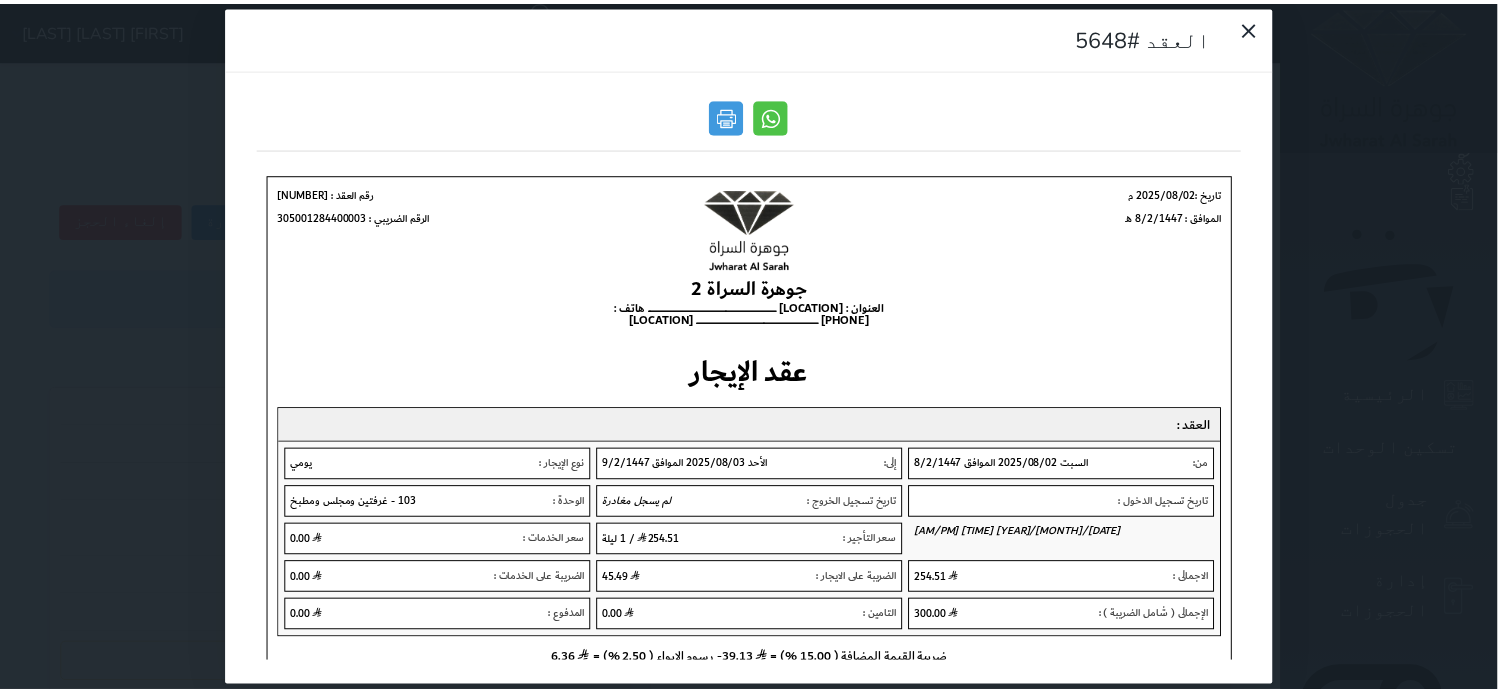 scroll, scrollTop: 0, scrollLeft: 0, axis: both 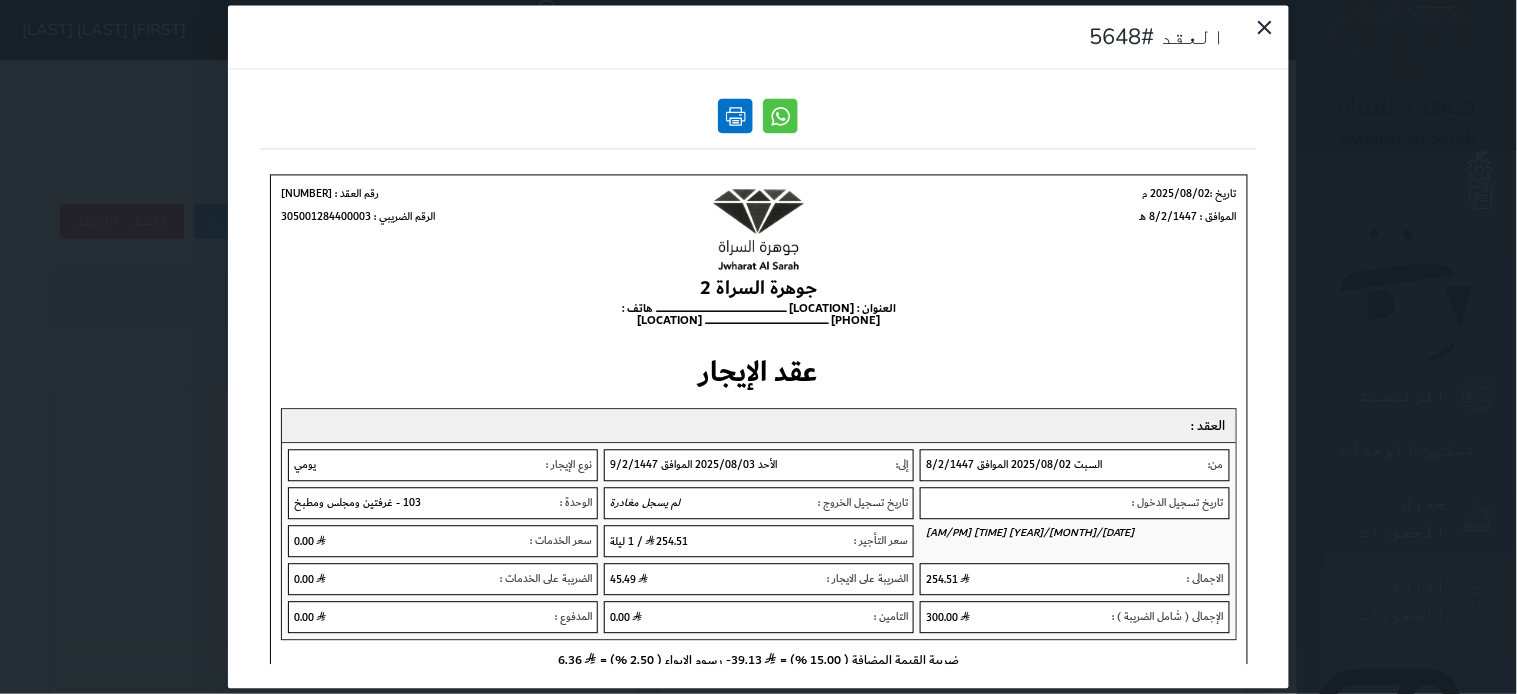 click at bounding box center (736, 116) 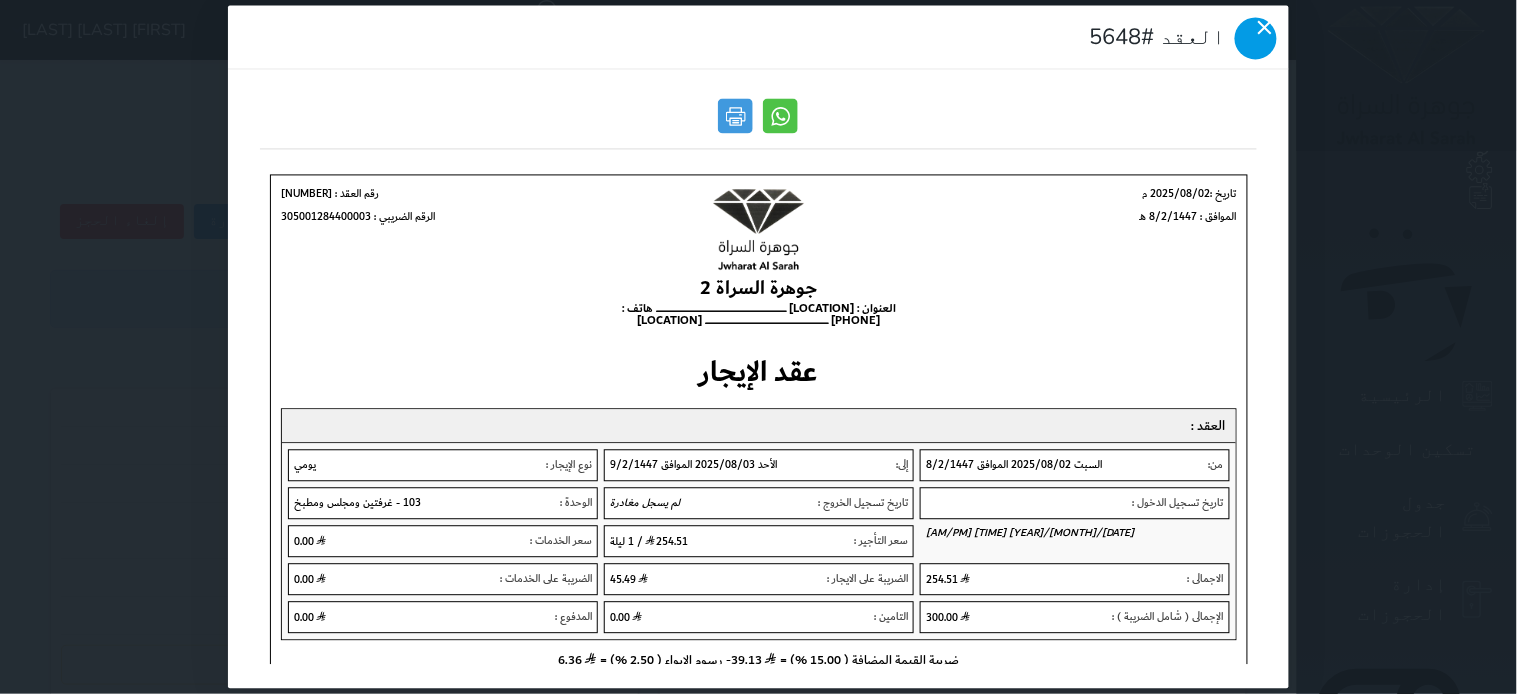 click at bounding box center [1256, 39] 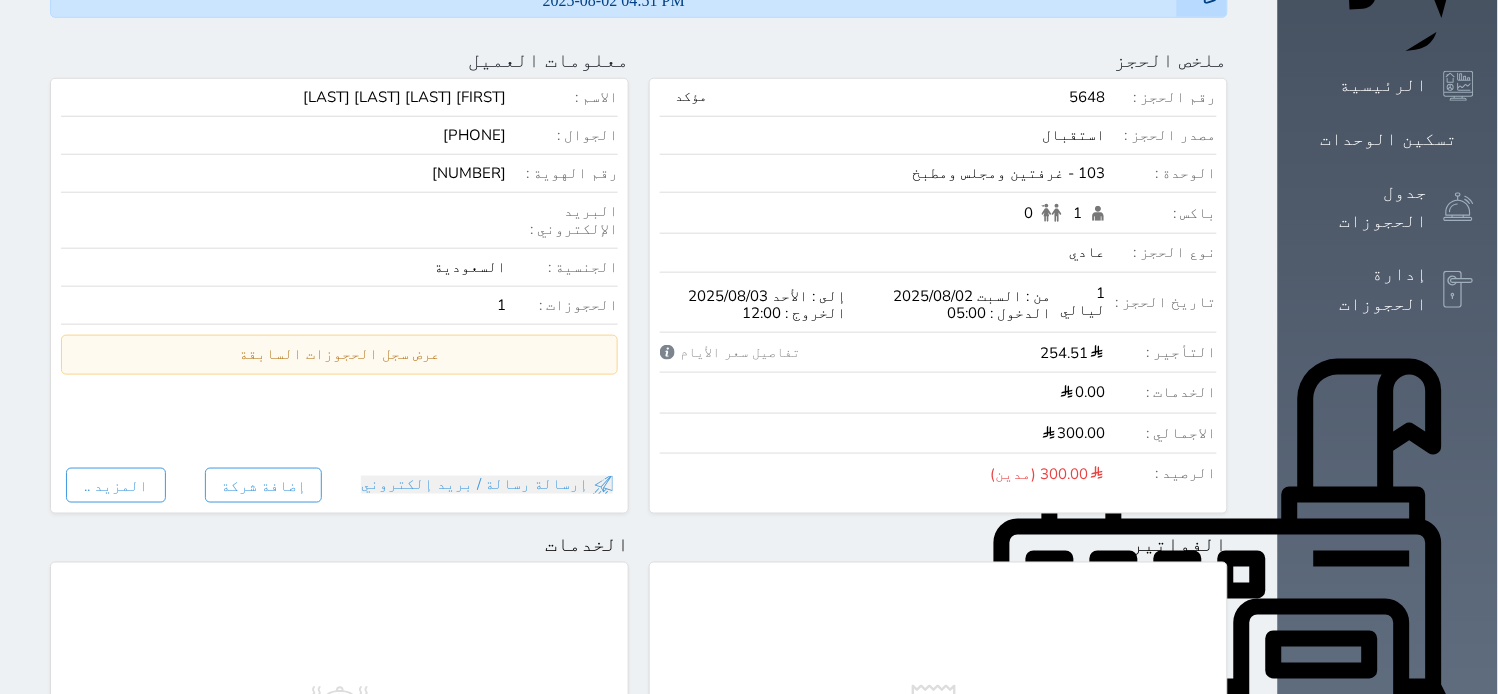 scroll, scrollTop: 1087, scrollLeft: 0, axis: vertical 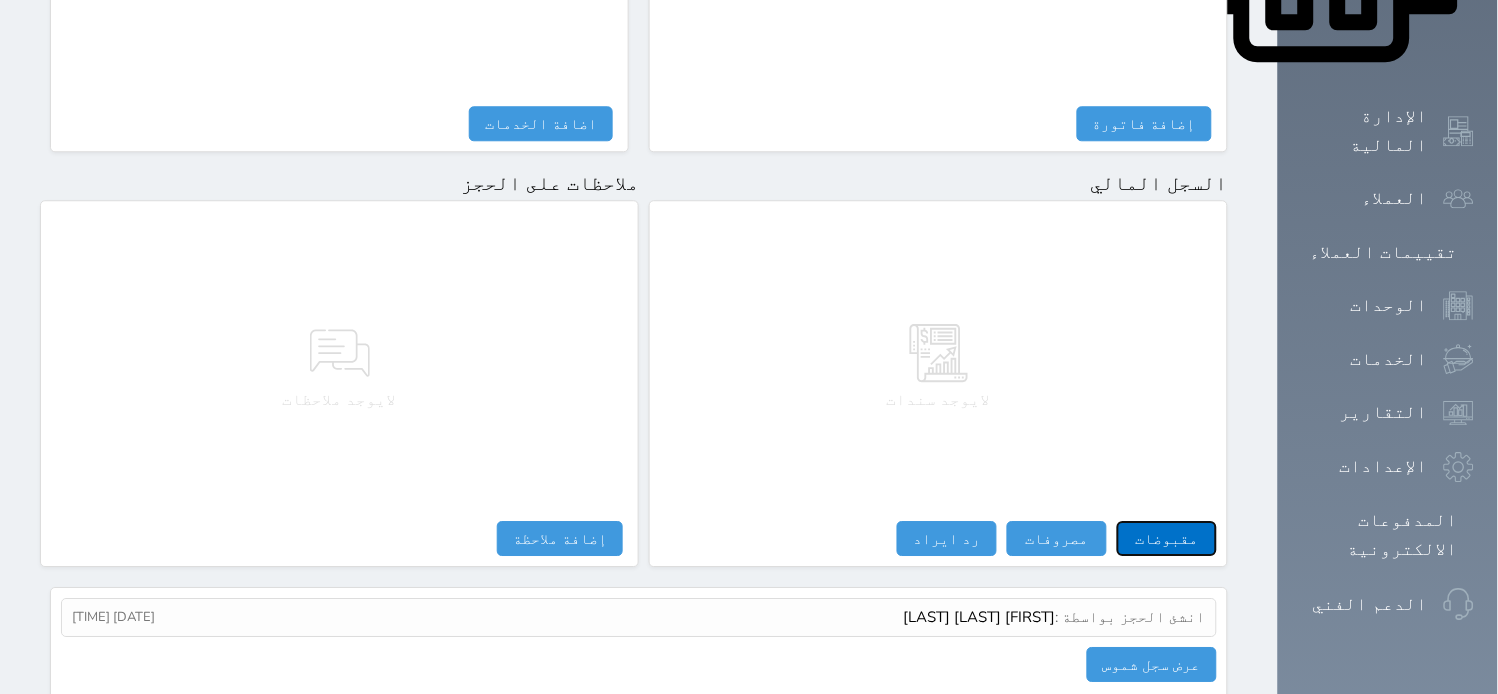 click on "مقبوضات" at bounding box center (1167, 538) 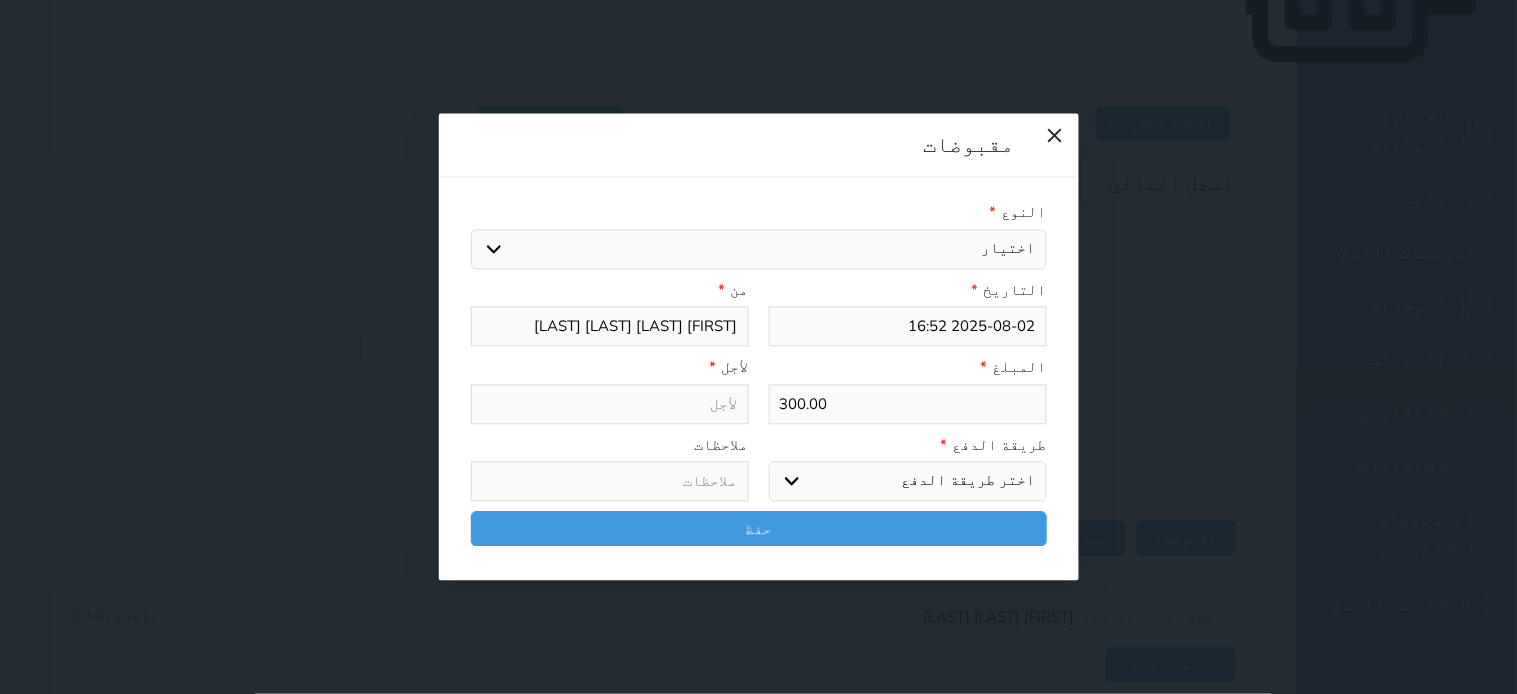 drag, startPoint x: 984, startPoint y: 135, endPoint x: 994, endPoint y: 147, distance: 15.6205 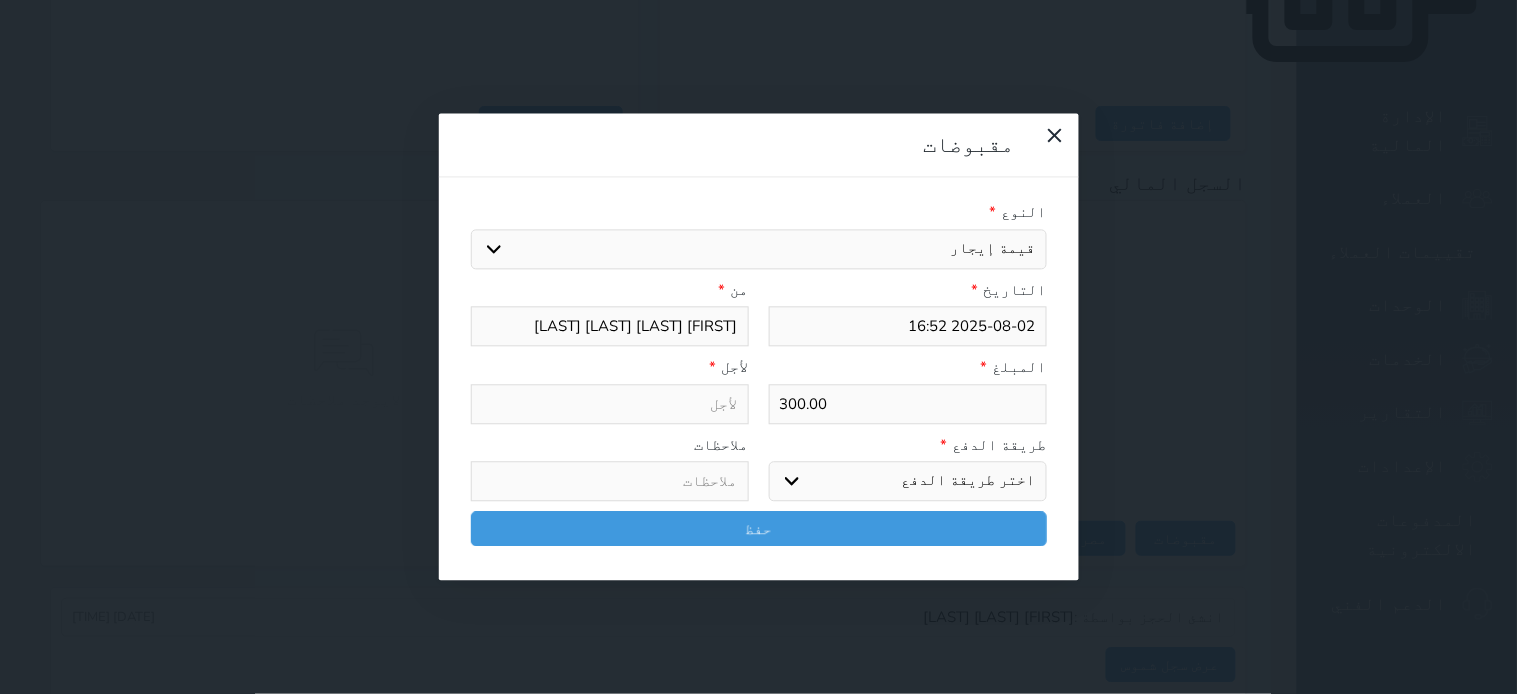 click on "اختيار   مقبوضات عامة قيمة إيجار فواتير تامين عربون لا ينطبق آخر مغسلة واي فاي - الإنترنت مواقف السيارات طعام الأغذية والمشروبات مشروبات المشروبات الباردة المشروبات الساخنة الإفطار غداء عشاء مخبز و كعك حمام سباحة الصالة الرياضية سبا و خدمات الجمال اختيار وإسقاط (خدمات النقل) ميني بار كابل - تلفزيون سرير إضافي تصفيف الشعر التسوق خدمات الجولات السياحية المنظمة خدمات الدليل السياحي" at bounding box center (759, 249) 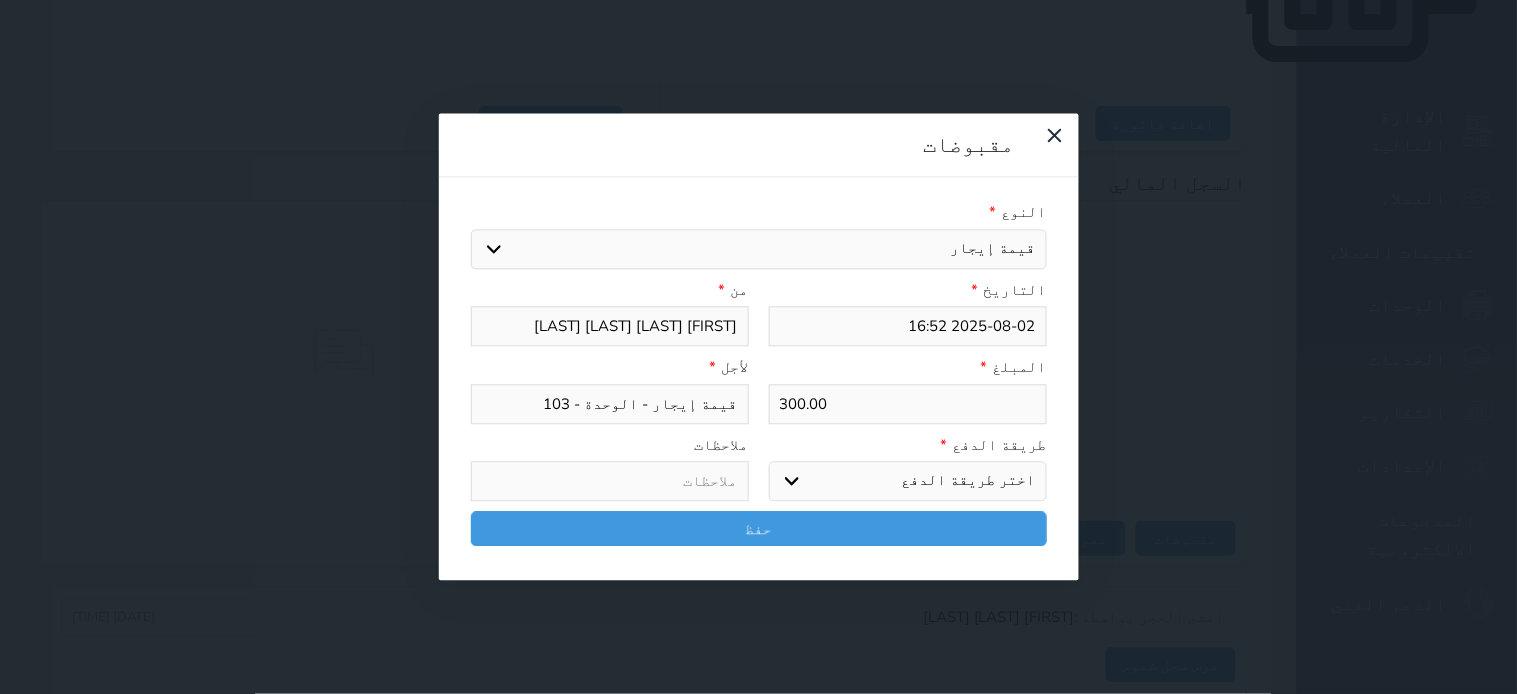 drag, startPoint x: 1052, startPoint y: 364, endPoint x: 1048, endPoint y: 376, distance: 12.649111 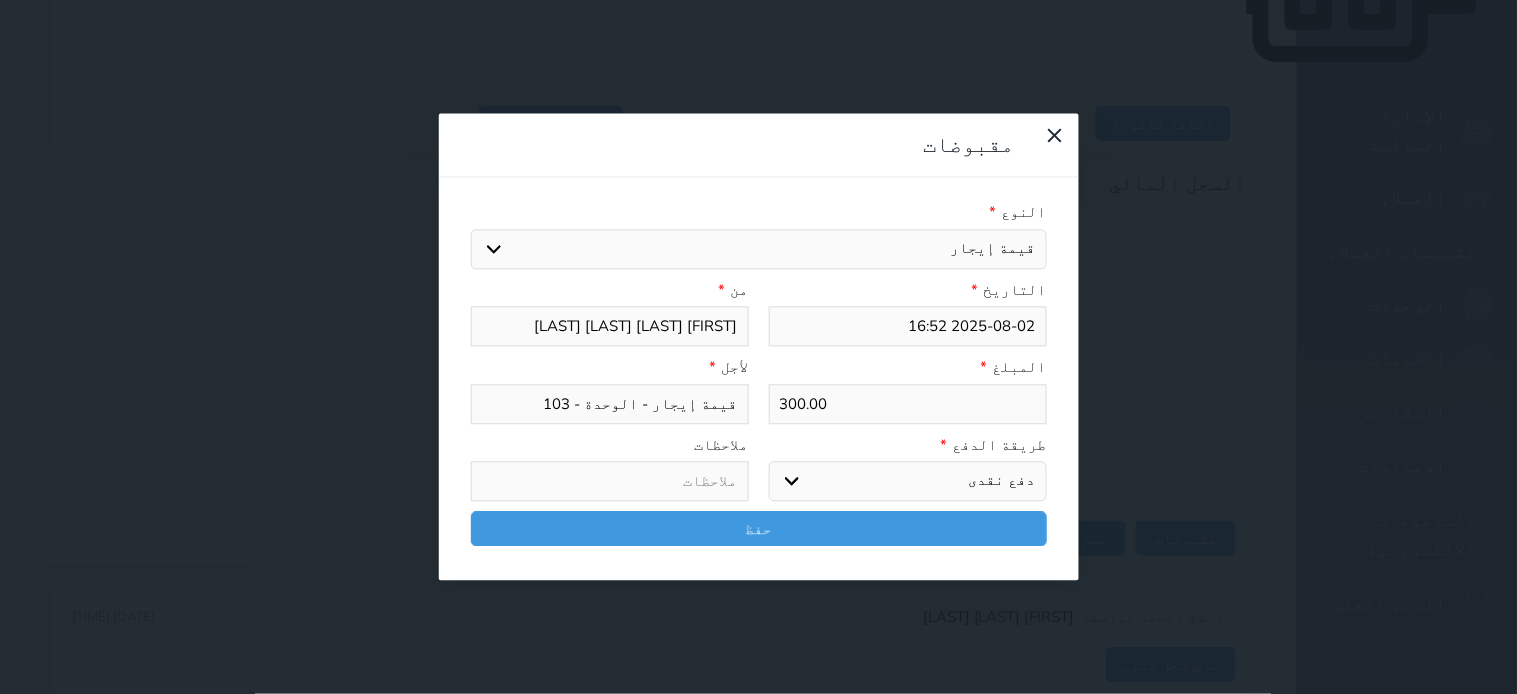 click on "اختر طريقة الدفع   دفع نقدى   تحويل بنكى   مدى   بطاقة ائتمان   آجل" at bounding box center (908, 482) 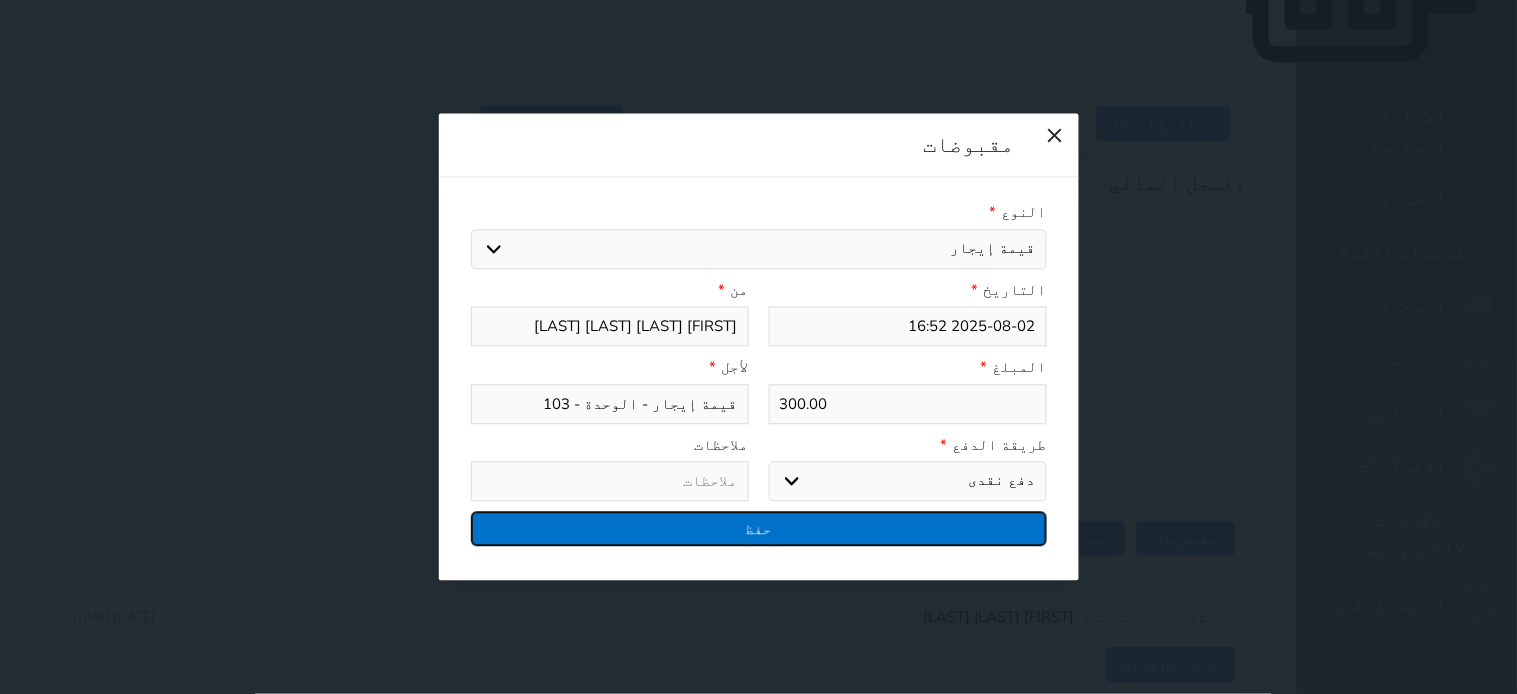 click on "حفظ" at bounding box center [759, 529] 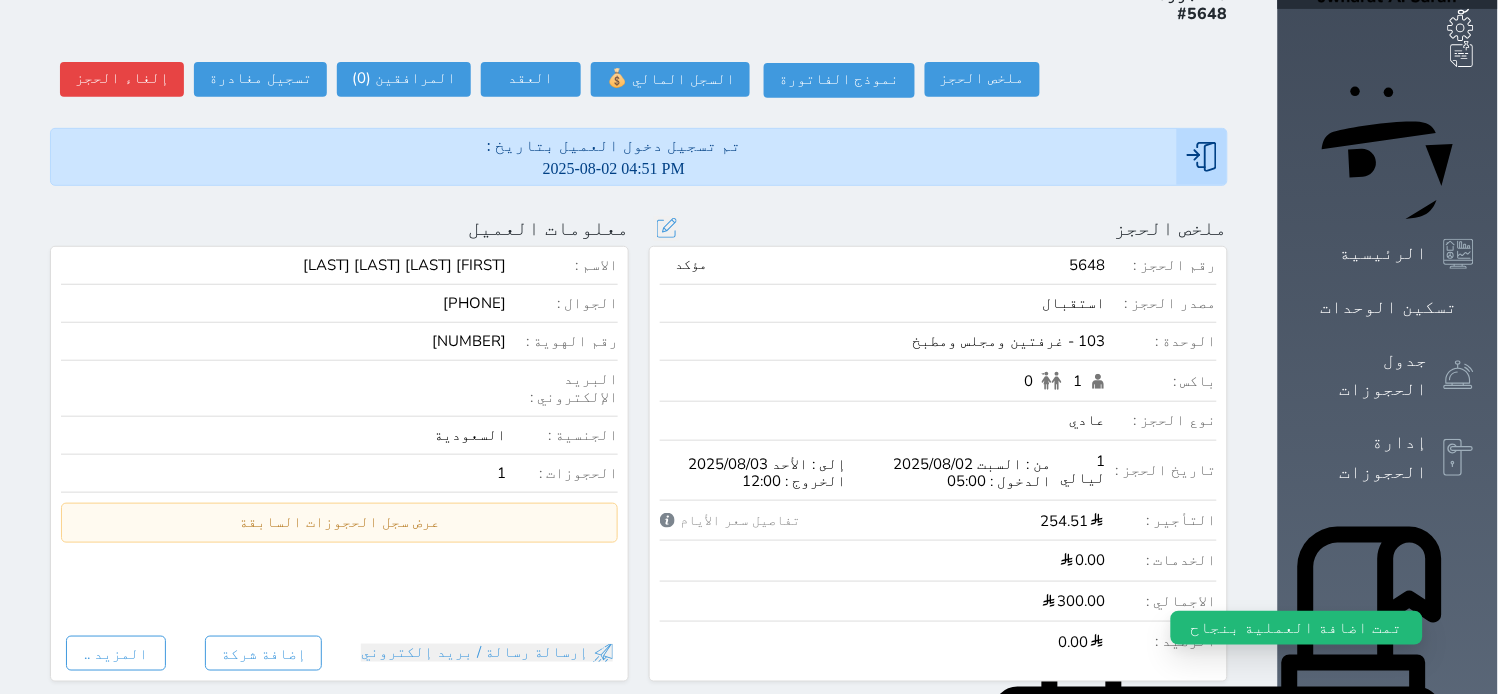 scroll, scrollTop: 0, scrollLeft: 0, axis: both 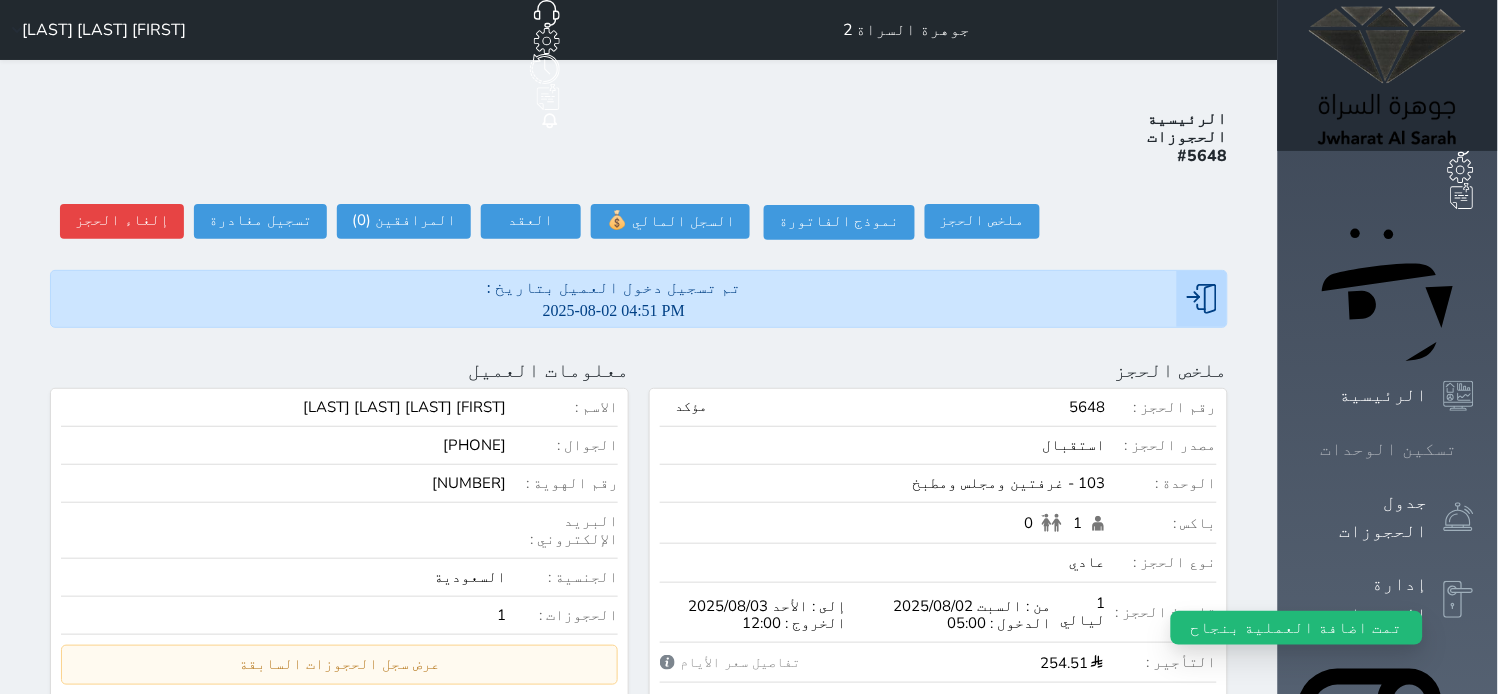 click 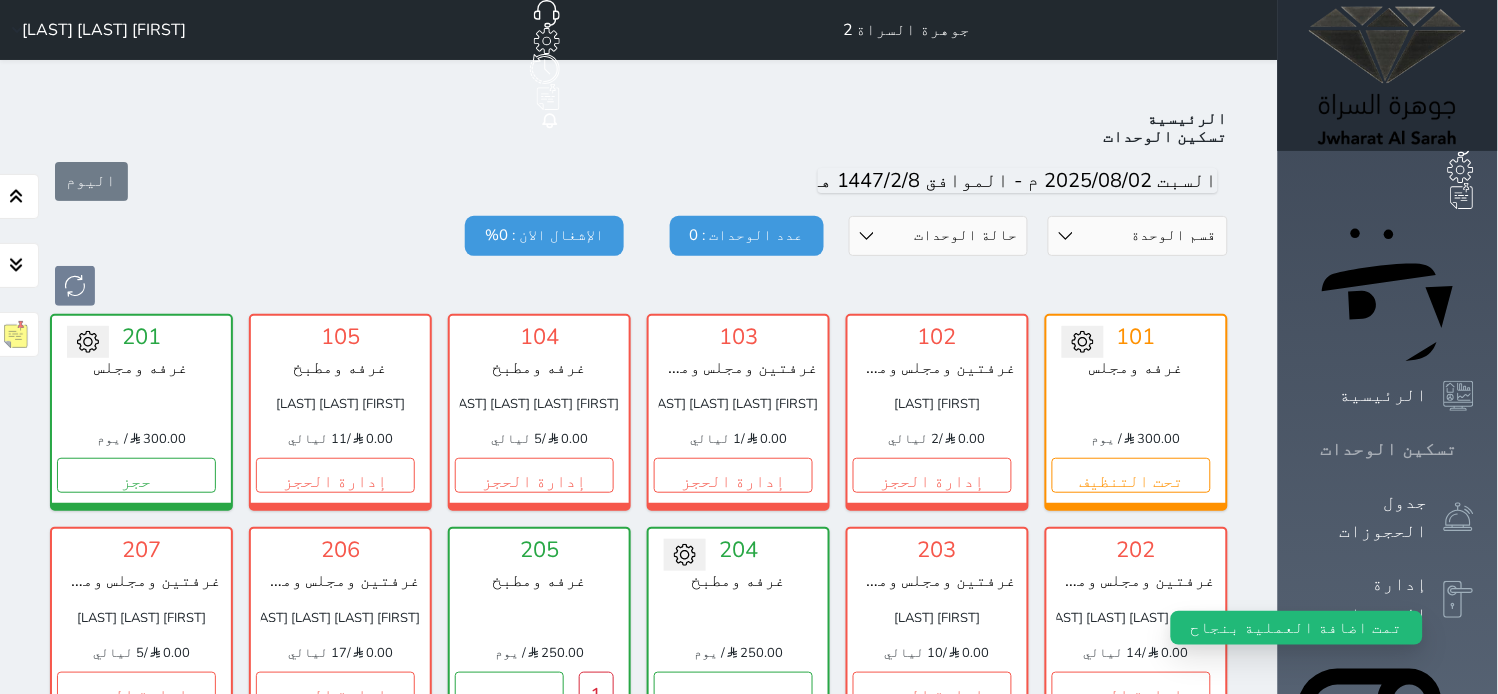 scroll, scrollTop: 77, scrollLeft: 0, axis: vertical 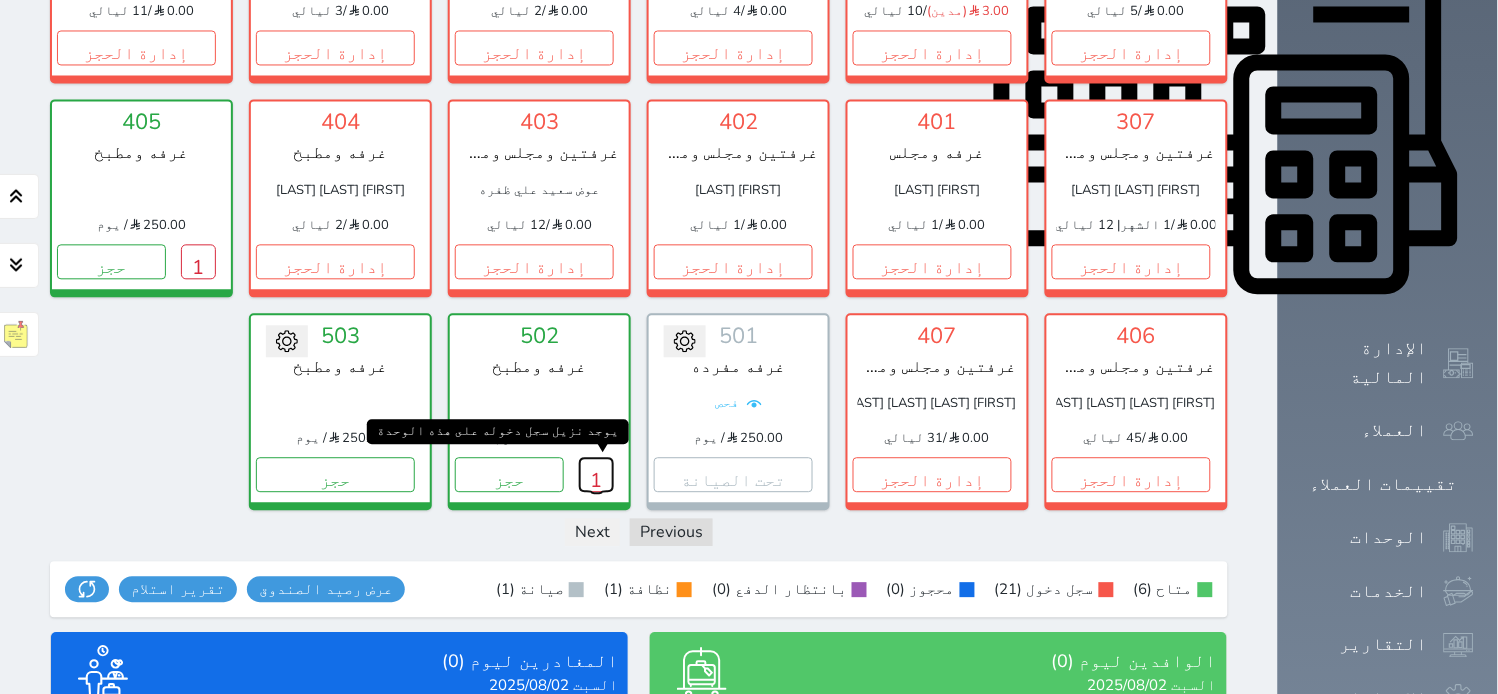 click on "1" at bounding box center [596, 474] 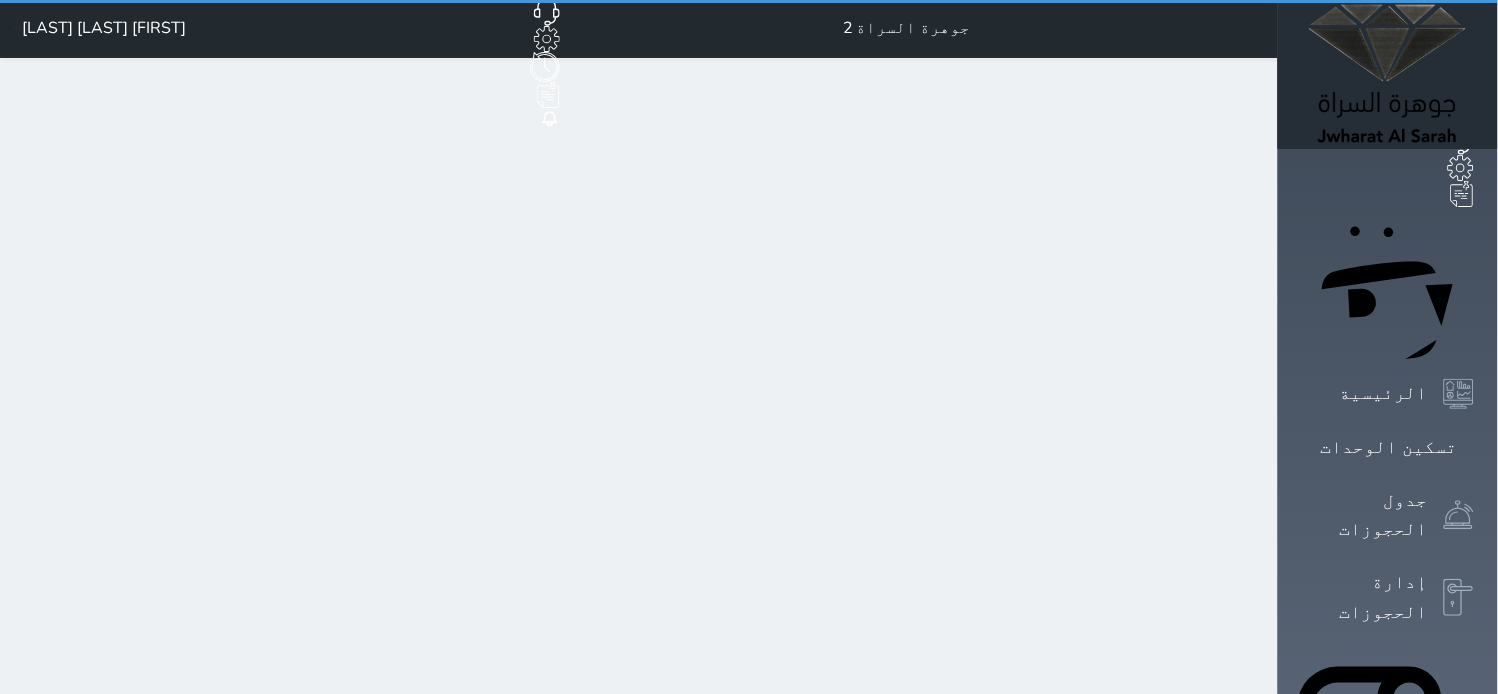 scroll, scrollTop: 0, scrollLeft: 0, axis: both 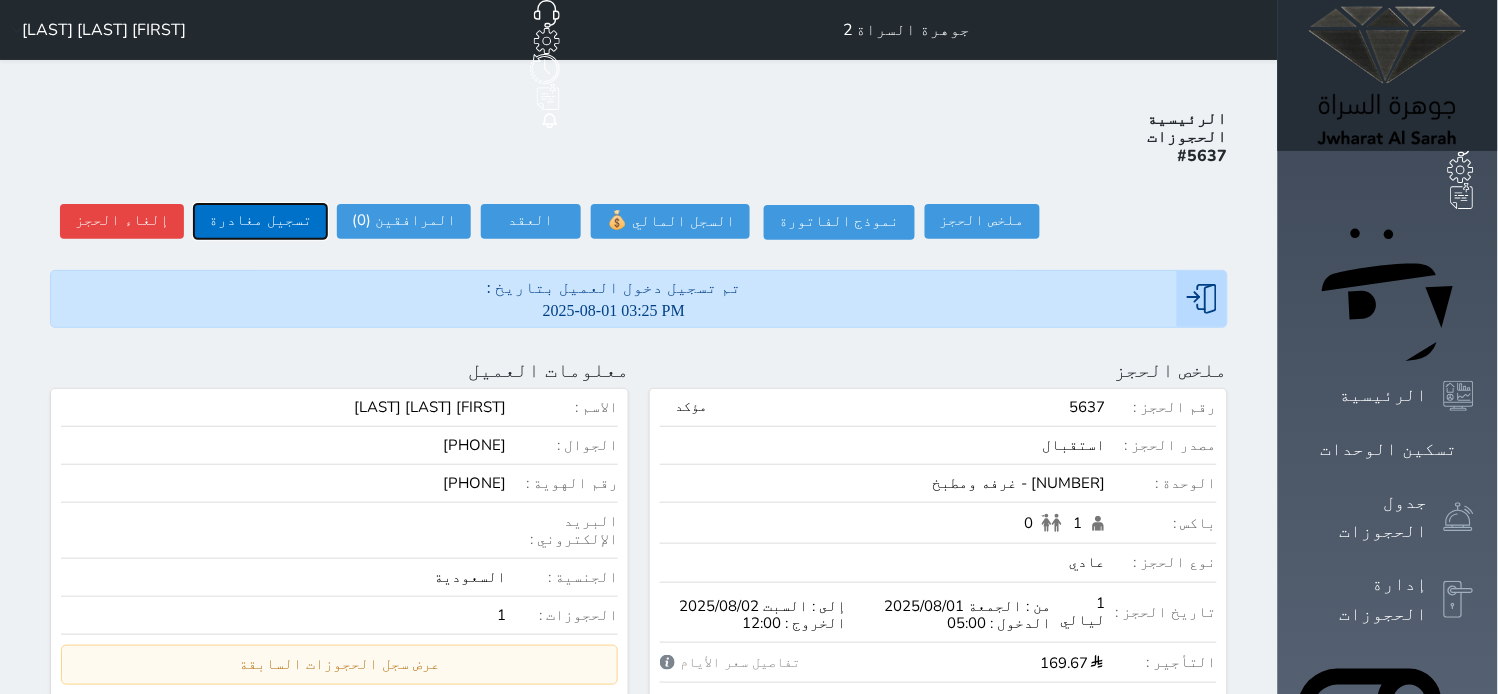 click on "تسجيل مغادرة" at bounding box center (260, 221) 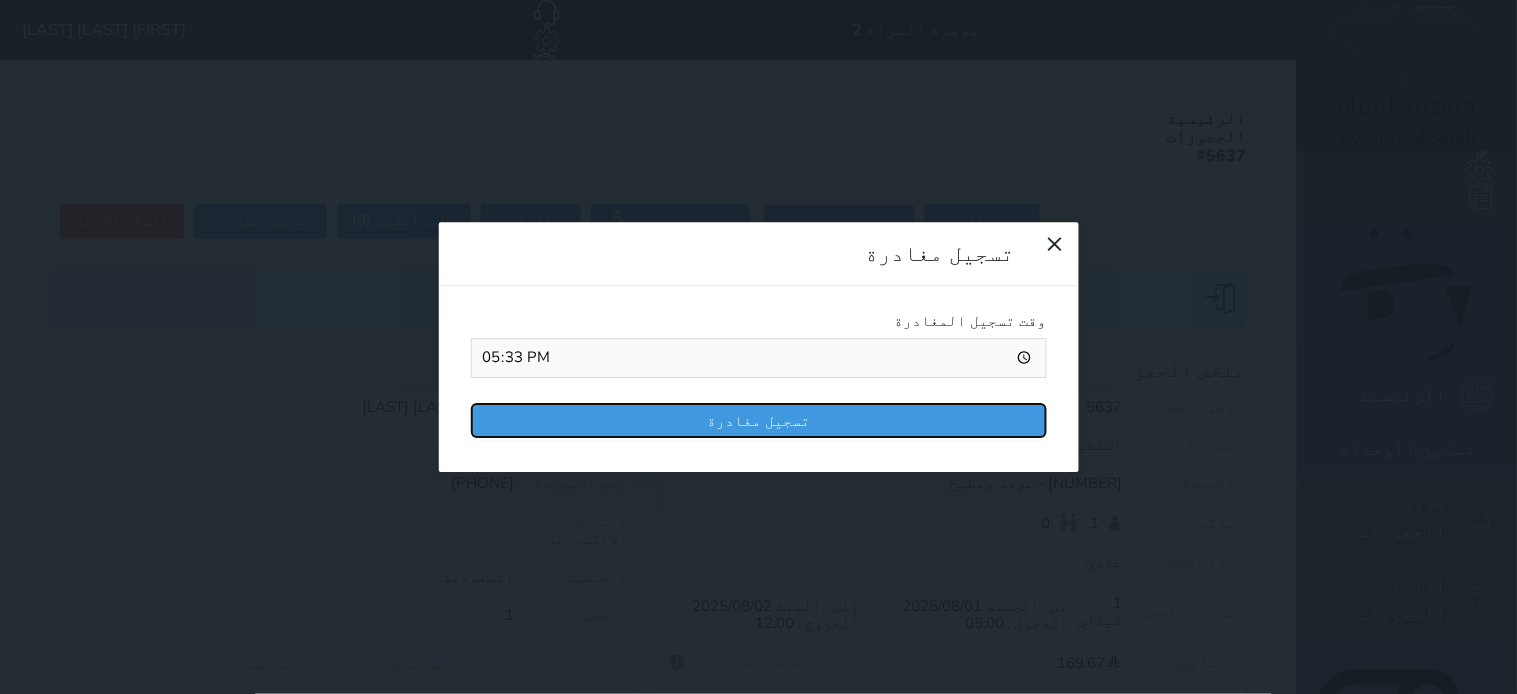 click on "تسجيل مغادرة" at bounding box center (759, 420) 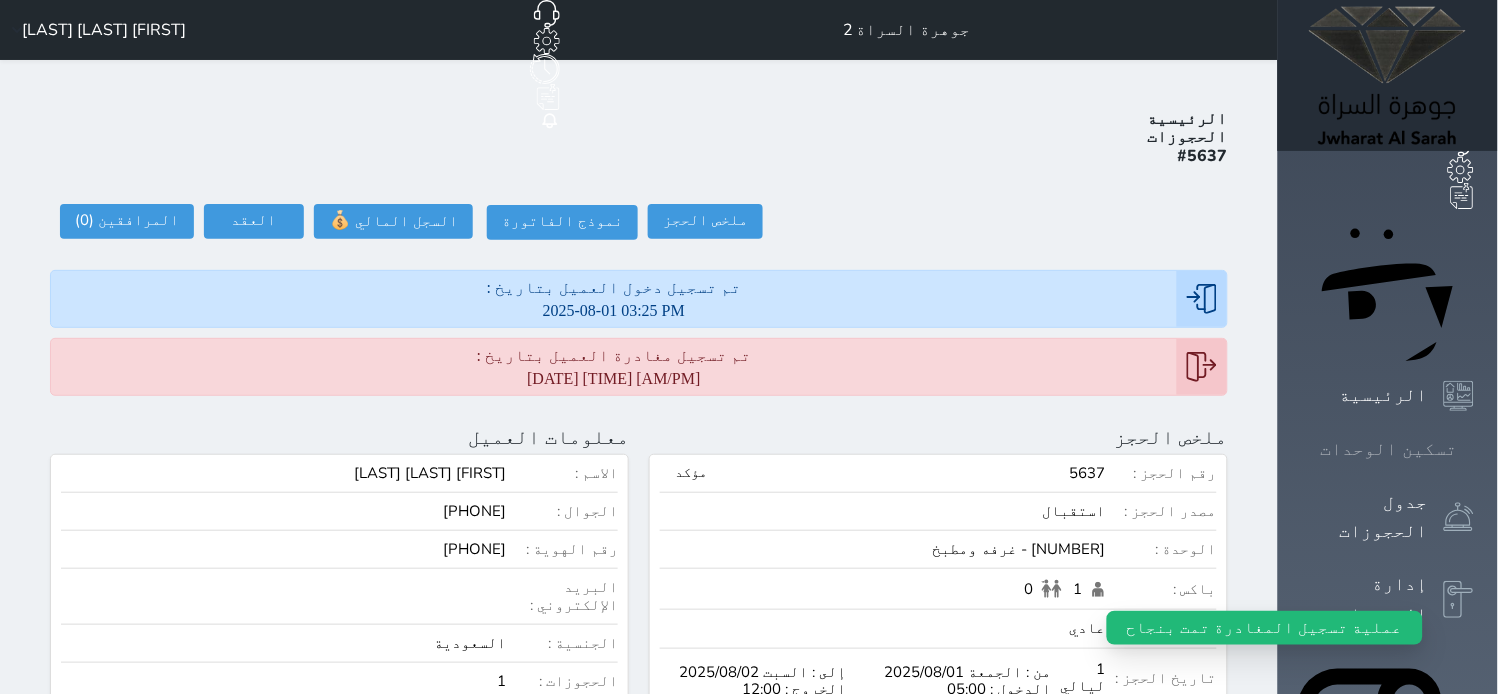 click at bounding box center [1474, 449] 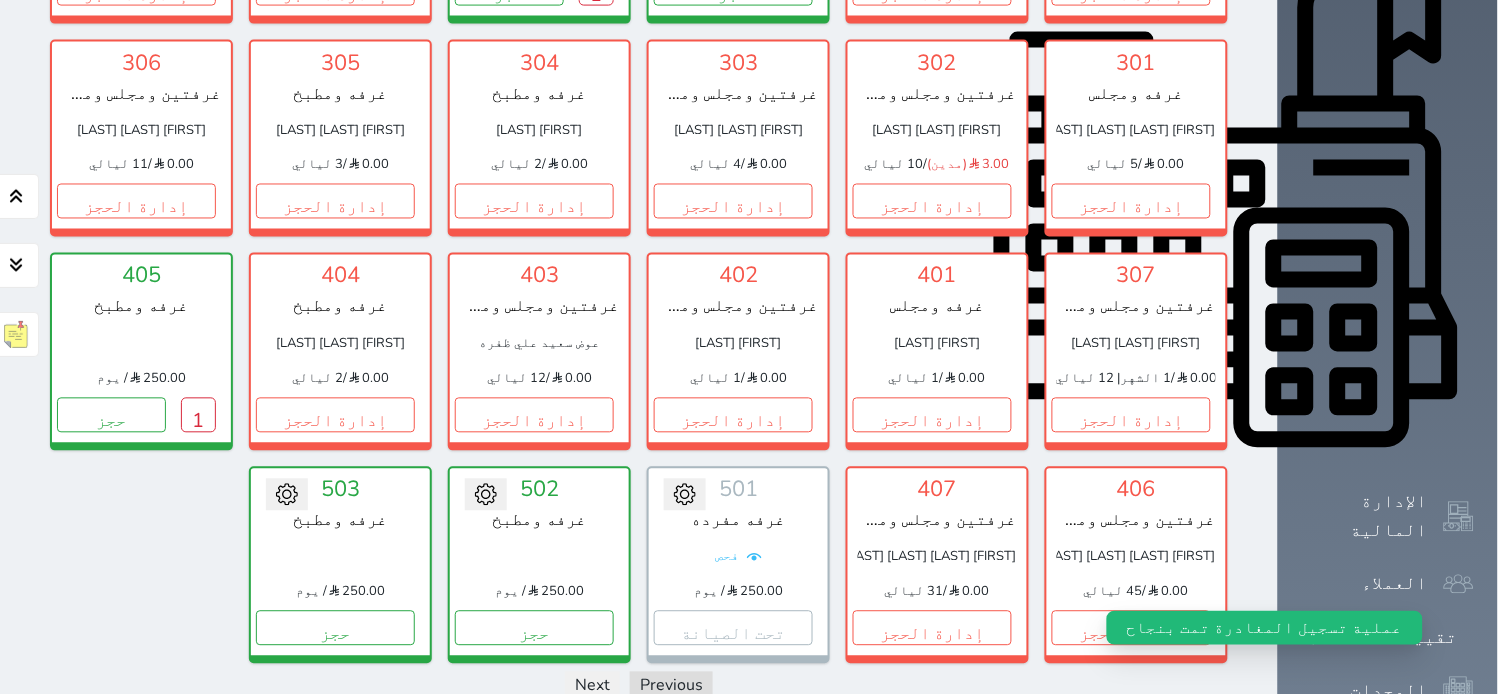 scroll, scrollTop: 855, scrollLeft: 0, axis: vertical 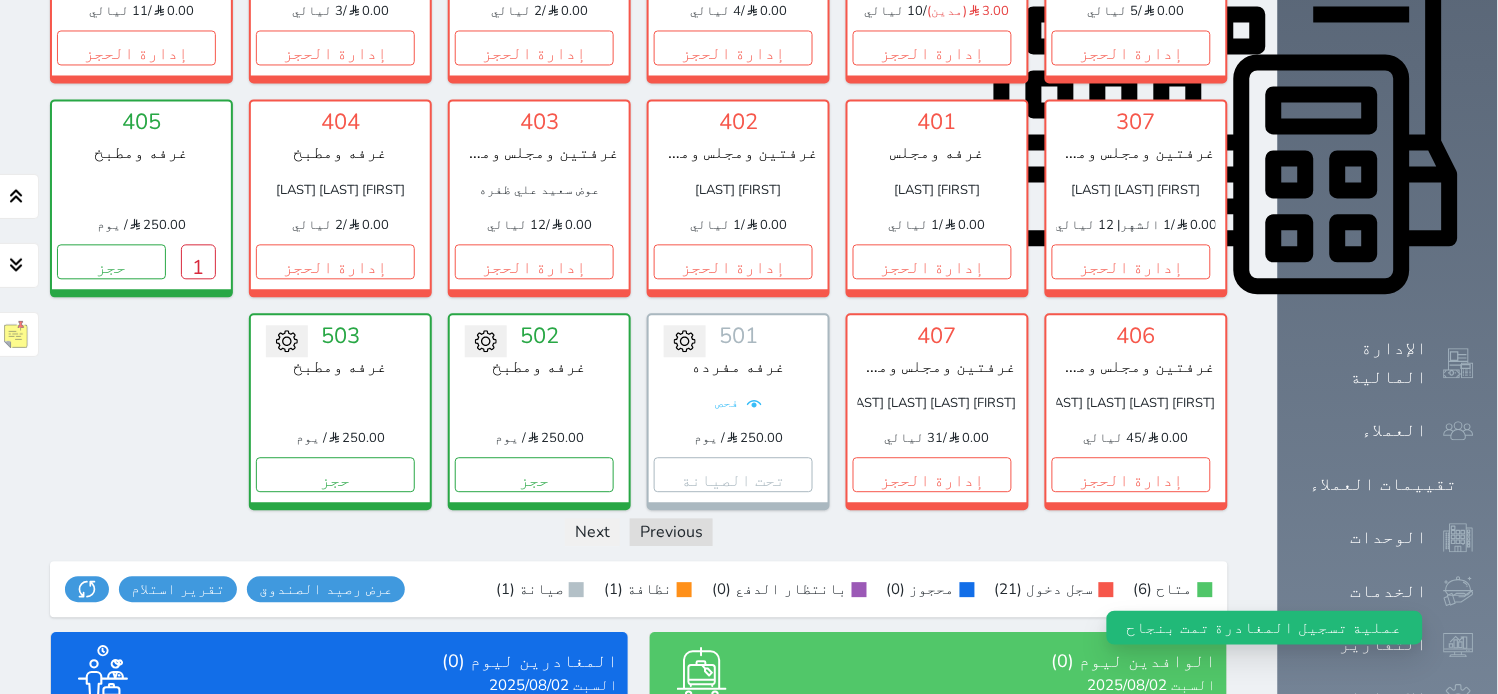 drag, startPoint x: 490, startPoint y: 294, endPoint x: 510, endPoint y: 311, distance: 26.24881 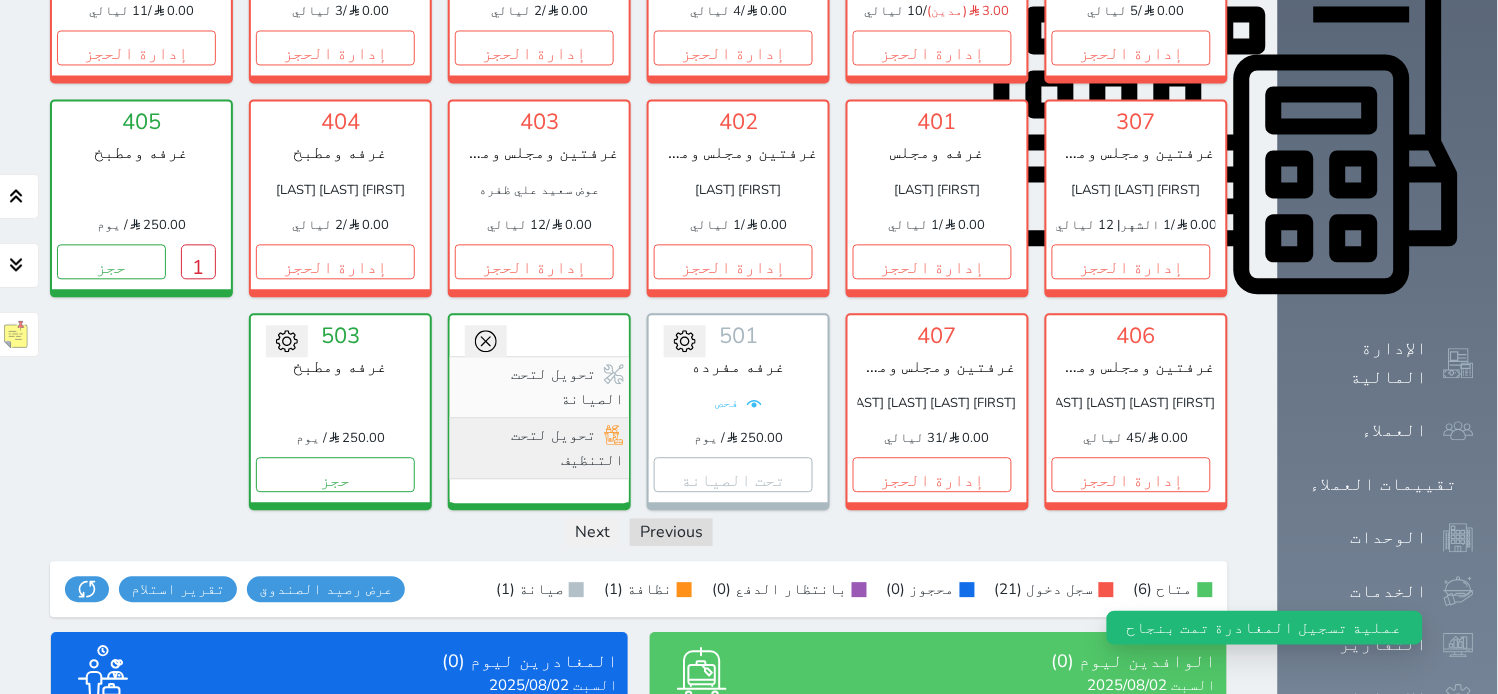 click 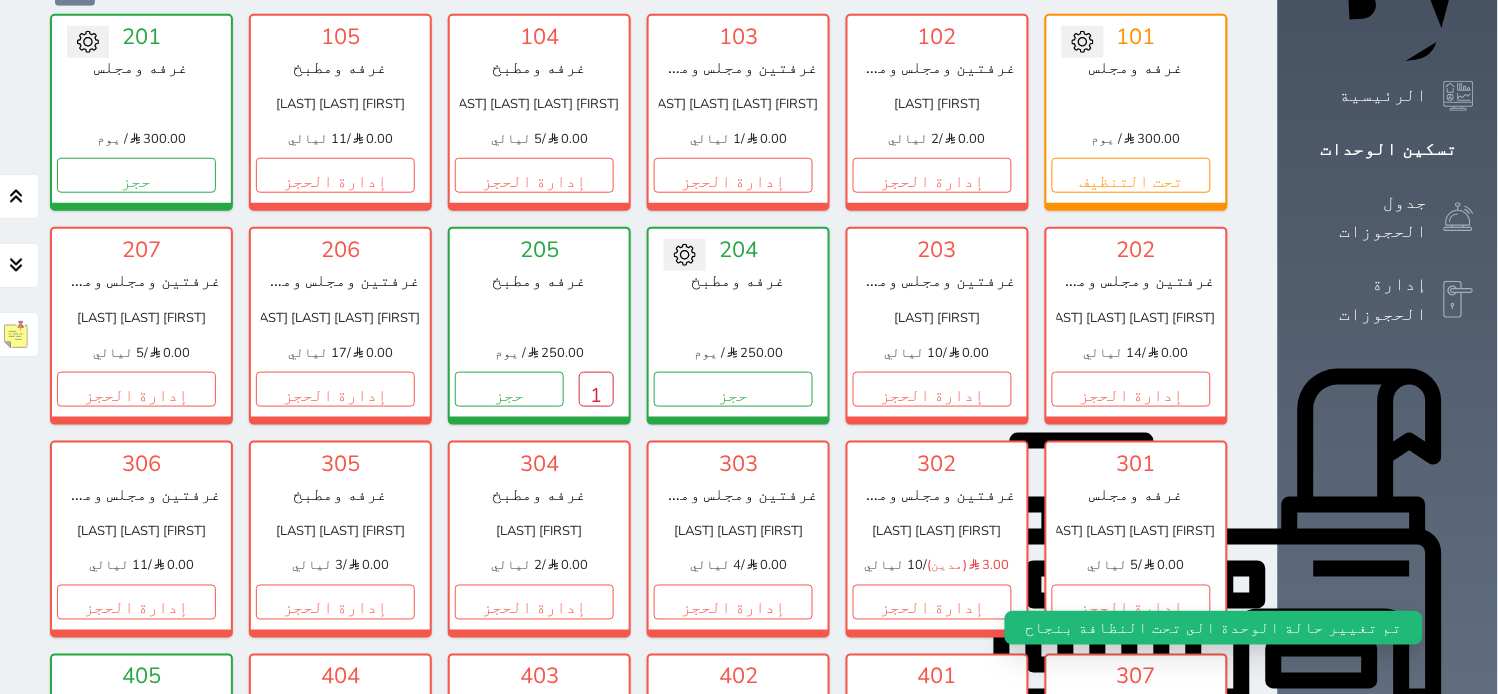 scroll, scrollTop: 0, scrollLeft: 0, axis: both 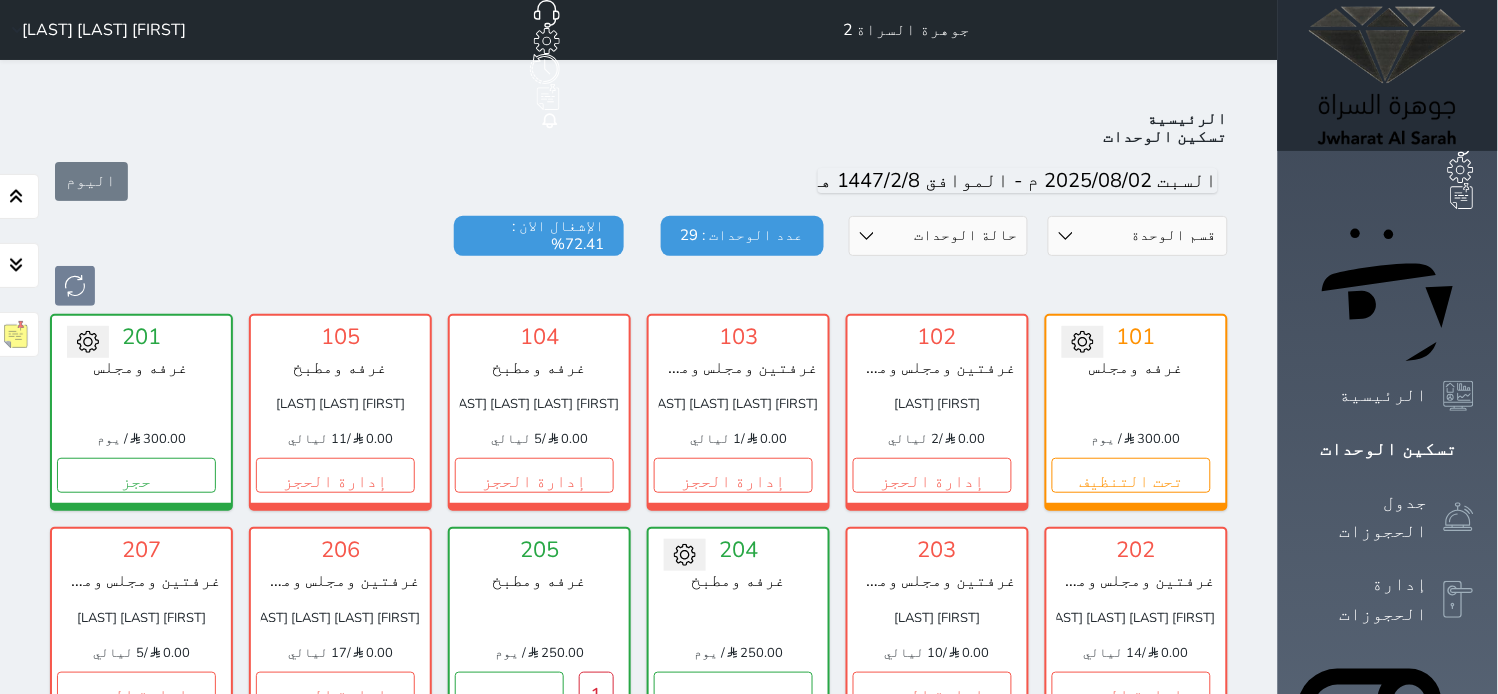 click 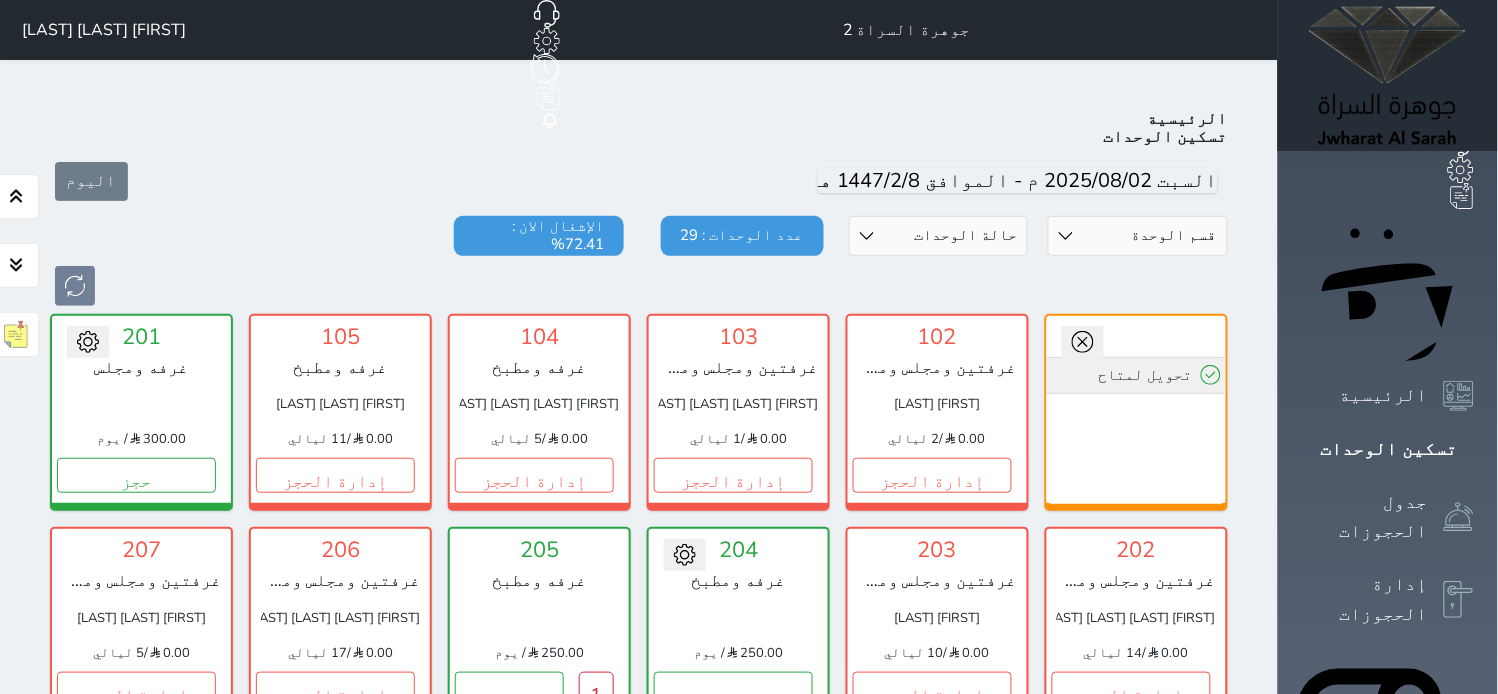 click 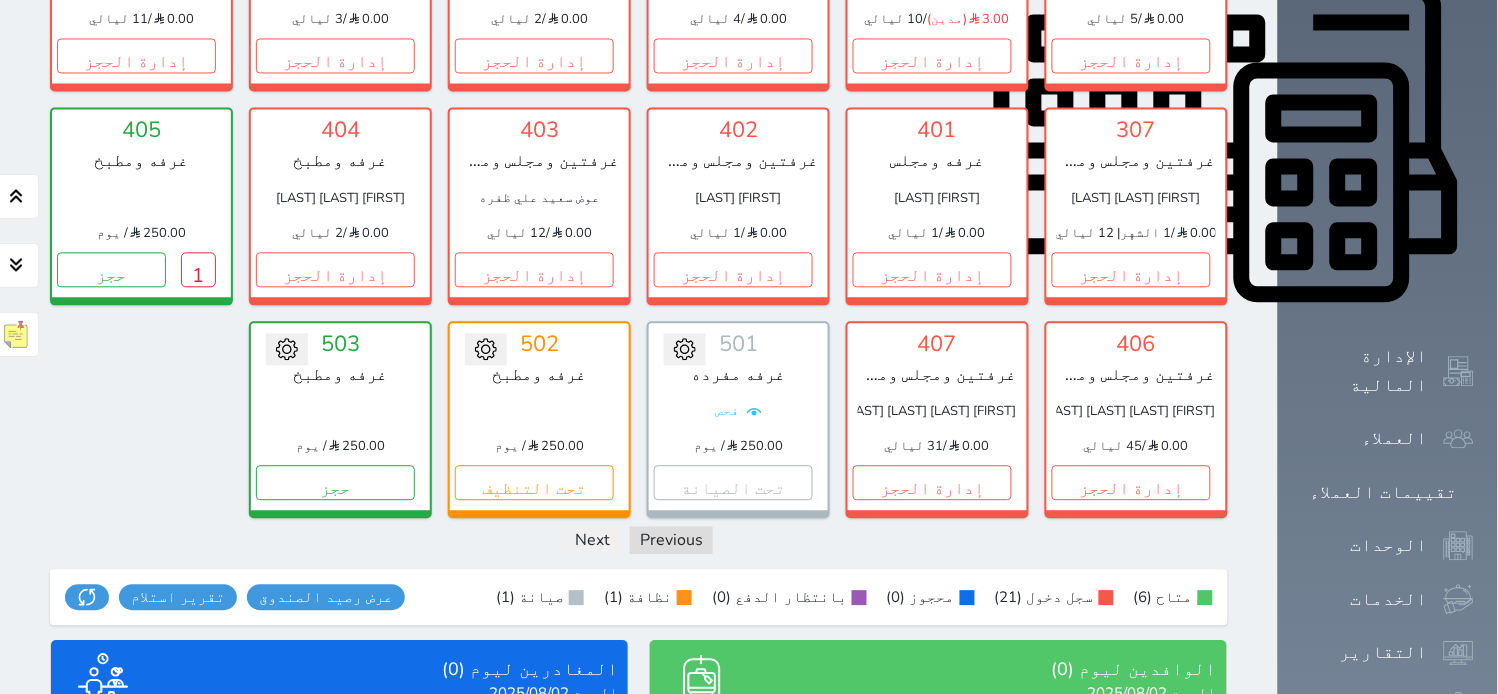 scroll, scrollTop: 888, scrollLeft: 0, axis: vertical 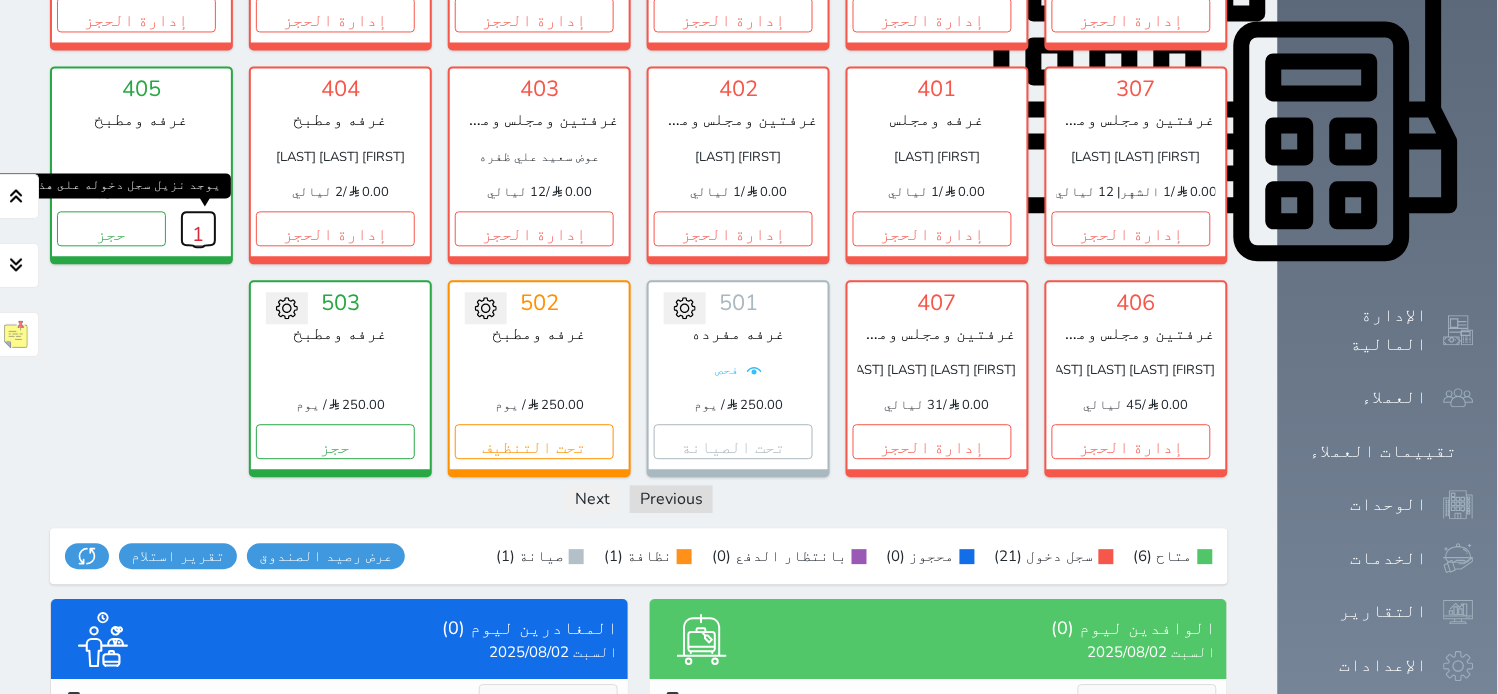 click on "1" at bounding box center [198, 228] 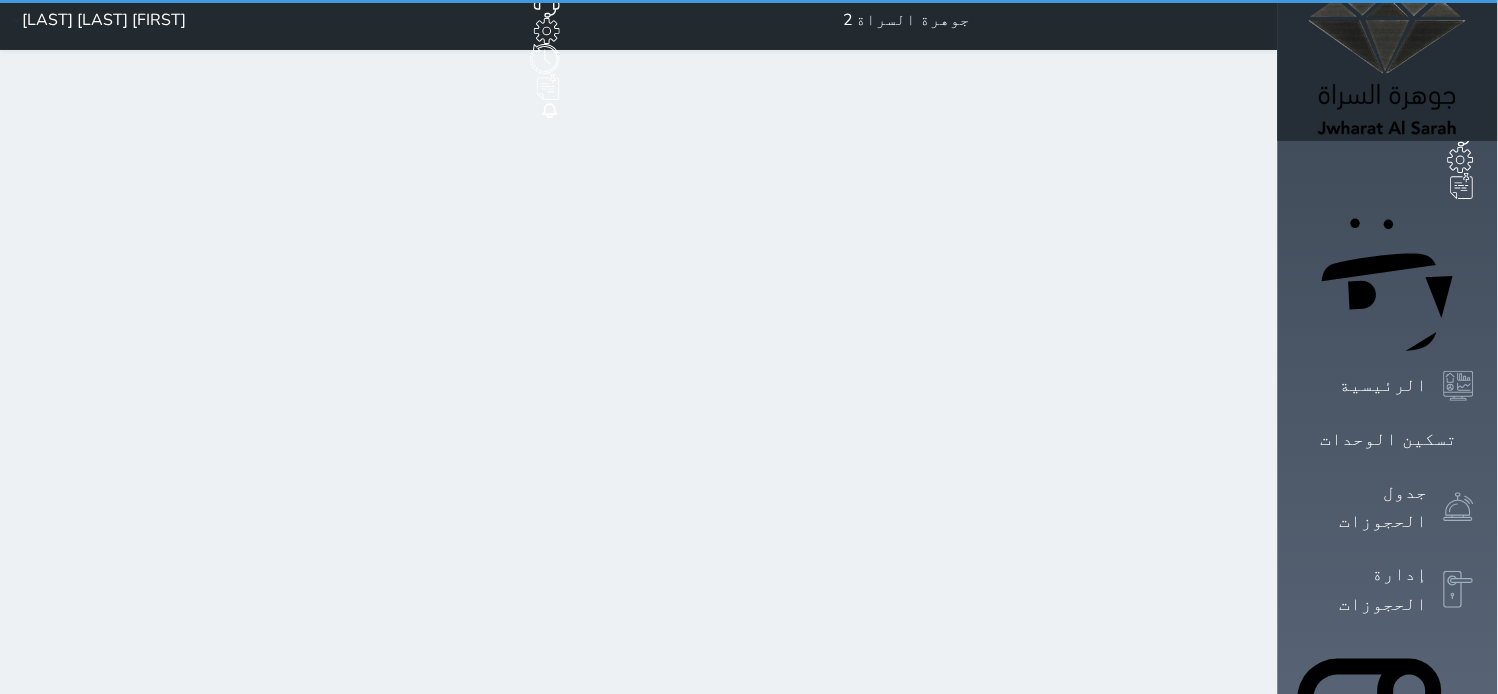 scroll, scrollTop: 0, scrollLeft: 0, axis: both 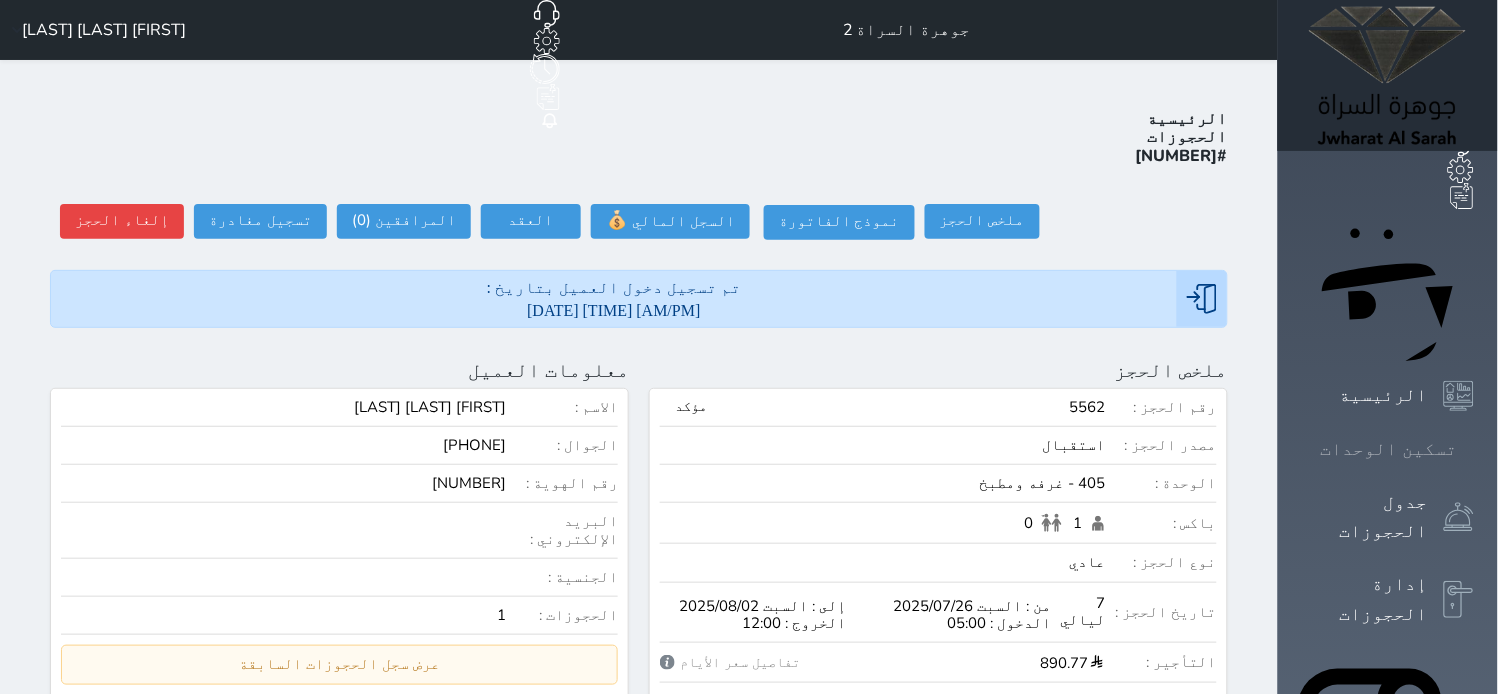 click 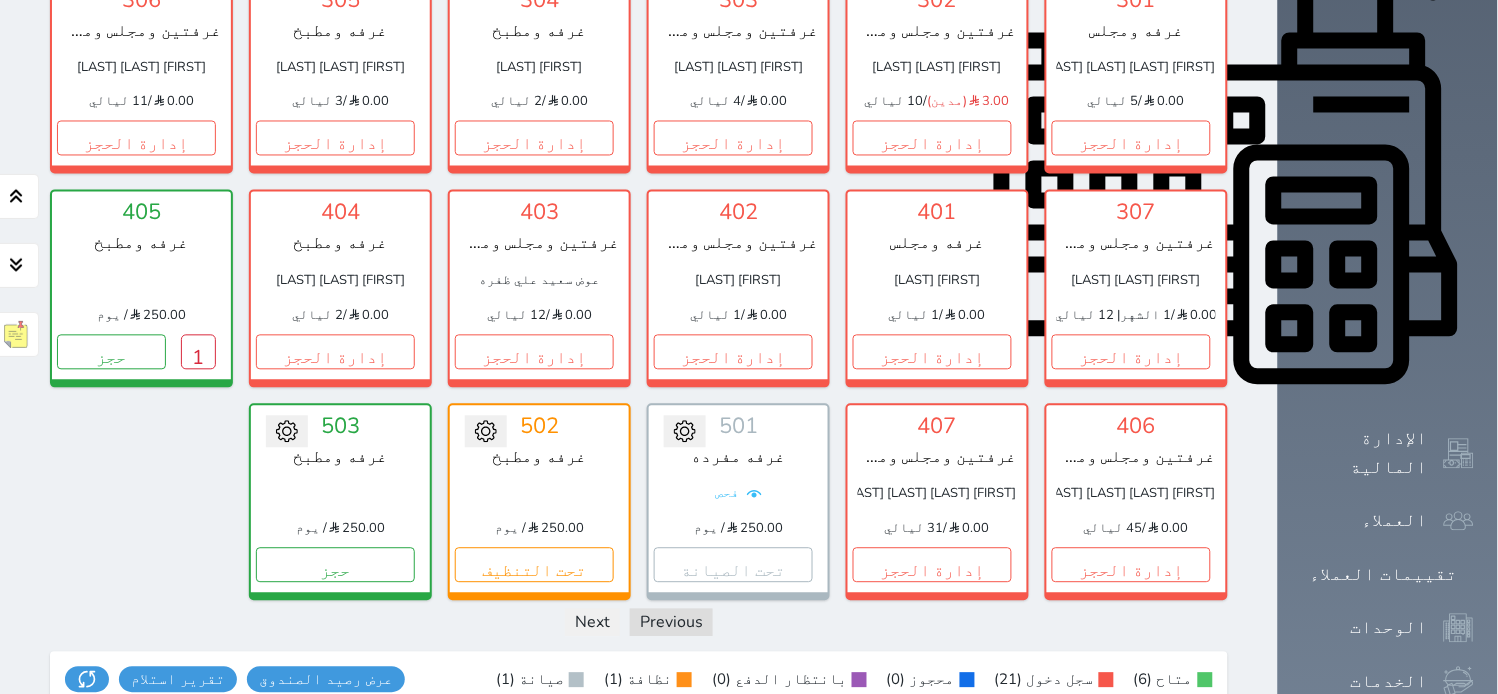 scroll, scrollTop: 966, scrollLeft: 0, axis: vertical 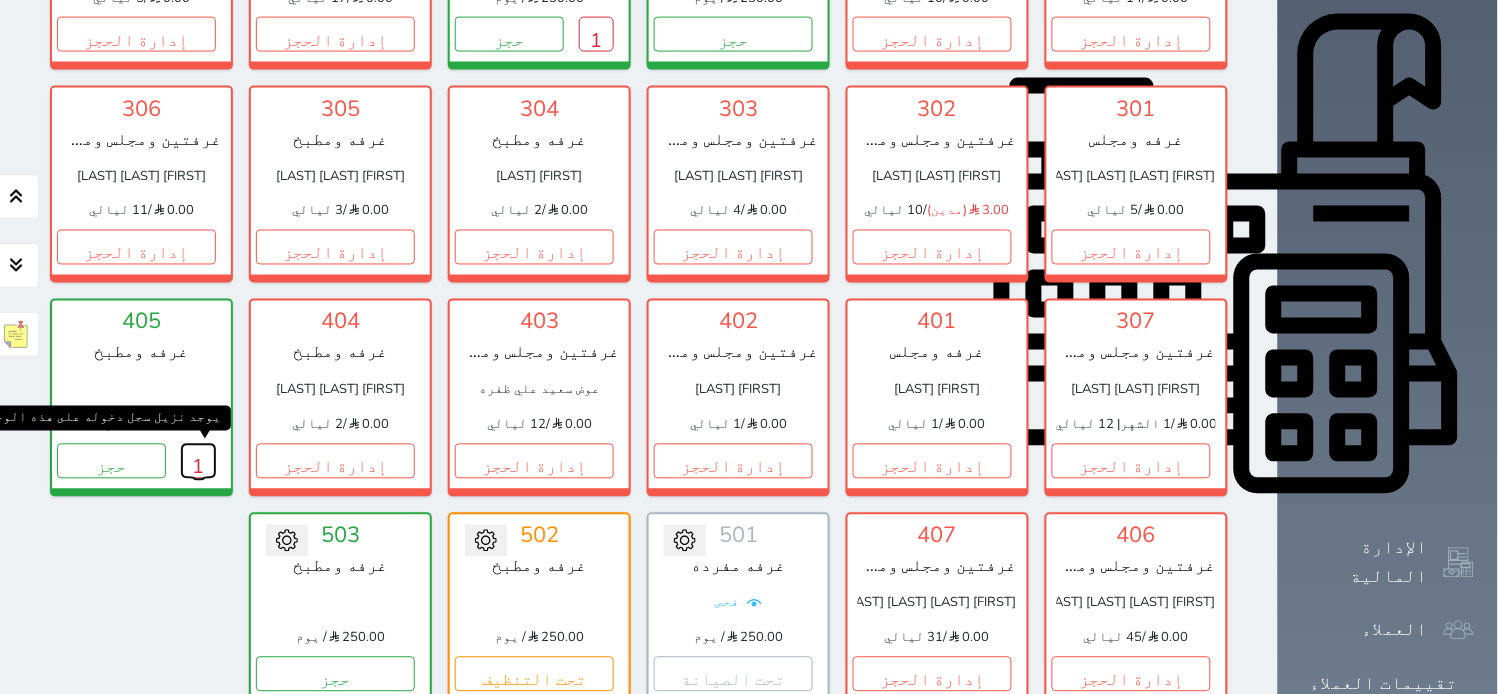click on "1" at bounding box center [198, 461] 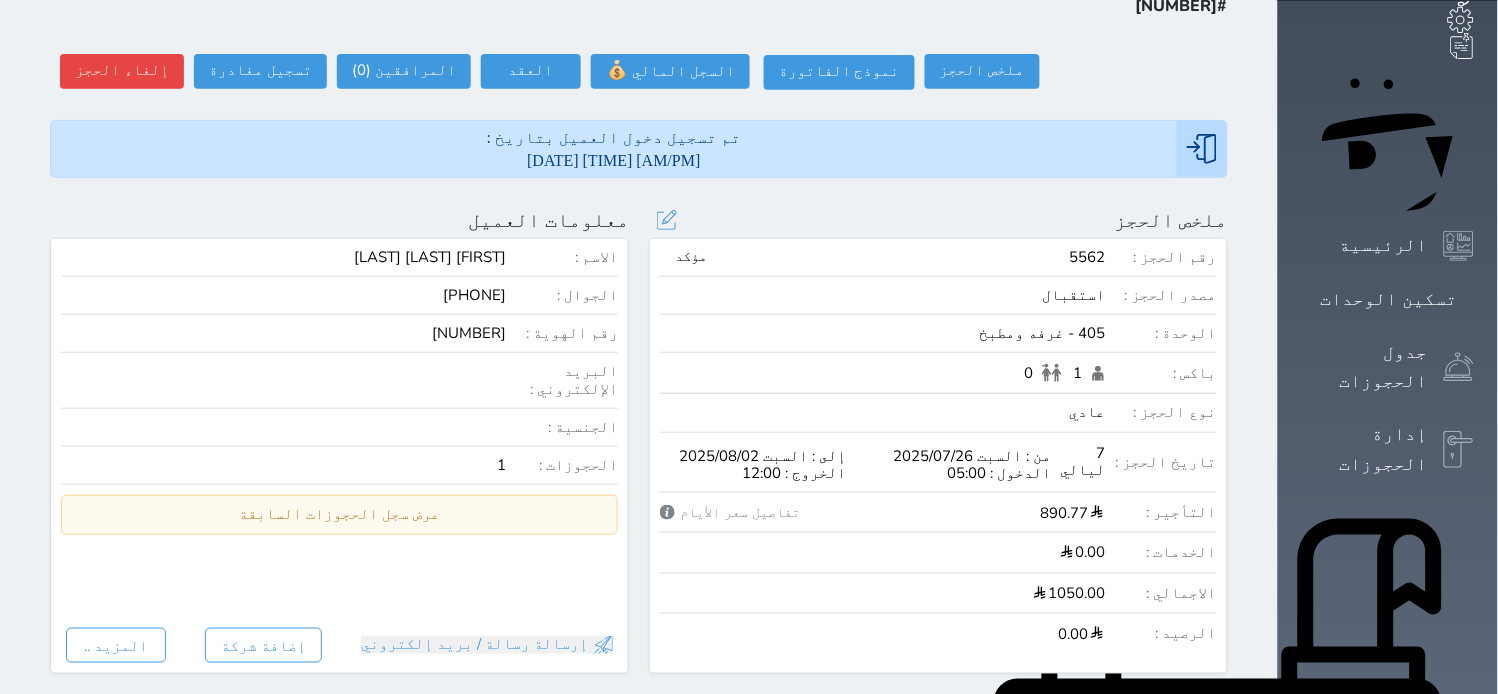 scroll, scrollTop: 0, scrollLeft: 0, axis: both 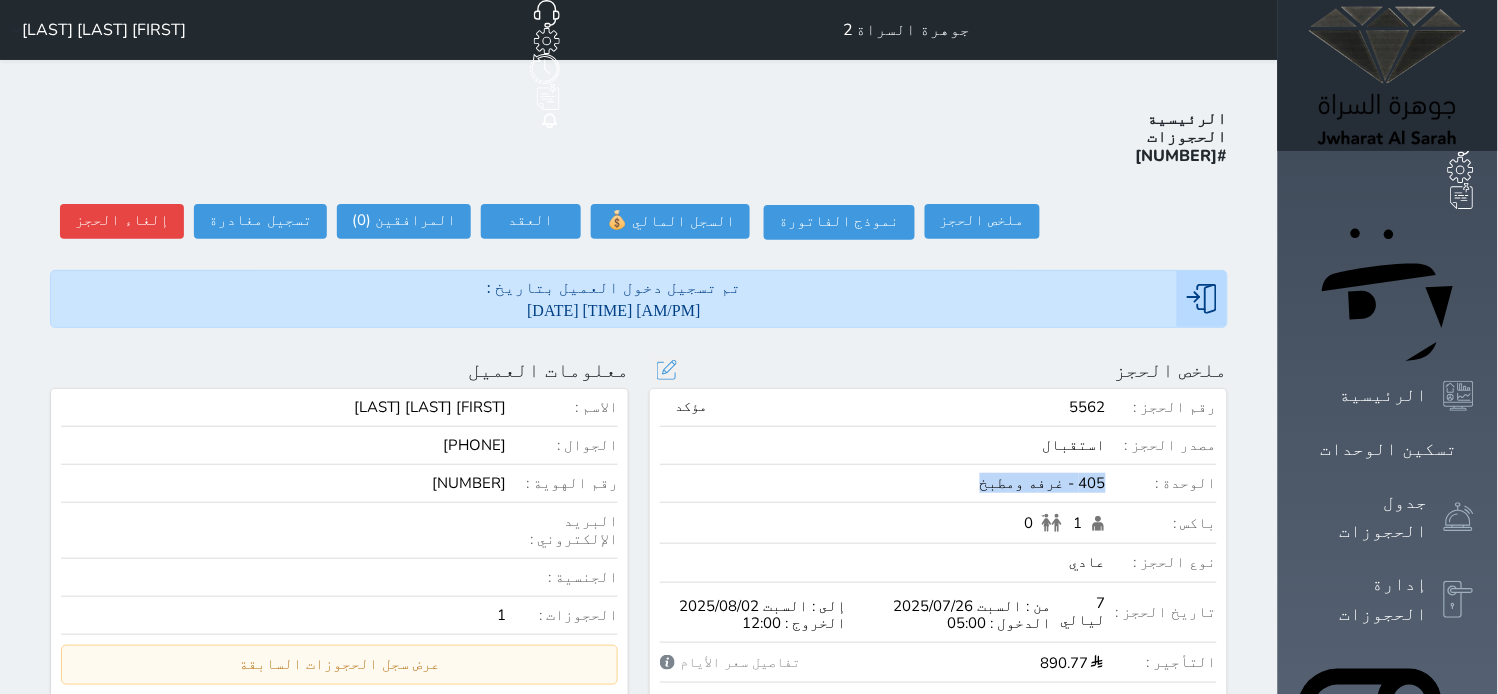 drag, startPoint x: 1232, startPoint y: 410, endPoint x: 1073, endPoint y: 418, distance: 159.20113 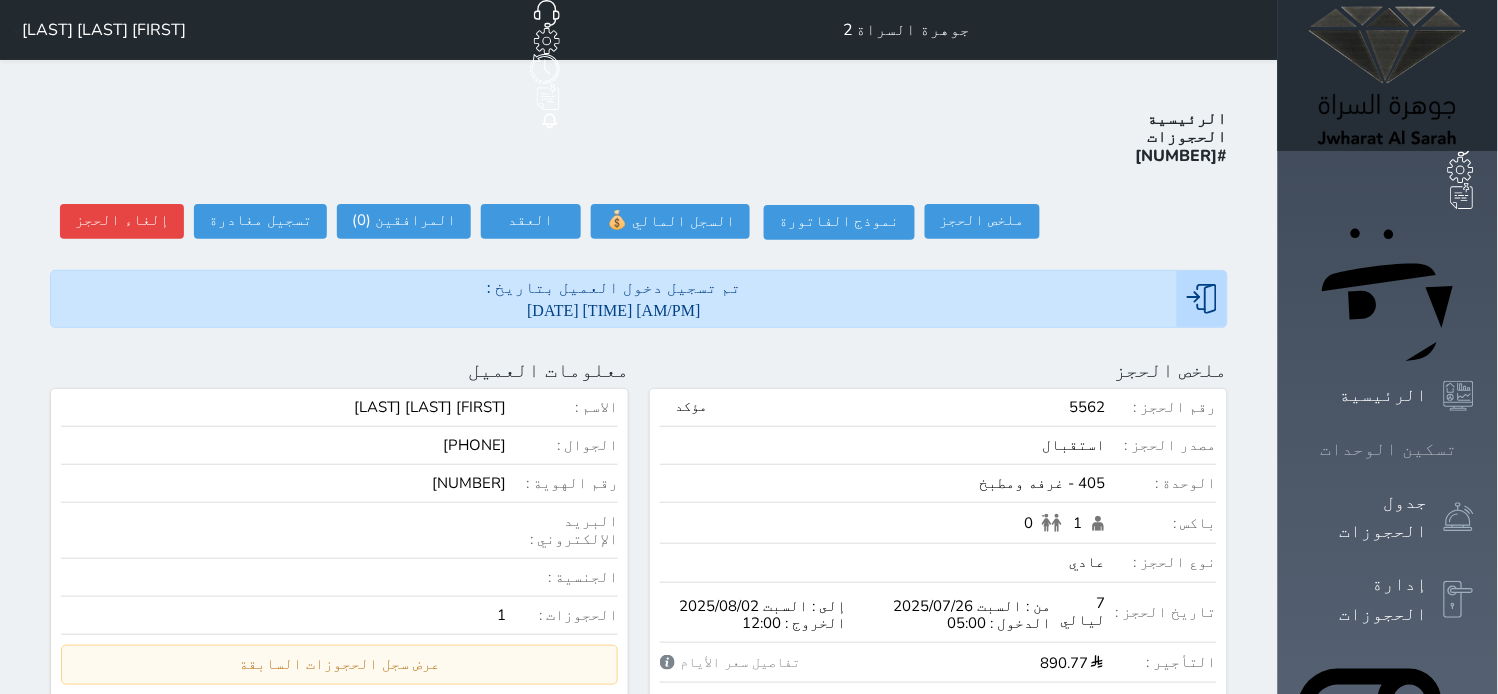 click at bounding box center [1474, 449] 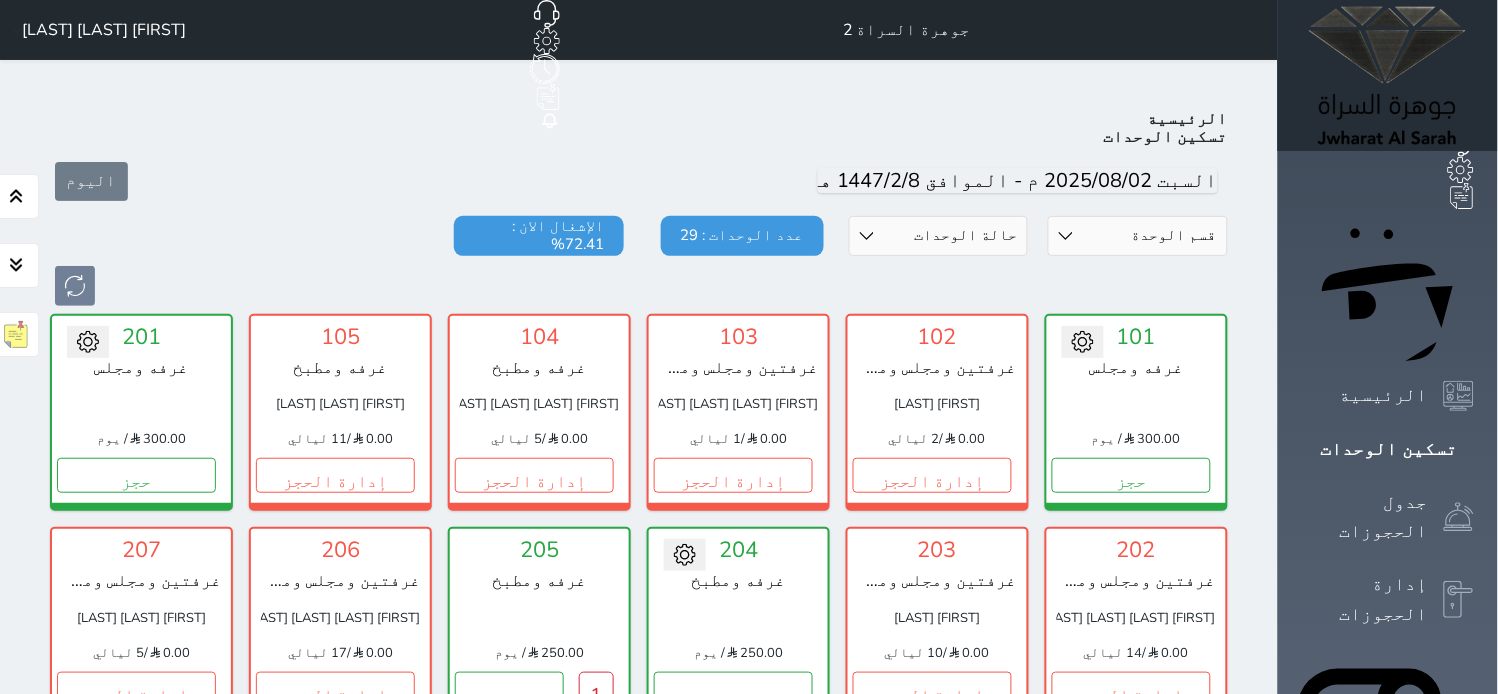 scroll, scrollTop: 77, scrollLeft: 0, axis: vertical 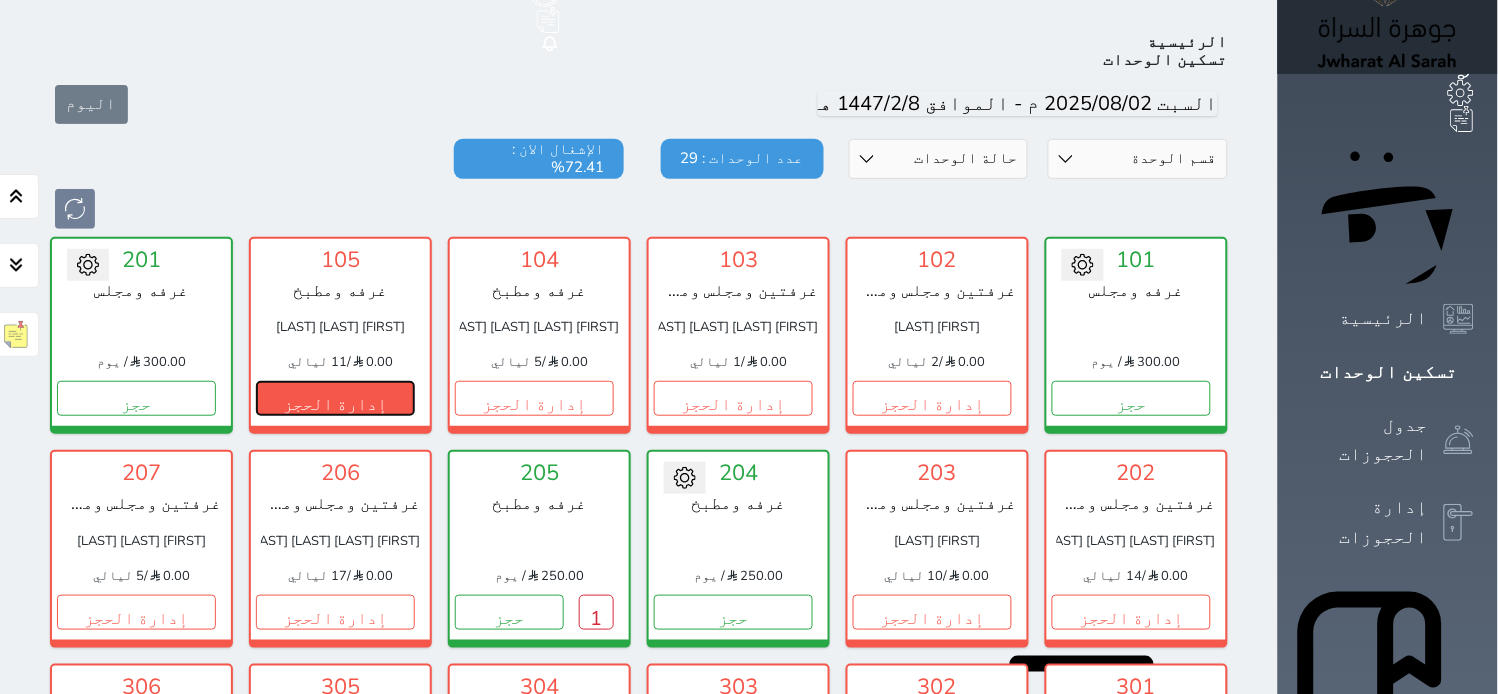 click on "إدارة الحجز" at bounding box center (335, 398) 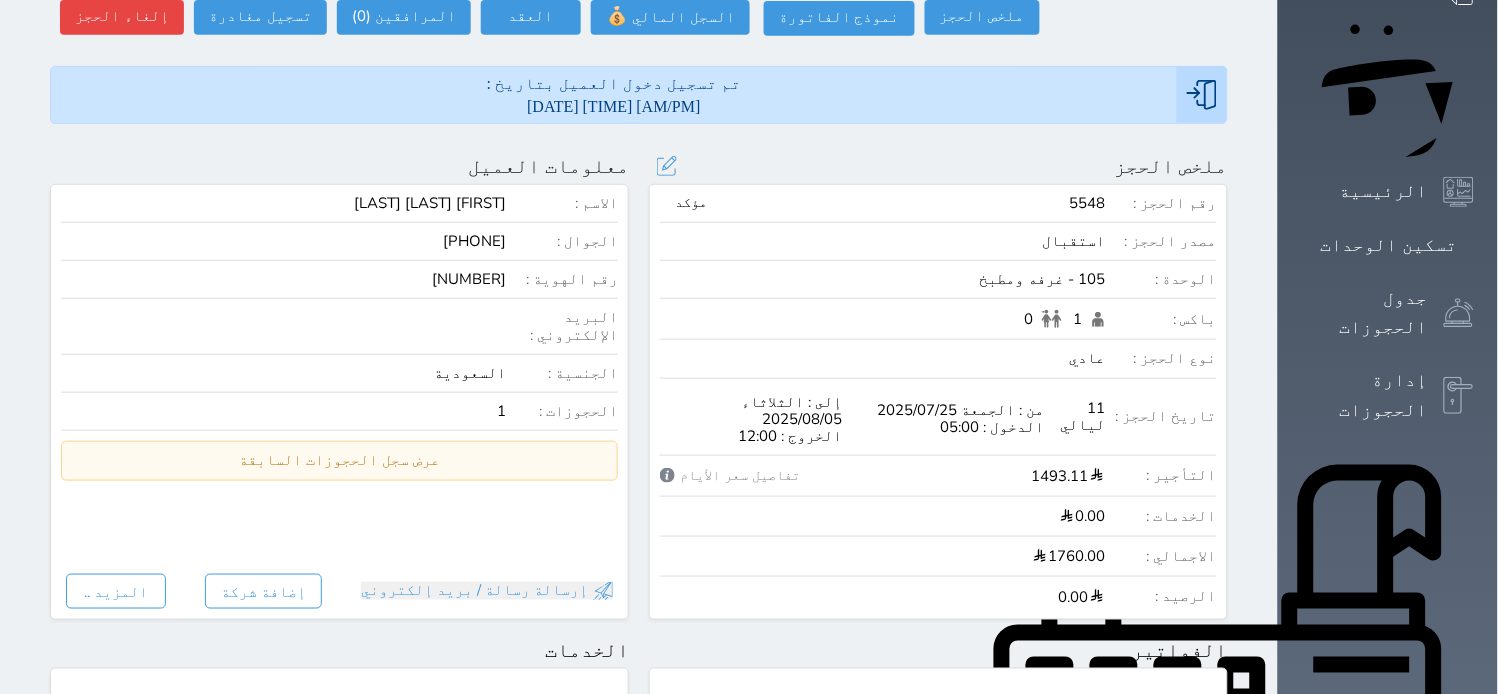 scroll, scrollTop: 0, scrollLeft: 0, axis: both 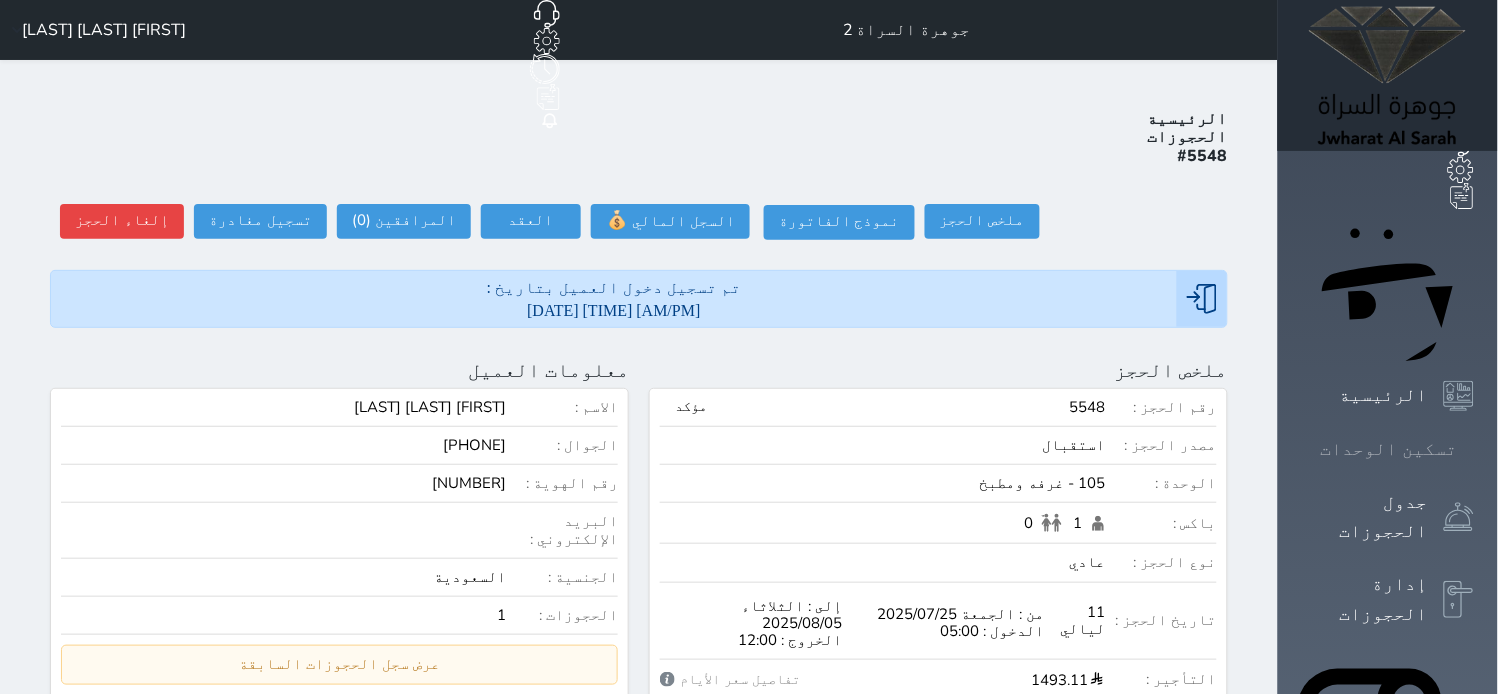 click 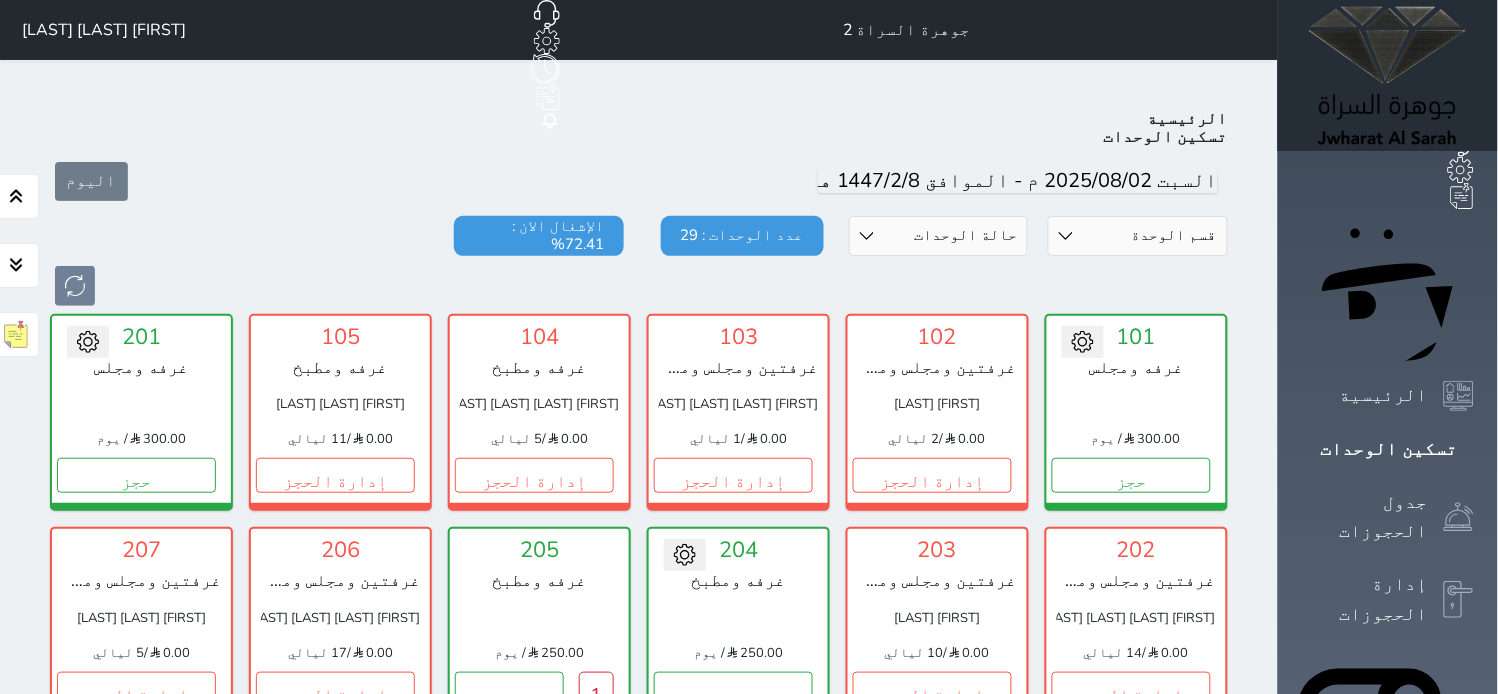 scroll, scrollTop: 77, scrollLeft: 0, axis: vertical 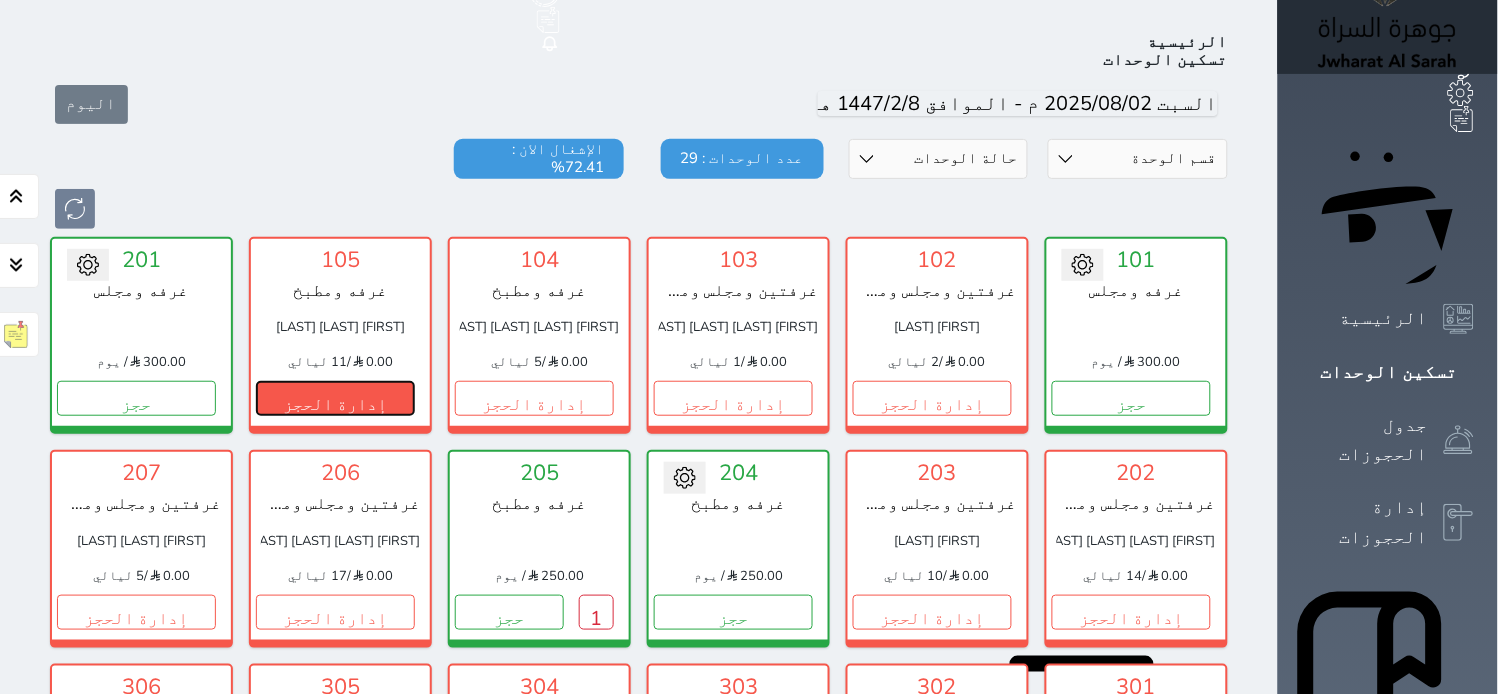 click on "إدارة الحجز" at bounding box center (335, 398) 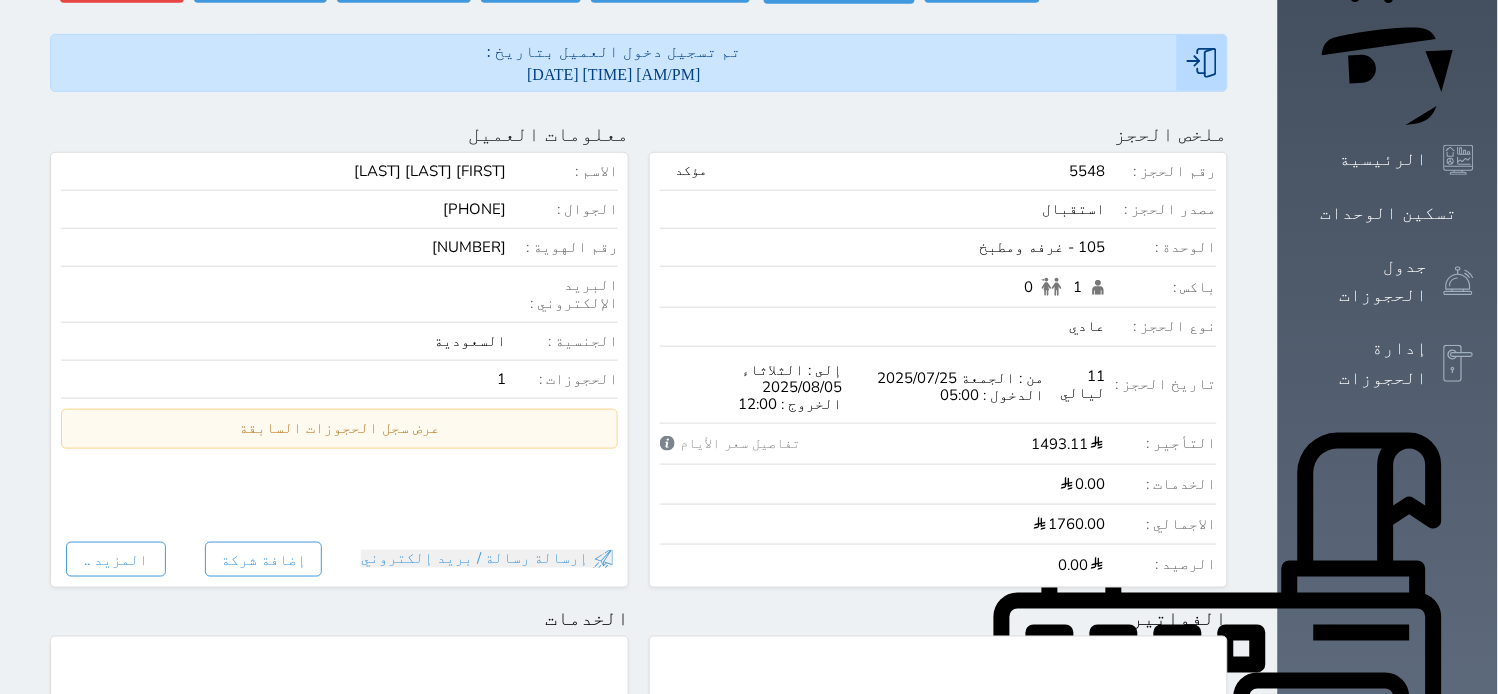 scroll, scrollTop: 0, scrollLeft: 0, axis: both 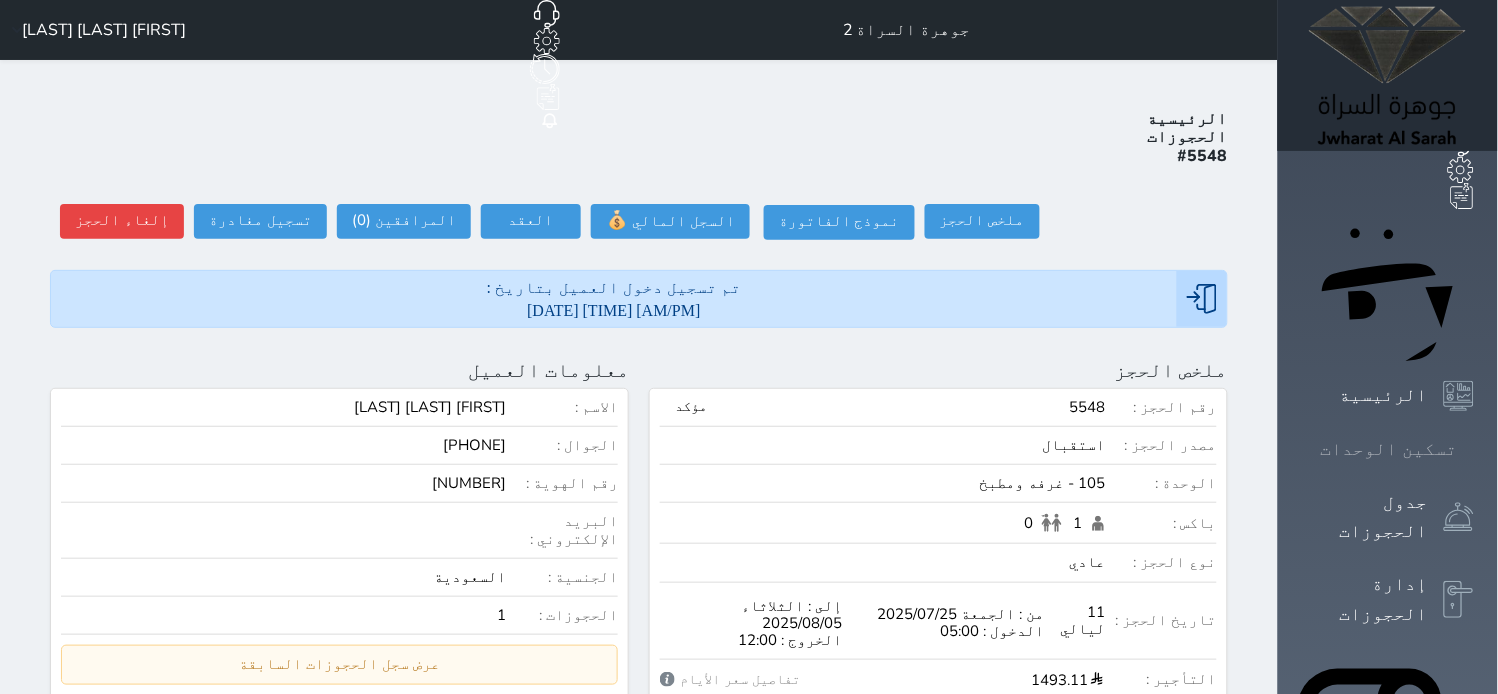 click at bounding box center [1474, 449] 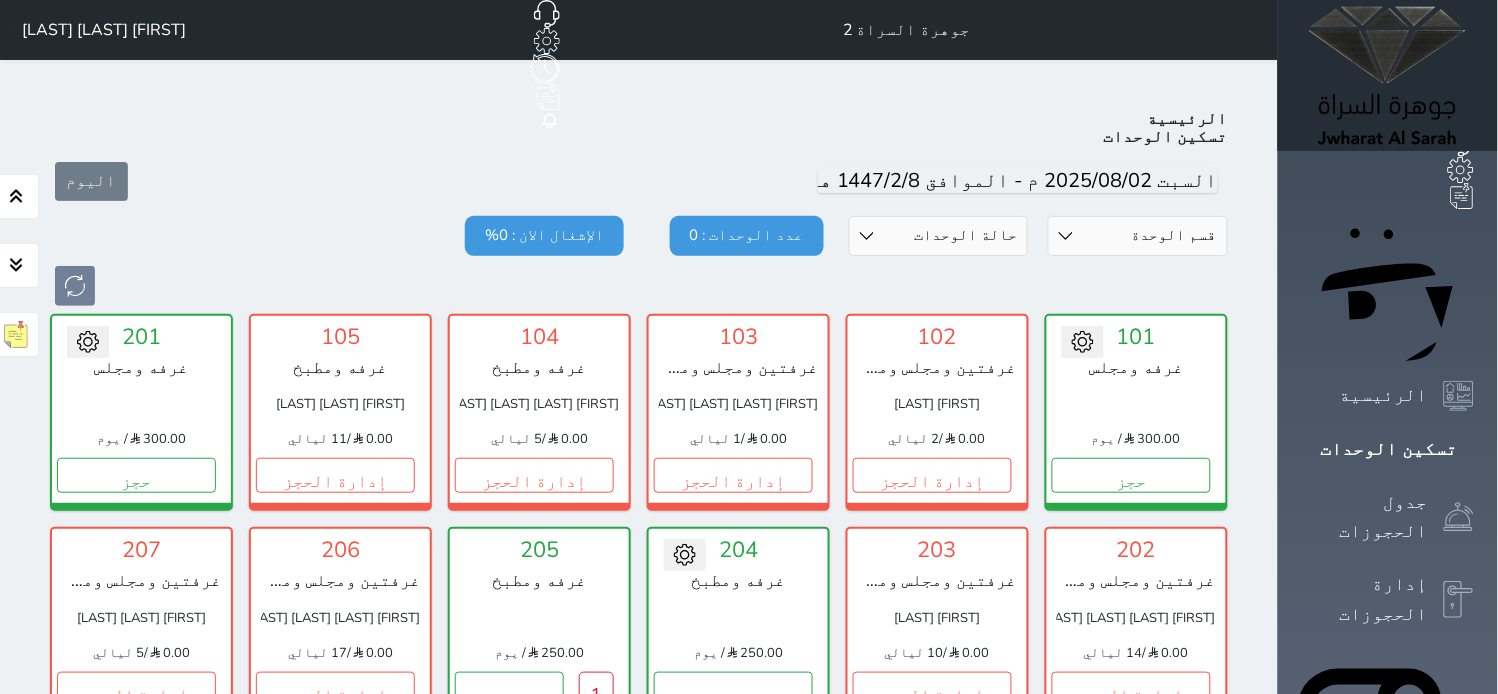 scroll, scrollTop: 77, scrollLeft: 0, axis: vertical 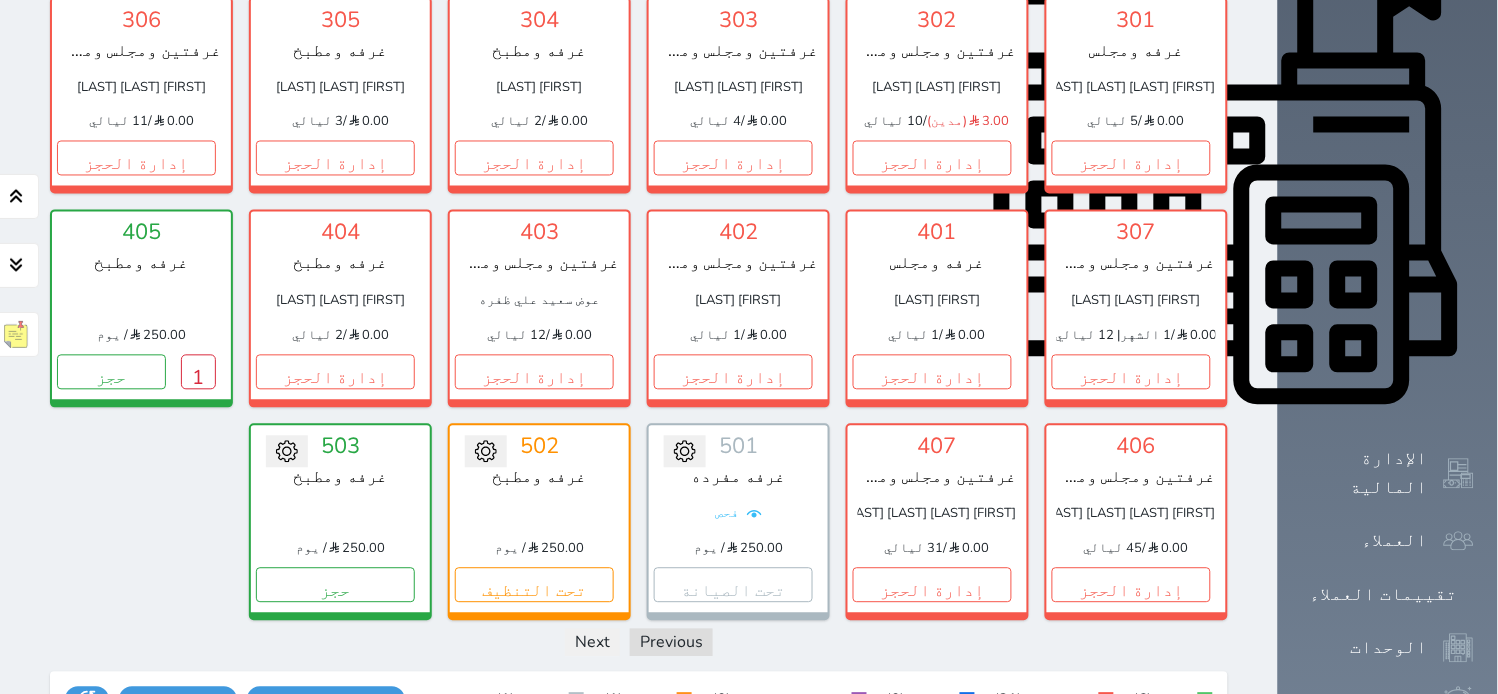 click at bounding box center (486, 452) 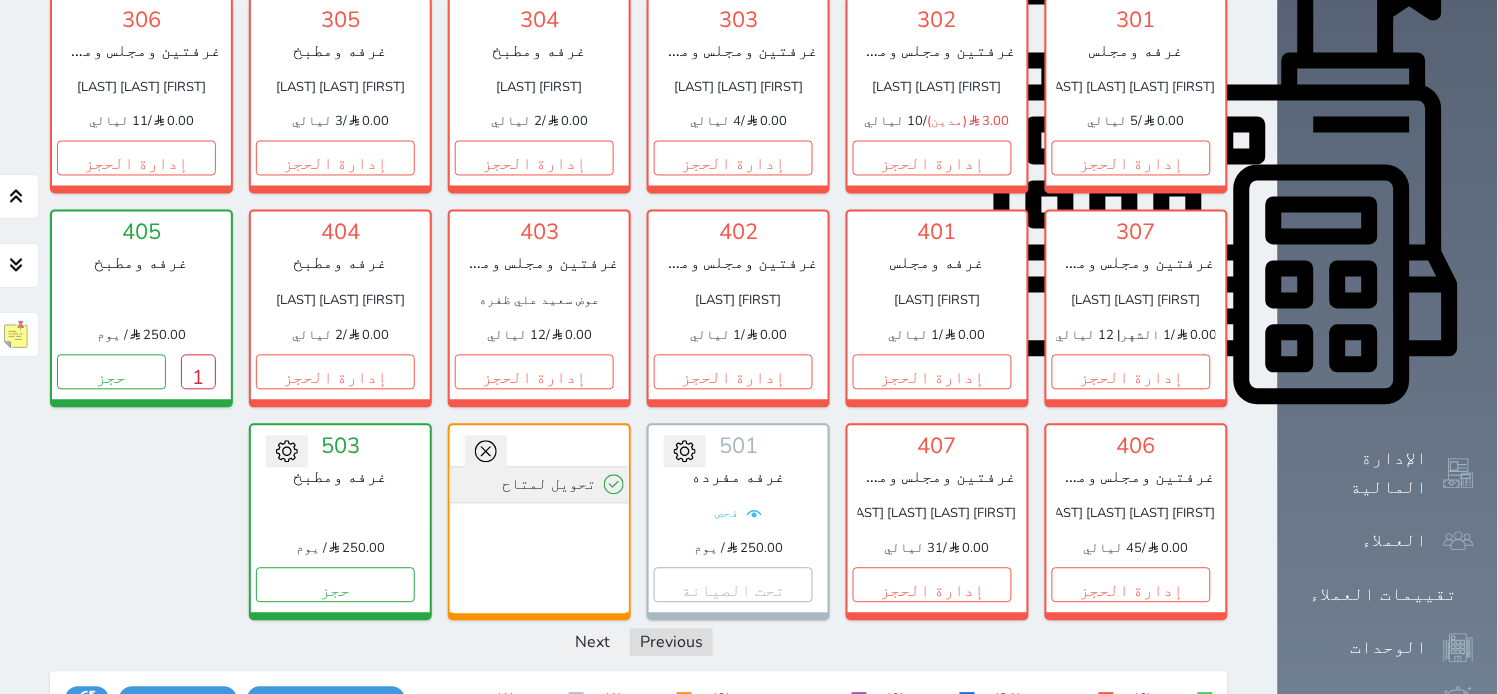 click on "تحويل لمتاح" at bounding box center (539, 485) 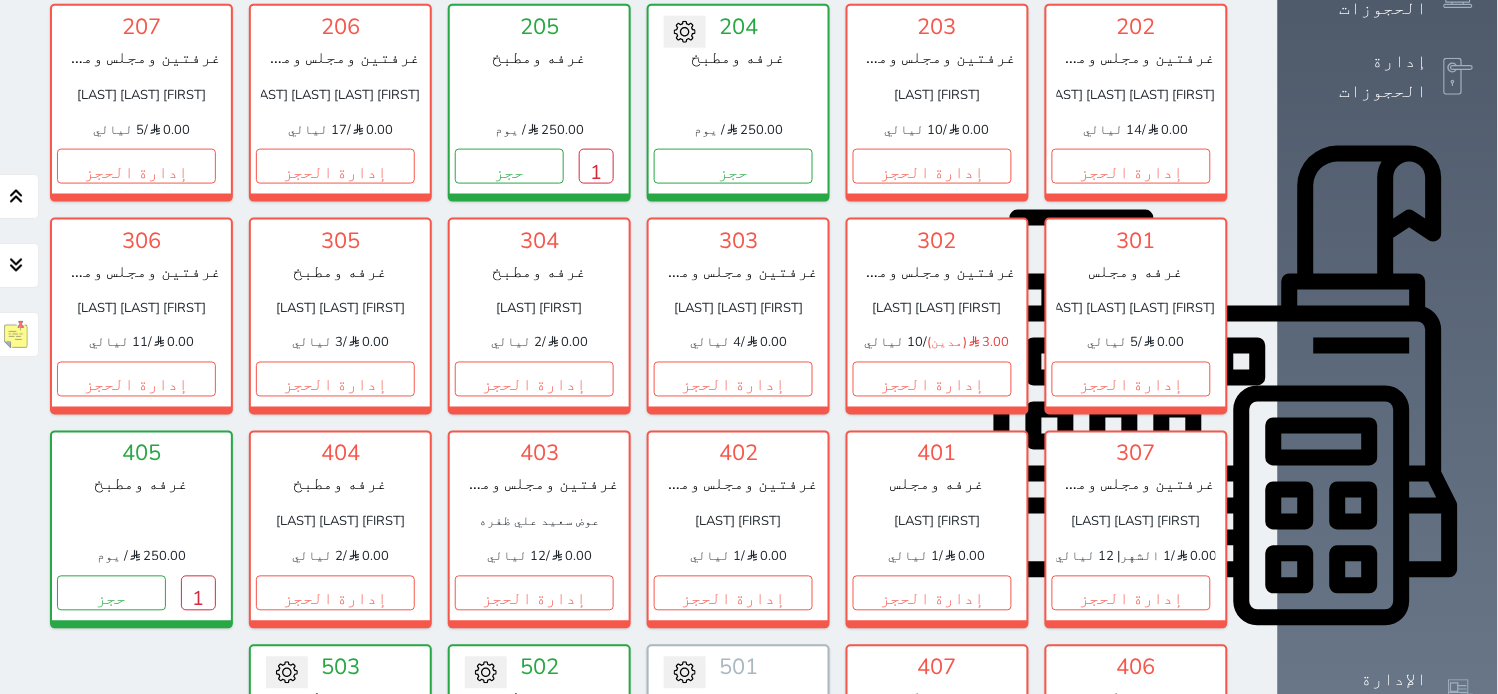 scroll, scrollTop: 522, scrollLeft: 0, axis: vertical 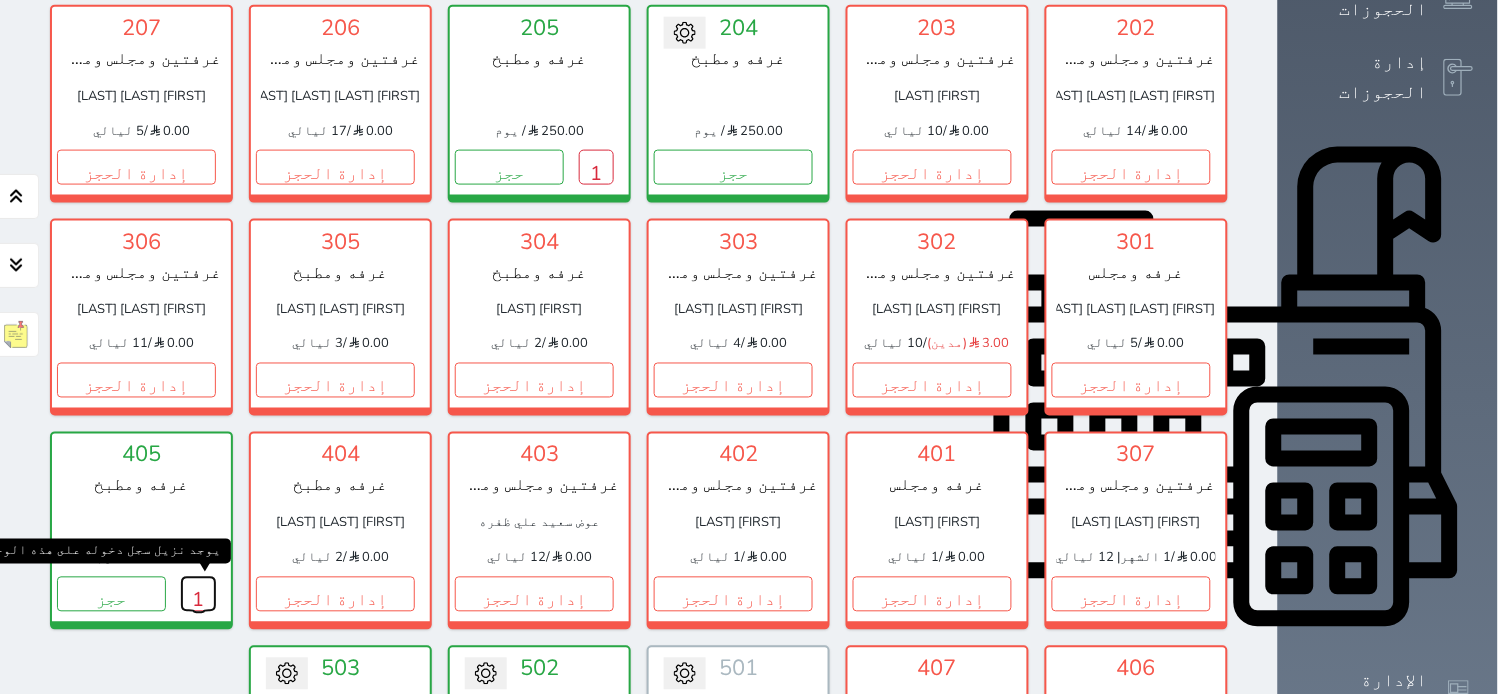 click on "1" at bounding box center (198, 594) 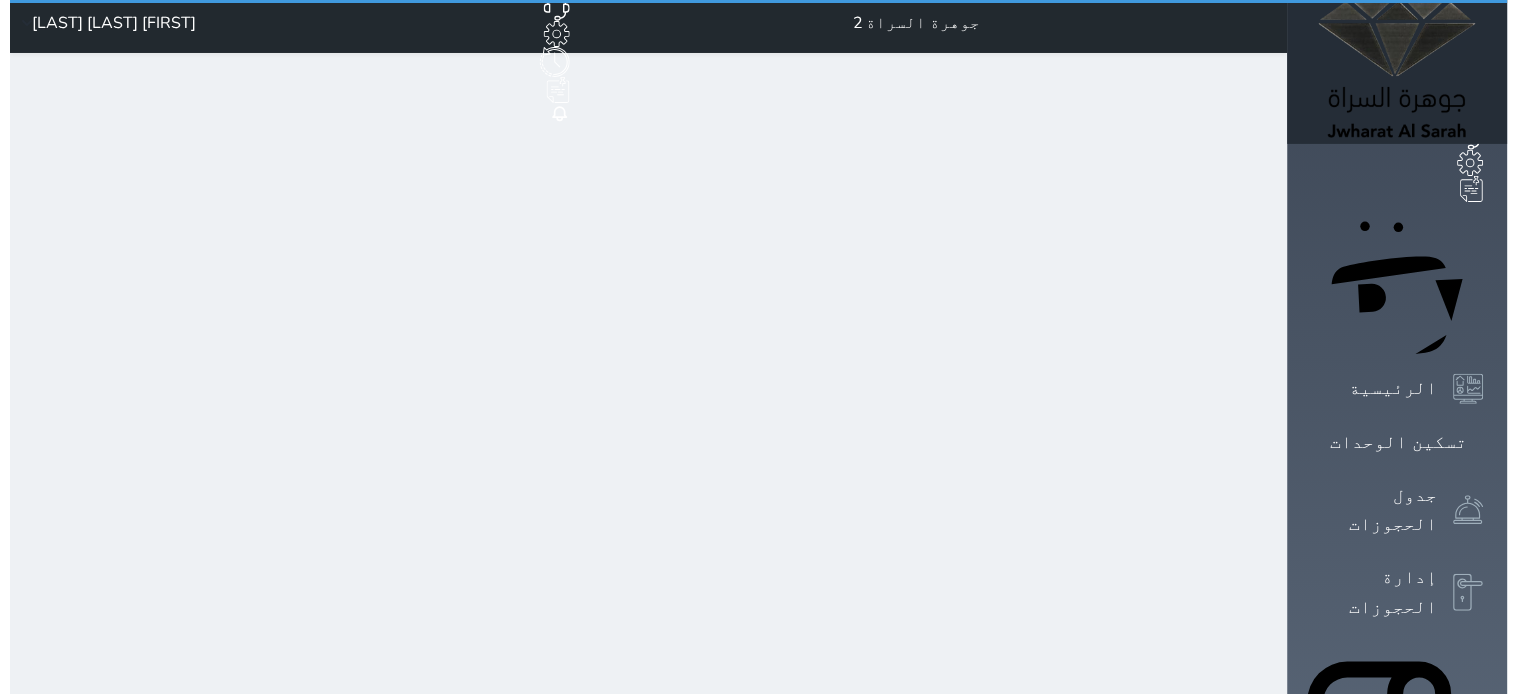 scroll, scrollTop: 0, scrollLeft: 0, axis: both 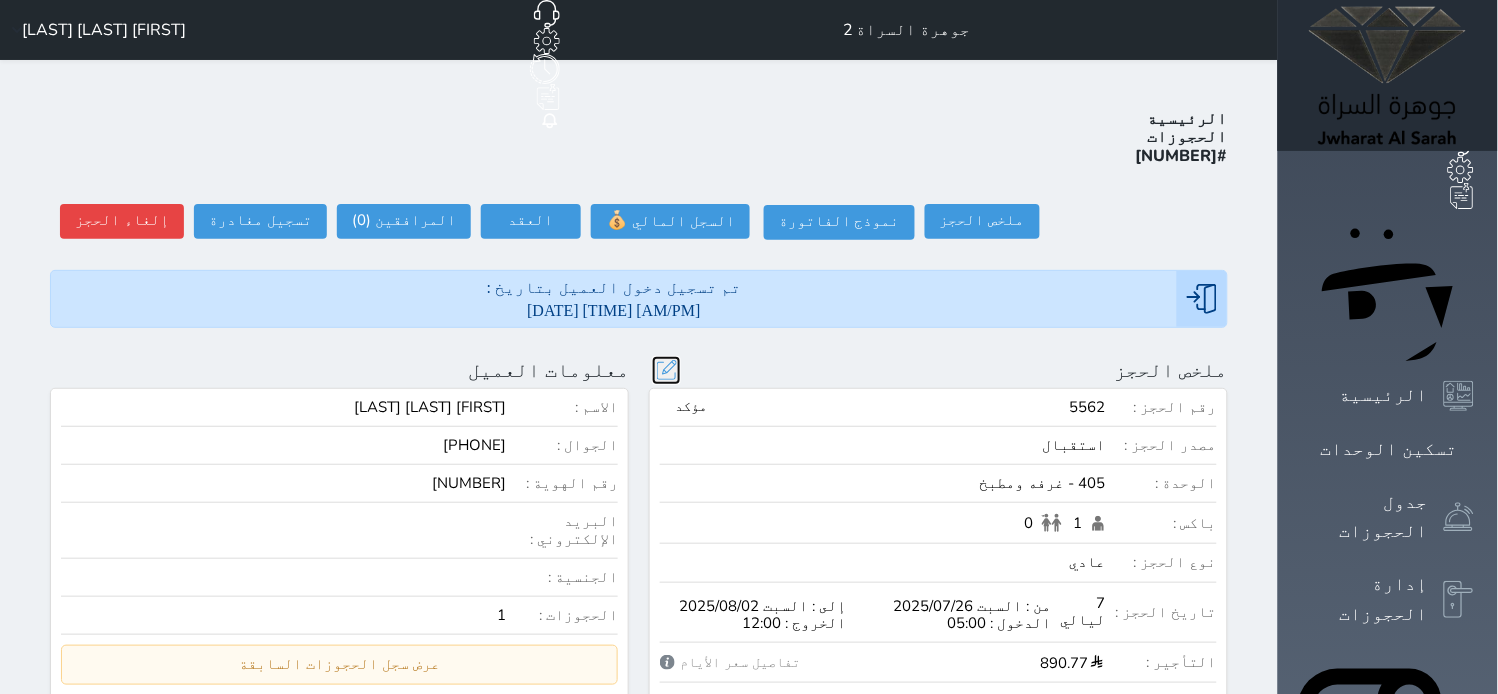 click at bounding box center (666, 370) 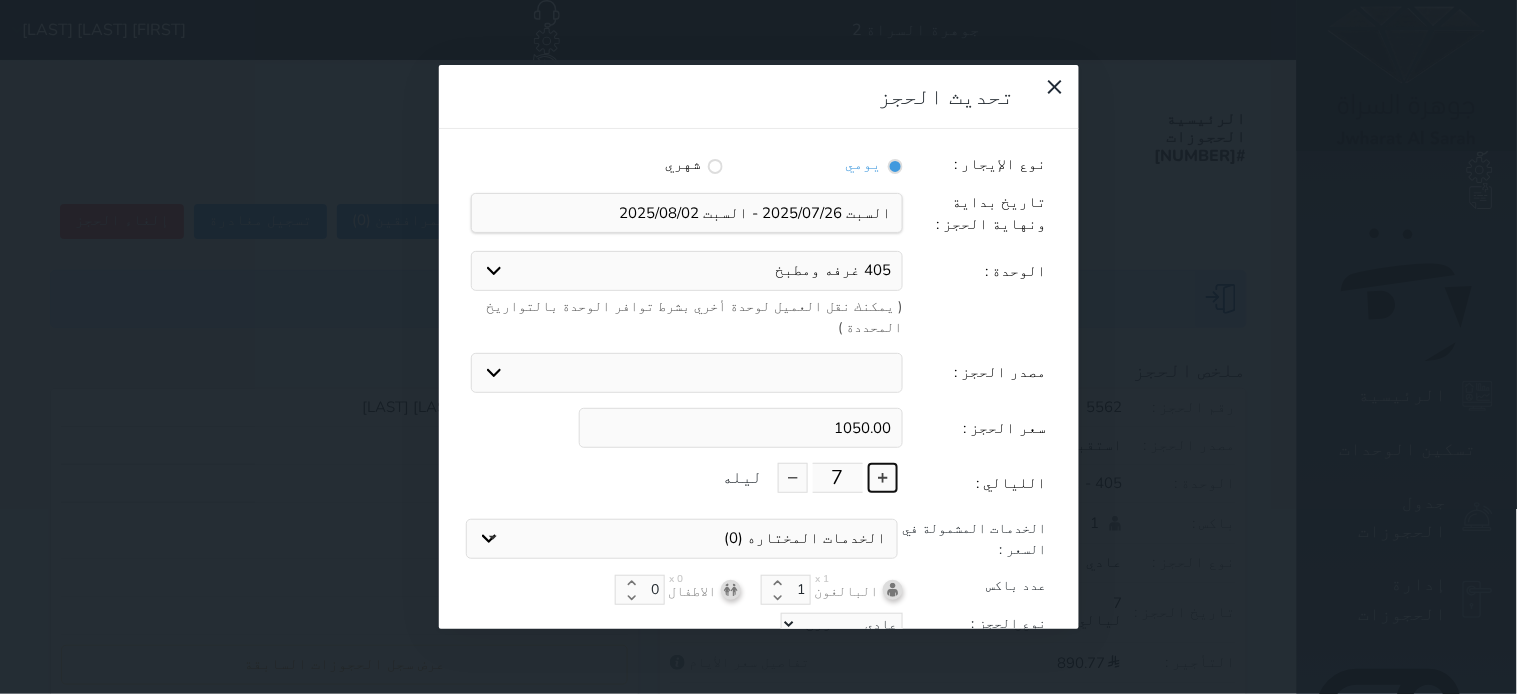 click at bounding box center (883, 478) 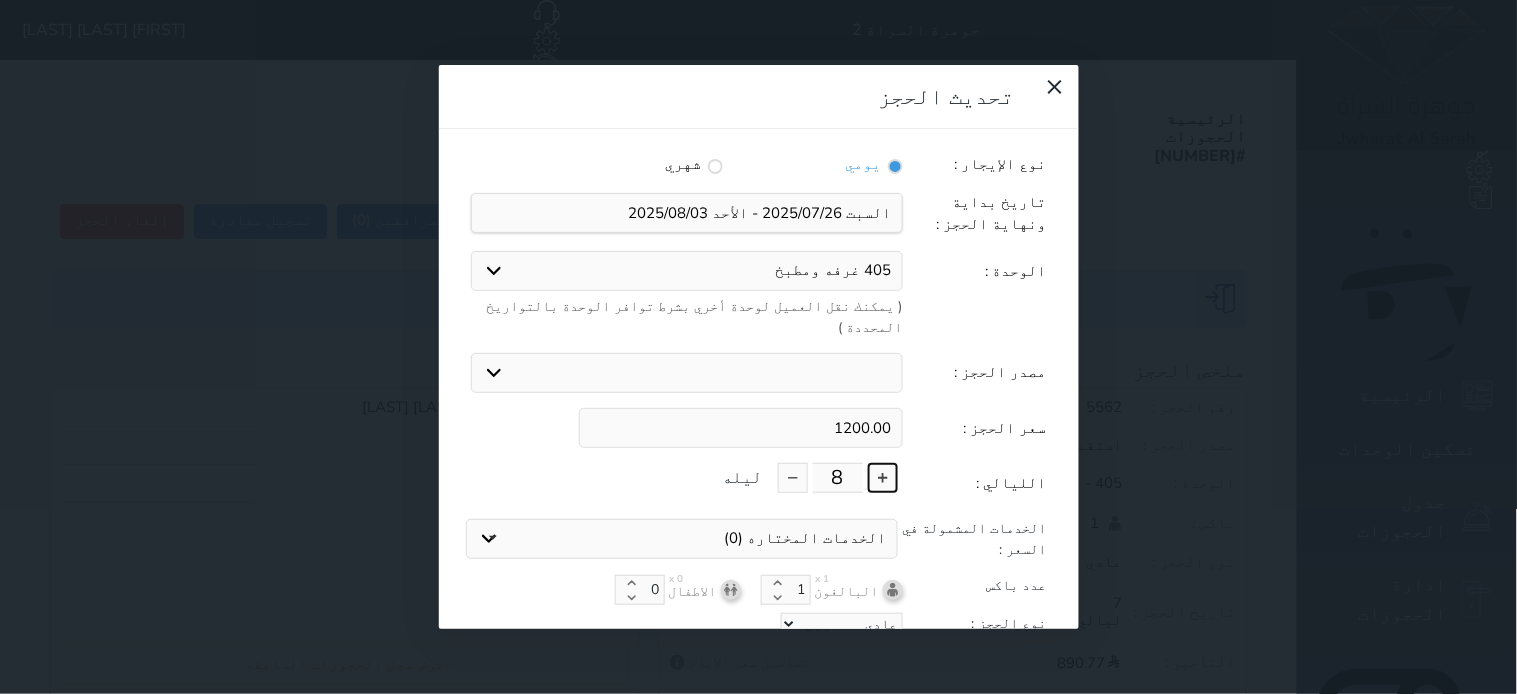 click at bounding box center [883, 478] 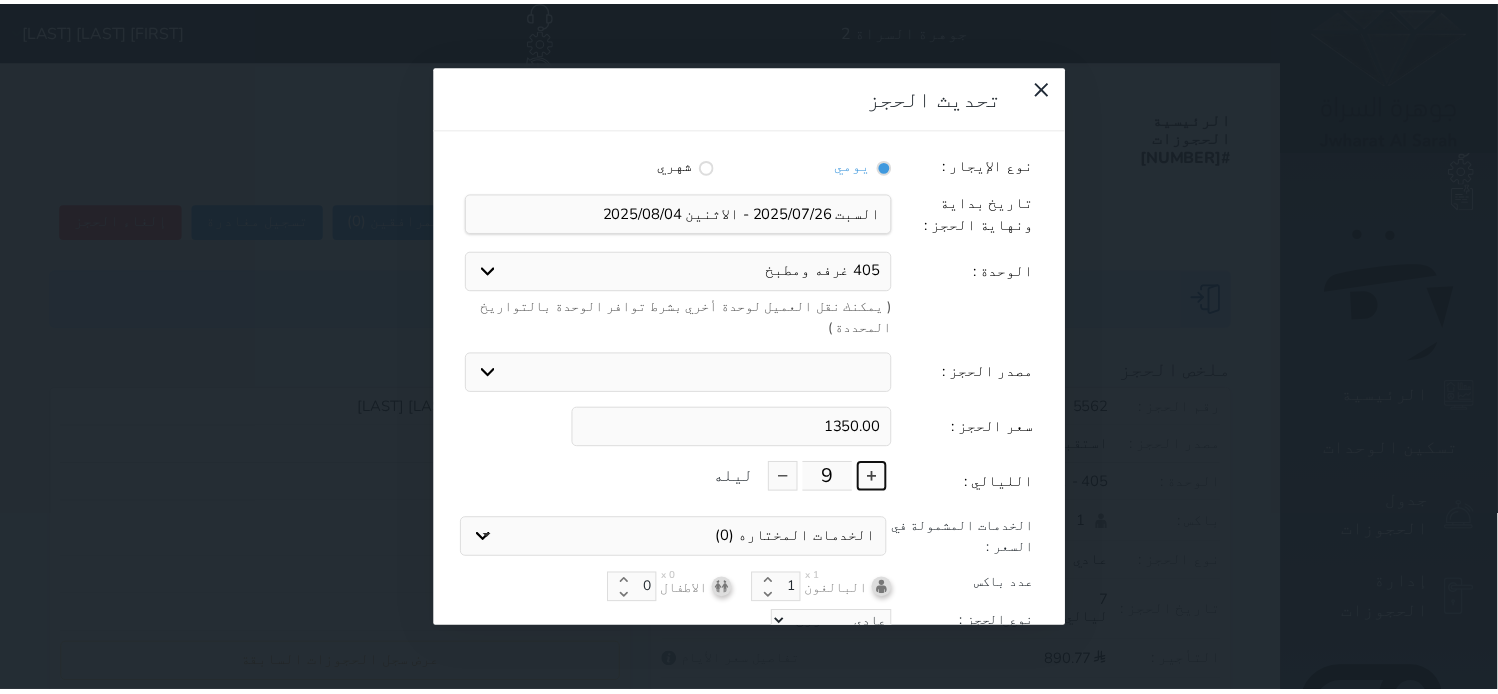 scroll, scrollTop: 44, scrollLeft: 0, axis: vertical 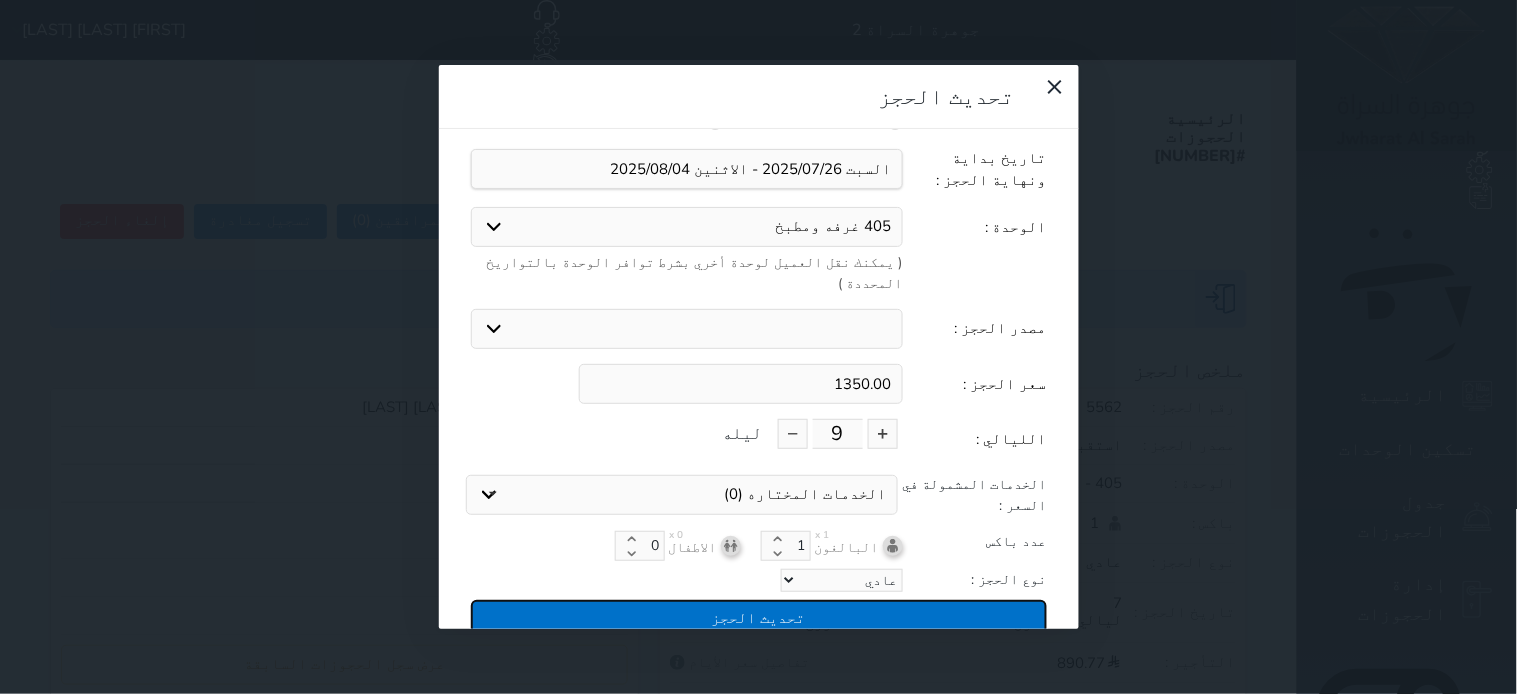 click on "تحديث الحجز" at bounding box center (759, 617) 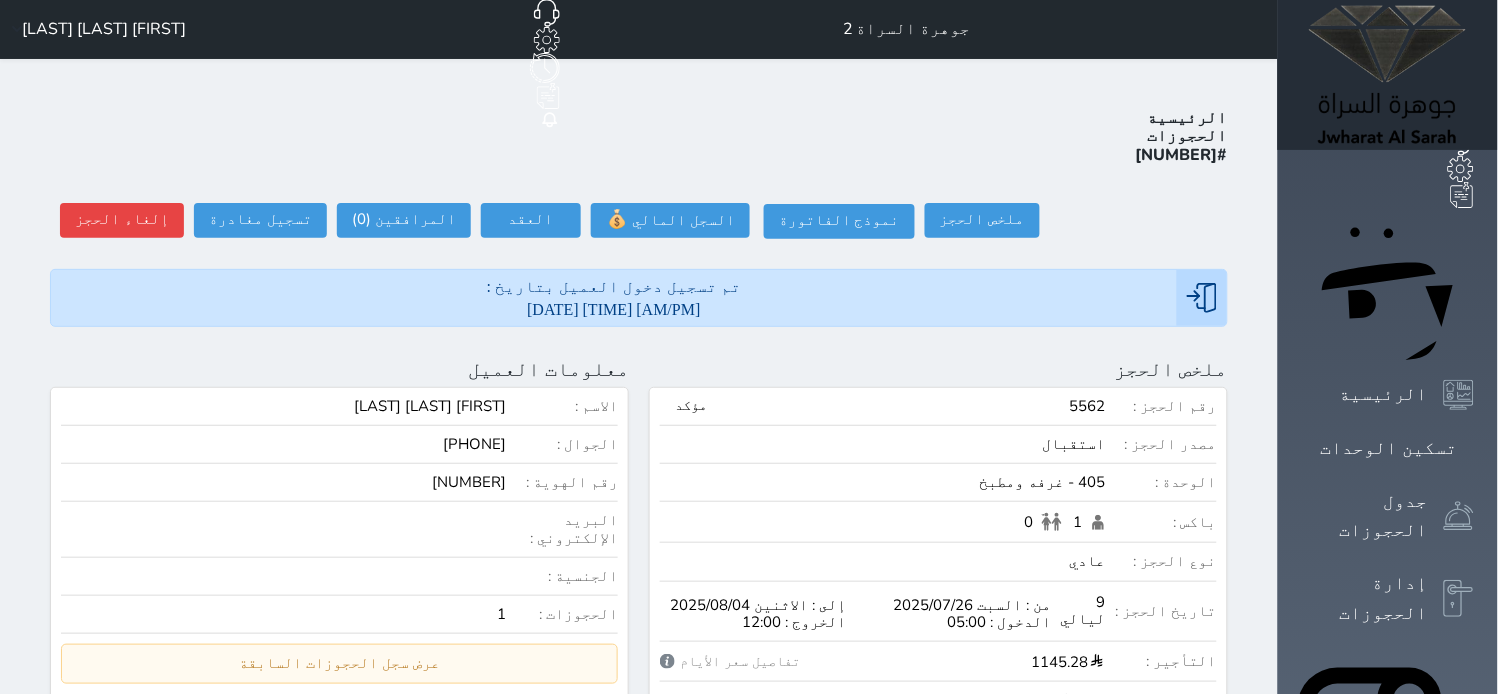 scroll, scrollTop: 0, scrollLeft: 0, axis: both 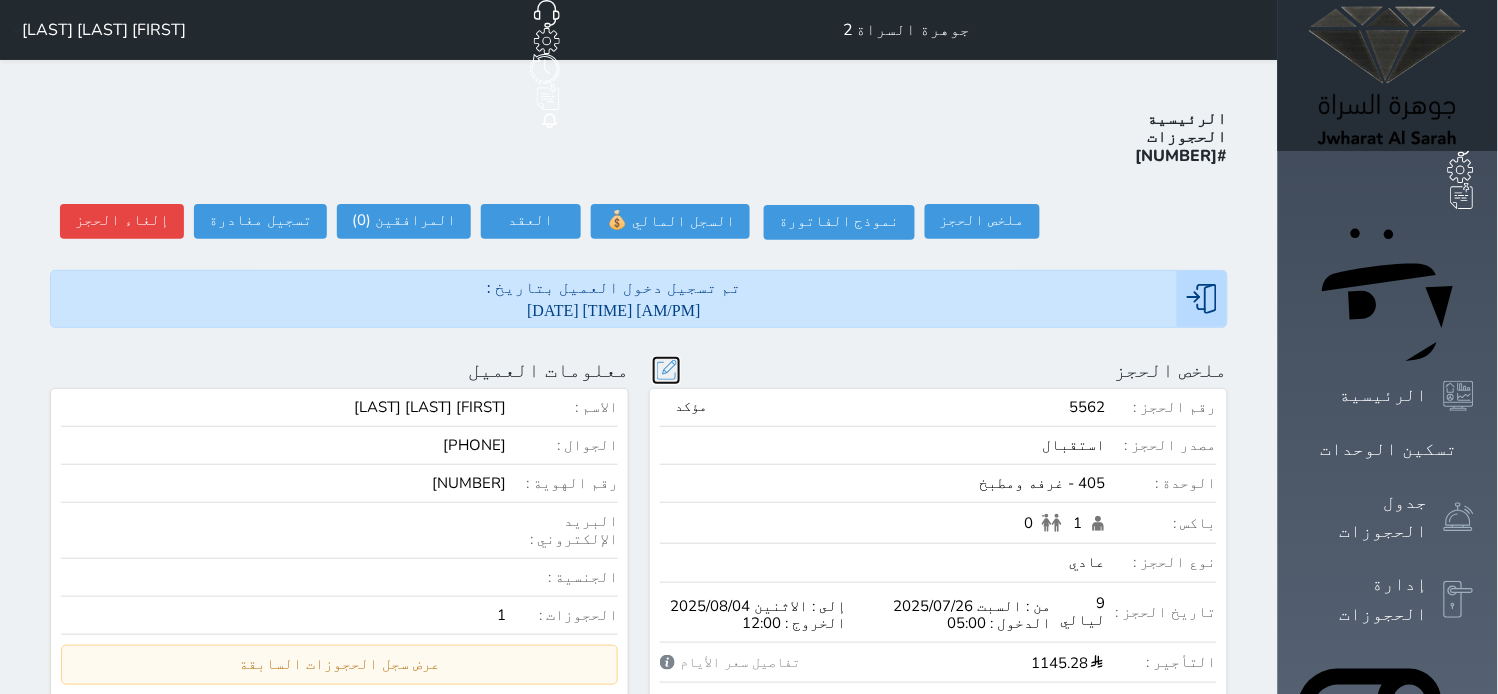 click at bounding box center (666, 370) 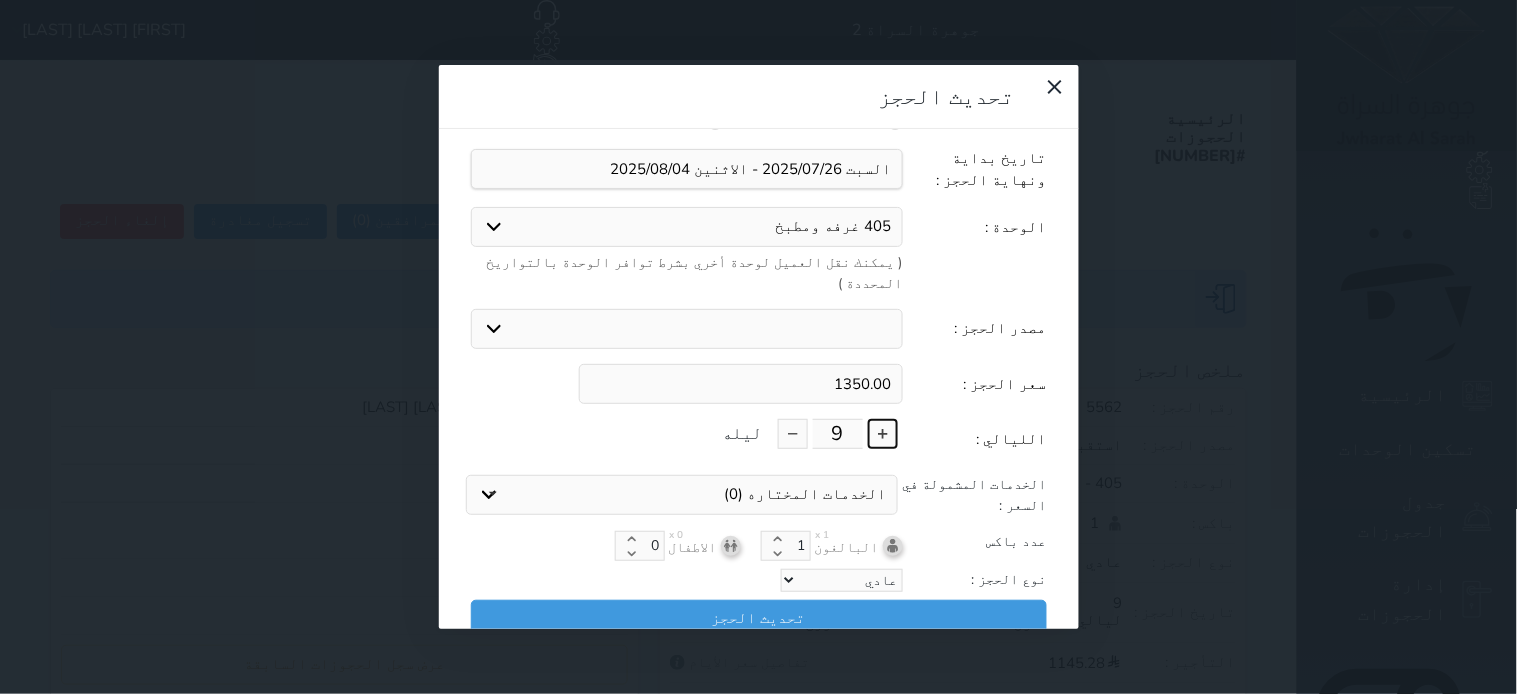 click at bounding box center (883, 434) 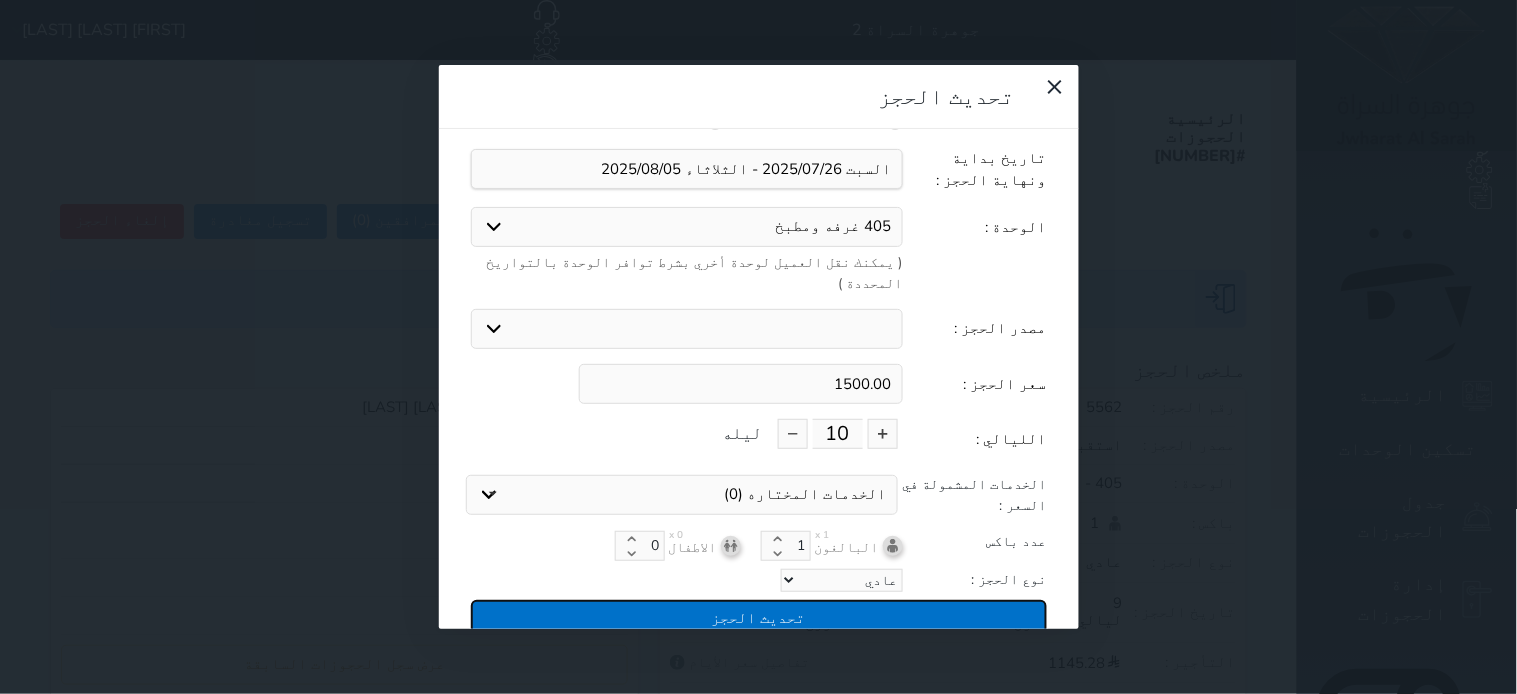 click on "تحديث الحجز" at bounding box center [759, 617] 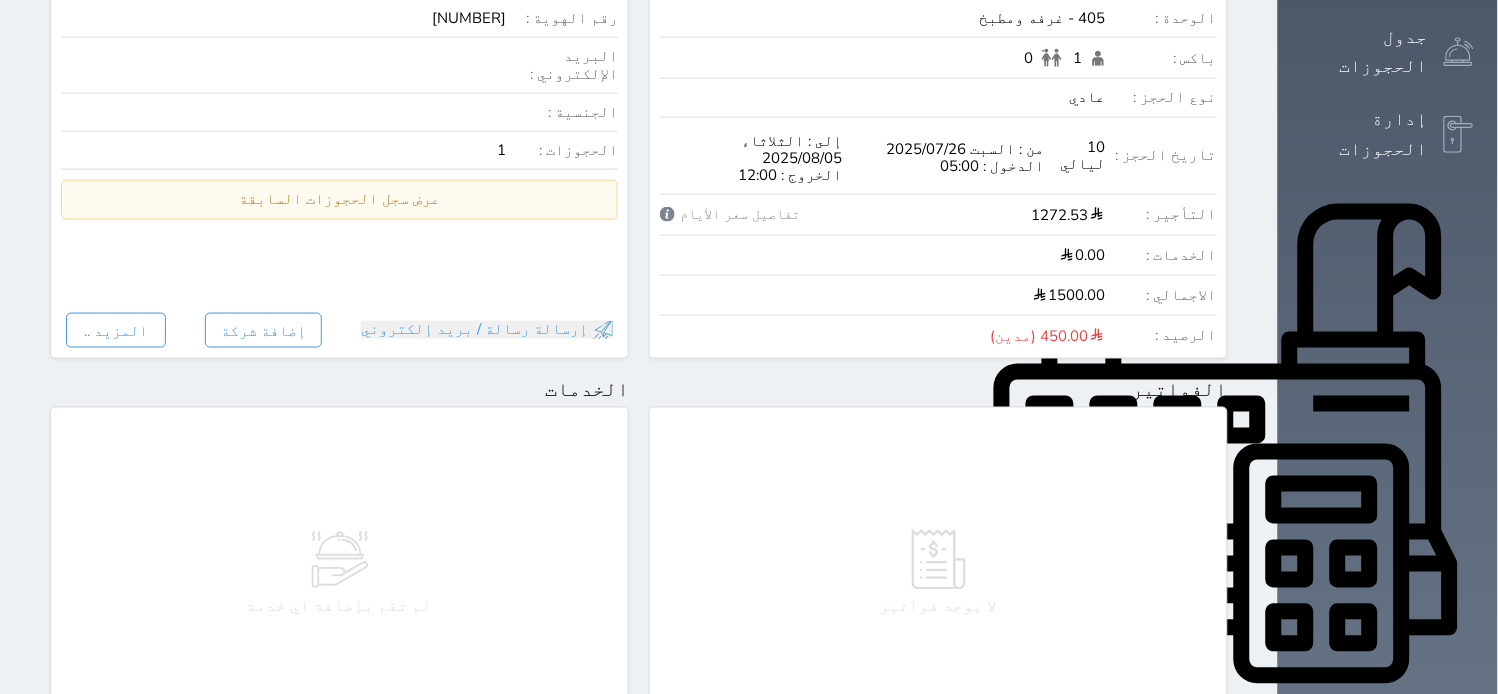 scroll, scrollTop: 1000, scrollLeft: 0, axis: vertical 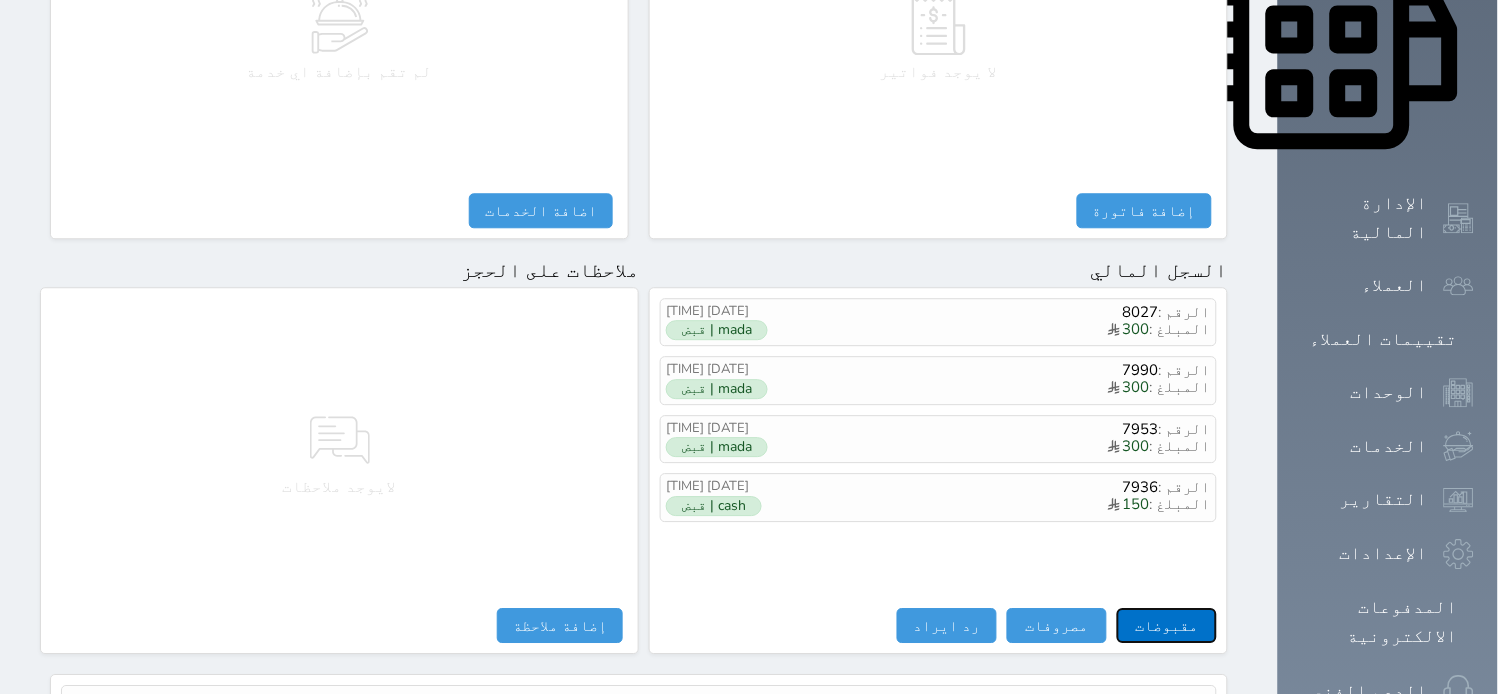 click on "مقبوضات" at bounding box center [1167, 625] 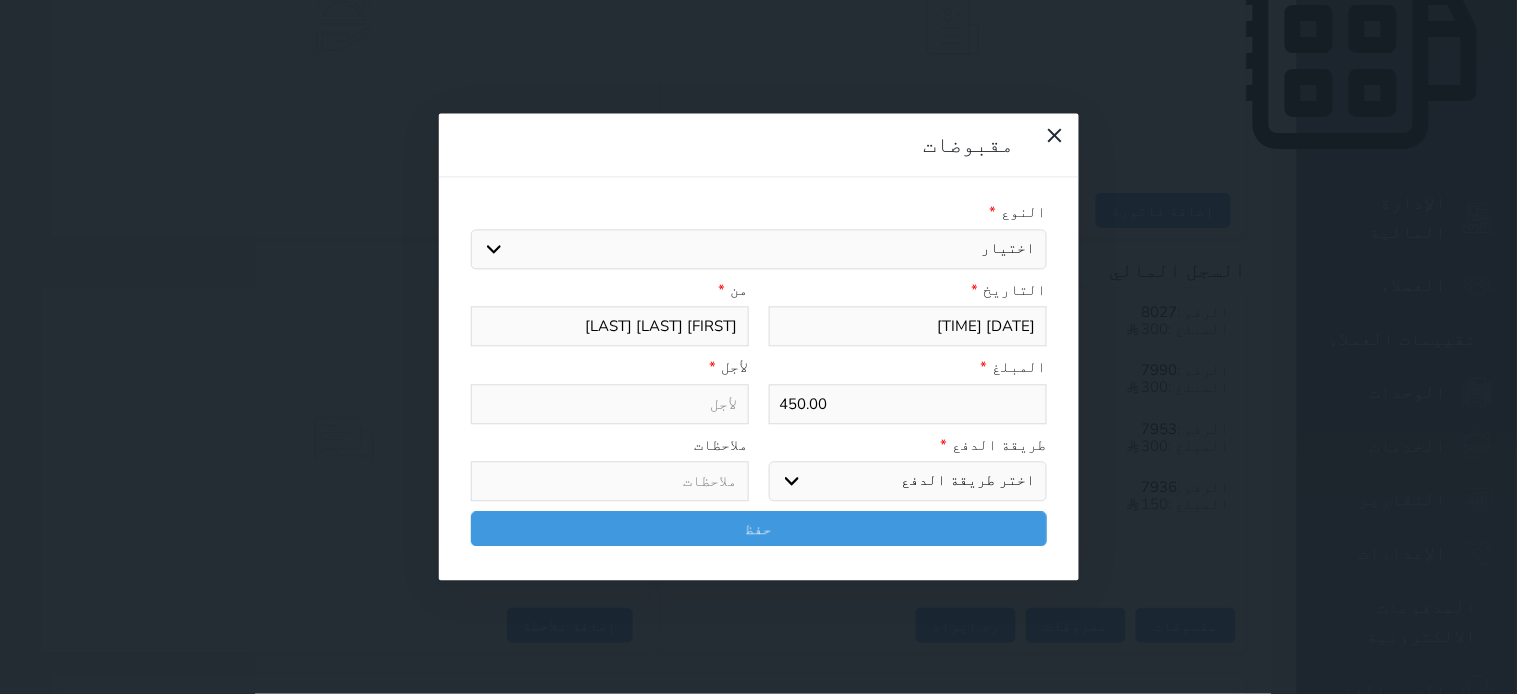 click on "اختيار   مقبوضات عامة قيمة إيجار فواتير تامين عربون لا ينطبق آخر مغسلة واي فاي - الإنترنت مواقف السيارات طعام الأغذية والمشروبات مشروبات المشروبات الباردة المشروبات الساخنة الإفطار غداء عشاء مخبز و كعك حمام سباحة الصالة الرياضية سبا و خدمات الجمال اختيار وإسقاط (خدمات النقل) ميني بار كابل - تلفزيون سرير إضافي تصفيف الشعر التسوق خدمات الجولات السياحية المنظمة خدمات الدليل السياحي" at bounding box center (759, 249) 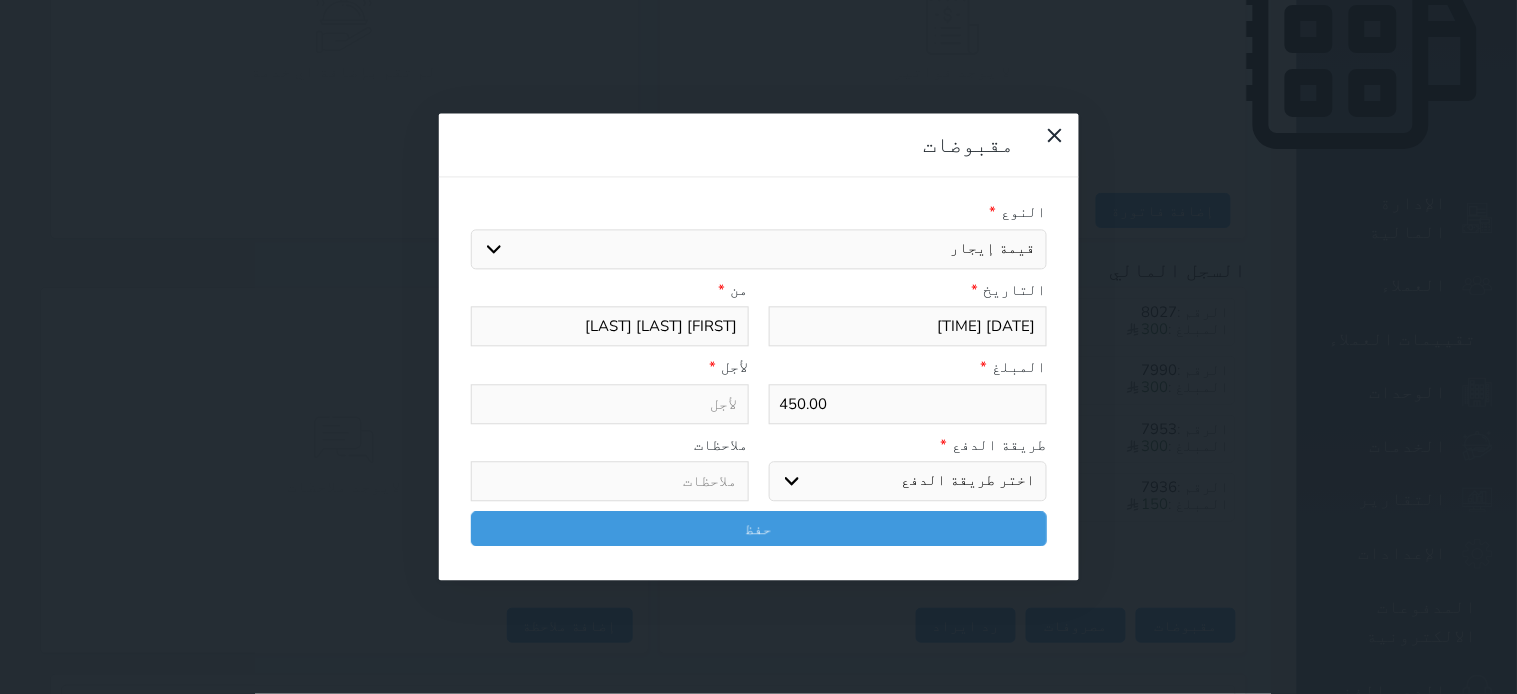 click on "اختيار   مقبوضات عامة قيمة إيجار فواتير تامين عربون لا ينطبق آخر مغسلة واي فاي - الإنترنت مواقف السيارات طعام الأغذية والمشروبات مشروبات المشروبات الباردة المشروبات الساخنة الإفطار غداء عشاء مخبز و كعك حمام سباحة الصالة الرياضية سبا و خدمات الجمال اختيار وإسقاط (خدمات النقل) ميني بار كابل - تلفزيون سرير إضافي تصفيف الشعر التسوق خدمات الجولات السياحية المنظمة خدمات الدليل السياحي" at bounding box center [759, 249] 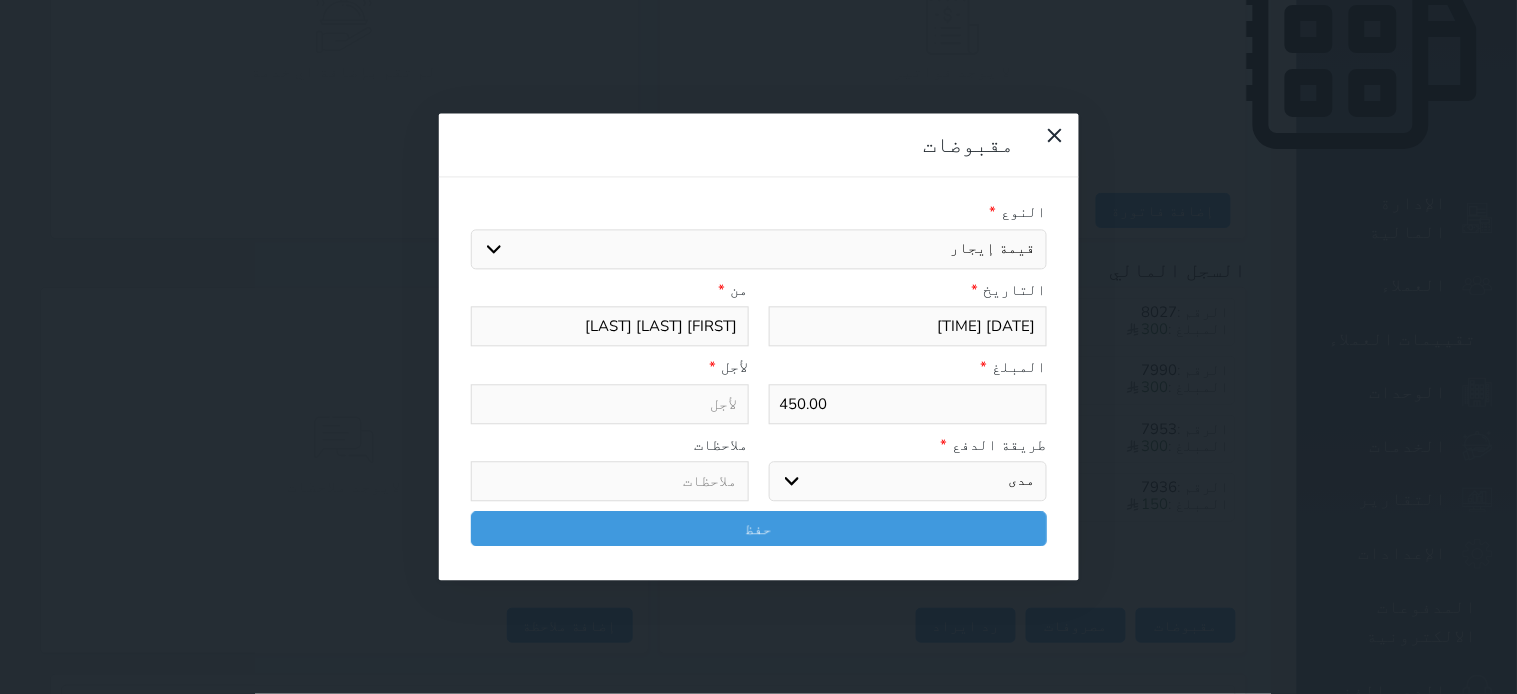 click on "اختر طريقة الدفع   دفع نقدى   تحويل بنكى   مدى   بطاقة ائتمان   آجل" at bounding box center (908, 482) 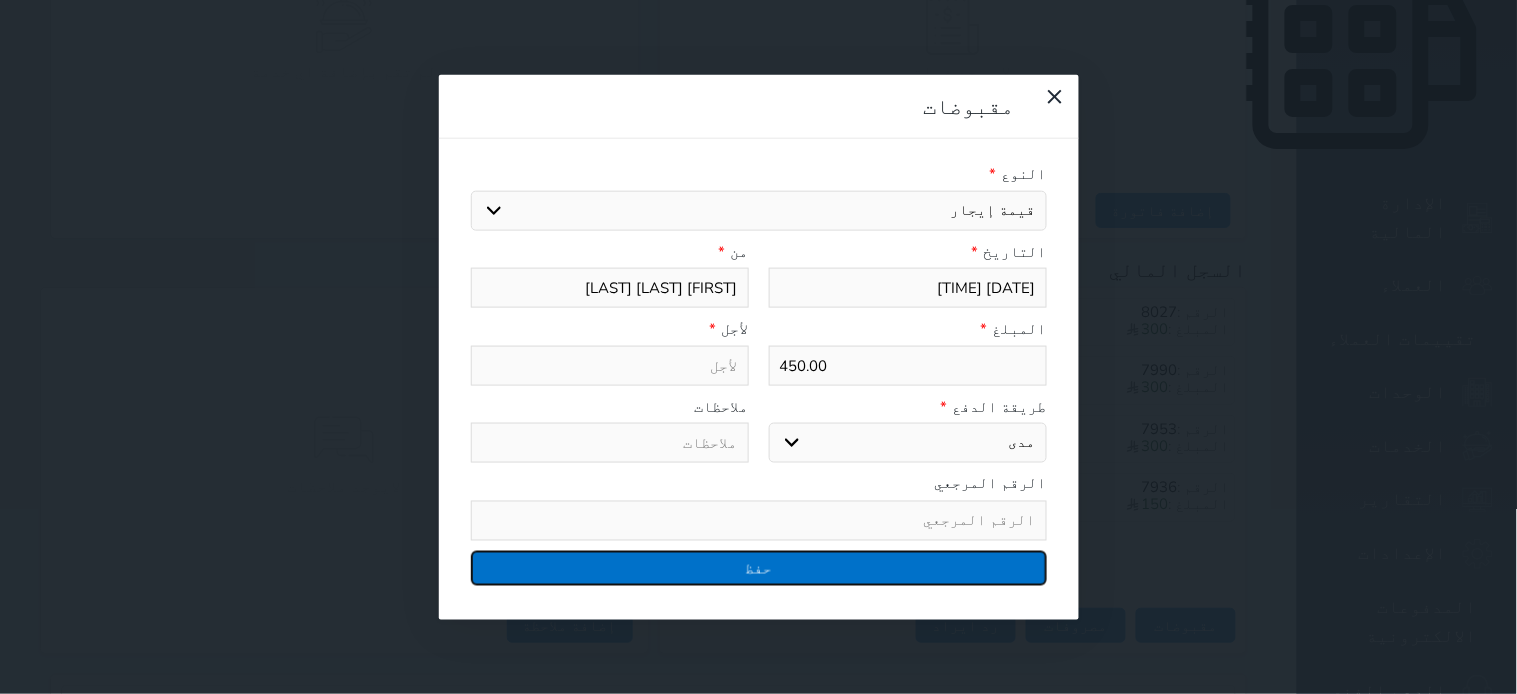 click on "حفظ" at bounding box center [759, 567] 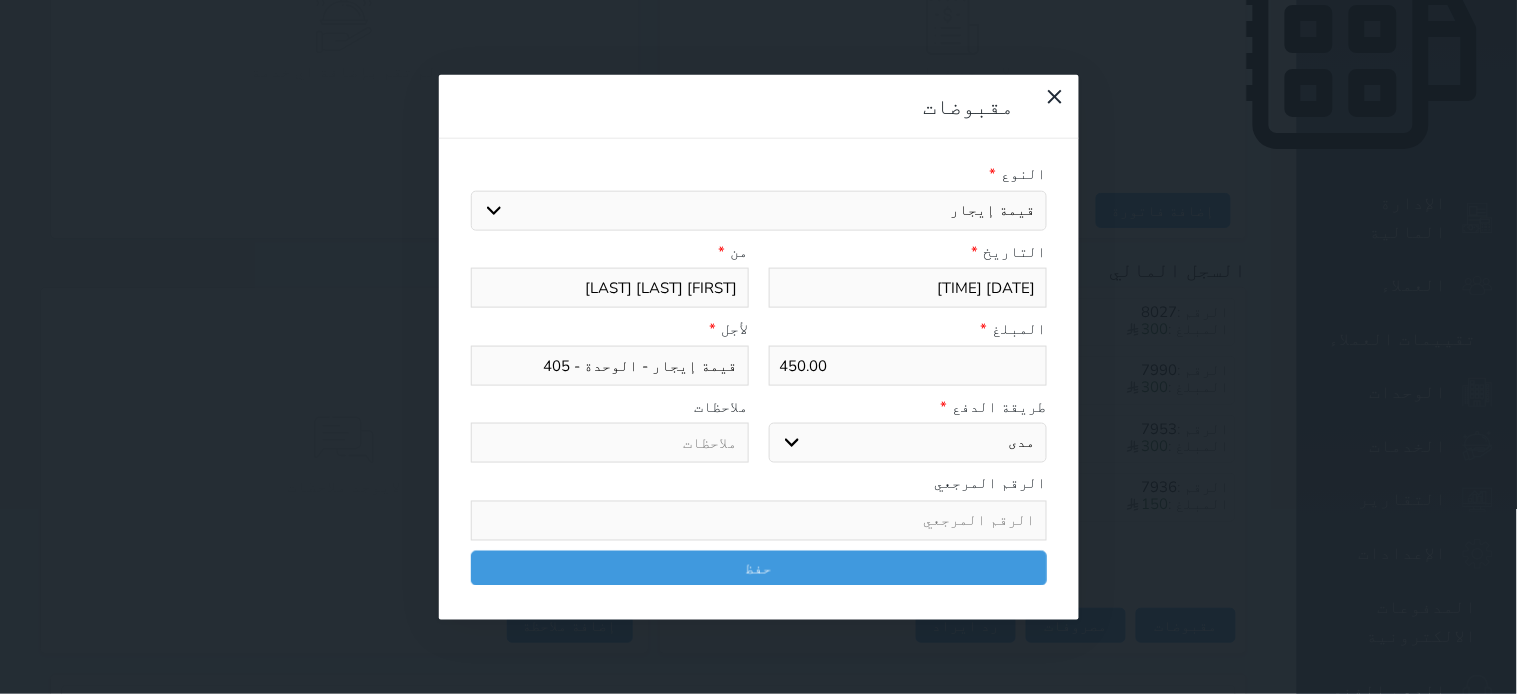 click on "اختر طريقة الدفع   دفع نقدى   تحويل بنكى   مدى   بطاقة ائتمان   آجل" at bounding box center (908, 443) 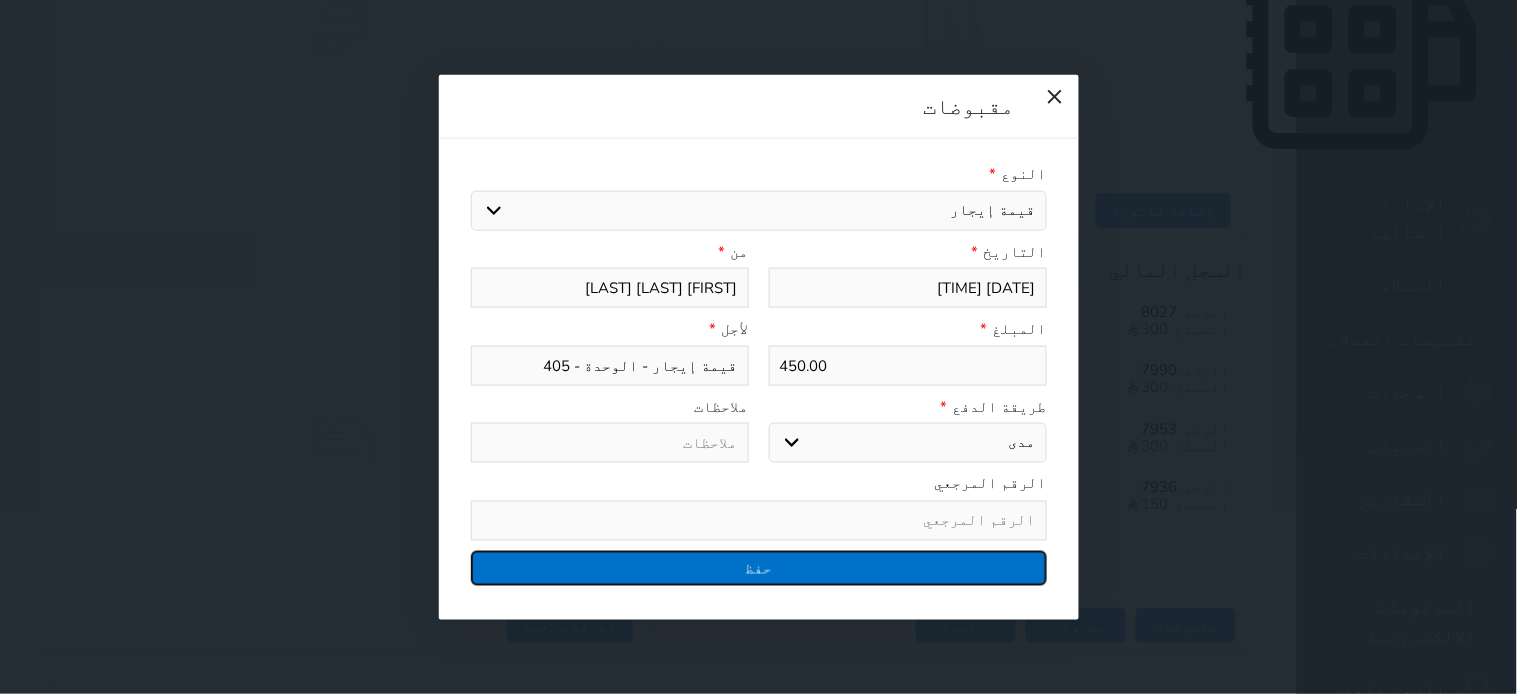 click on "حفظ" at bounding box center [759, 567] 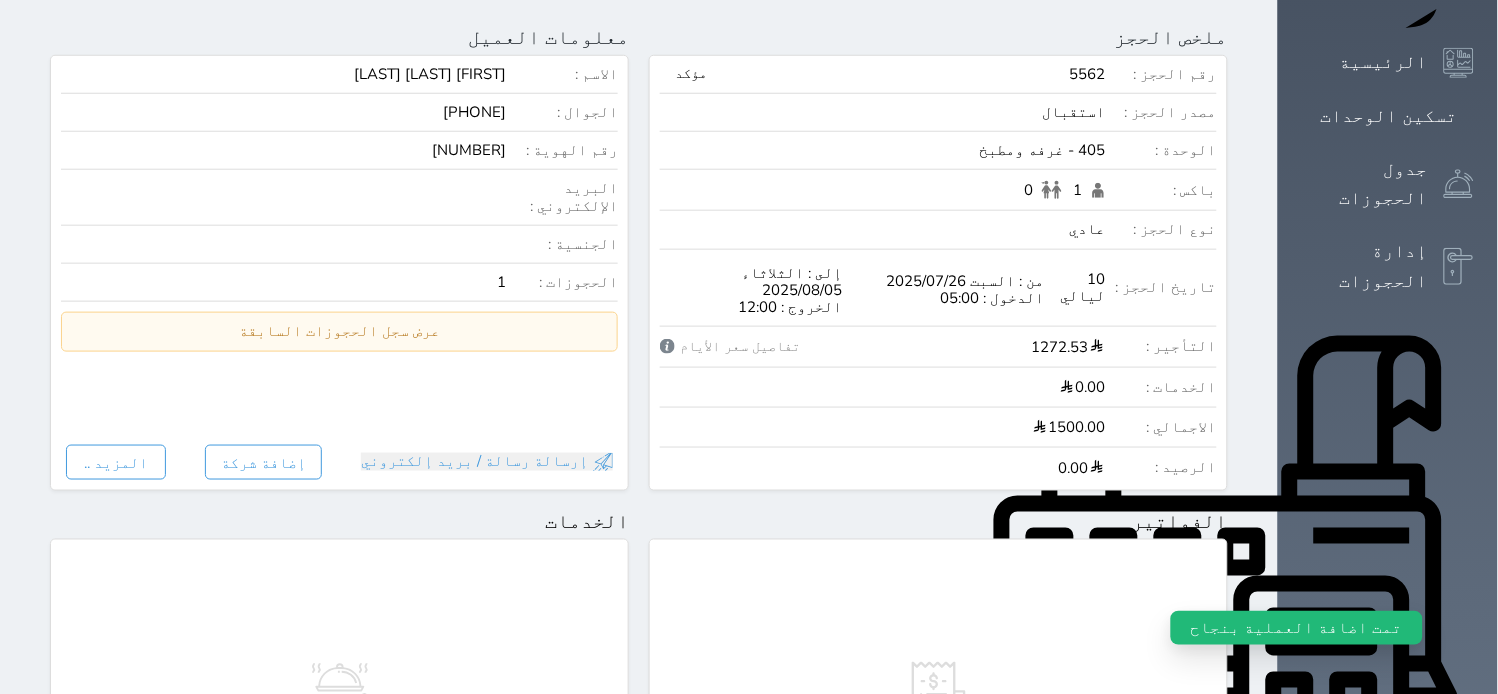 scroll, scrollTop: 0, scrollLeft: 0, axis: both 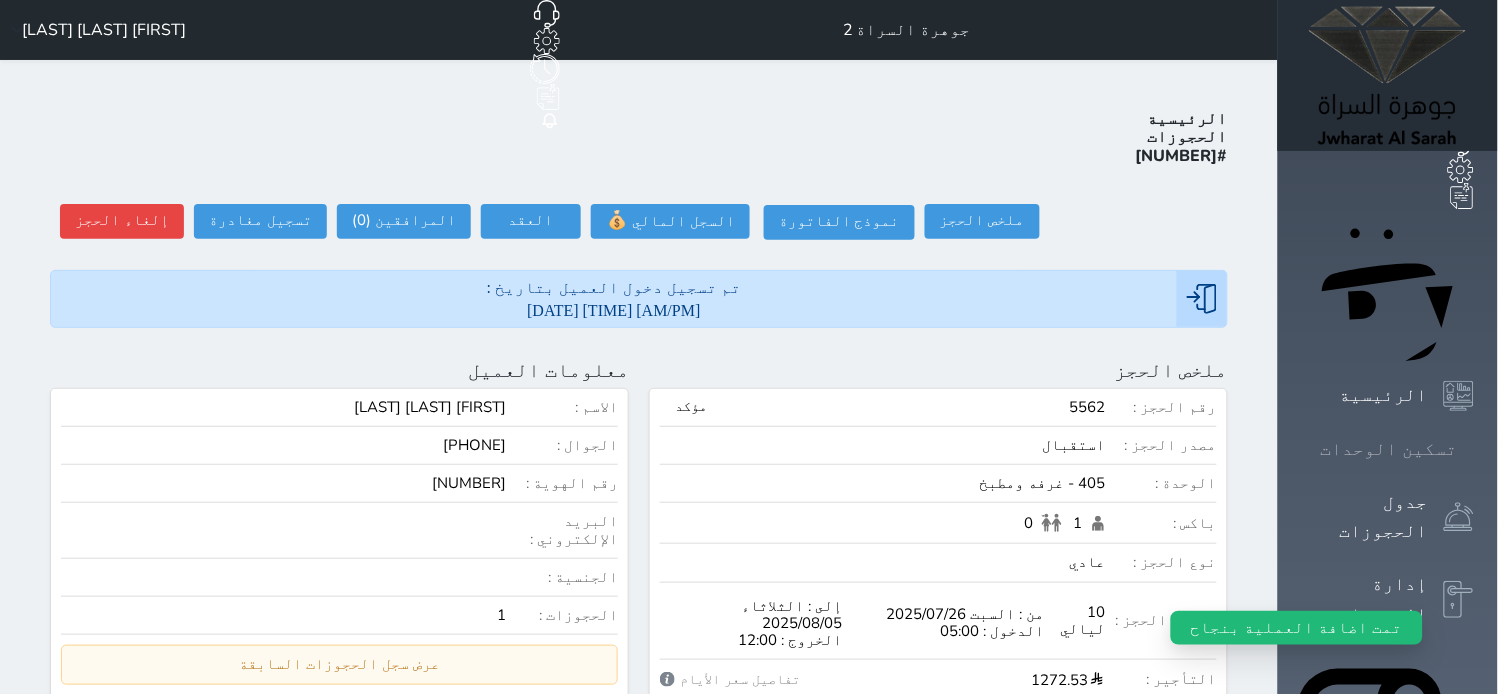 click on "تسكين الوحدات" at bounding box center [1389, 449] 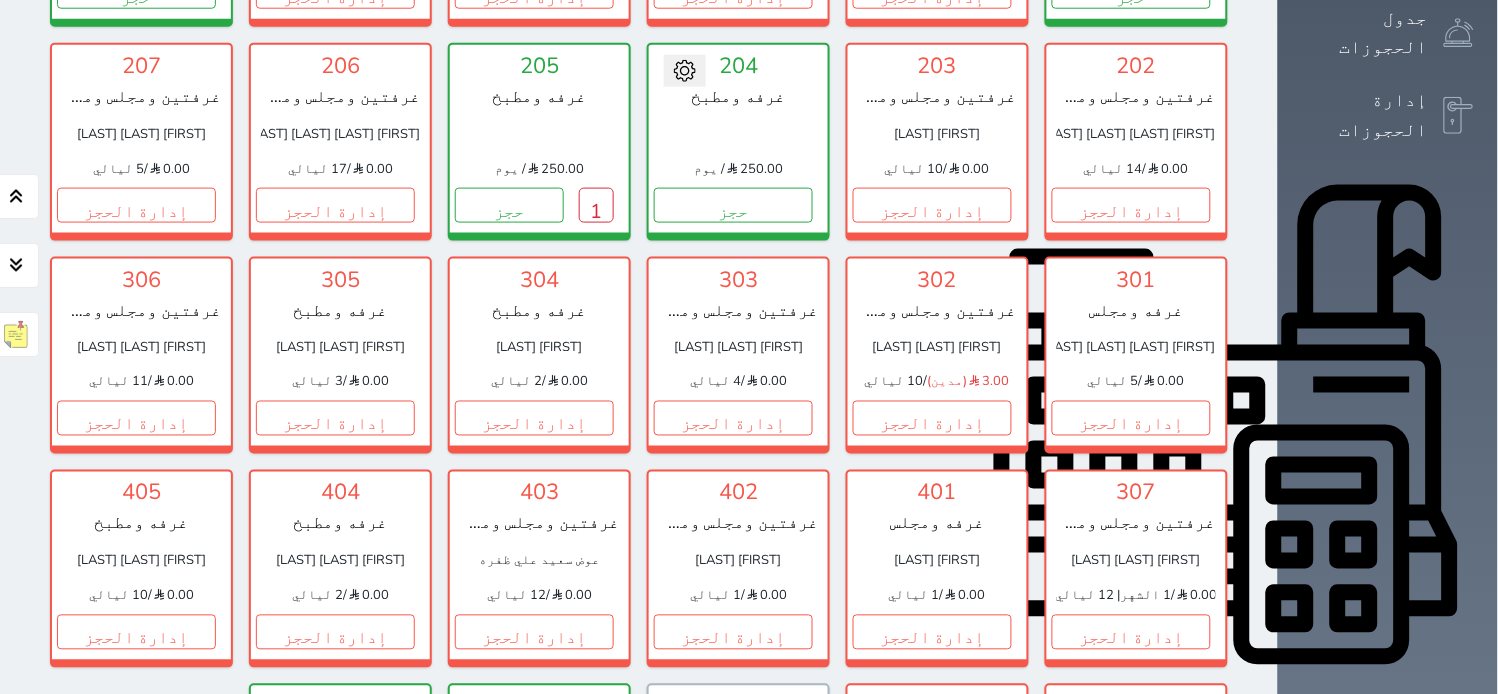 scroll, scrollTop: 522, scrollLeft: 0, axis: vertical 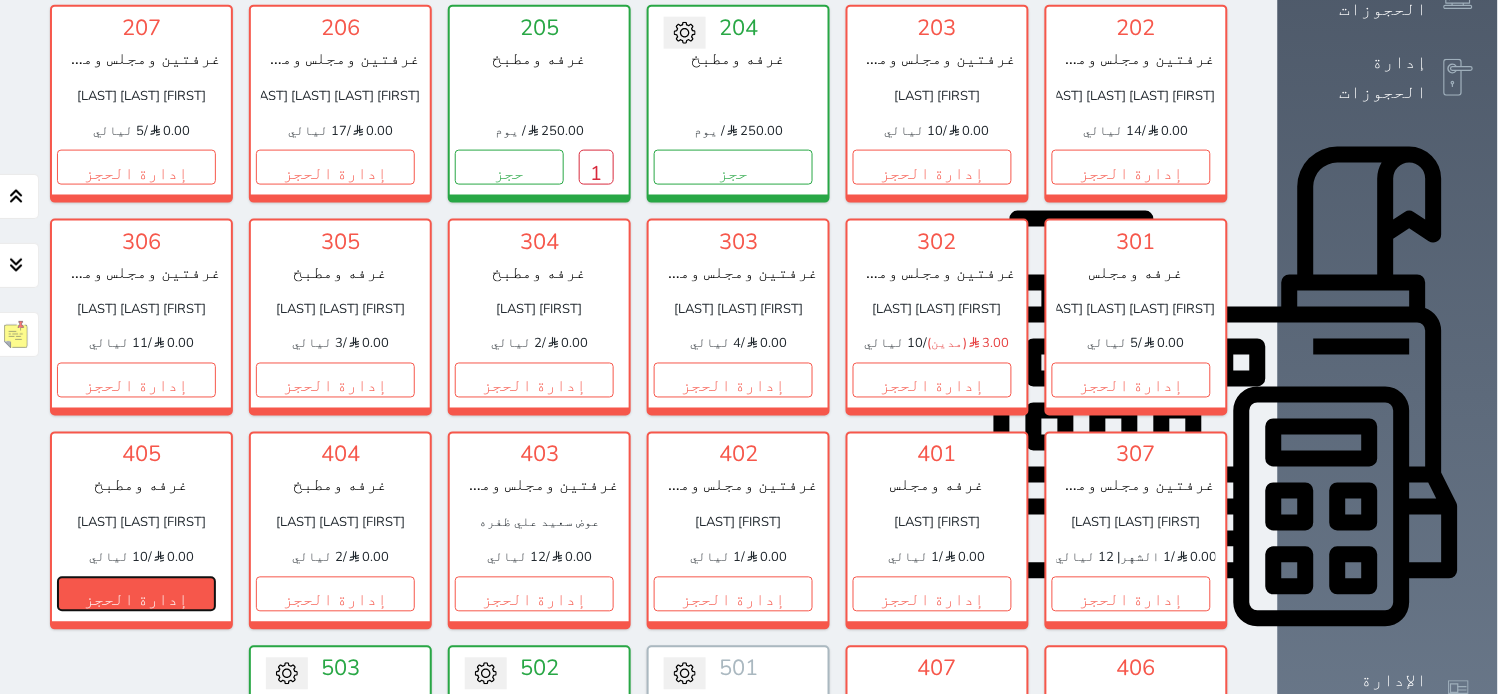 click on "إدارة الحجز" at bounding box center (136, 594) 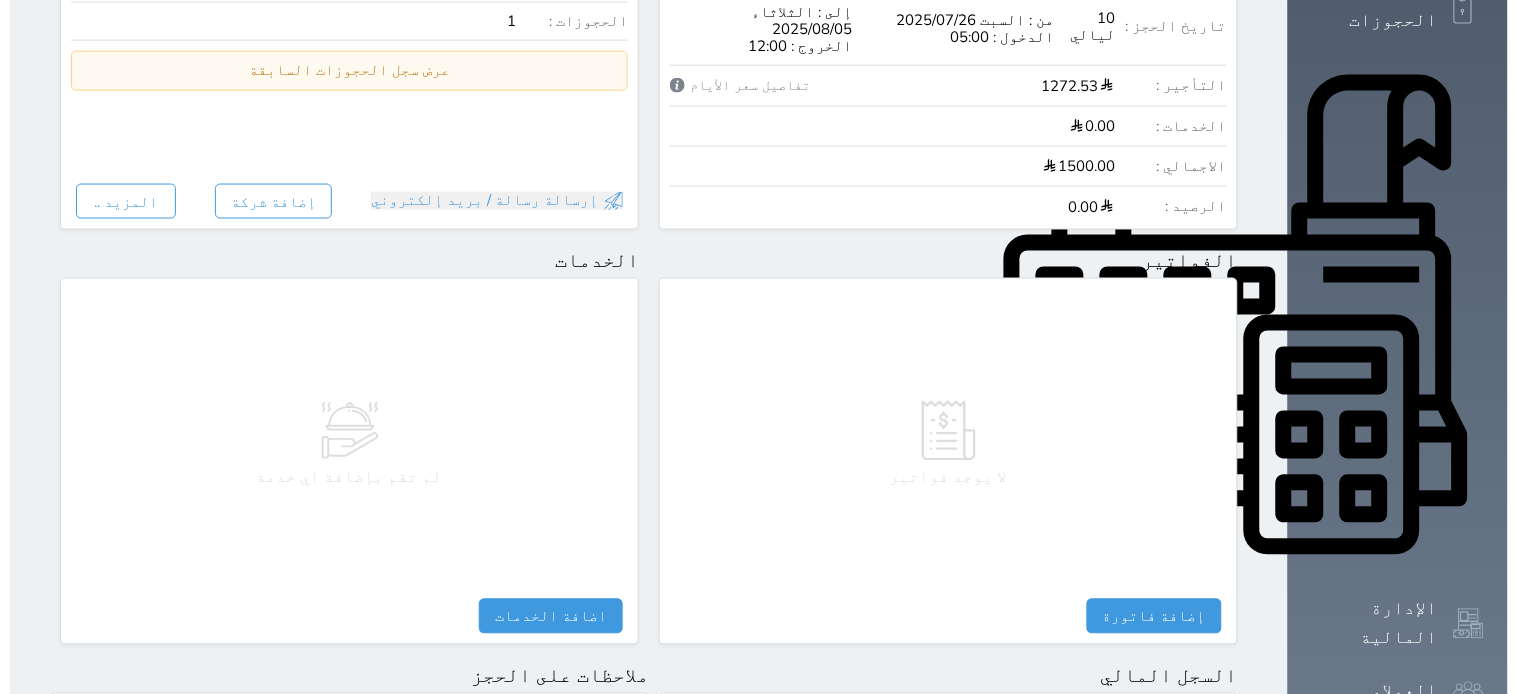 scroll, scrollTop: 888, scrollLeft: 0, axis: vertical 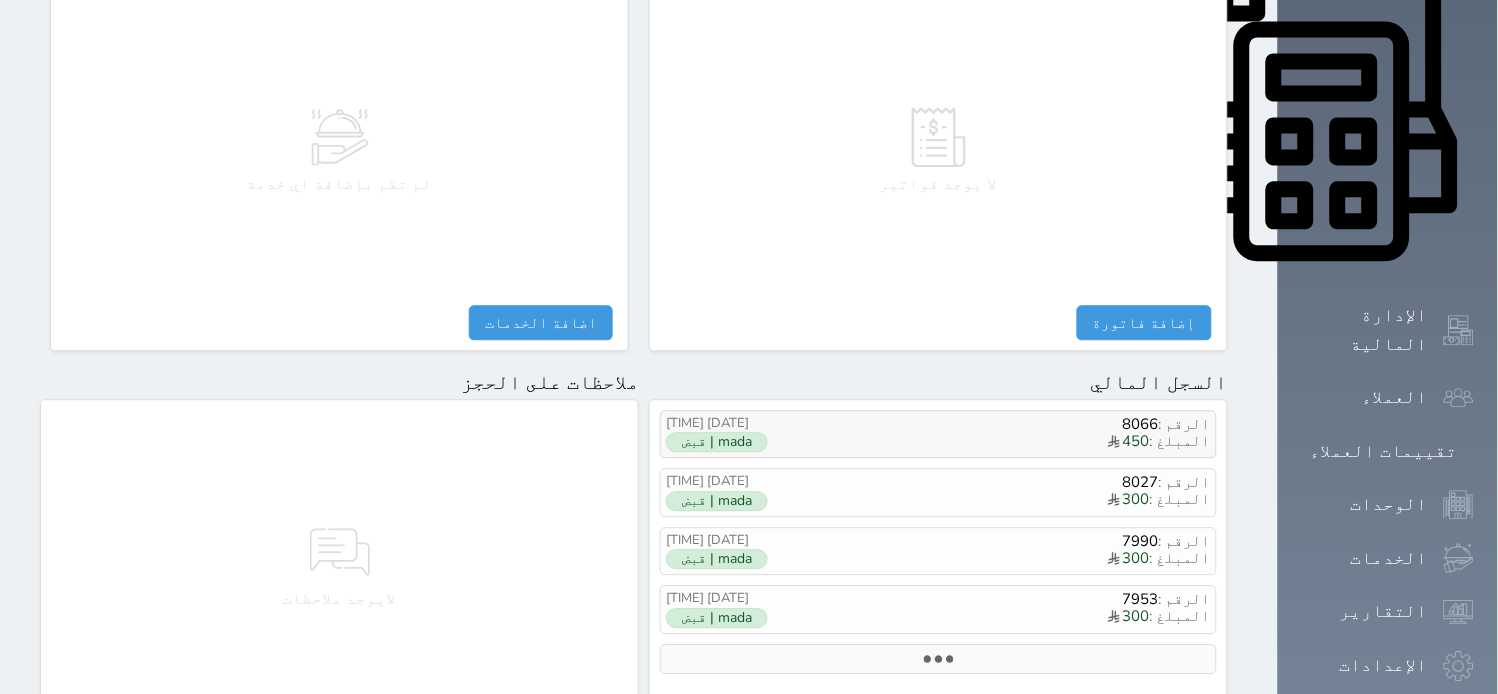 click on "mada | قبض" at bounding box center (717, 442) 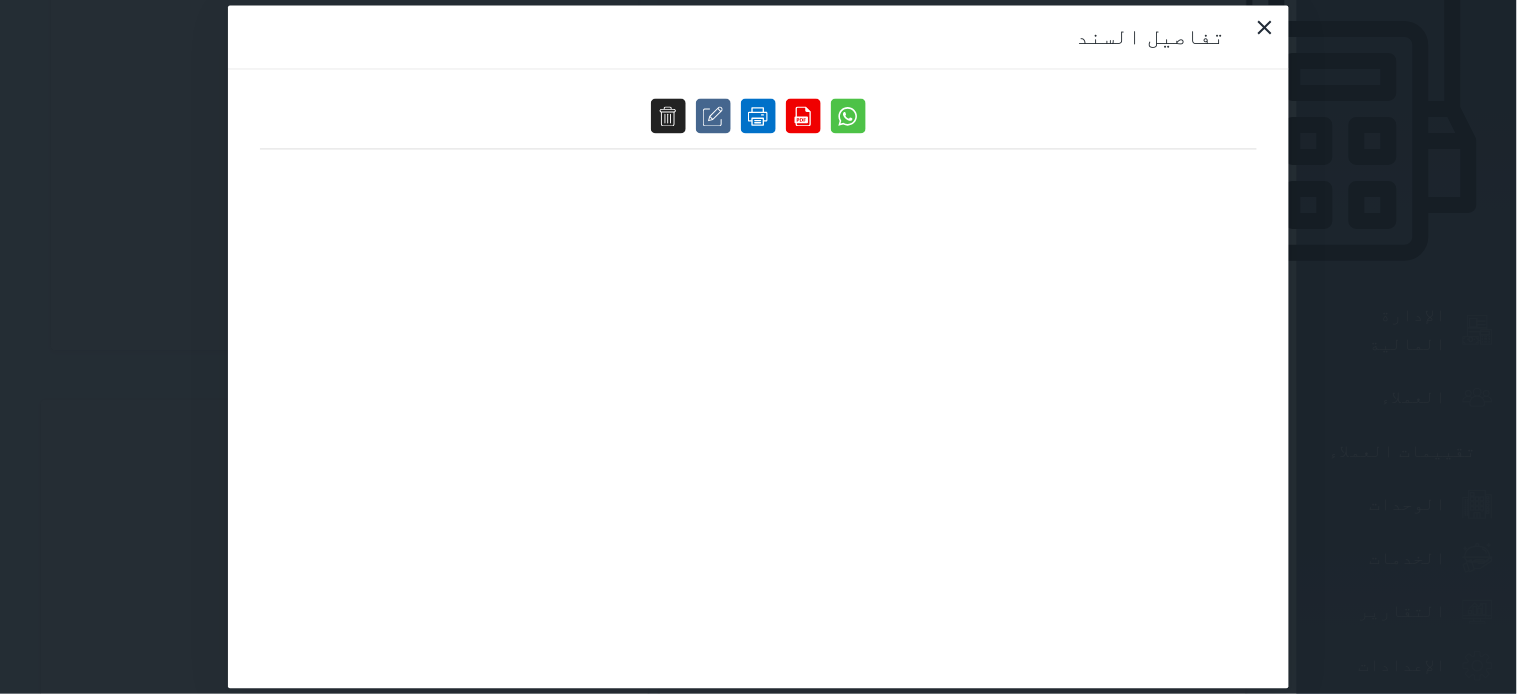 click at bounding box center (758, 116) 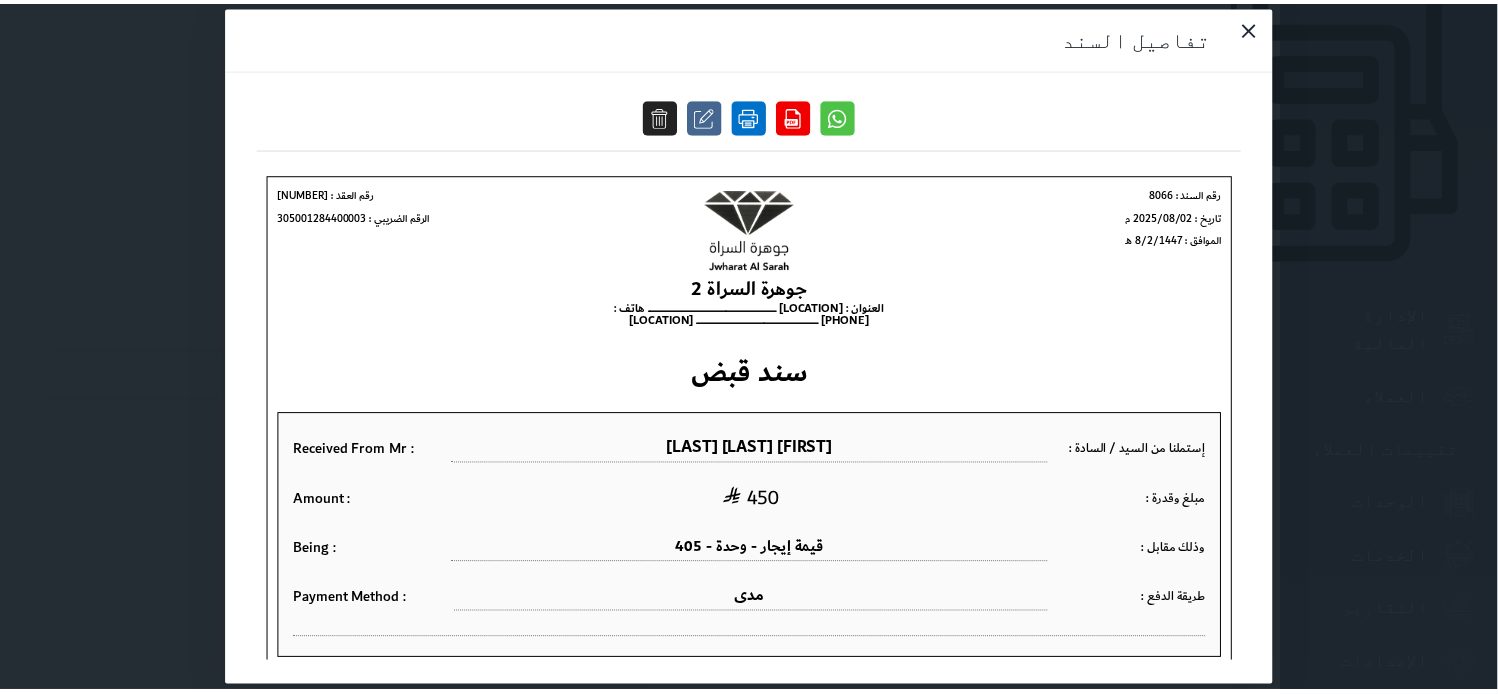 scroll, scrollTop: 0, scrollLeft: 0, axis: both 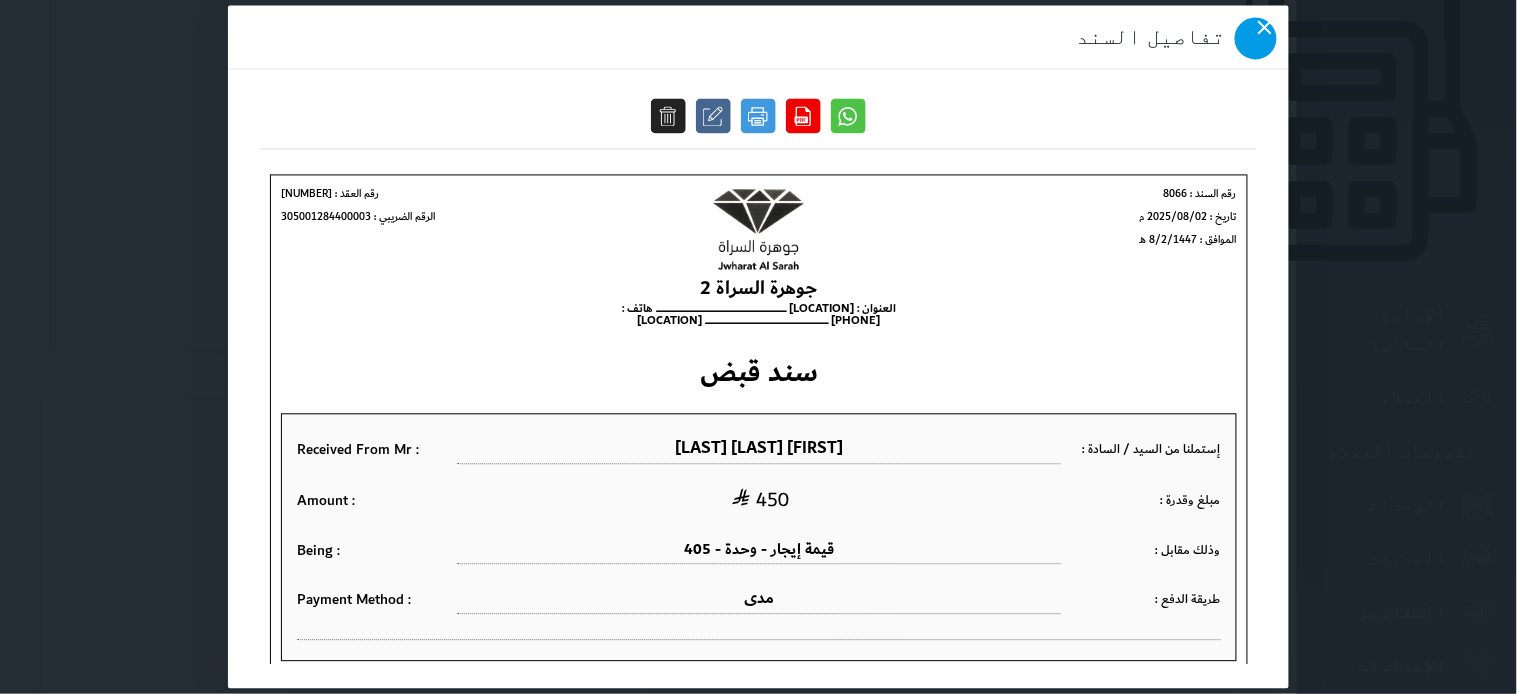 click 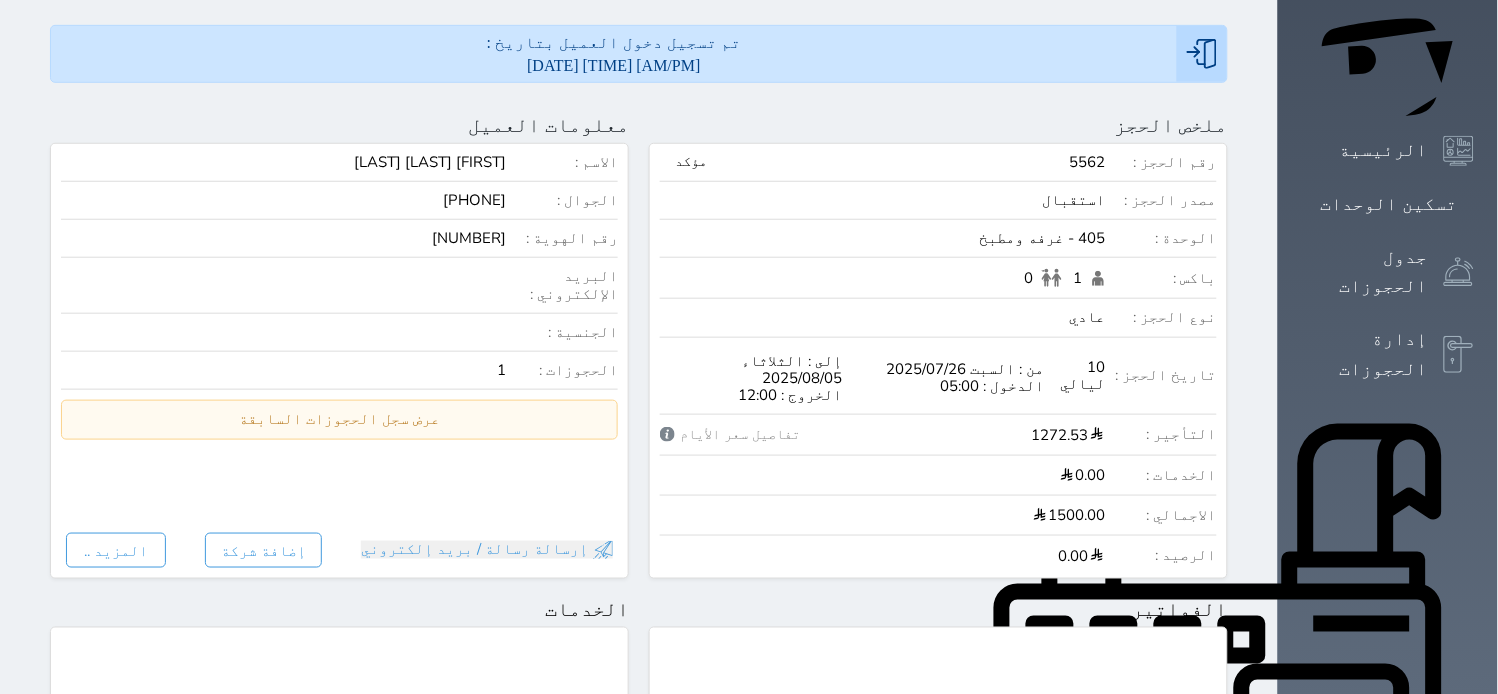 scroll, scrollTop: 111, scrollLeft: 0, axis: vertical 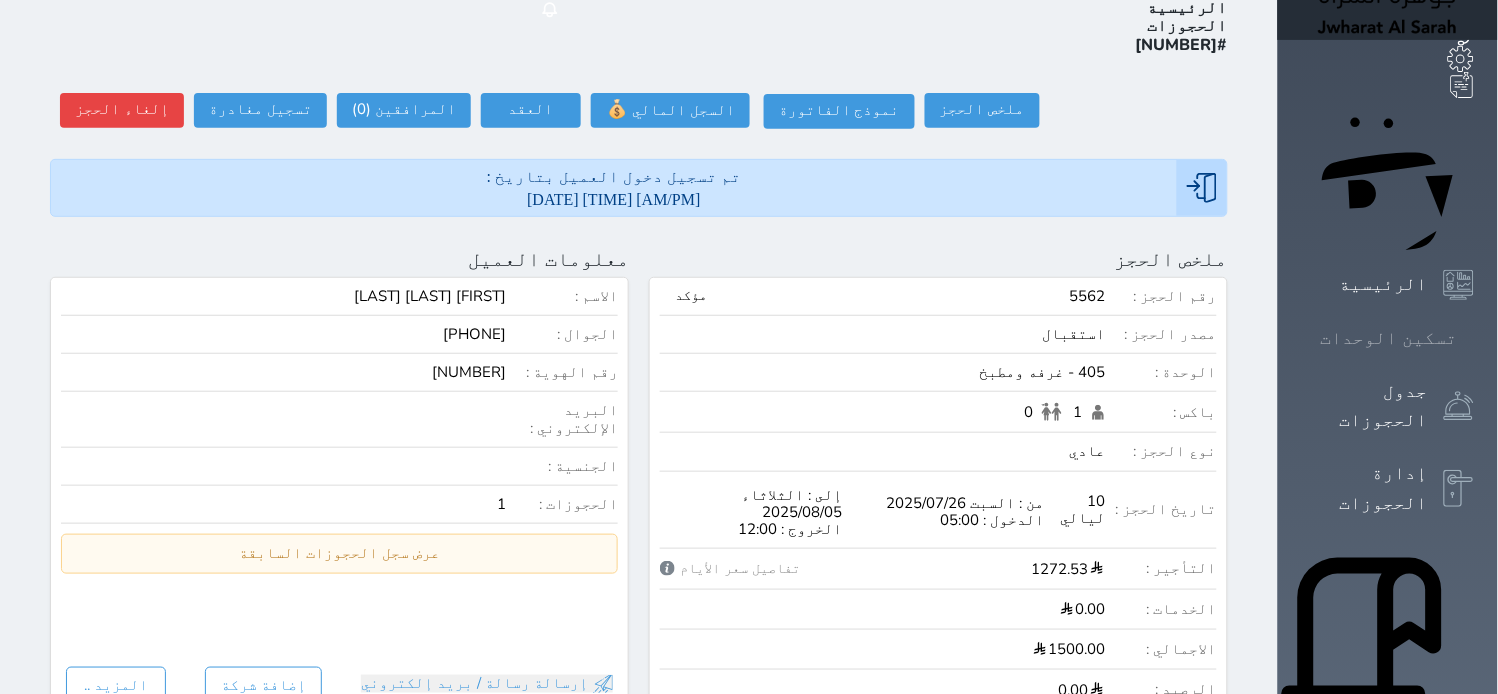 click on "تسكين الوحدات" at bounding box center [1389, 338] 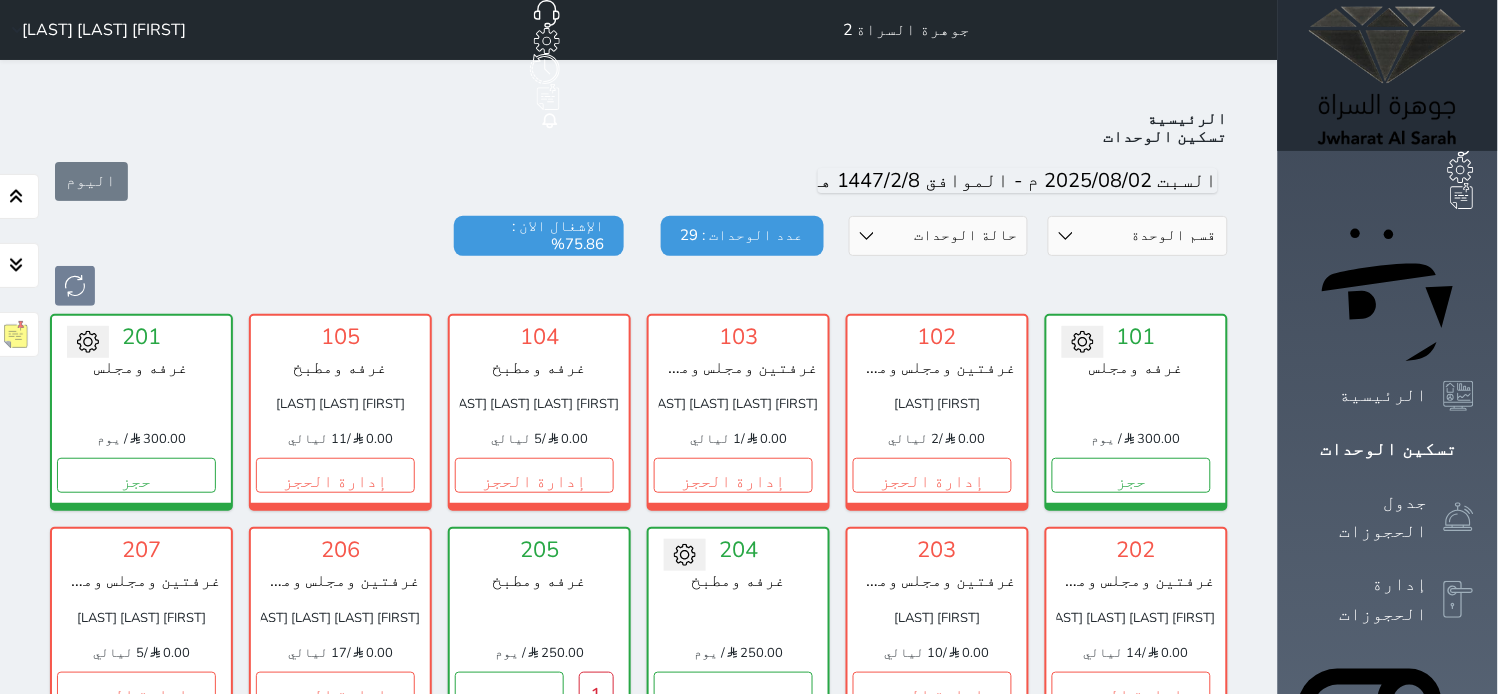 scroll, scrollTop: 77, scrollLeft: 0, axis: vertical 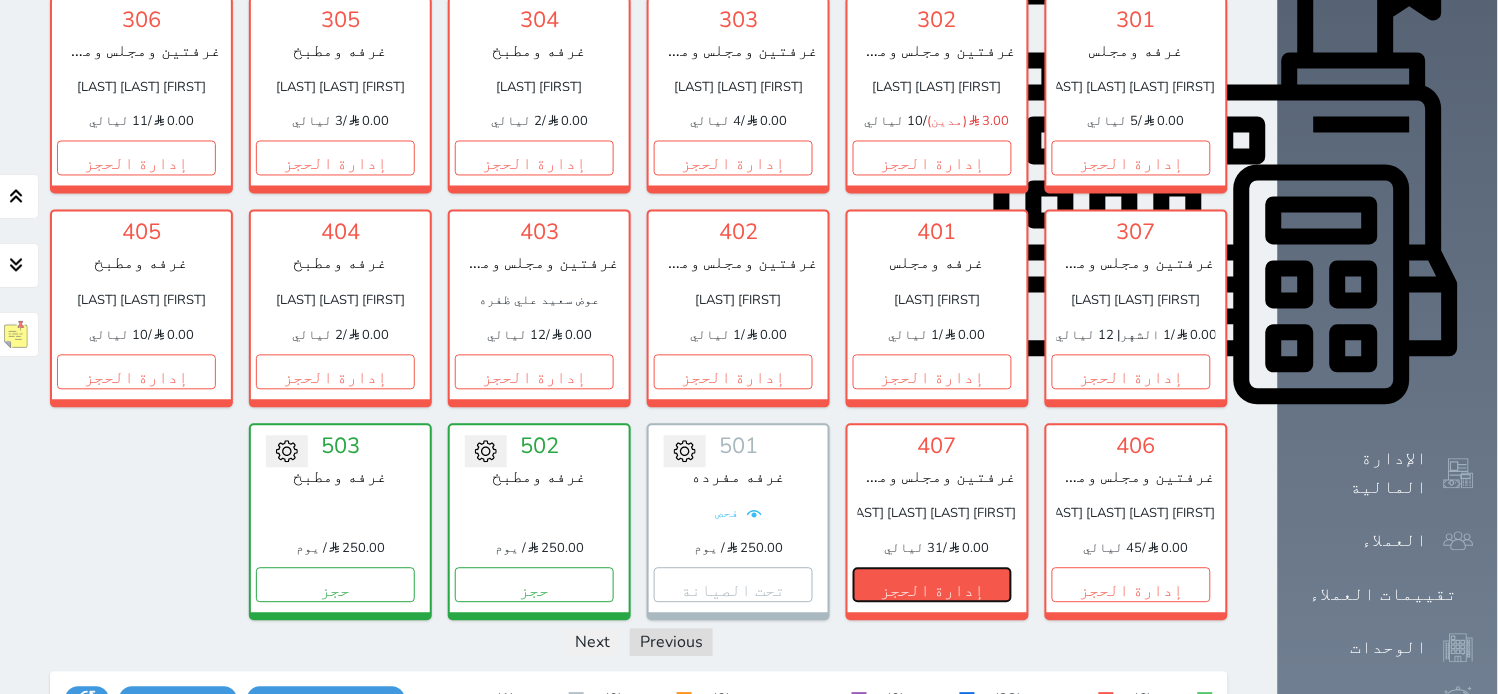 click on "إدارة الحجز" at bounding box center (932, 585) 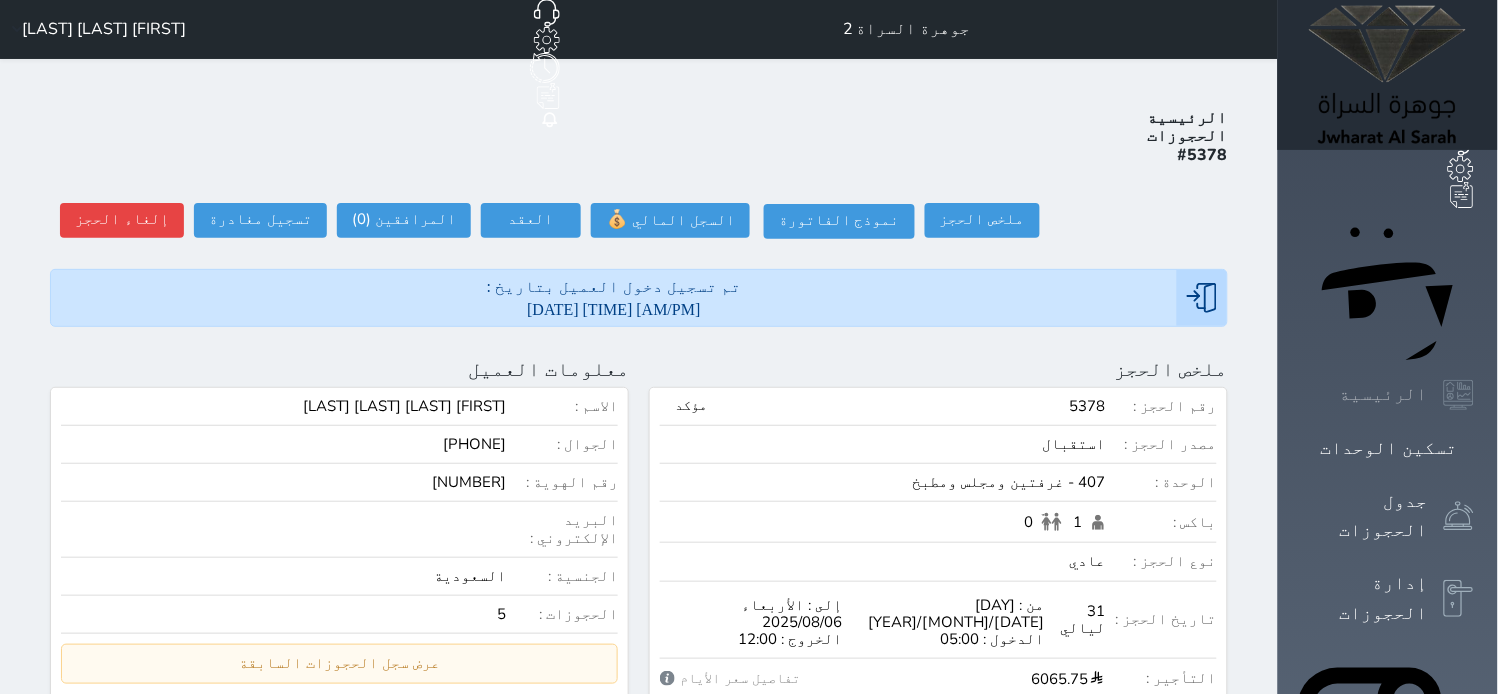 scroll, scrollTop: 0, scrollLeft: 0, axis: both 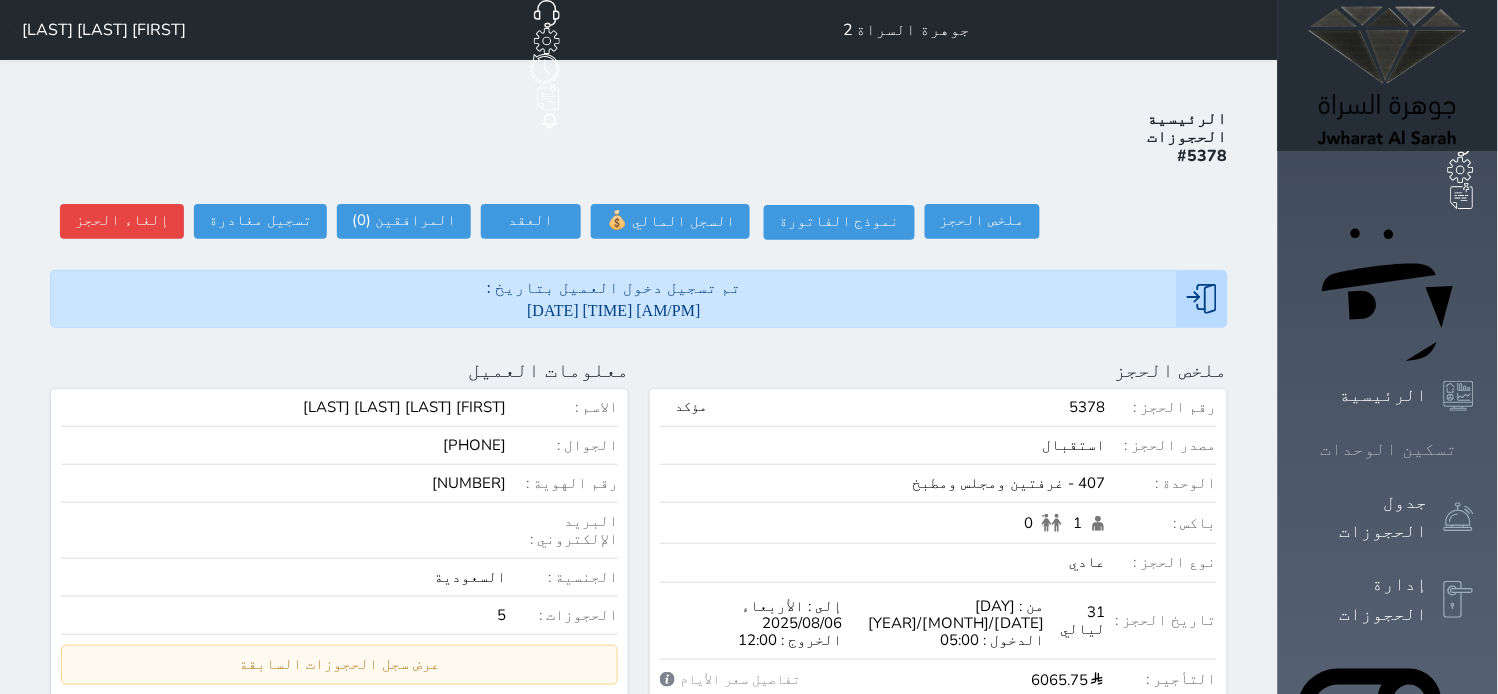 click 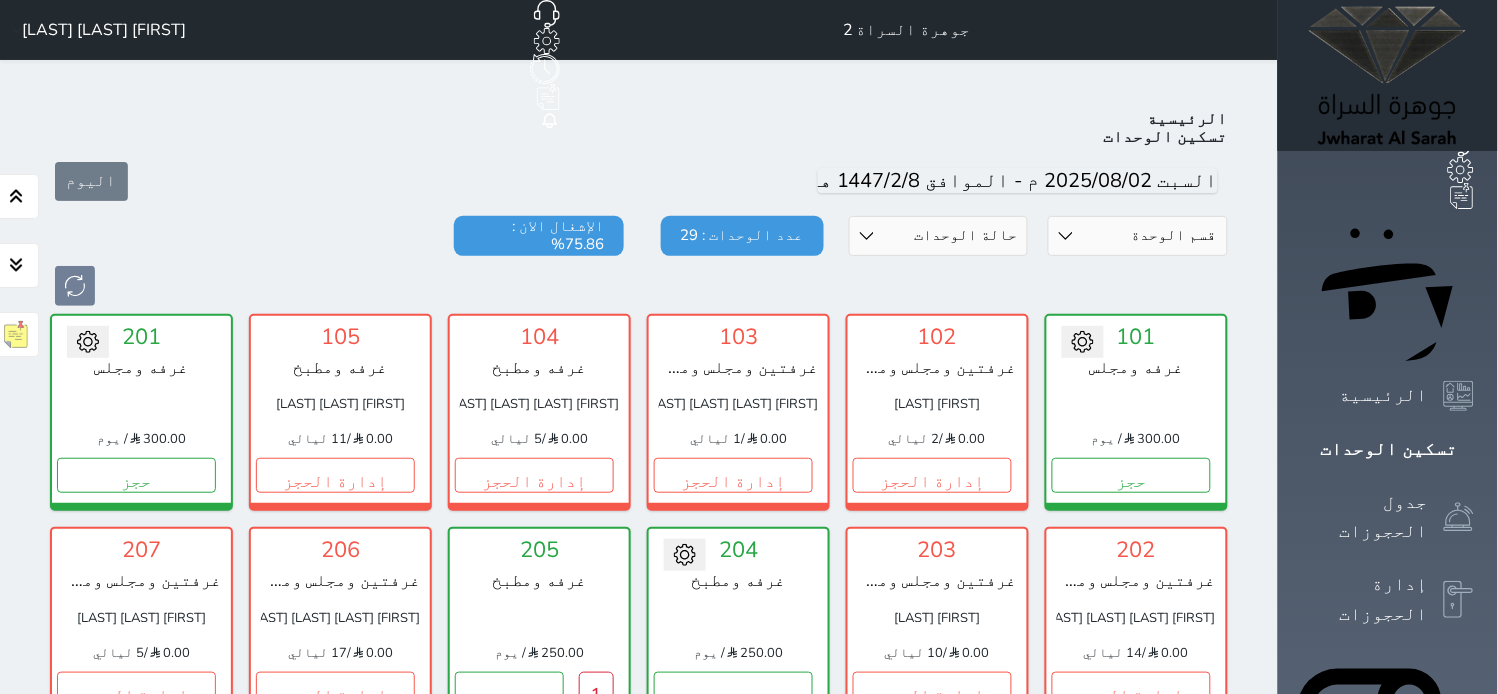scroll, scrollTop: 77, scrollLeft: 0, axis: vertical 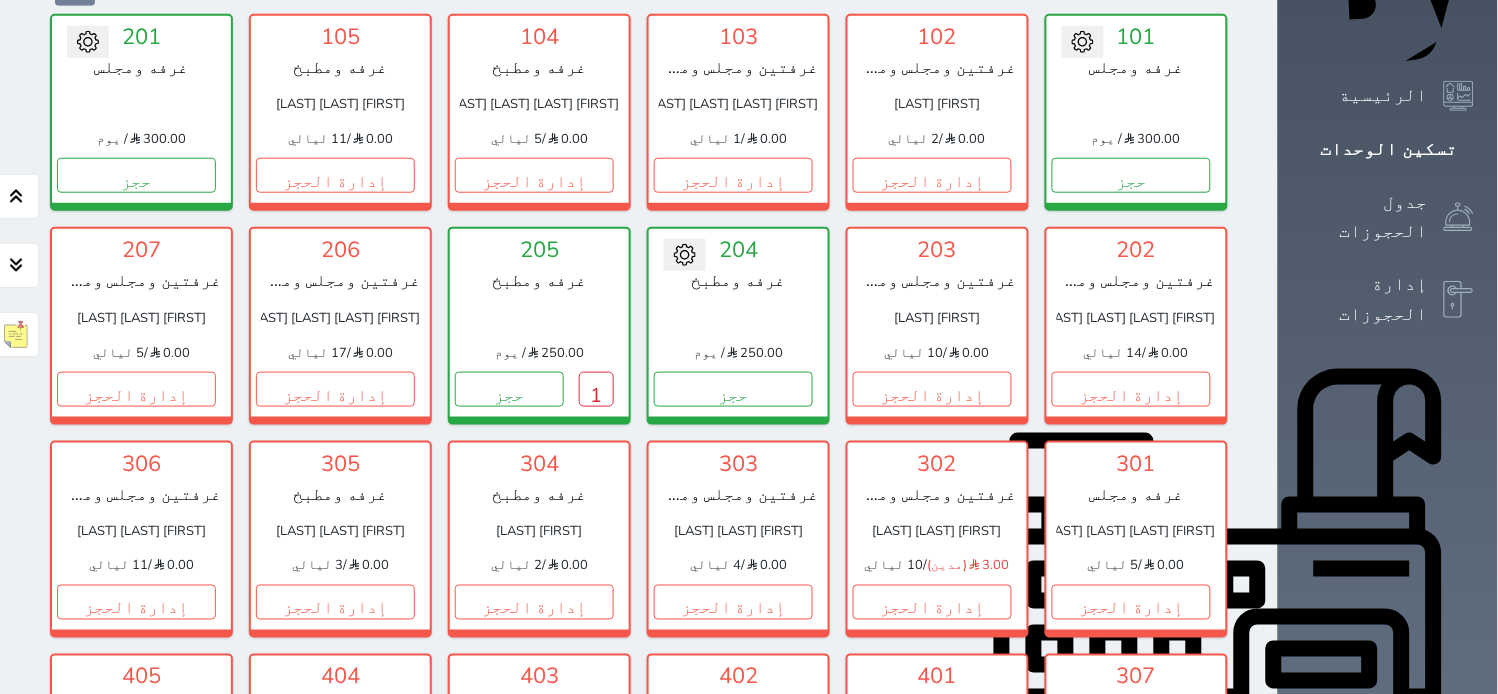 click on "تسكين الوحدات" at bounding box center (1388, 149) 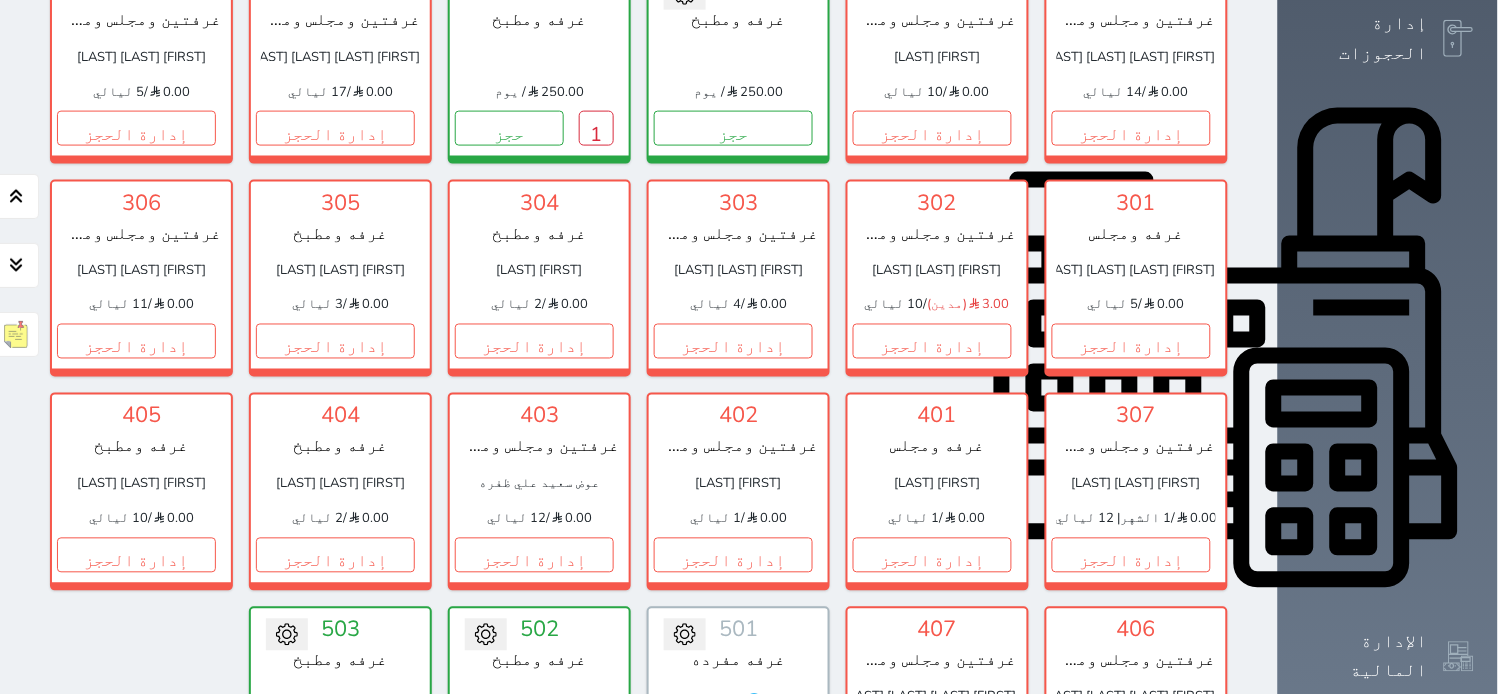 scroll, scrollTop: 633, scrollLeft: 0, axis: vertical 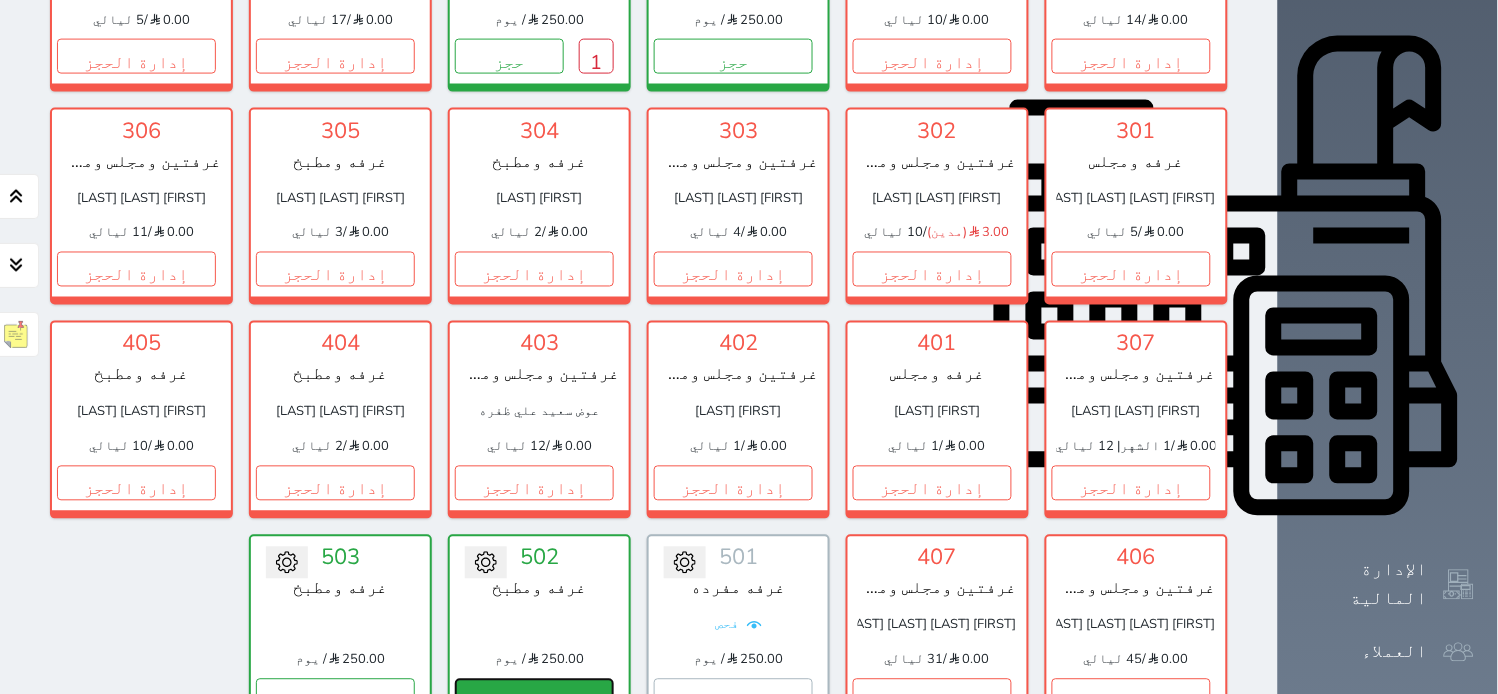 click on "حجز" at bounding box center [534, 696] 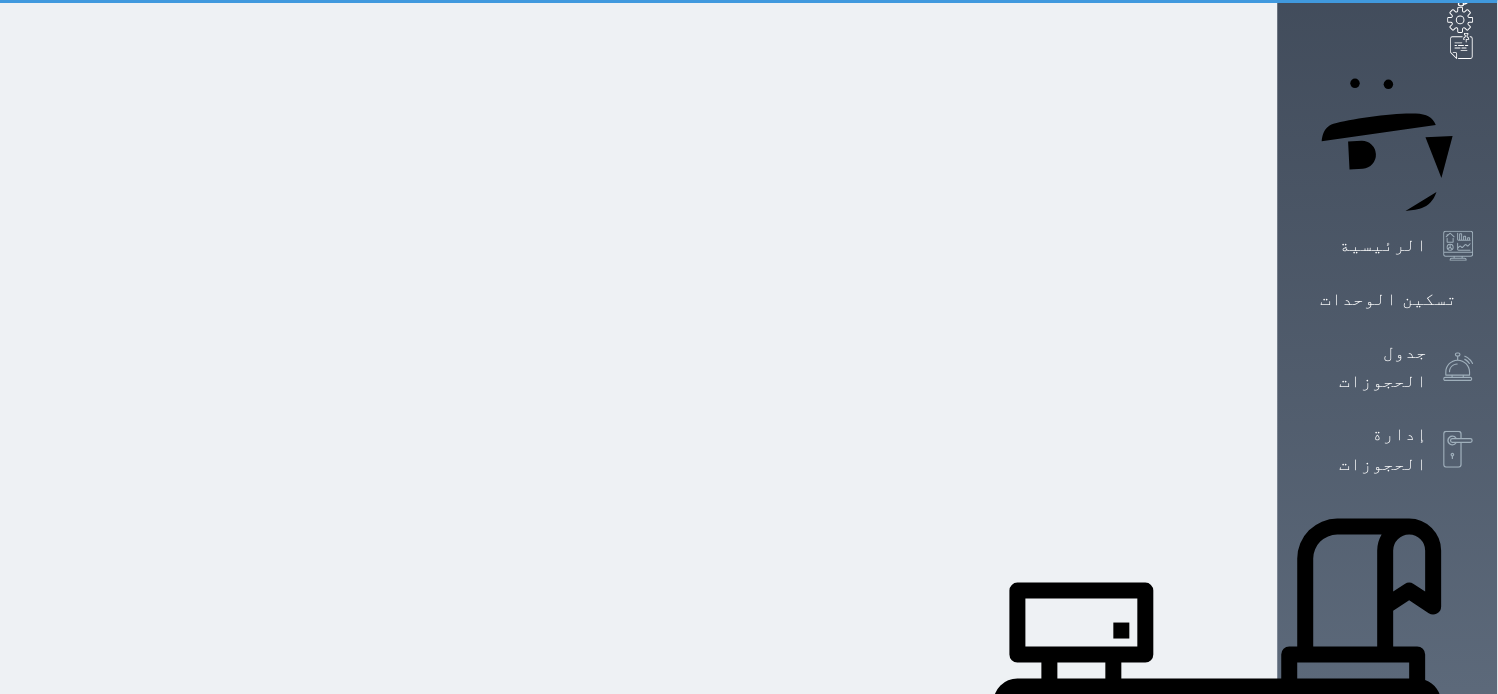 scroll, scrollTop: 0, scrollLeft: 0, axis: both 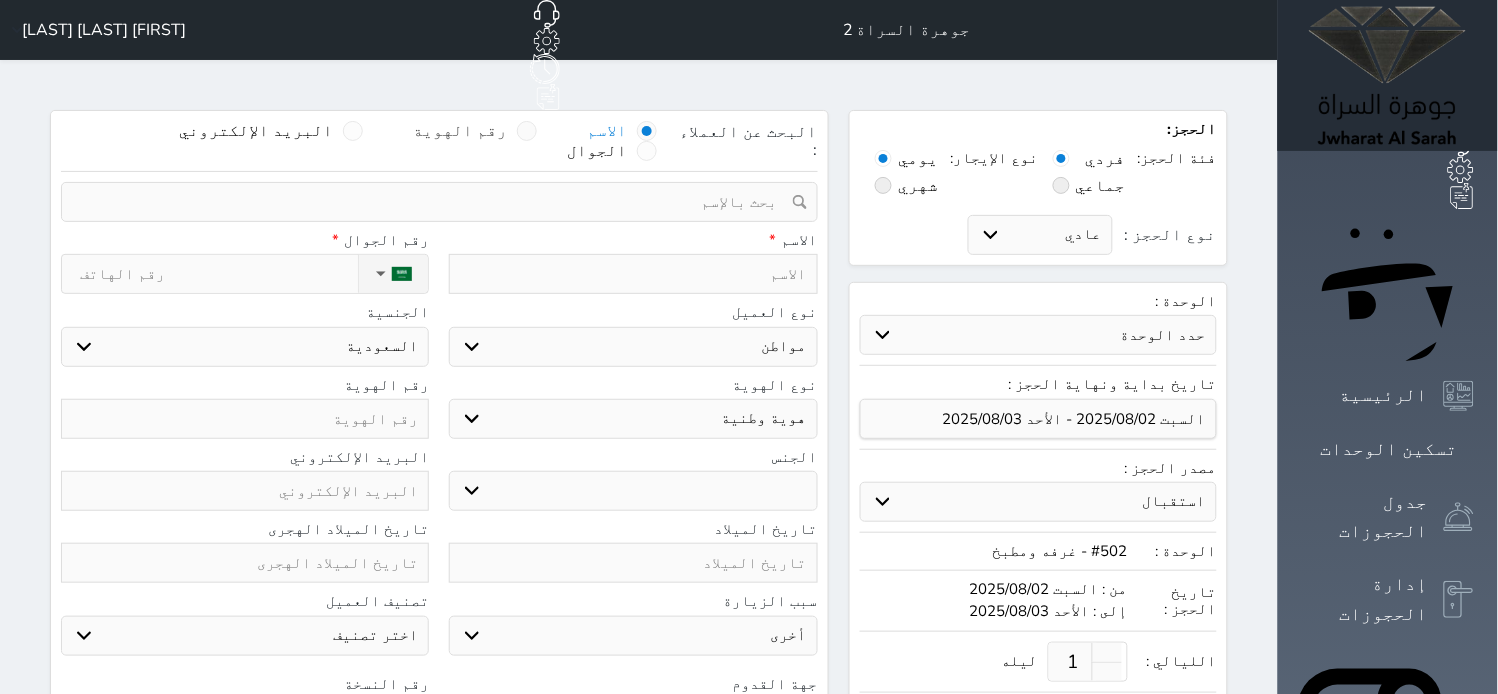 click on "رقم الهوية" at bounding box center [460, 131] 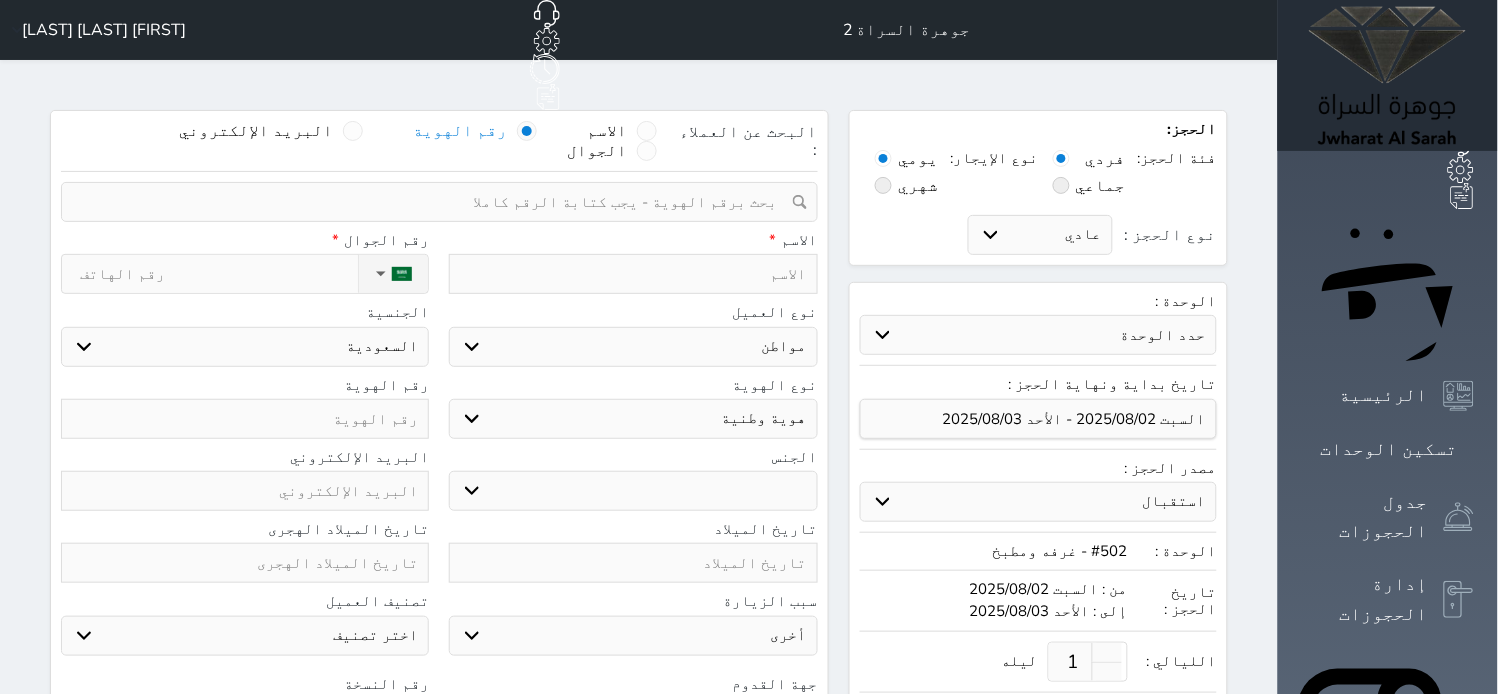 click at bounding box center [432, 202] 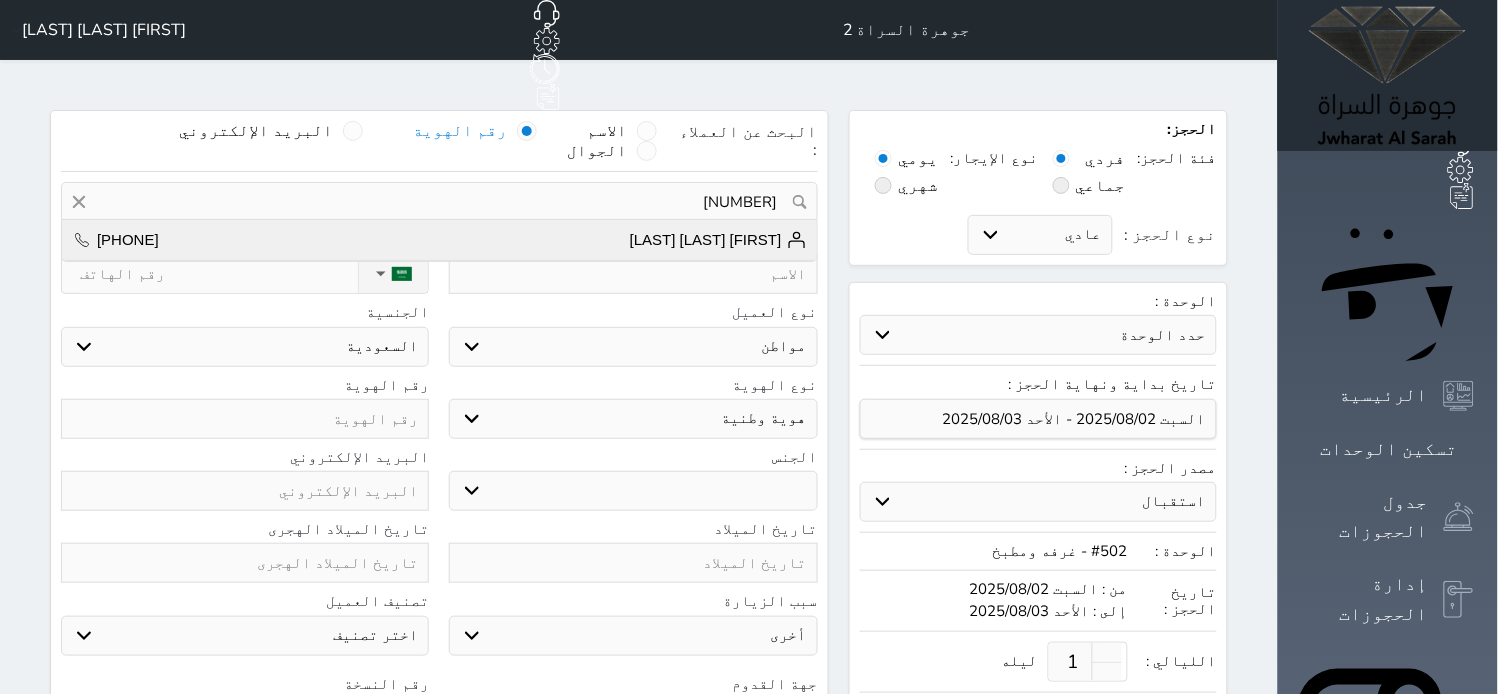 click on "[FIRST] [LAST] [LAST]" at bounding box center (718, 240) 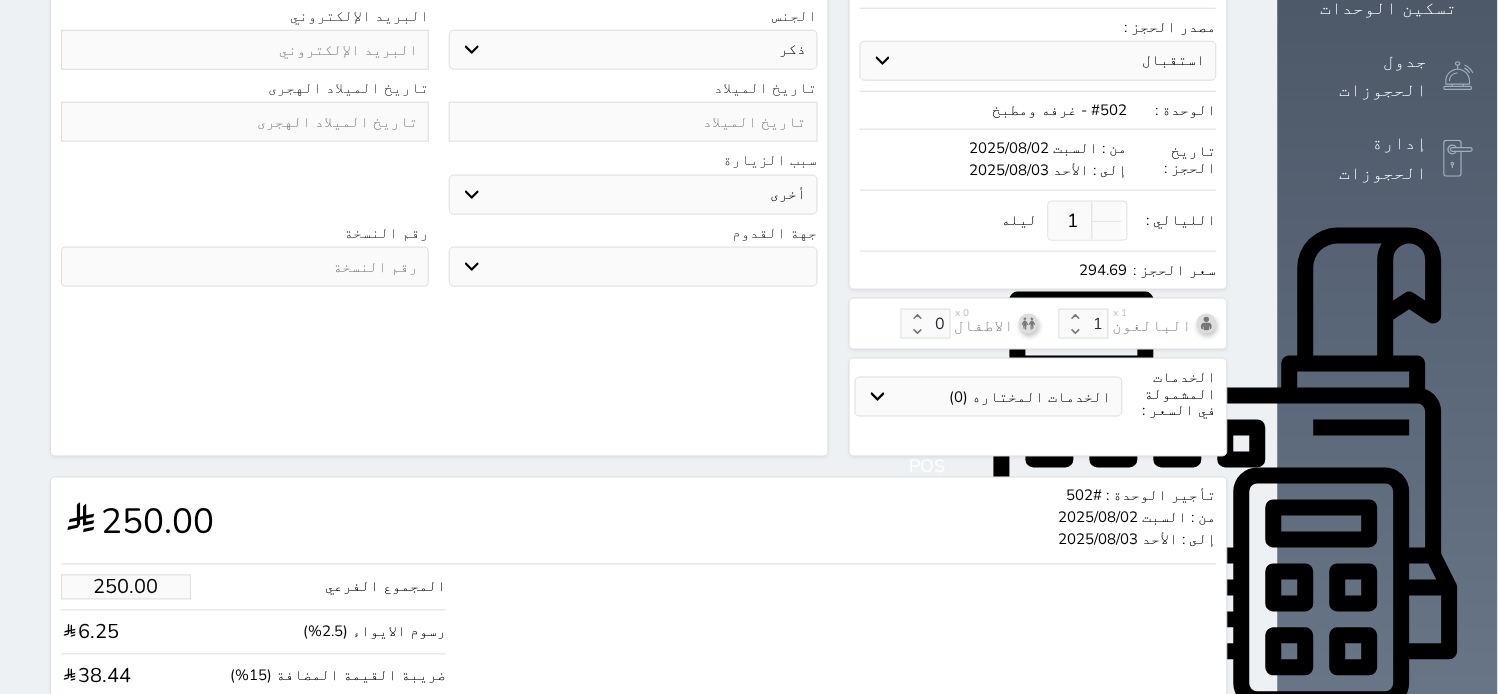 scroll, scrollTop: 590, scrollLeft: 0, axis: vertical 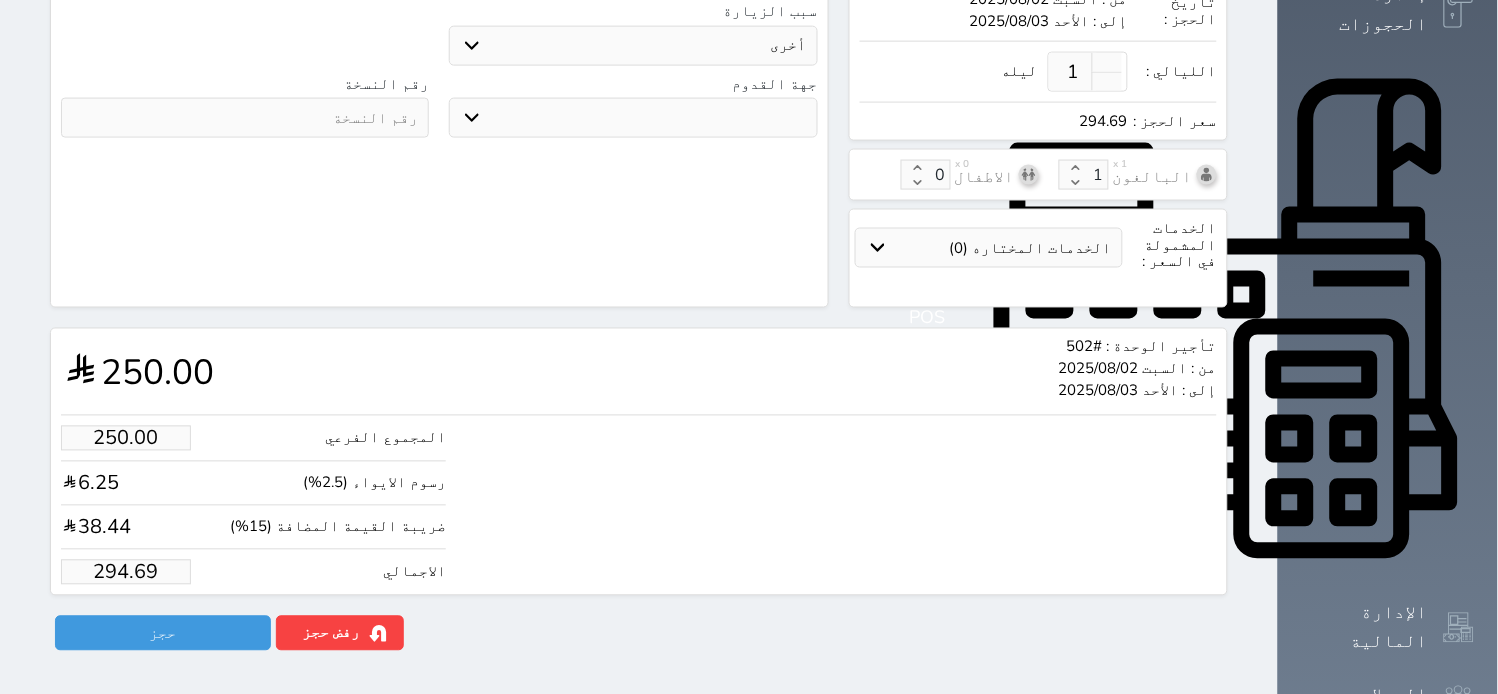 click on "294.69" at bounding box center (126, 572) 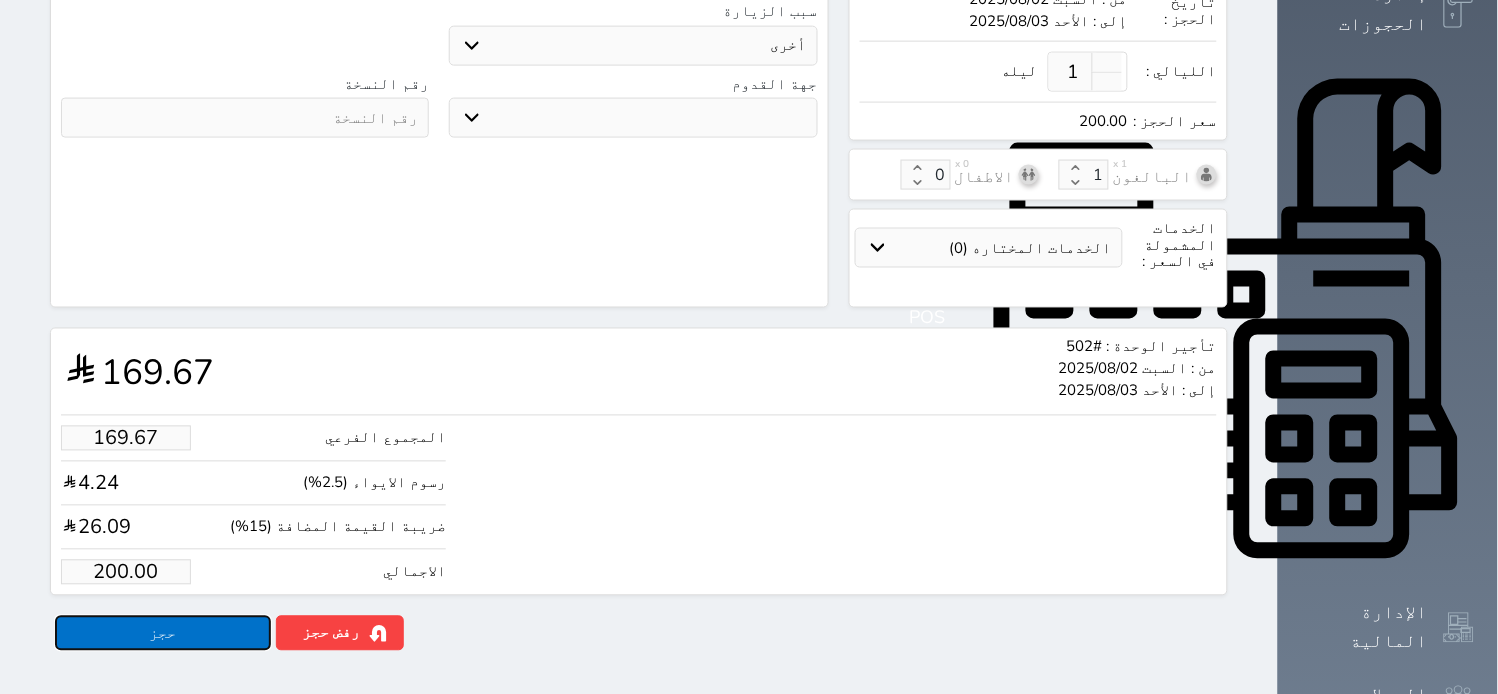 click on "حجز" at bounding box center [163, 633] 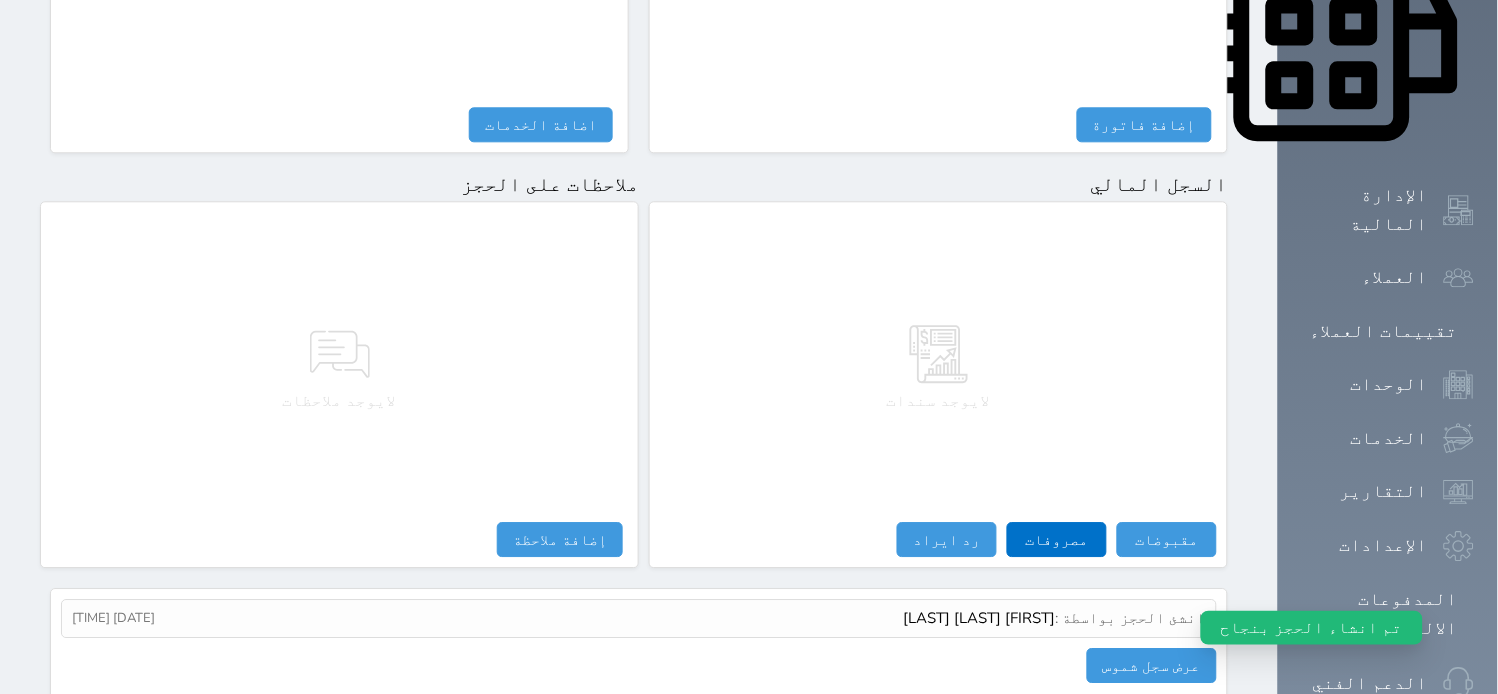 scroll, scrollTop: 897, scrollLeft: 0, axis: vertical 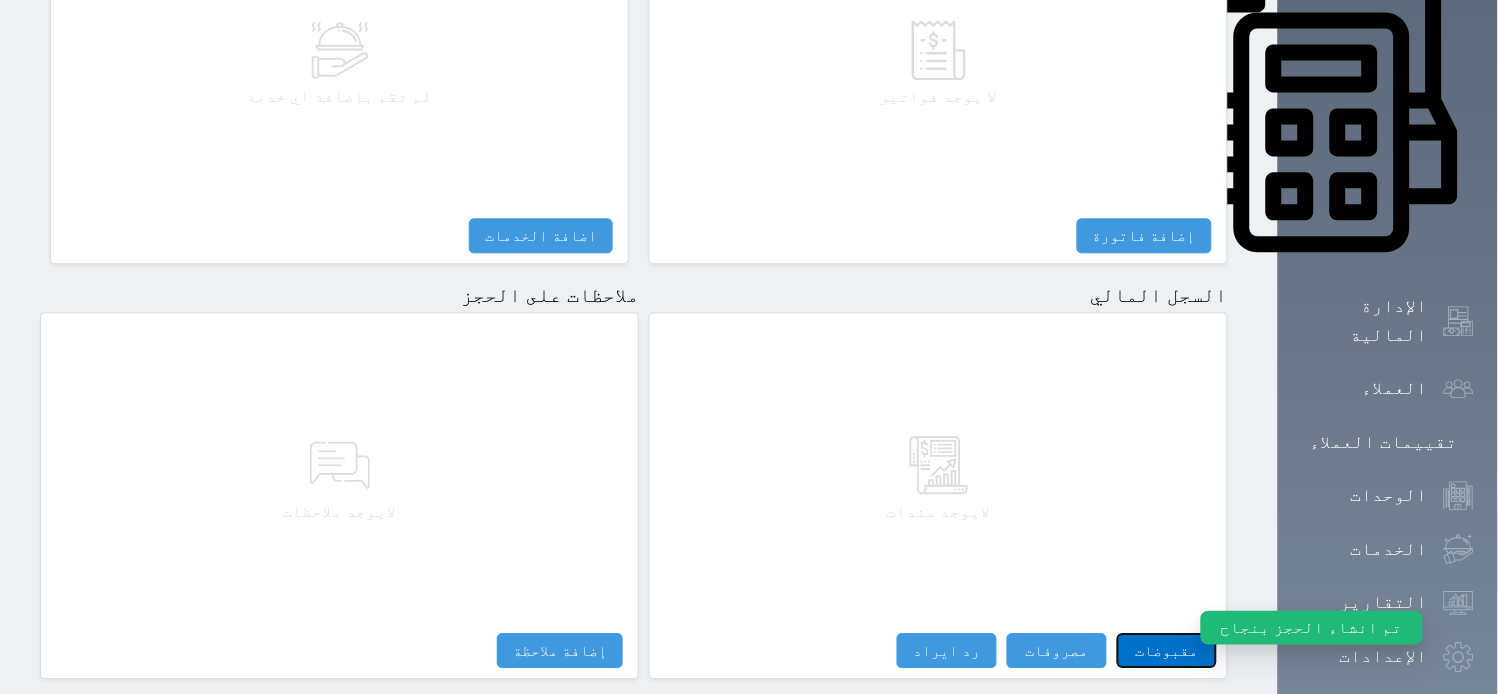 click on "مقبوضات" at bounding box center [1167, 650] 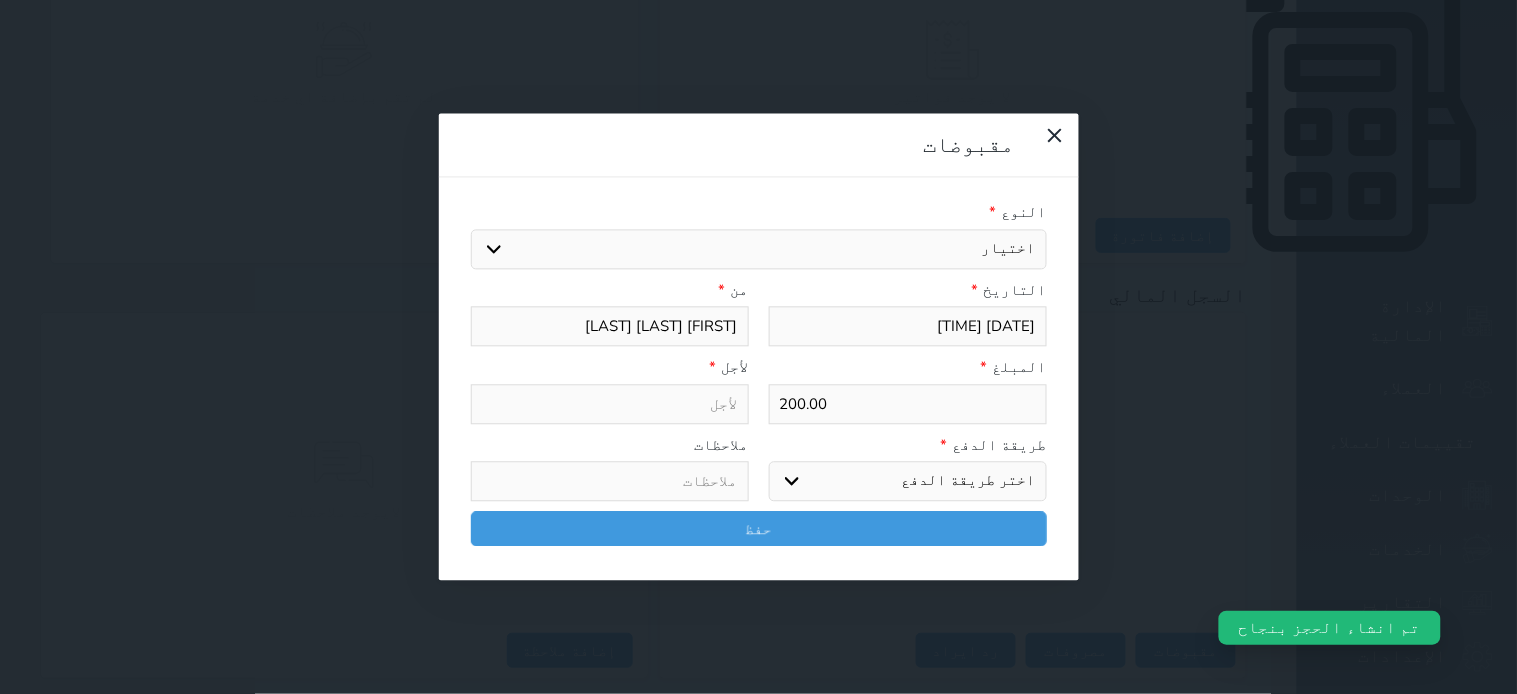 click on "طريقة الدفع *" at bounding box center (908, 445) 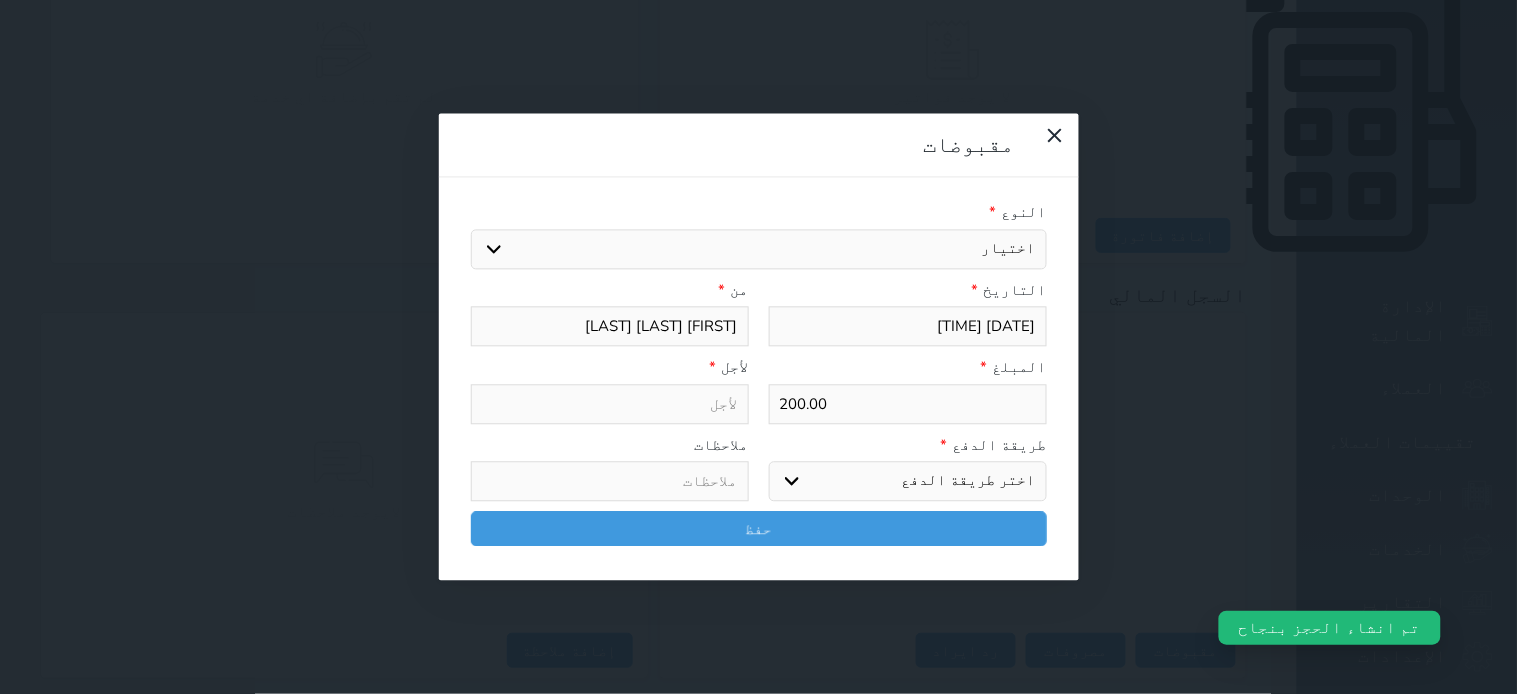 click on "اختر طريقة الدفع   دفع نقدى   تحويل بنكى   مدى   بطاقة ائتمان   آجل" at bounding box center [908, 482] 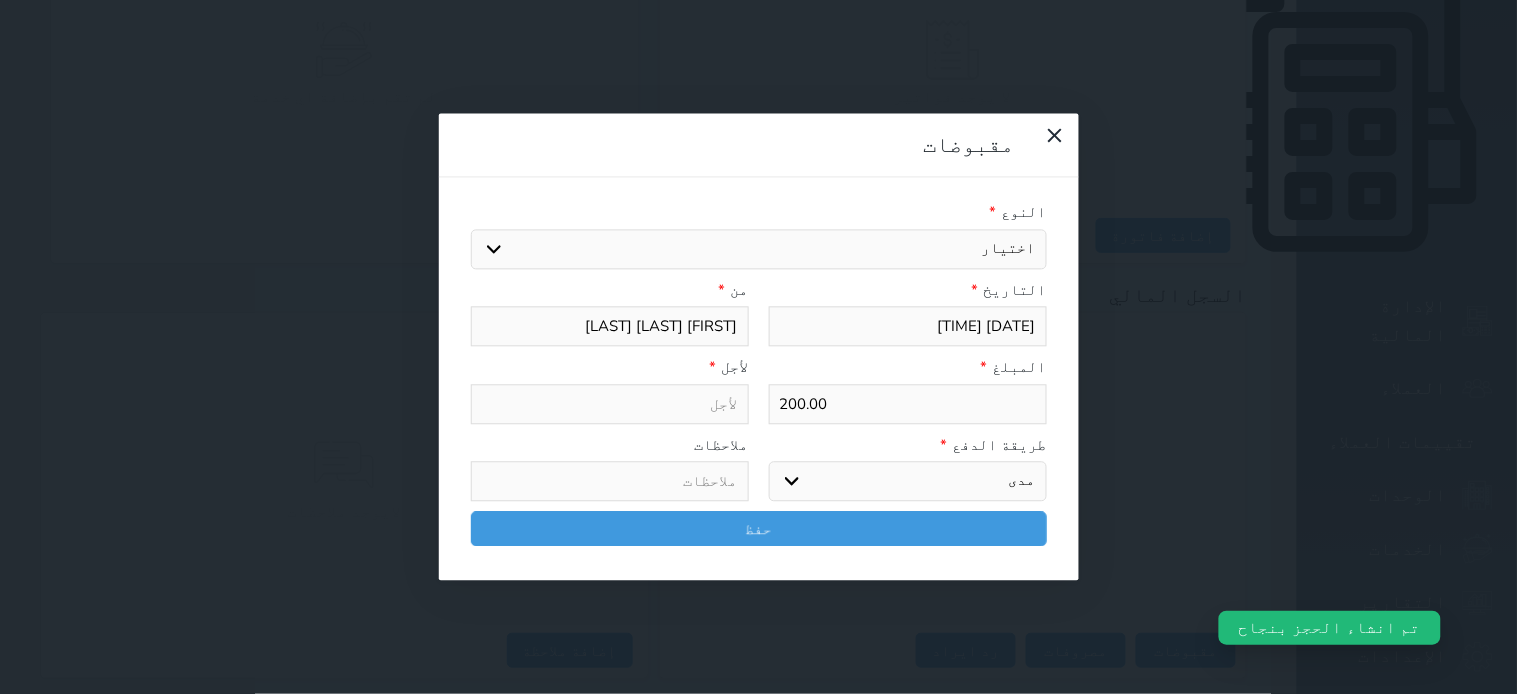 click on "اختر طريقة الدفع   دفع نقدى   تحويل بنكى   مدى   بطاقة ائتمان   آجل" at bounding box center [908, 482] 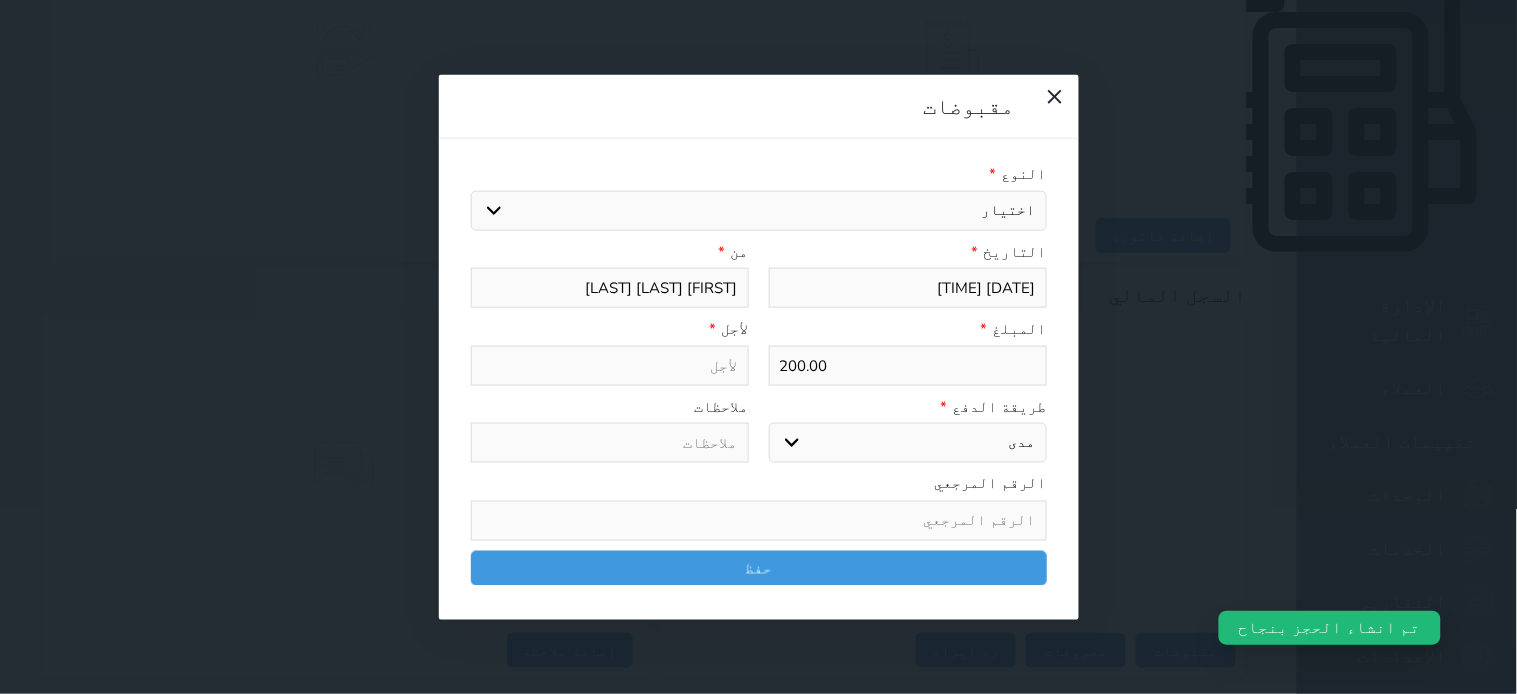 click on "اختيار   مقبوضات عامة قيمة إيجار فواتير تامين عربون لا ينطبق آخر مغسلة واي فاي - الإنترنت مواقف السيارات طعام الأغذية والمشروبات مشروبات المشروبات الباردة المشروبات الساخنة الإفطار غداء عشاء مخبز و كعك حمام سباحة الصالة الرياضية سبا و خدمات الجمال اختيار وإسقاط (خدمات النقل) ميني بار كابل - تلفزيون سرير إضافي تصفيف الشعر التسوق خدمات الجولات السياحية المنظمة خدمات الدليل السياحي" at bounding box center [759, 210] 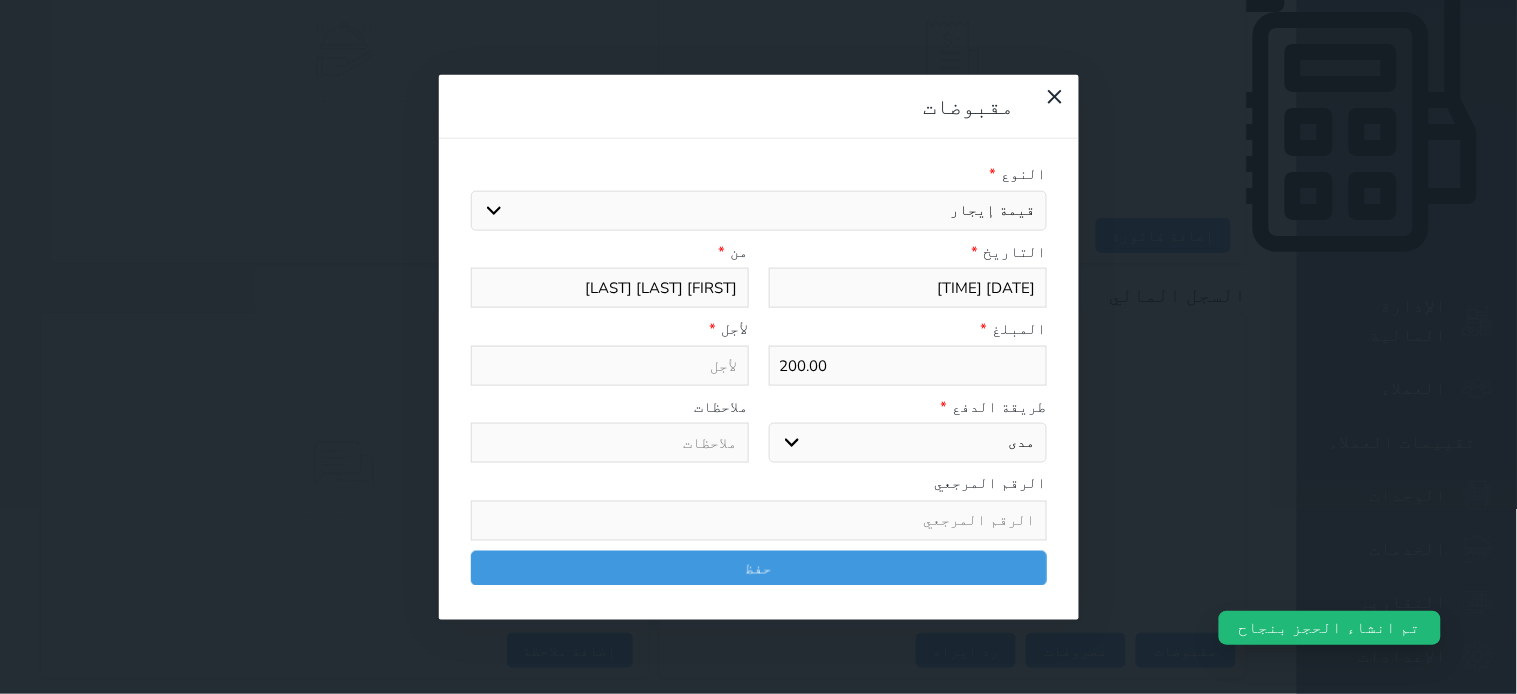 click on "اختيار   مقبوضات عامة قيمة إيجار فواتير تامين عربون لا ينطبق آخر مغسلة واي فاي - الإنترنت مواقف السيارات طعام الأغذية والمشروبات مشروبات المشروبات الباردة المشروبات الساخنة الإفطار غداء عشاء مخبز و كعك حمام سباحة الصالة الرياضية سبا و خدمات الجمال اختيار وإسقاط (خدمات النقل) ميني بار كابل - تلفزيون سرير إضافي تصفيف الشعر التسوق خدمات الجولات السياحية المنظمة خدمات الدليل السياحي" at bounding box center [759, 210] 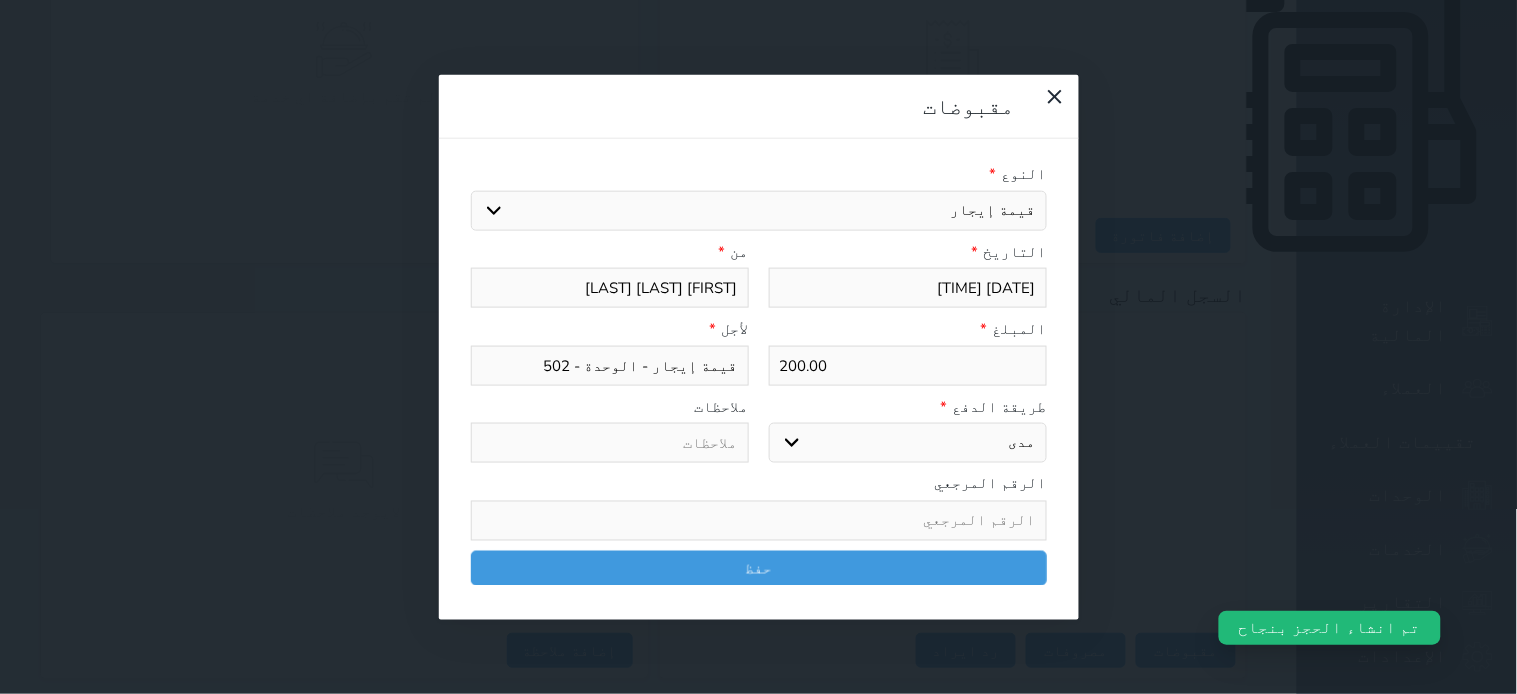 click on "النوع  *    اختيار   مقبوضات عامة قيمة إيجار فواتير تامين عربون لا ينطبق آخر مغسلة واي فاي - الإنترنت مواقف السيارات طعام الأغذية والمشروبات مشروبات المشروبات الباردة المشروبات الساخنة الإفطار غداء عشاء مخبز و كعك حمام سباحة الصالة الرياضية سبا و خدمات الجمال اختيار وإسقاط (خدمات النقل) ميني بار كابل - تلفزيون سرير إضافي تصفيف الشعر التسوق خدمات الجولات السياحية المنظمة خدمات الدليل السياحي   التاريخ *   [DATE] [TIME]   من *   [FIRST] [LAST] [LAST]   المبلغ *   [PRICE]   لأجل *   قيمة إيجار - الوحدة - [NUMBER]   طريقة الدفع *   اختر طريقة الدفع   دفع نقدى   تحويل بنكى   مدى   بطاقة ائتمان" at bounding box center (759, 379) 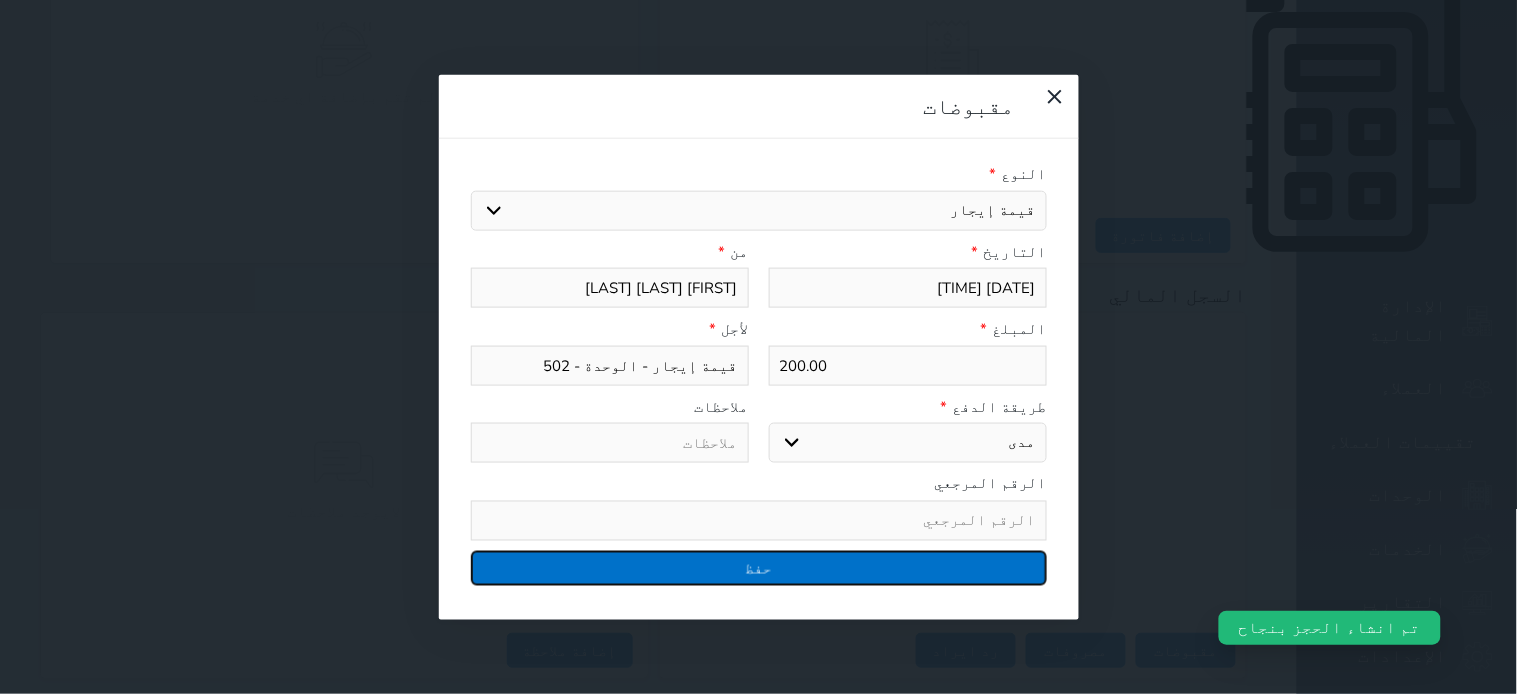 click on "حفظ" at bounding box center [759, 567] 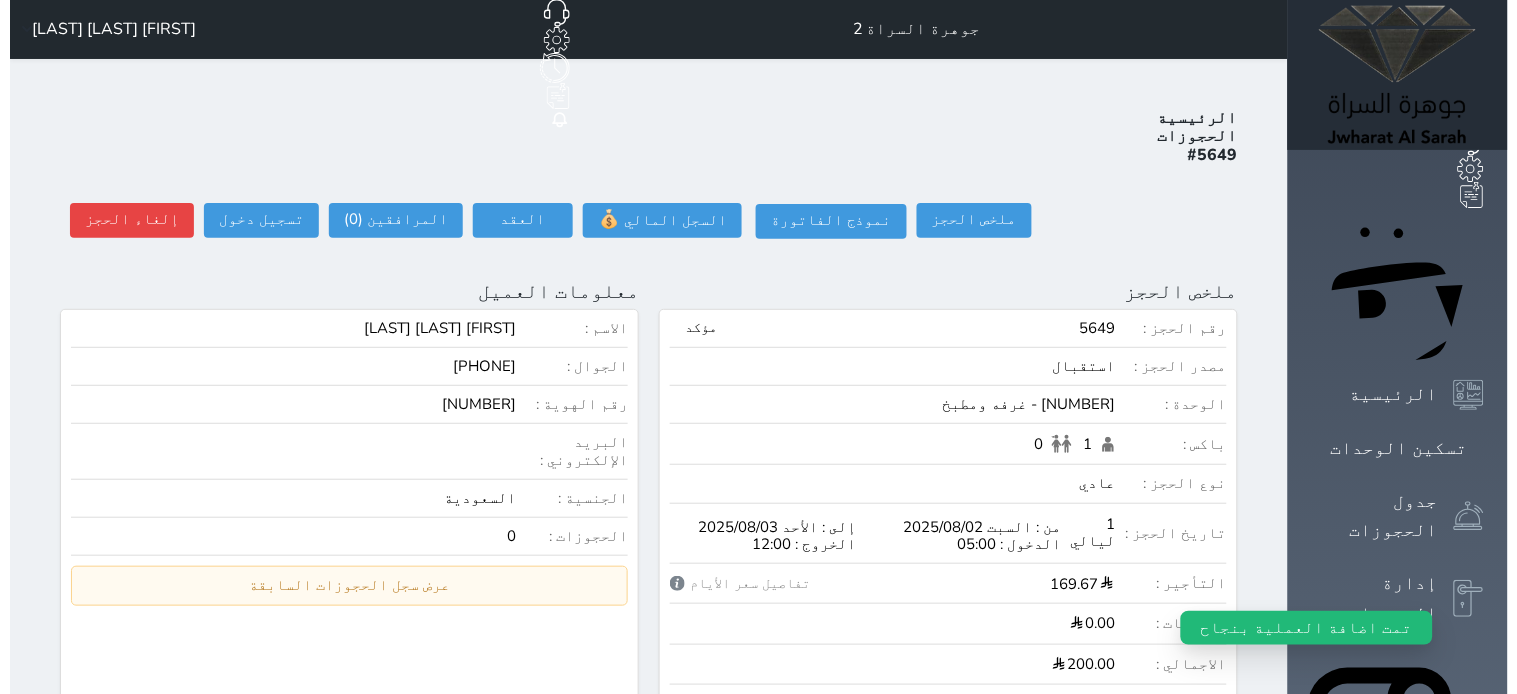 scroll, scrollTop: 0, scrollLeft: 0, axis: both 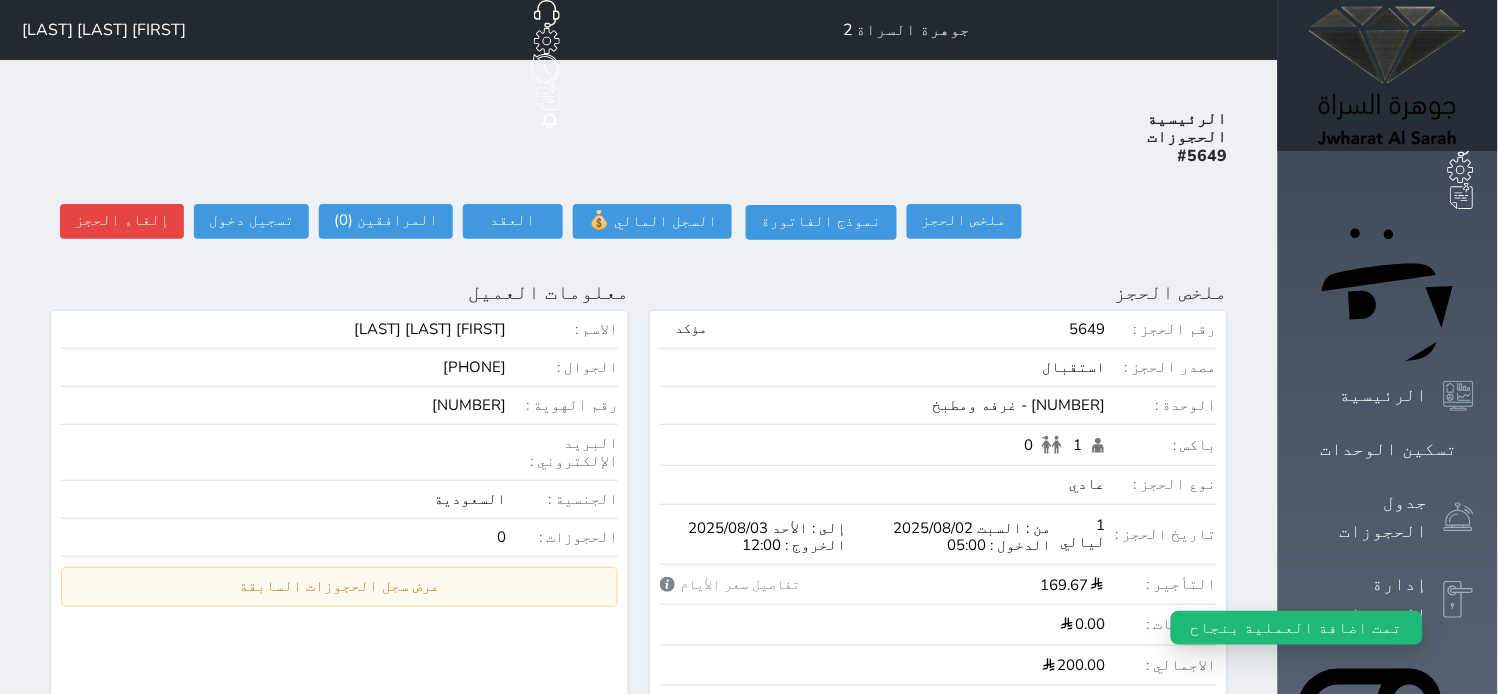 click on "تسجيل دخول         تسجيل دخول                 وقت تسجيل الدخول    [TIME]   تسجيل دخول العميل                         تغيير الحالة إلى متاحة" at bounding box center [246, 222] 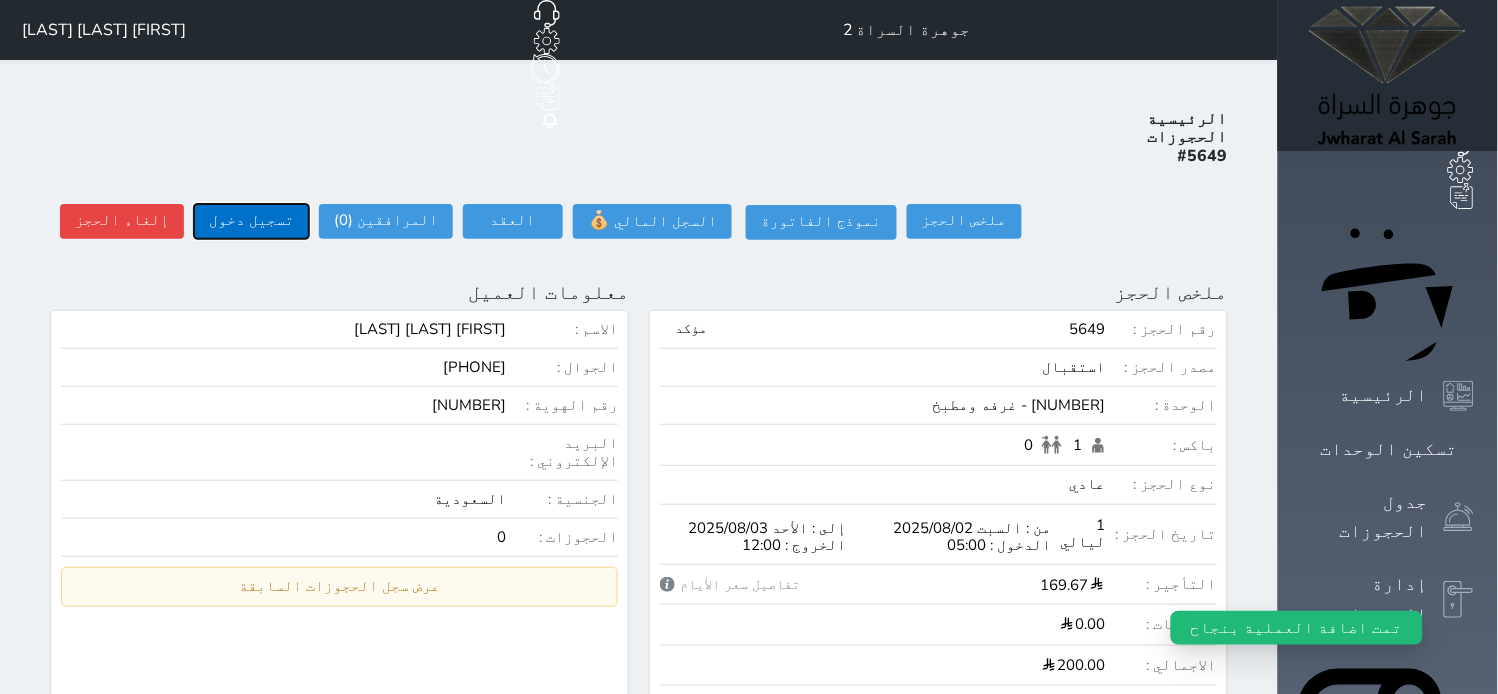 click on "تسجيل دخول" at bounding box center [251, 221] 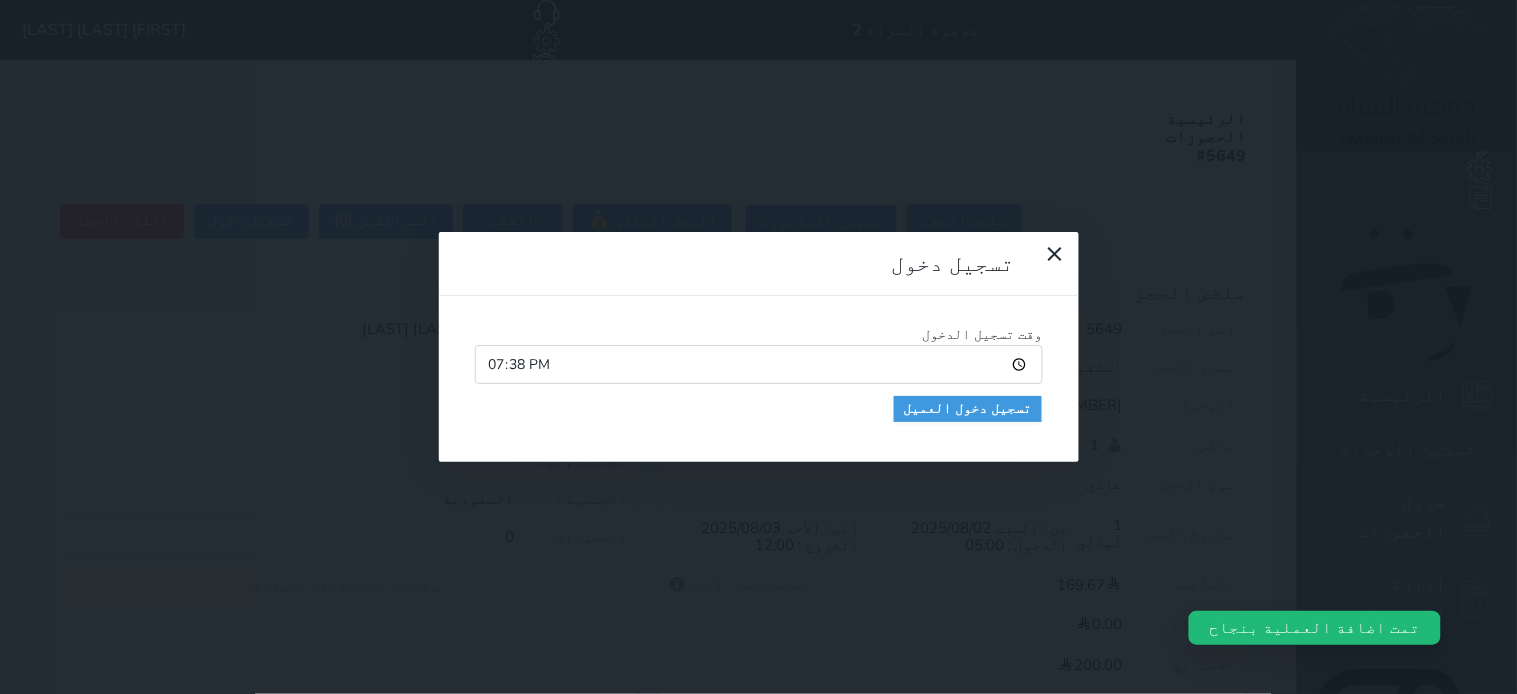 click on "وقت تسجيل الدخول    [TIME]   تسجيل دخول العميل" at bounding box center (759, 379) 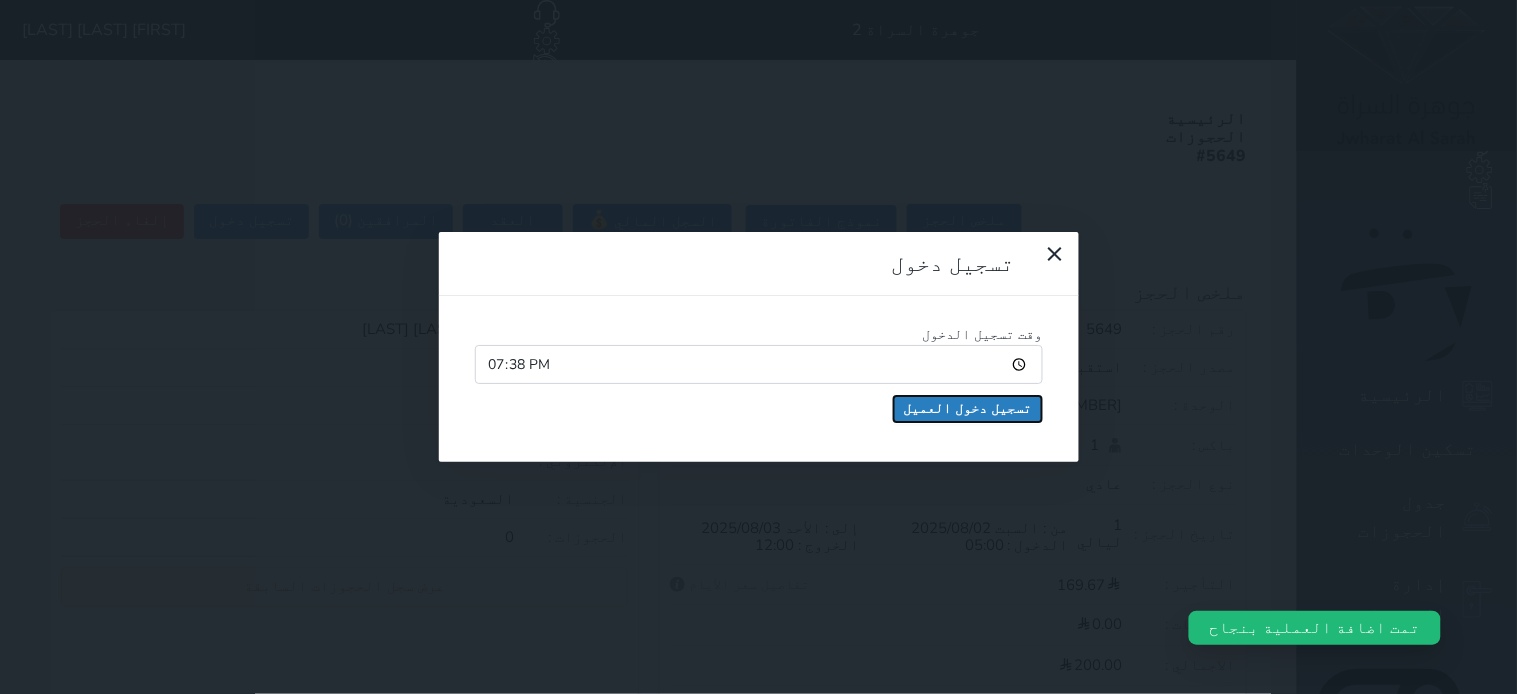 click on "تسجيل دخول العميل" at bounding box center (968, 409) 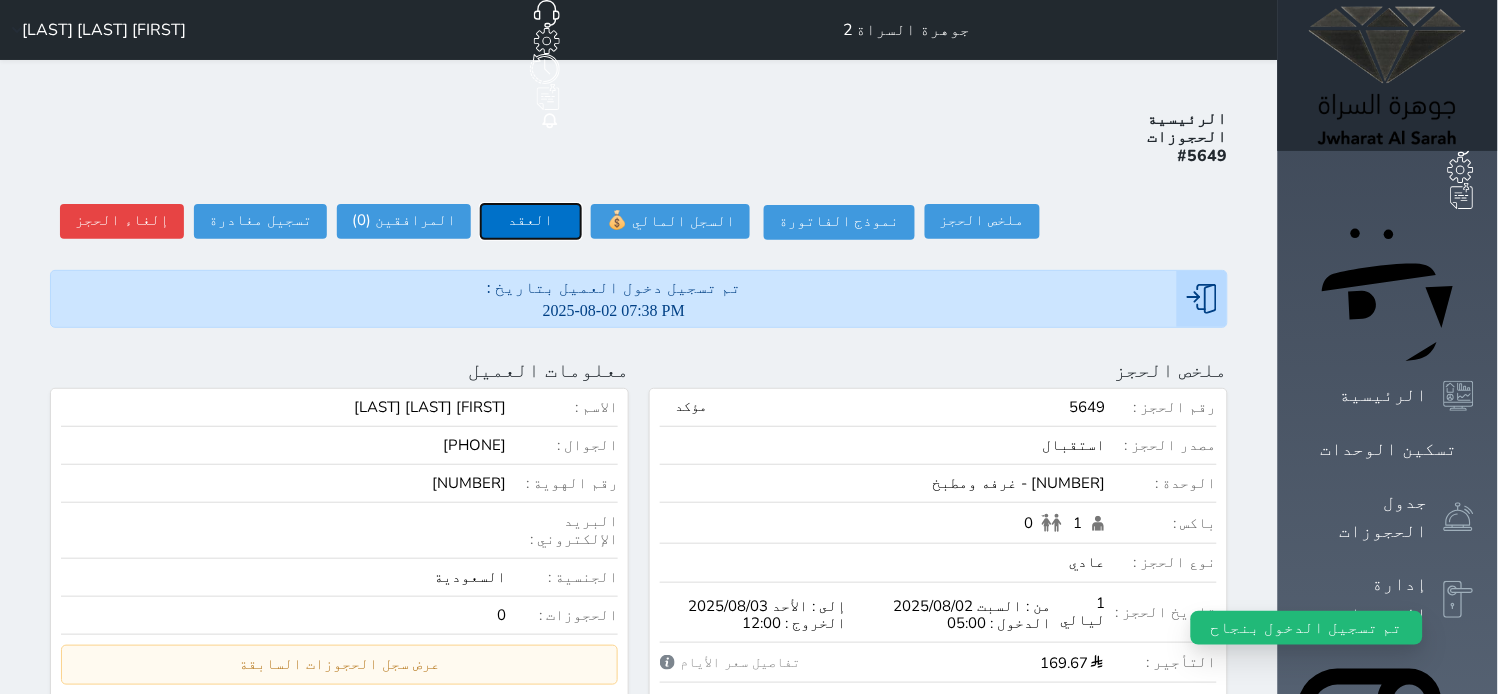 click on "العقد" at bounding box center [531, 221] 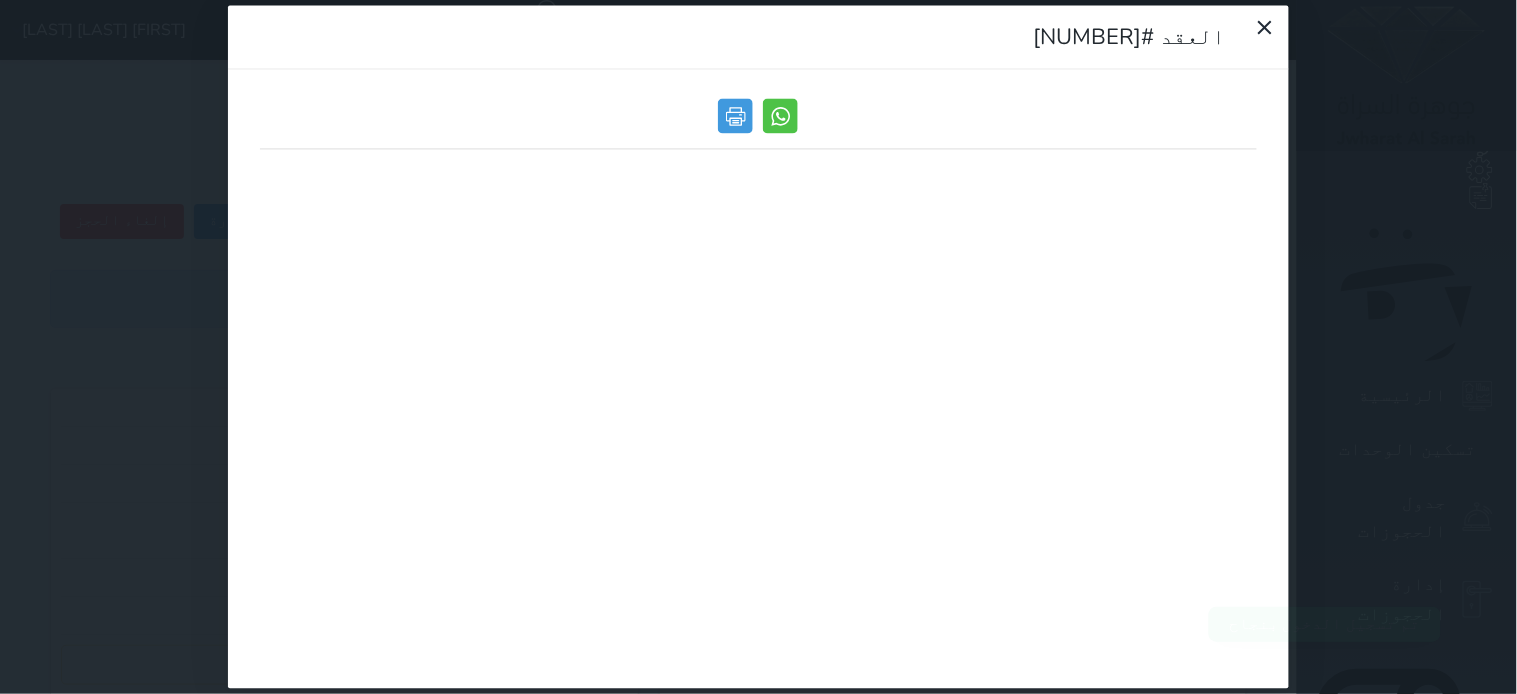 click at bounding box center (759, 122) 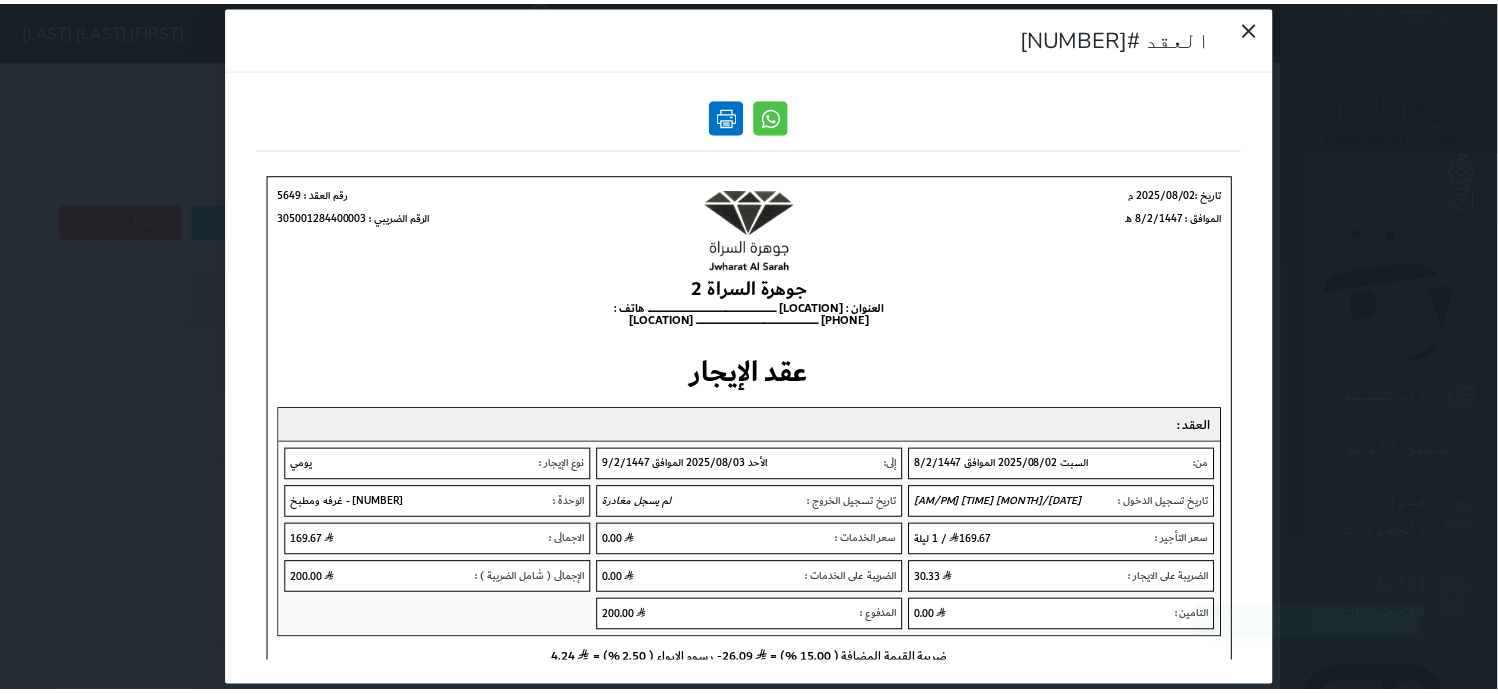 scroll, scrollTop: 0, scrollLeft: 0, axis: both 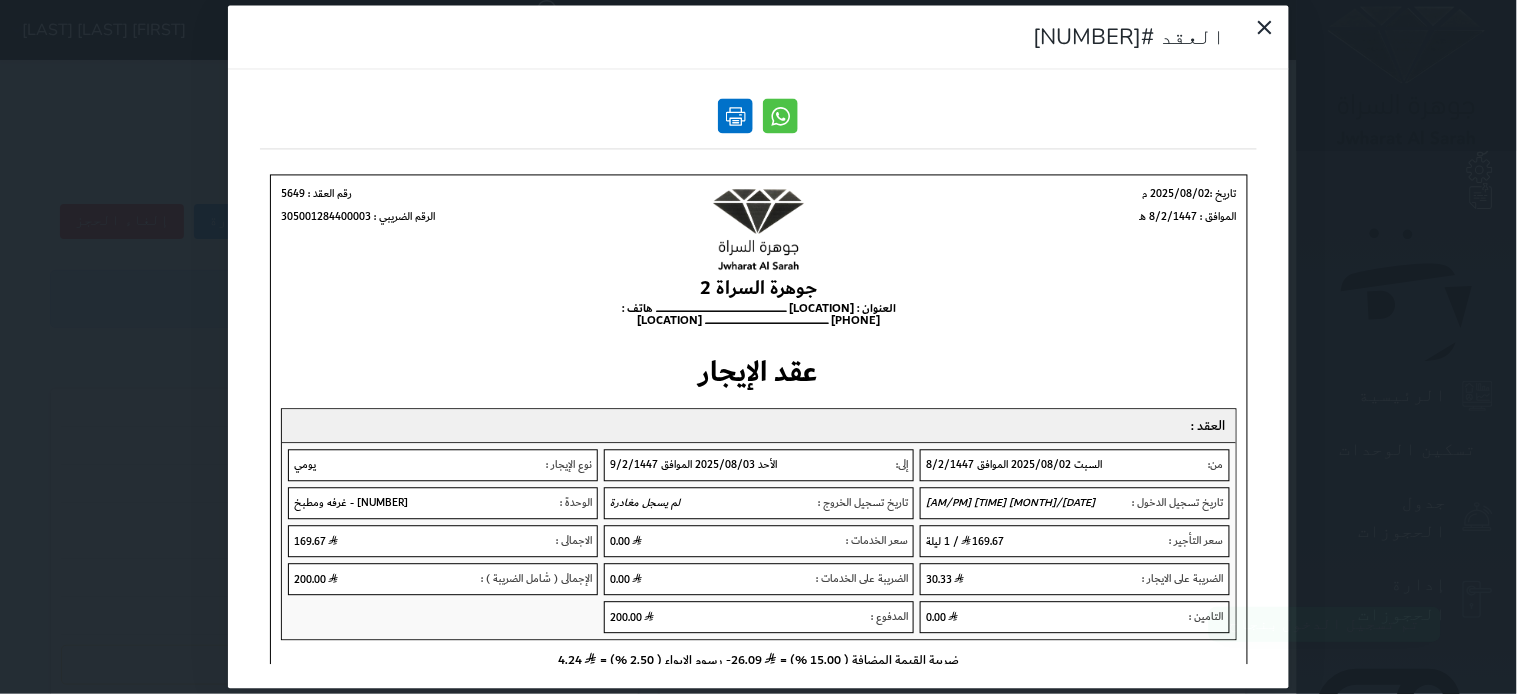 click at bounding box center (736, 116) 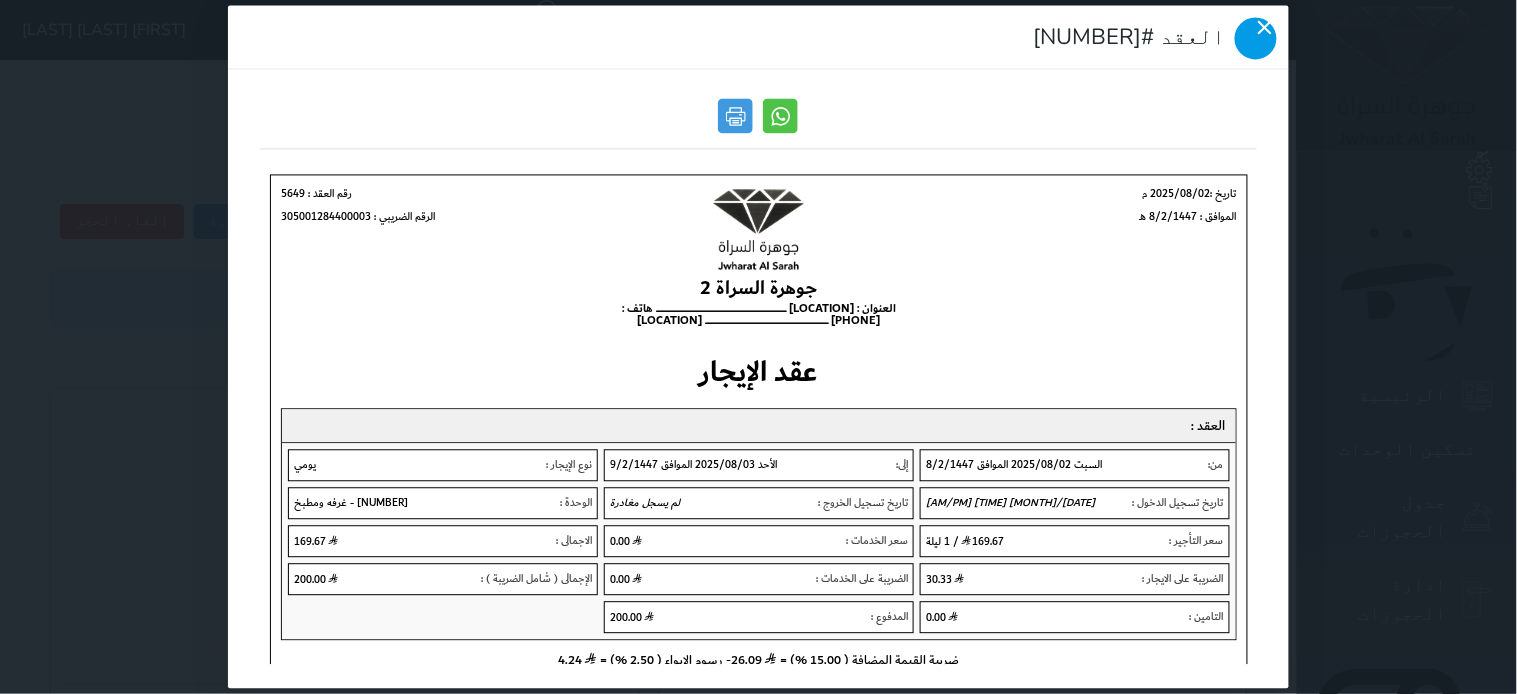 click at bounding box center (1256, 39) 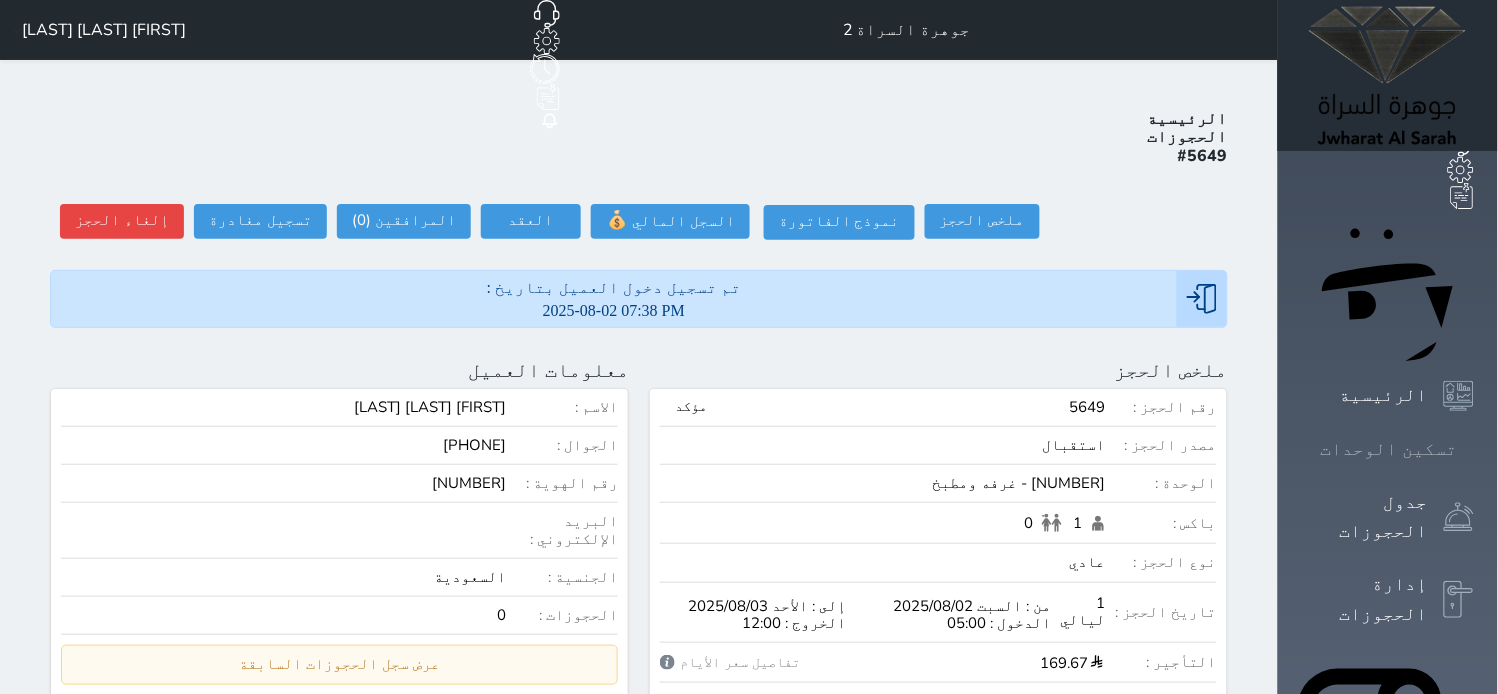 click at bounding box center [1474, 449] 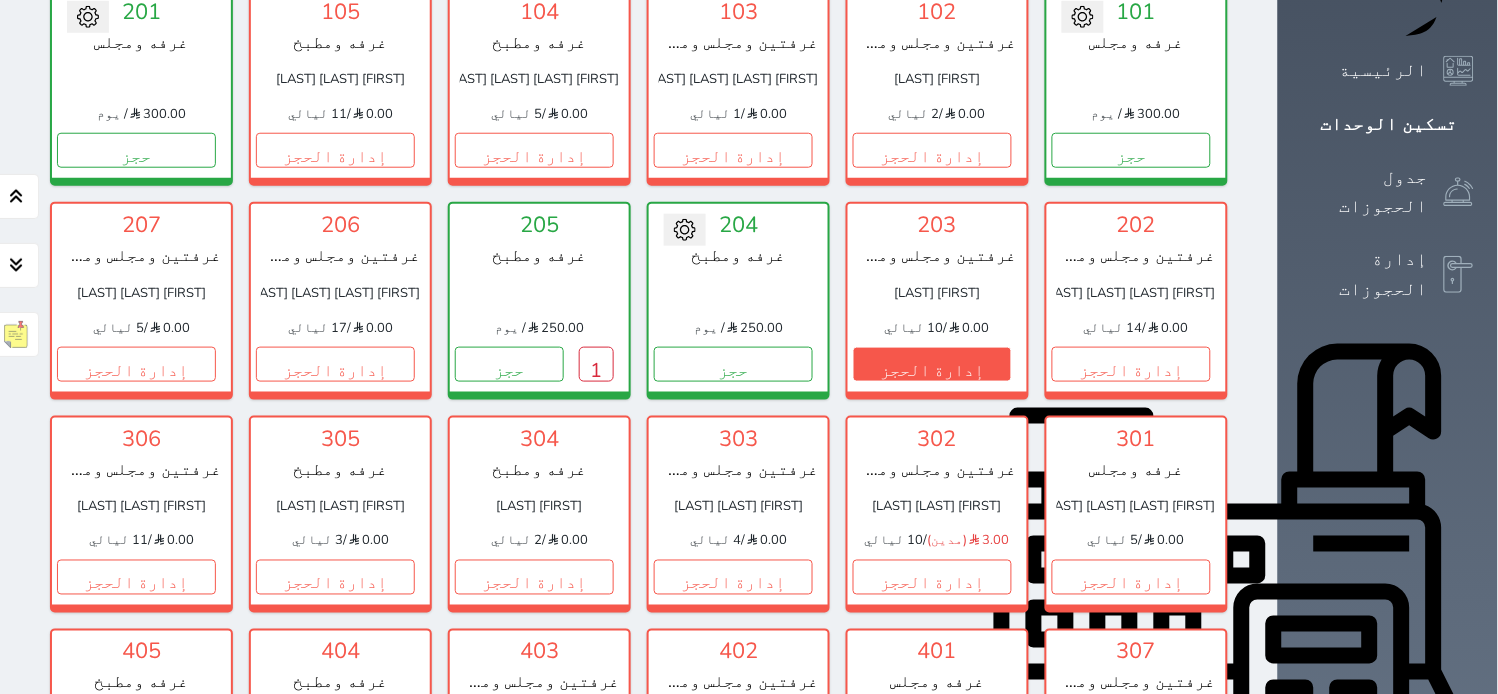 scroll, scrollTop: 411, scrollLeft: 0, axis: vertical 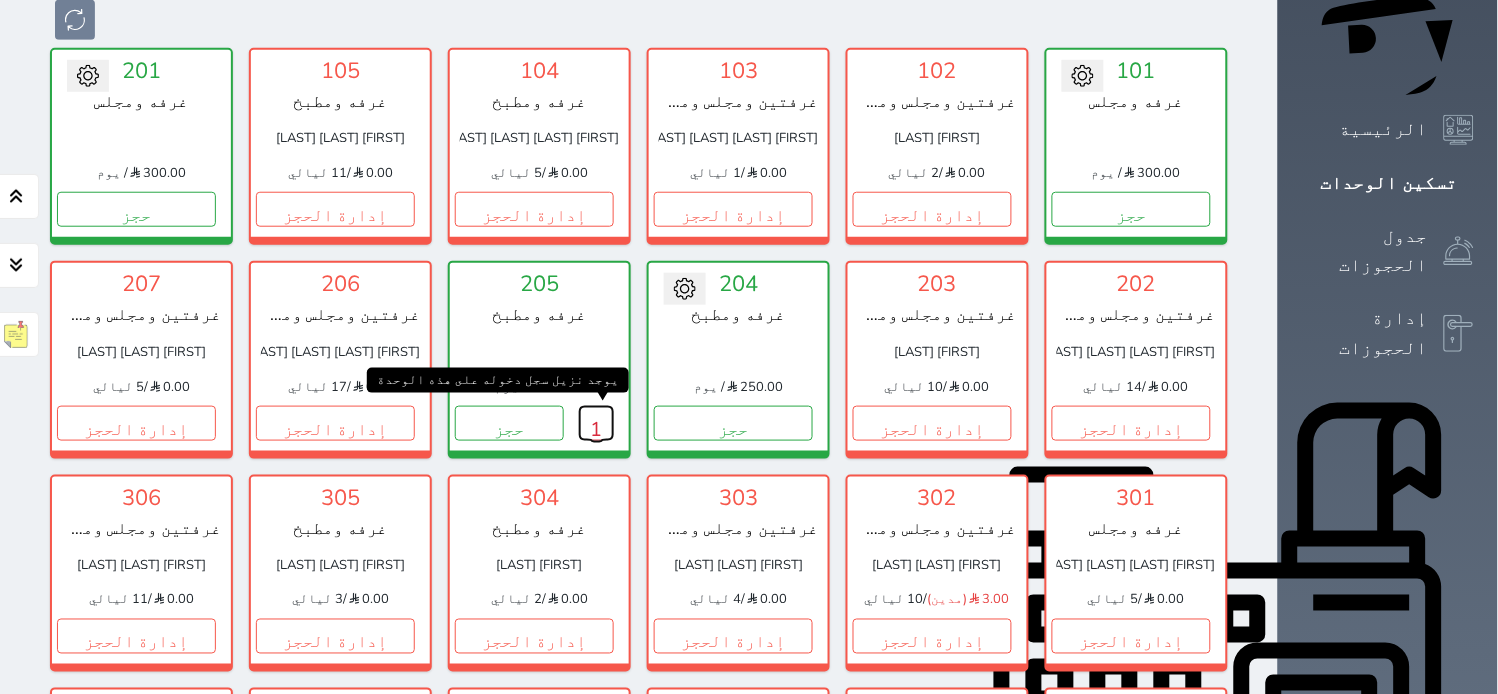 click on "1" at bounding box center (596, 423) 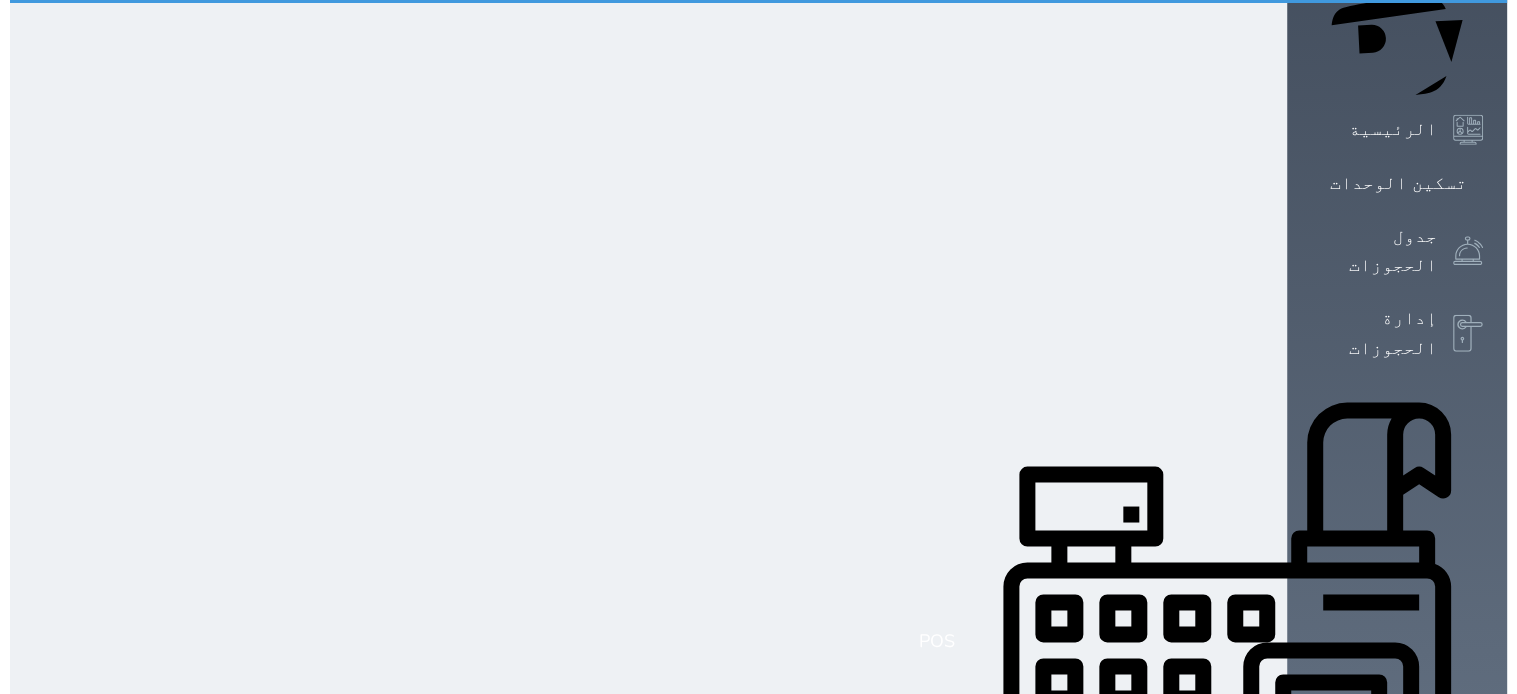 scroll, scrollTop: 0, scrollLeft: 0, axis: both 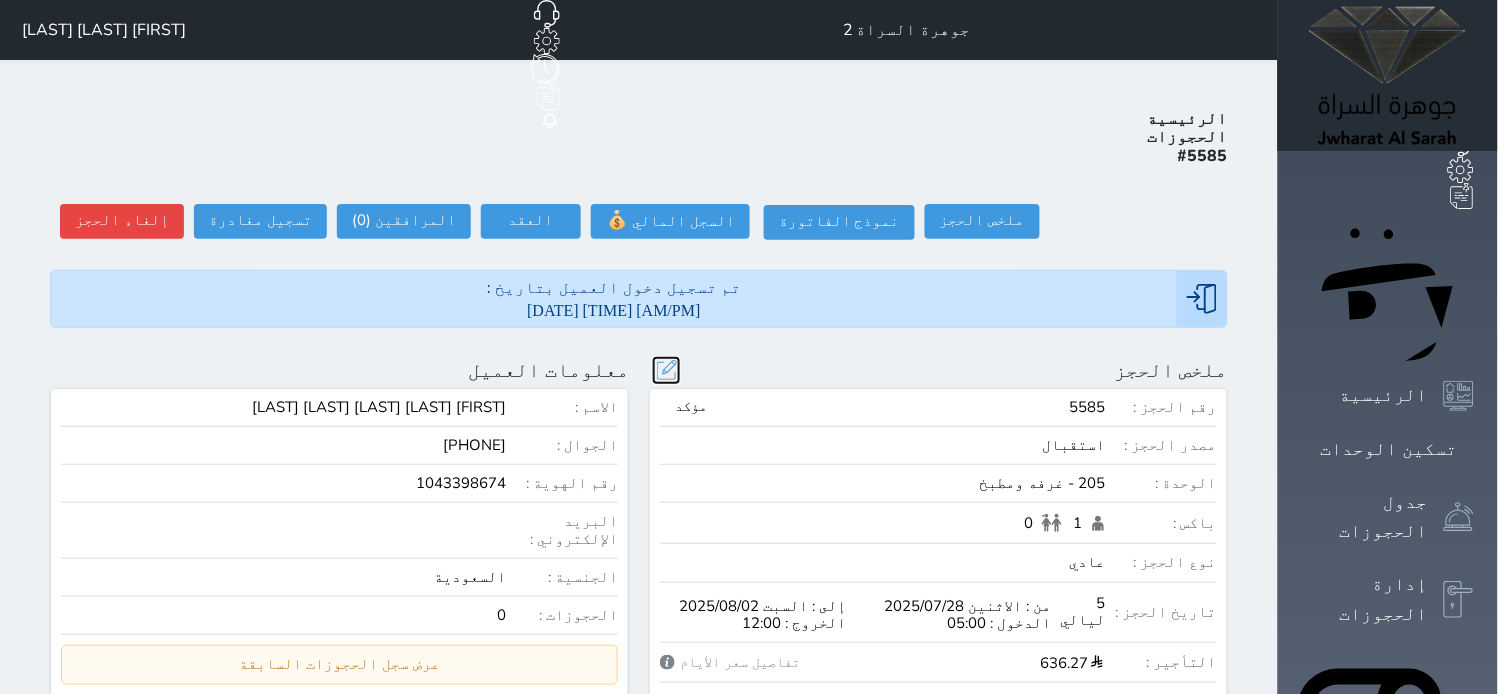 click at bounding box center (666, 370) 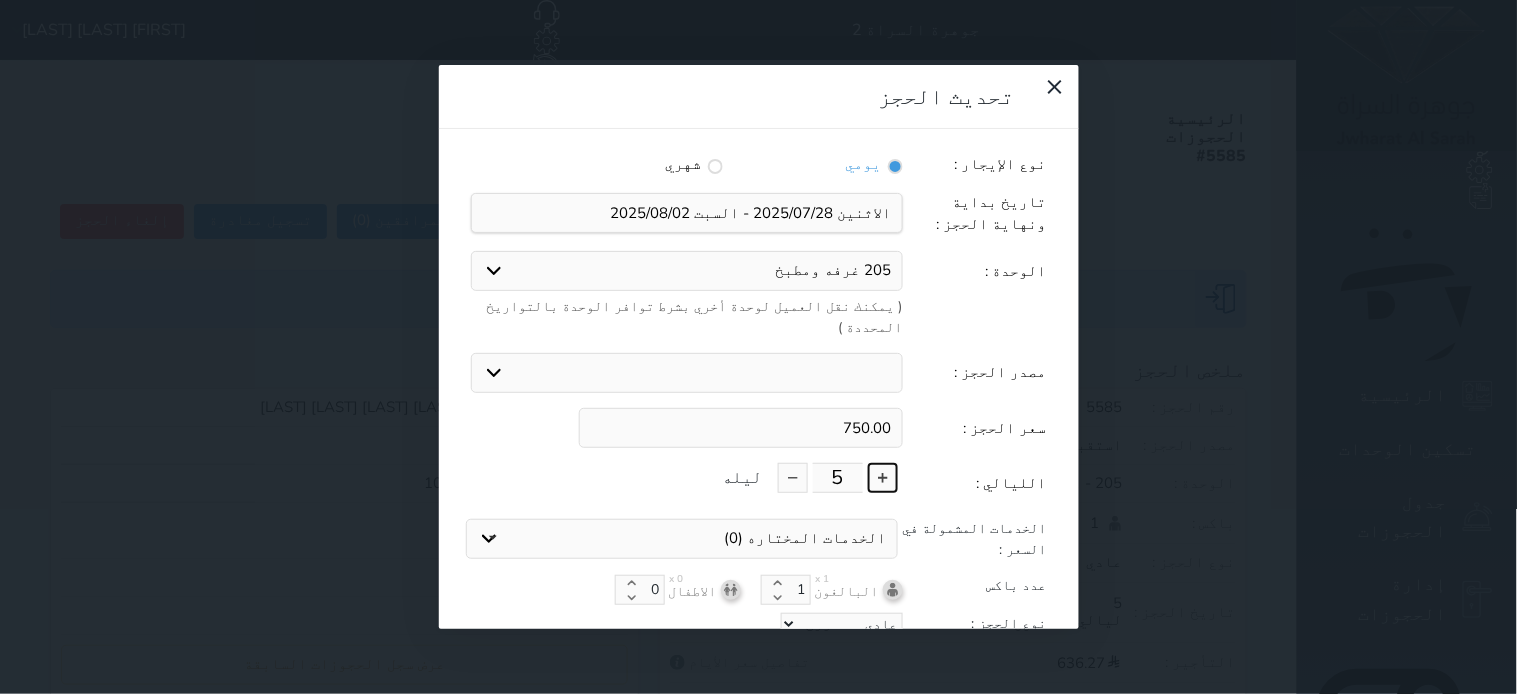 click at bounding box center (883, 478) 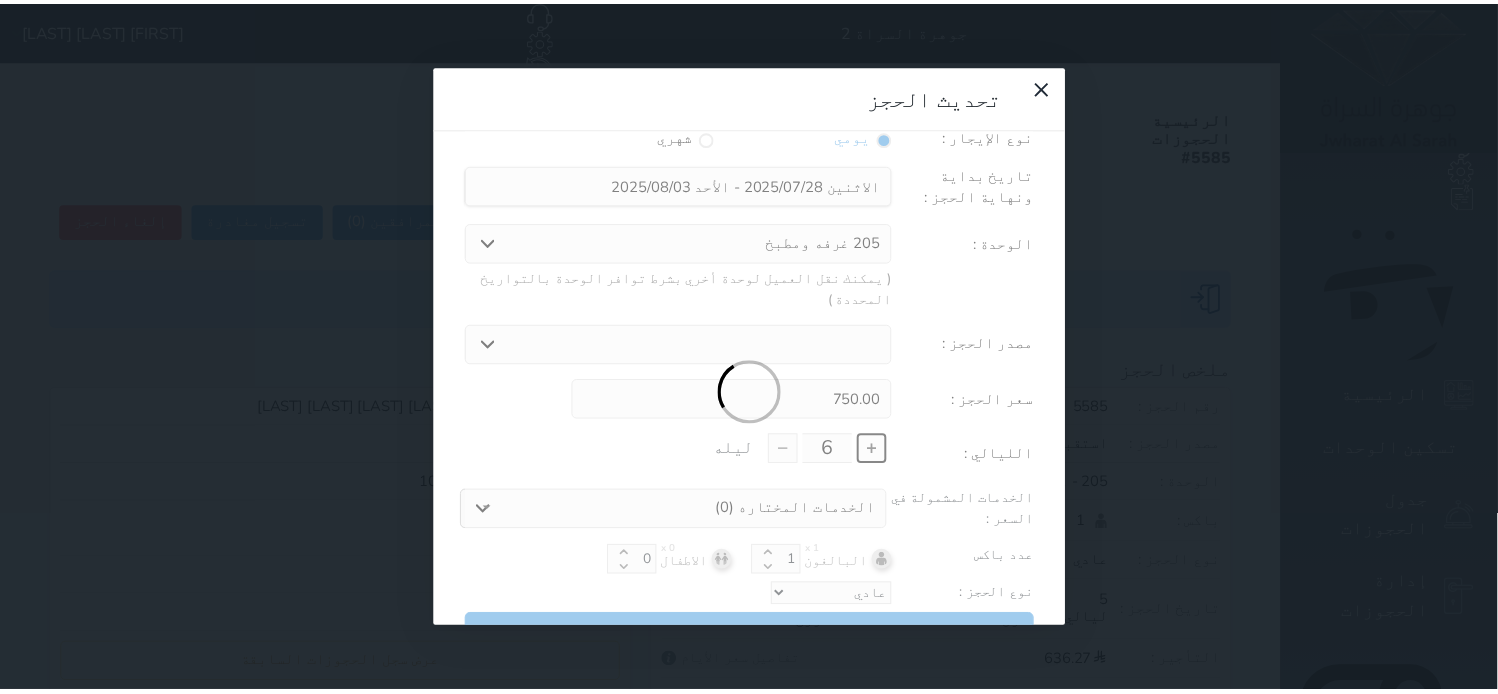 scroll, scrollTop: 44, scrollLeft: 0, axis: vertical 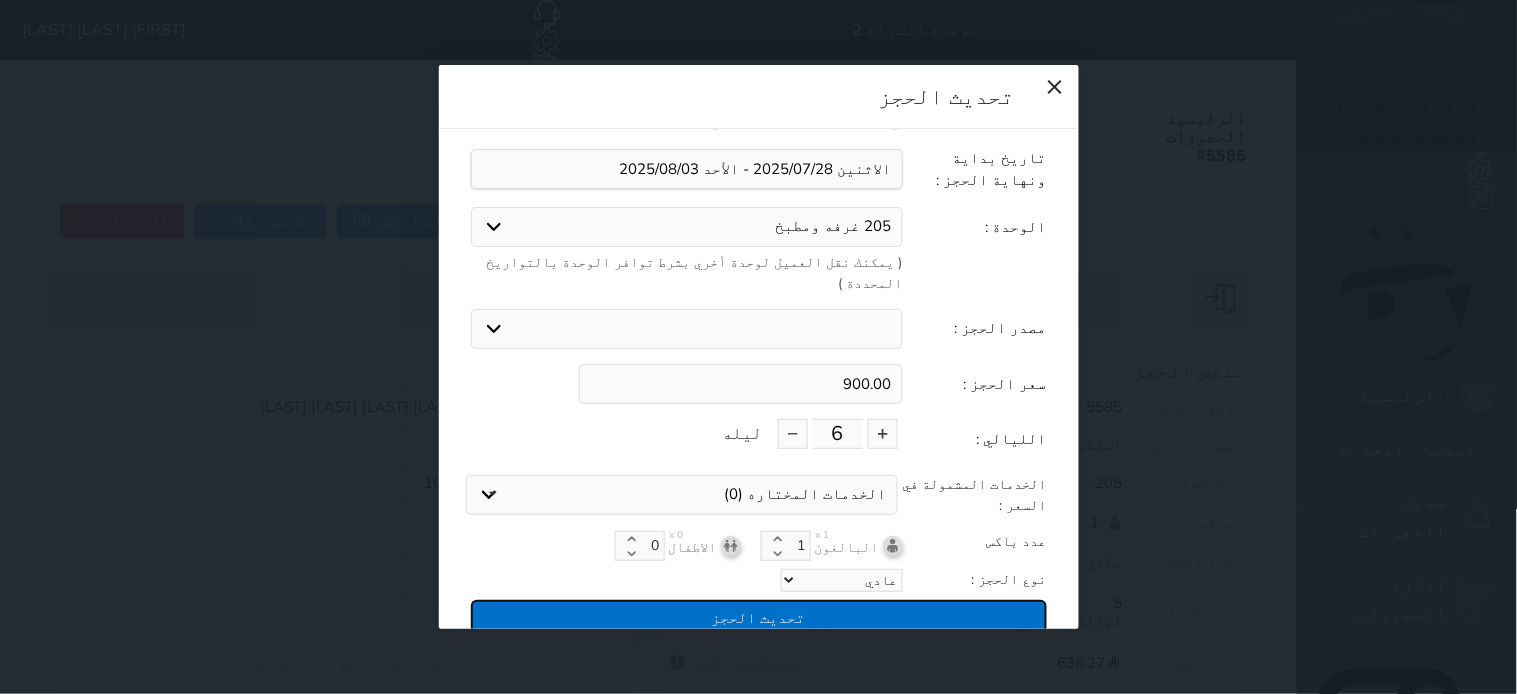 click on "تحديث الحجز" at bounding box center [759, 617] 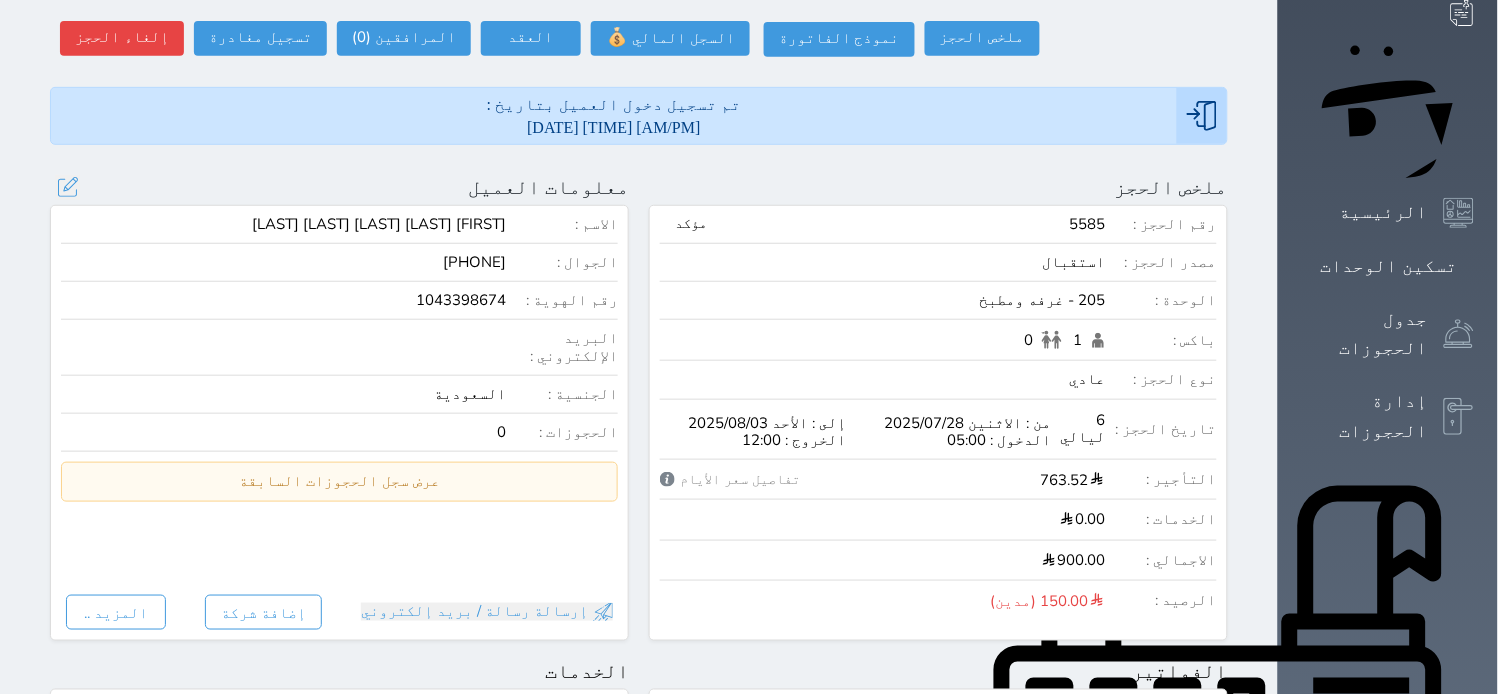 scroll, scrollTop: 222, scrollLeft: 0, axis: vertical 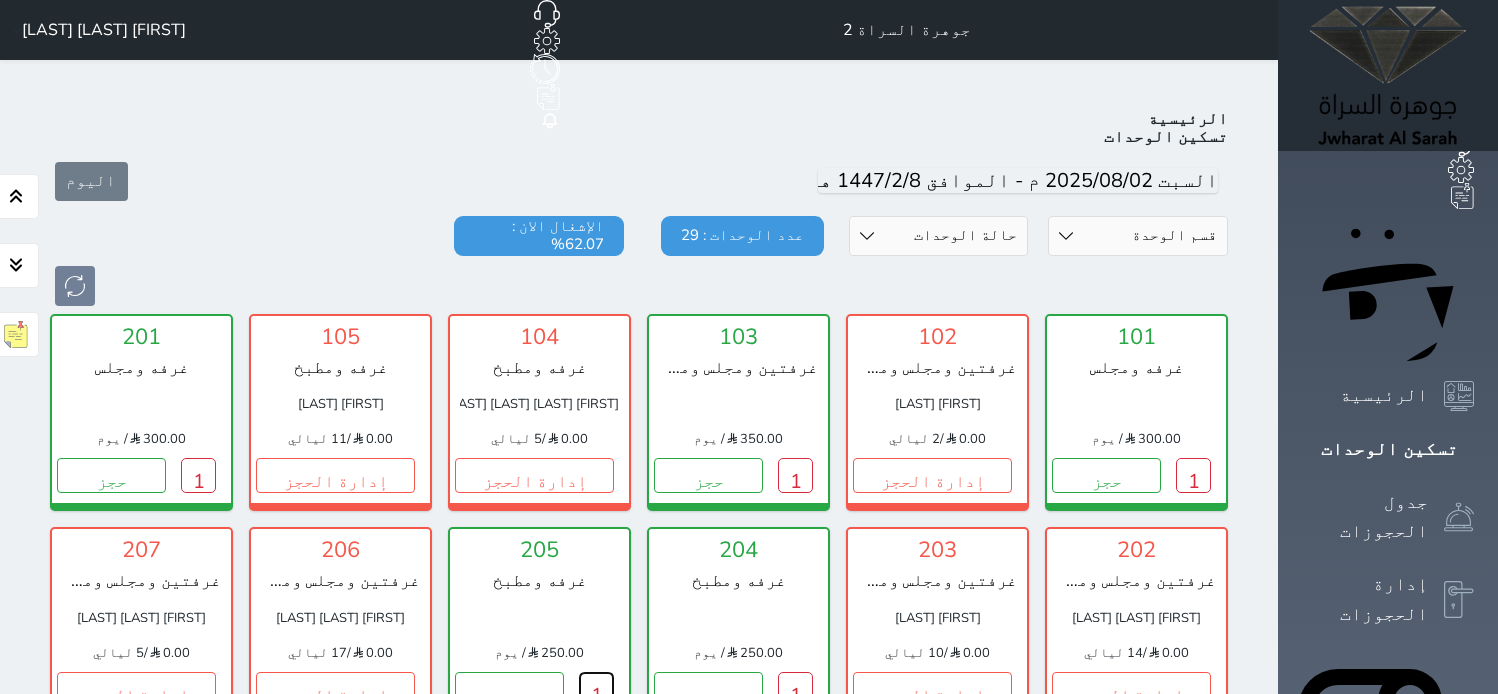 click on "1" at bounding box center [596, 689] 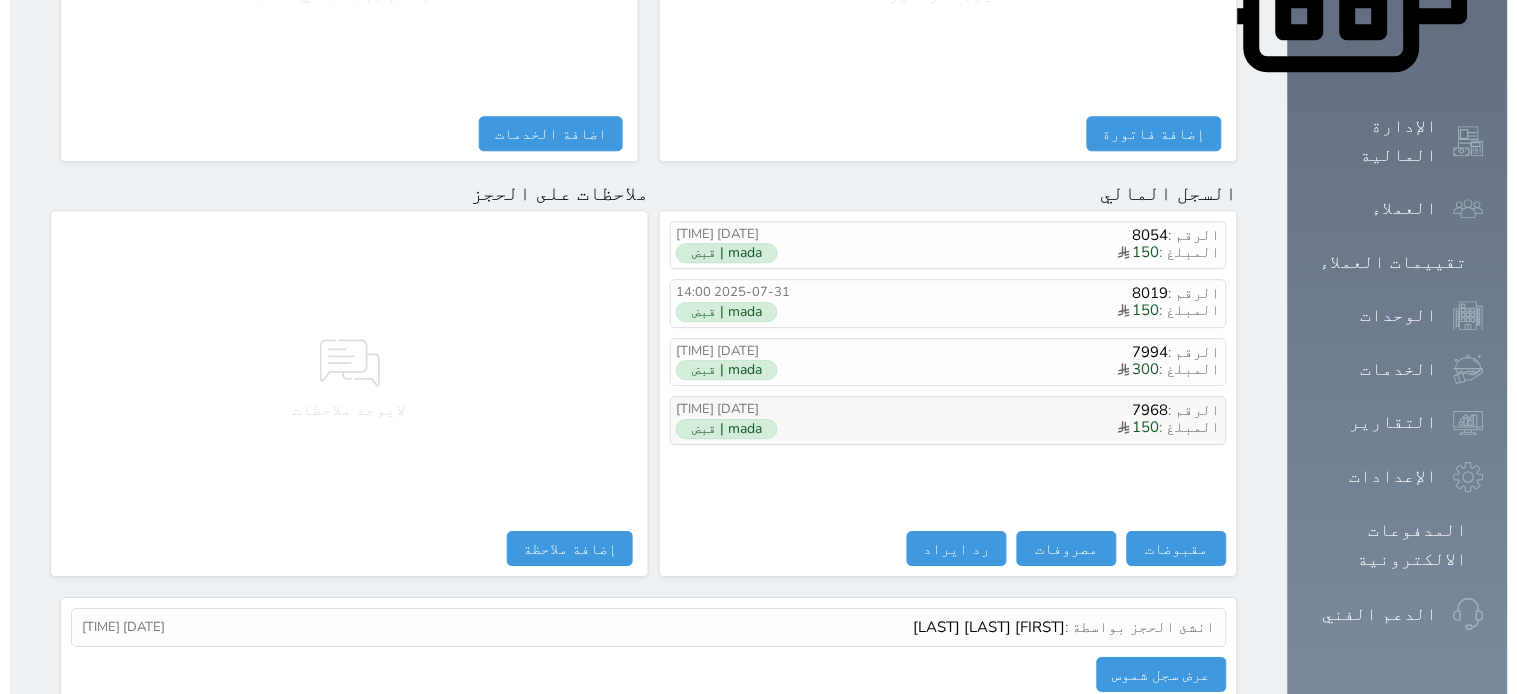 scroll, scrollTop: 1087, scrollLeft: 0, axis: vertical 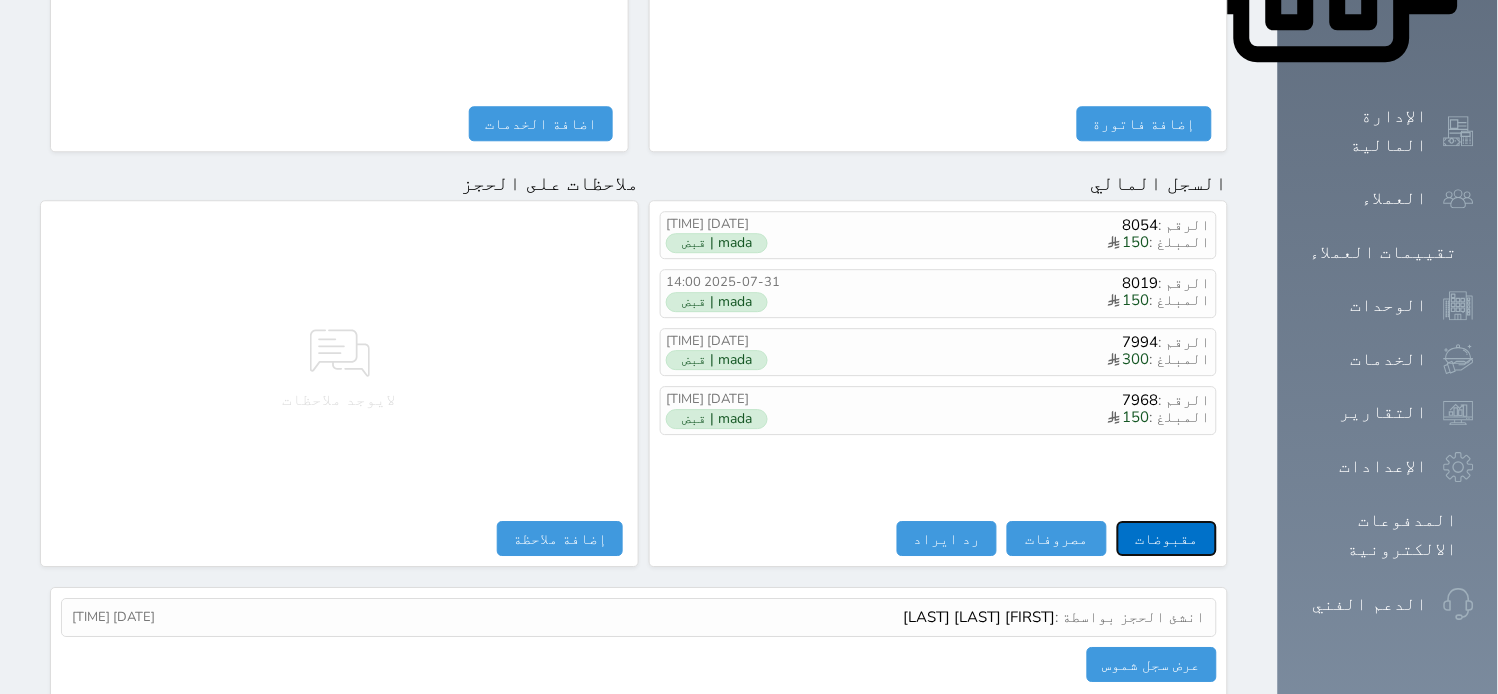 click on "مقبوضات" at bounding box center [1167, 538] 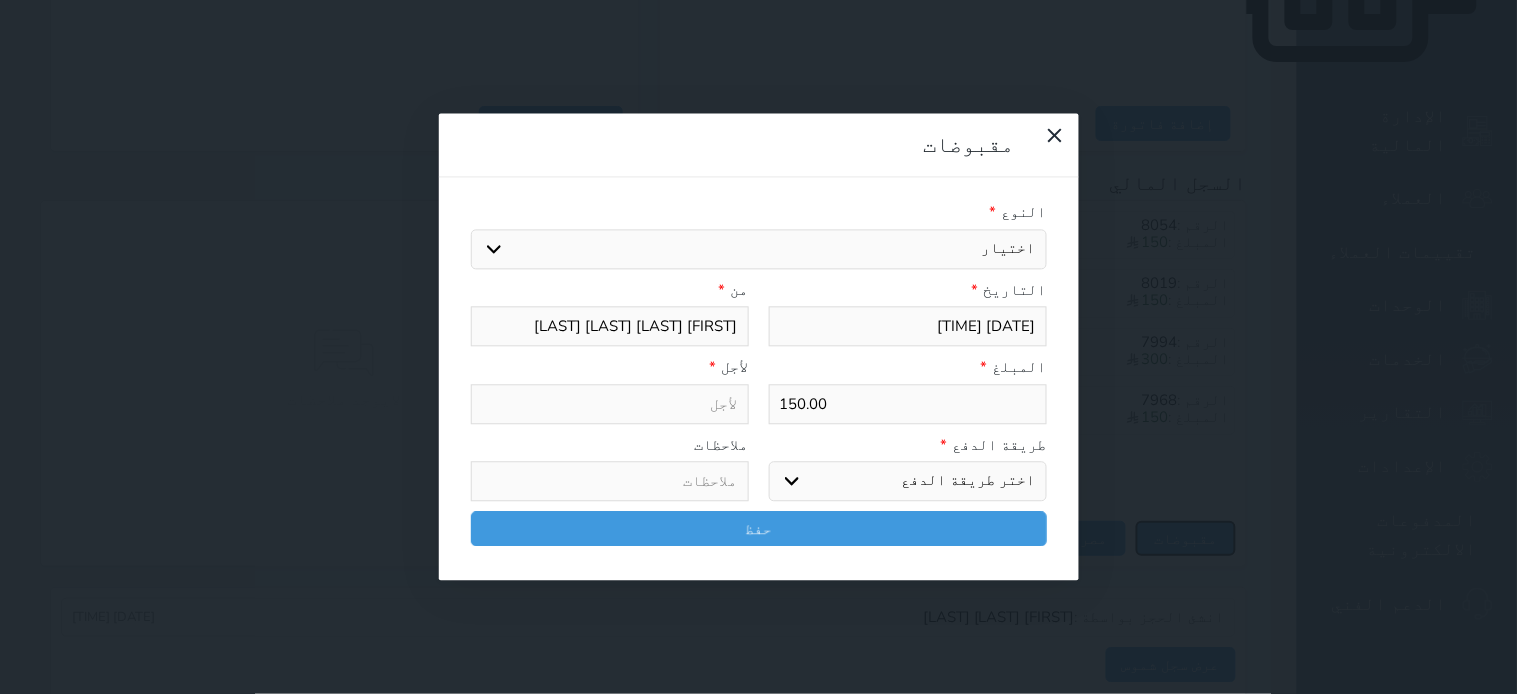 type on "2025-08-02 19:54" 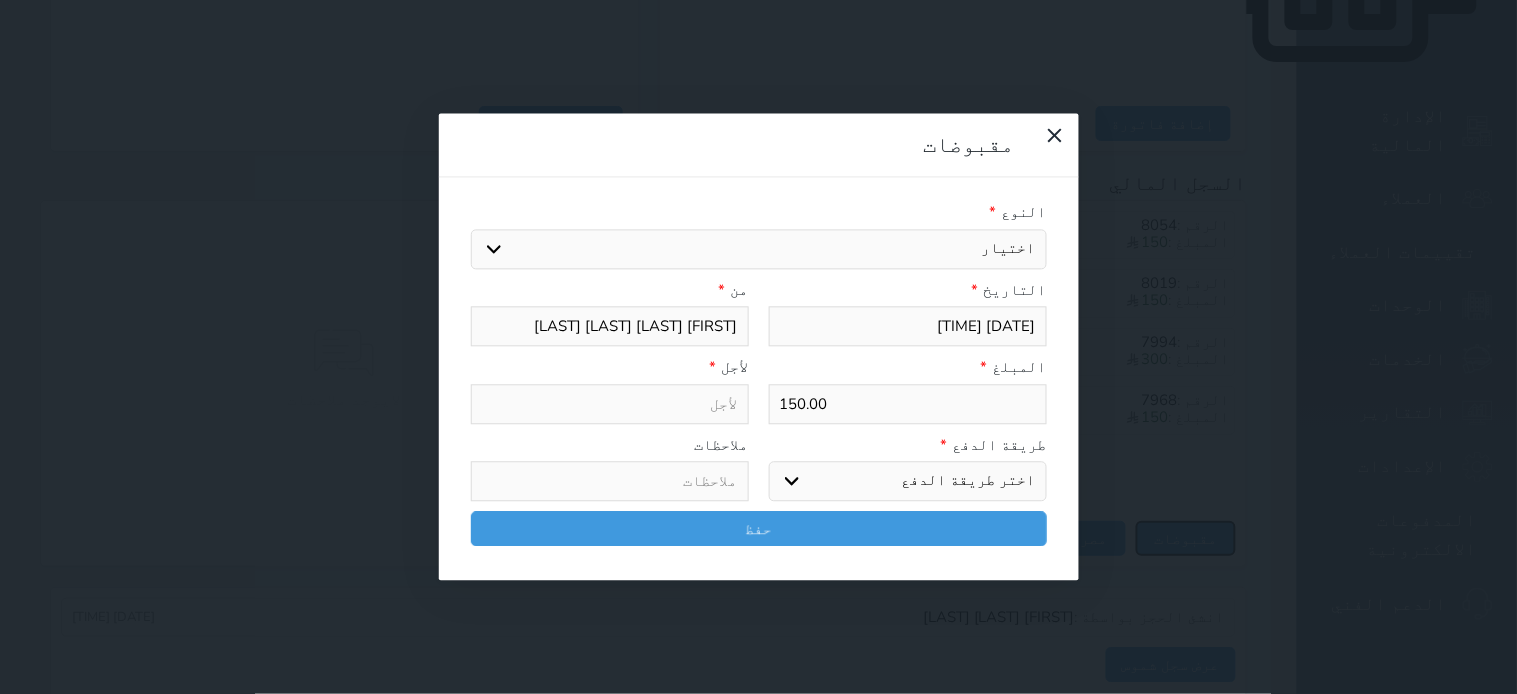 select 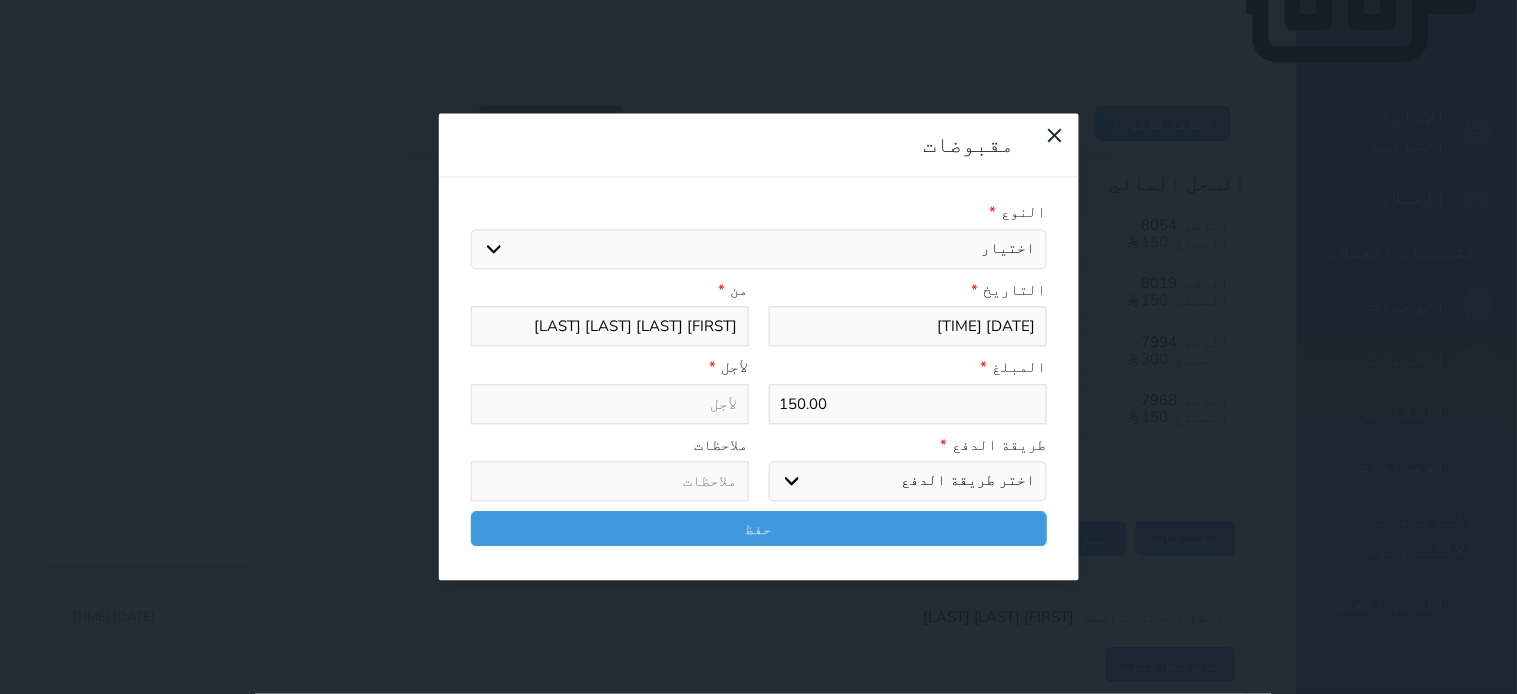 click on "اختيار   مقبوضات عامة قيمة إيجار فواتير تامين عربون لا ينطبق آخر مغسلة واي فاي - الإنترنت مواقف السيارات طعام الأغذية والمشروبات مشروبات المشروبات الباردة المشروبات الساخنة الإفطار غداء عشاء مخبز و كعك حمام سباحة الصالة الرياضية سبا و خدمات الجمال اختيار وإسقاط (خدمات النقل) ميني بار كابل - تلفزيون سرير إضافي تصفيف الشعر التسوق خدمات الجولات السياحية المنظمة خدمات الدليل السياحي" at bounding box center [759, 249] 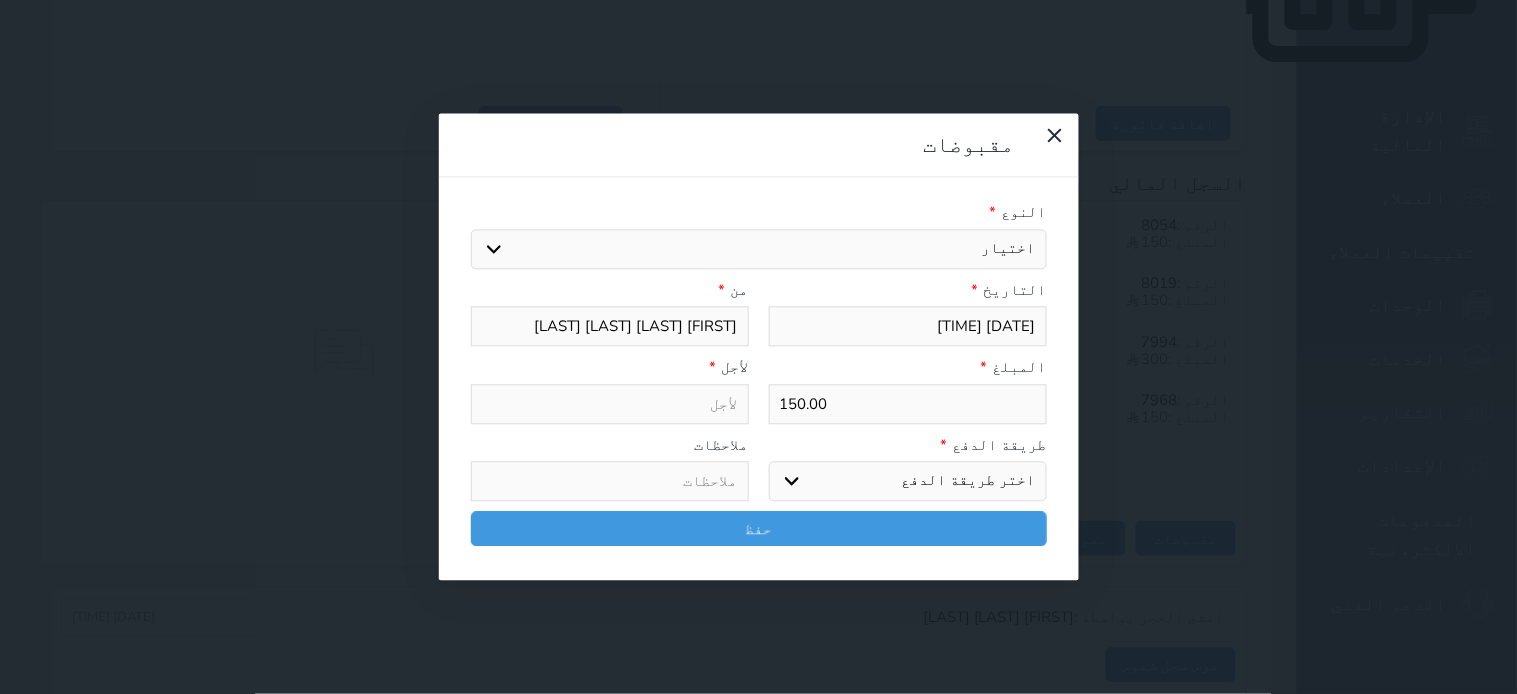 select on "38317" 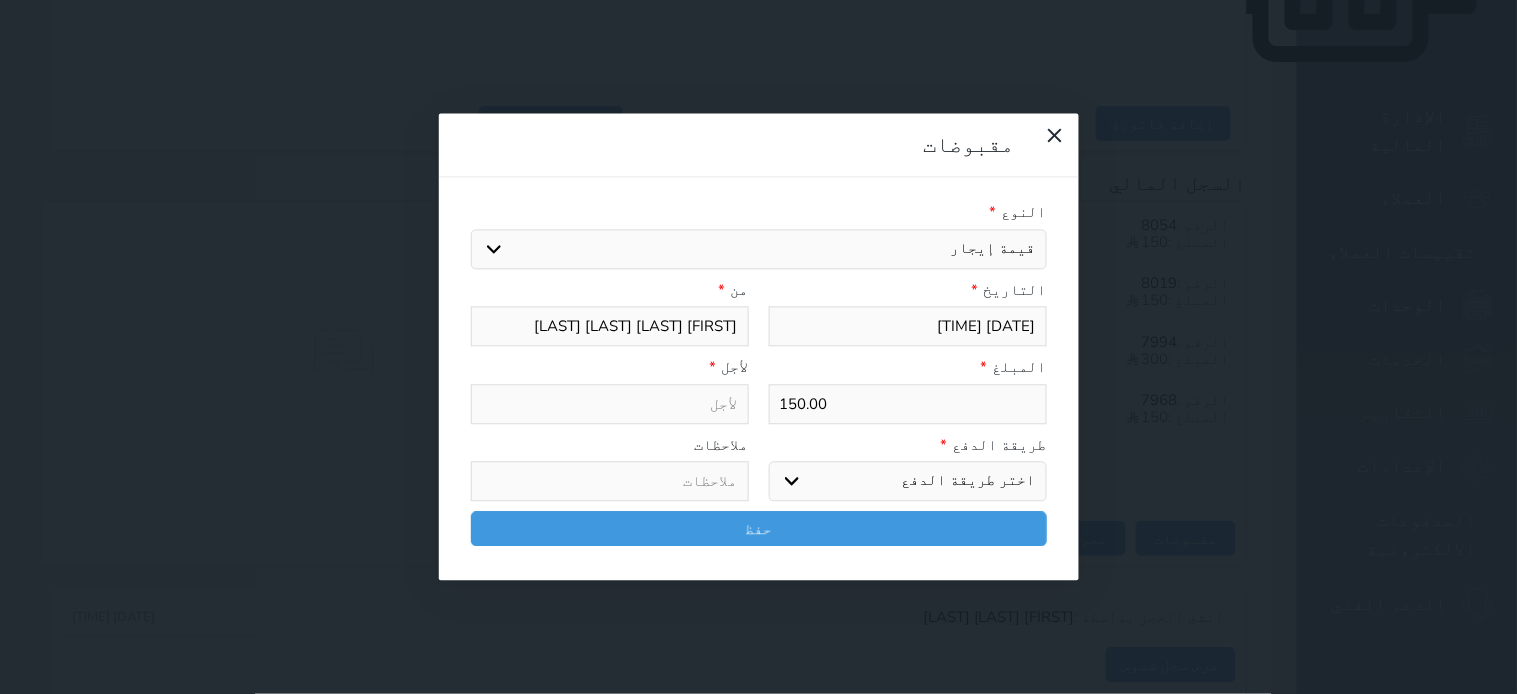 click on "اختيار   مقبوضات عامة قيمة إيجار فواتير تامين عربون لا ينطبق آخر مغسلة واي فاي - الإنترنت مواقف السيارات طعام الأغذية والمشروبات مشروبات المشروبات الباردة المشروبات الساخنة الإفطار غداء عشاء مخبز و كعك حمام سباحة الصالة الرياضية سبا و خدمات الجمال اختيار وإسقاط (خدمات النقل) ميني بار كابل - تلفزيون سرير إضافي تصفيف الشعر التسوق خدمات الجولات السياحية المنظمة خدمات الدليل السياحي" at bounding box center [759, 249] 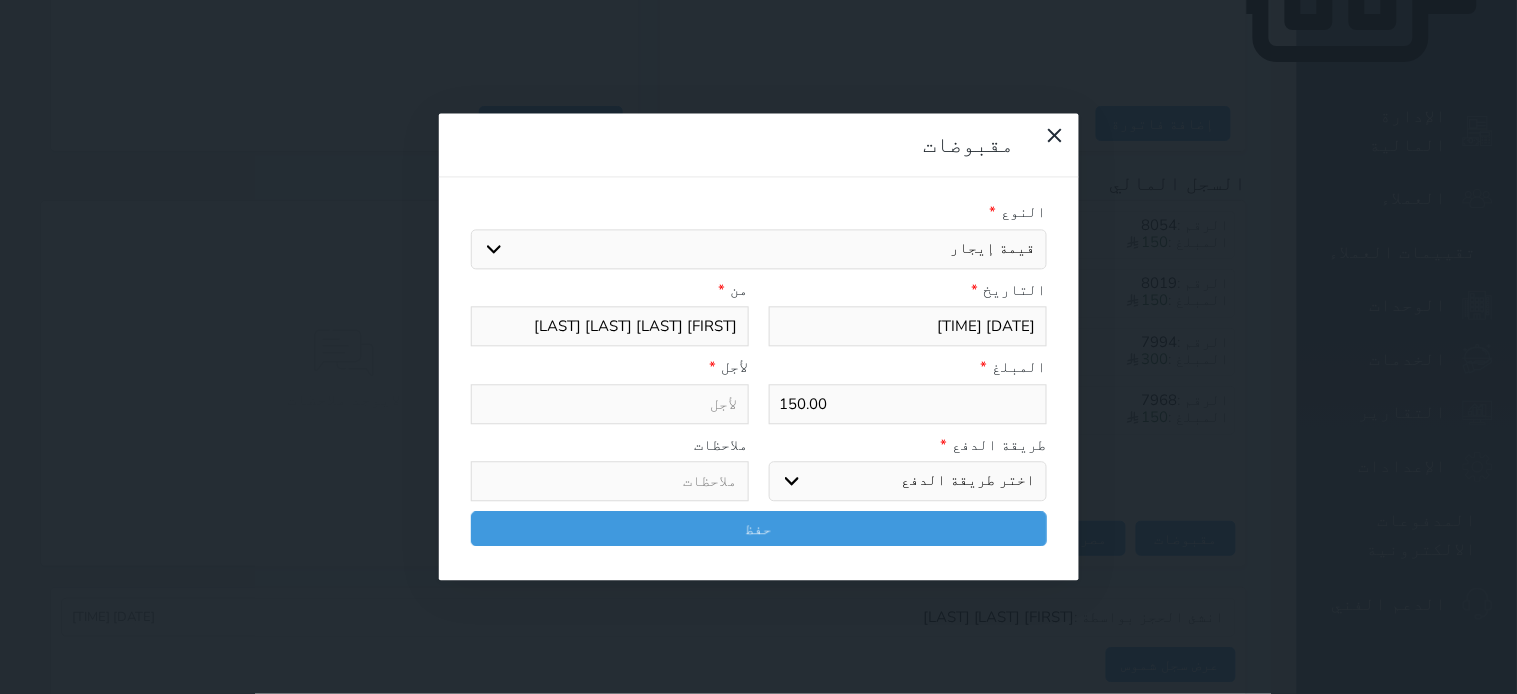 type on "قيمة إيجار - الوحدة - 205" 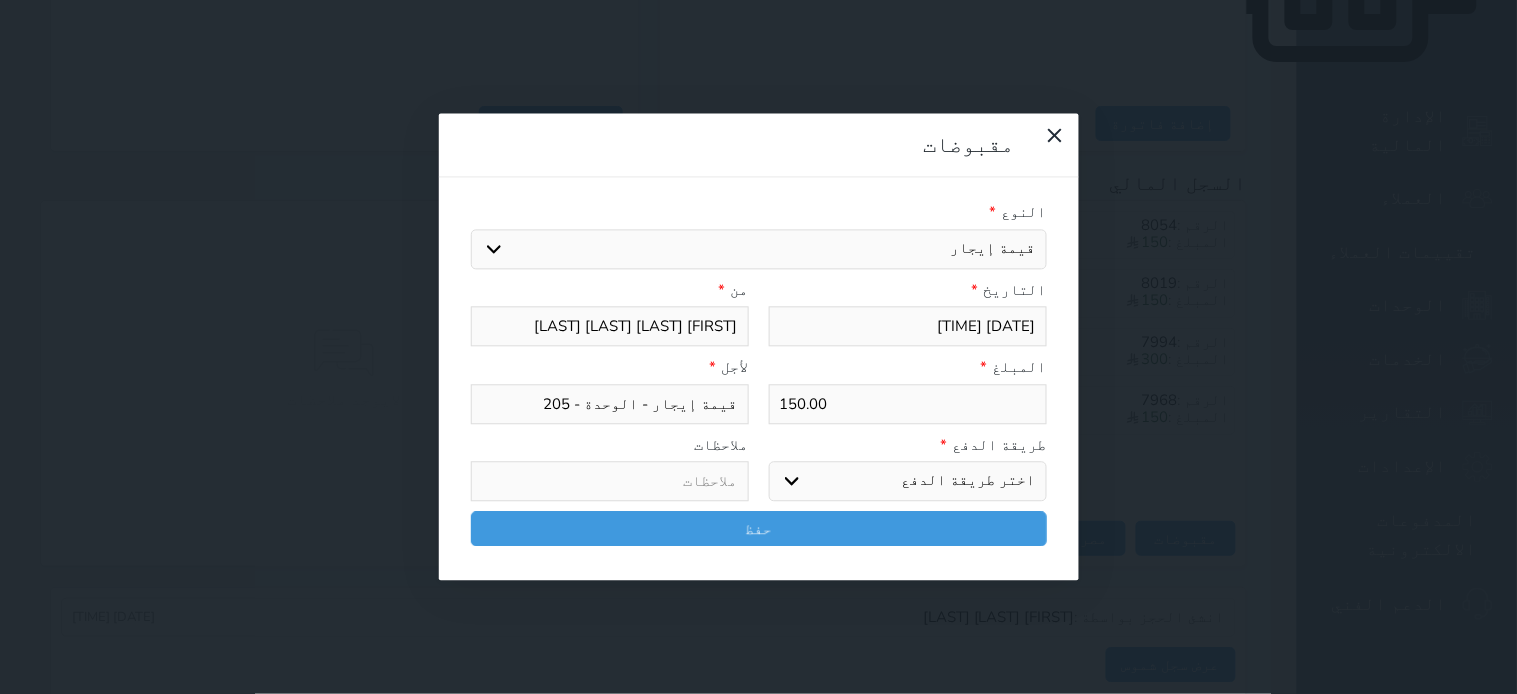 click on "اختر طريقة الدفع   دفع نقدى   تحويل بنكى   مدى   بطاقة ائتمان   آجل" at bounding box center (908, 482) 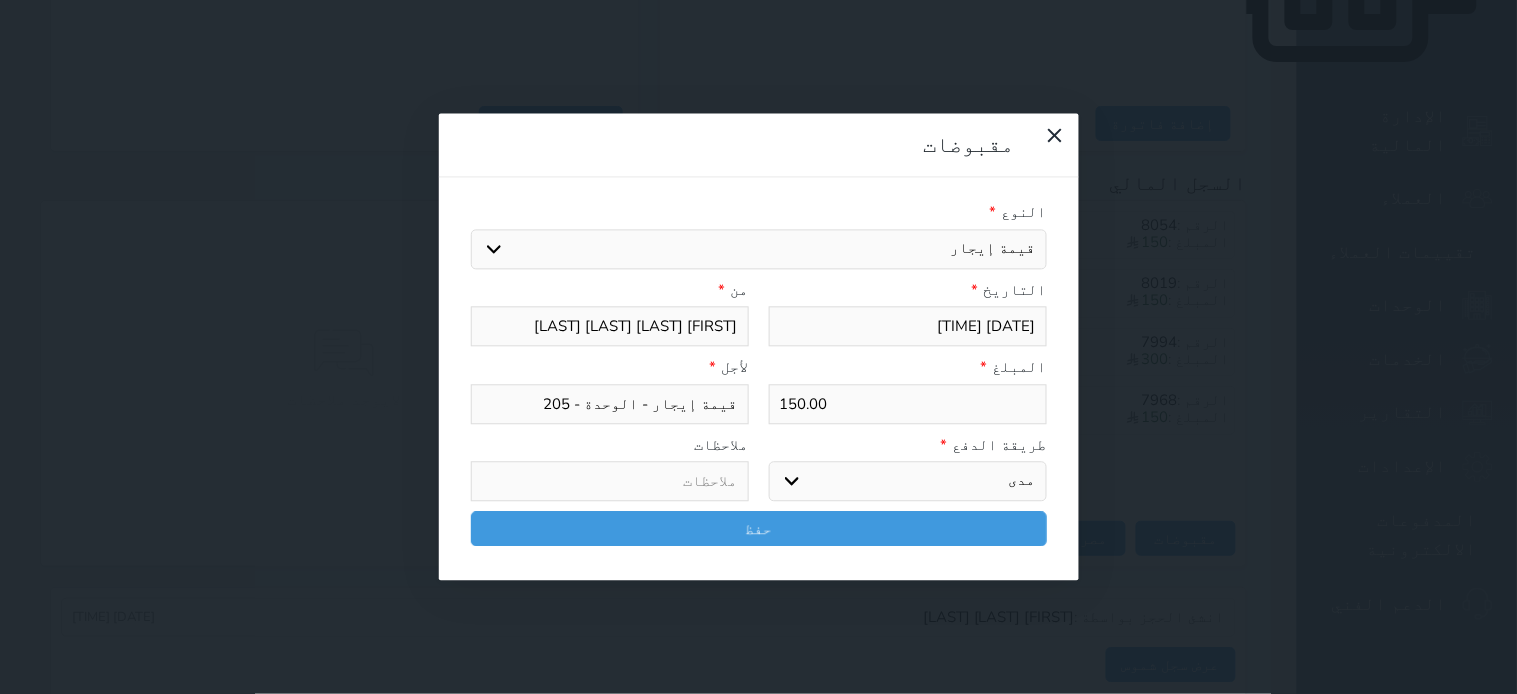 click on "اختر طريقة الدفع   دفع نقدى   تحويل بنكى   مدى   بطاقة ائتمان   آجل" at bounding box center (908, 482) 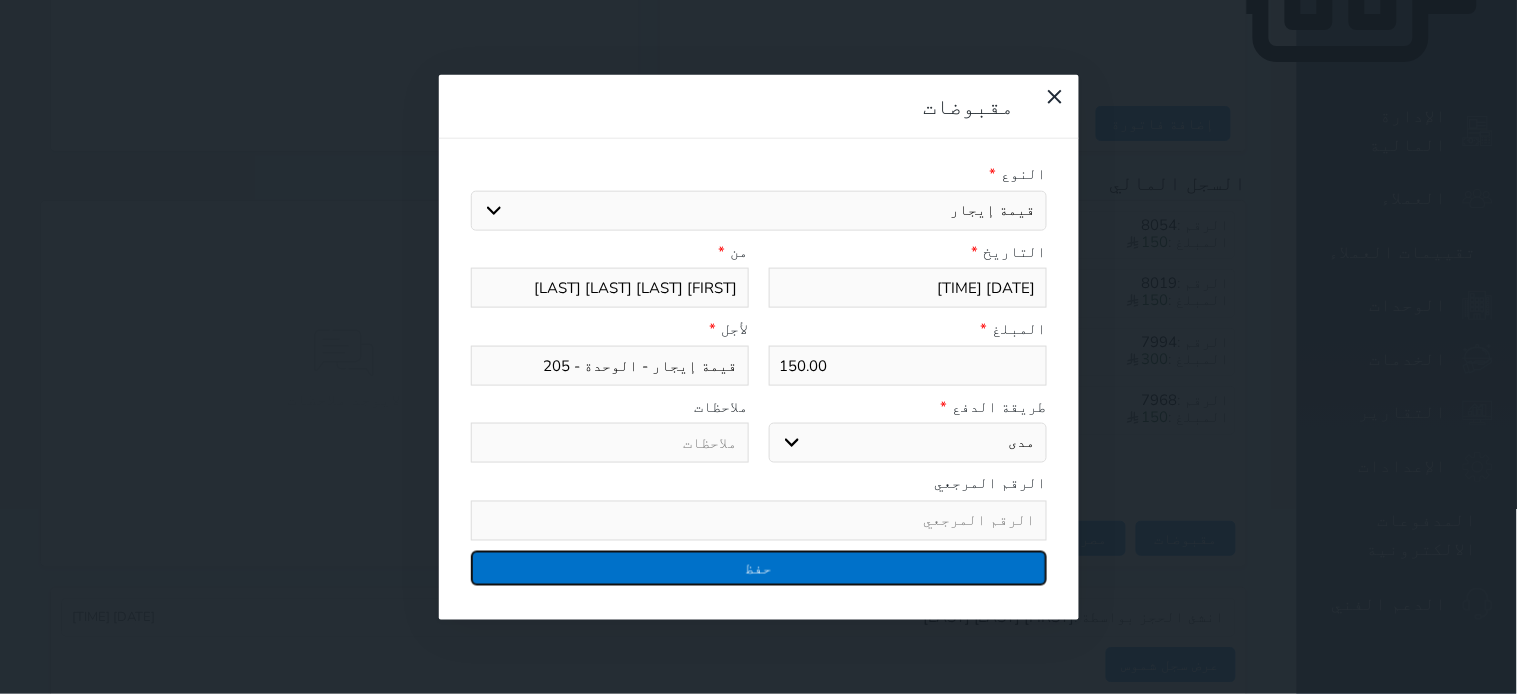 click on "حفظ" at bounding box center [759, 567] 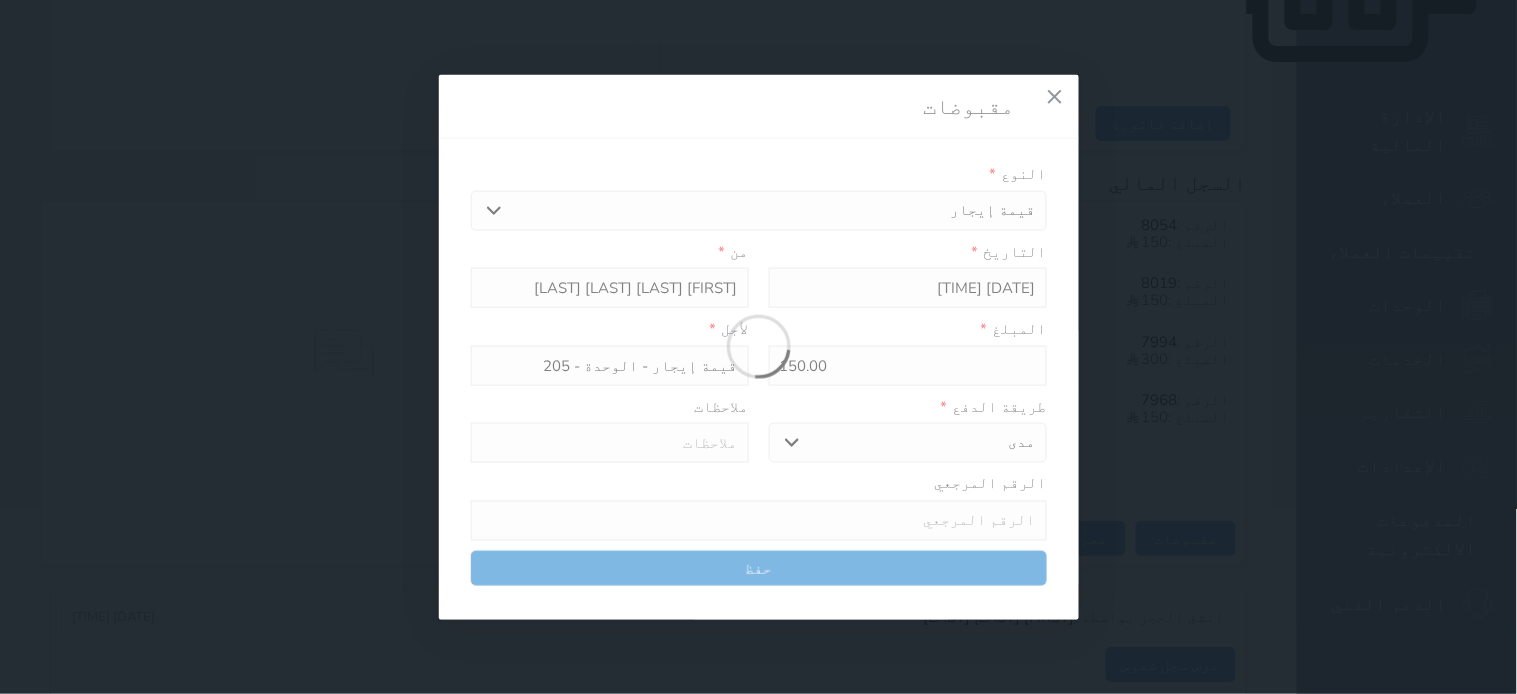 select 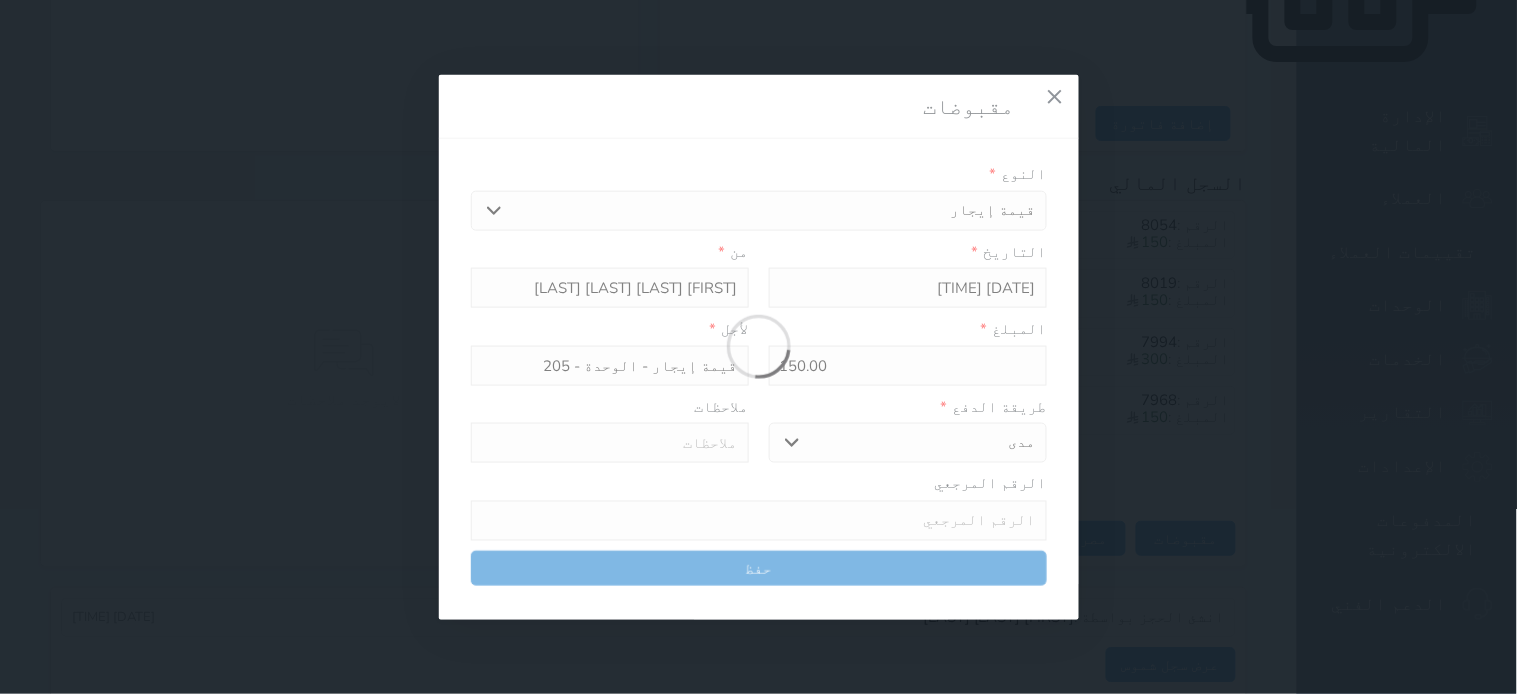 type 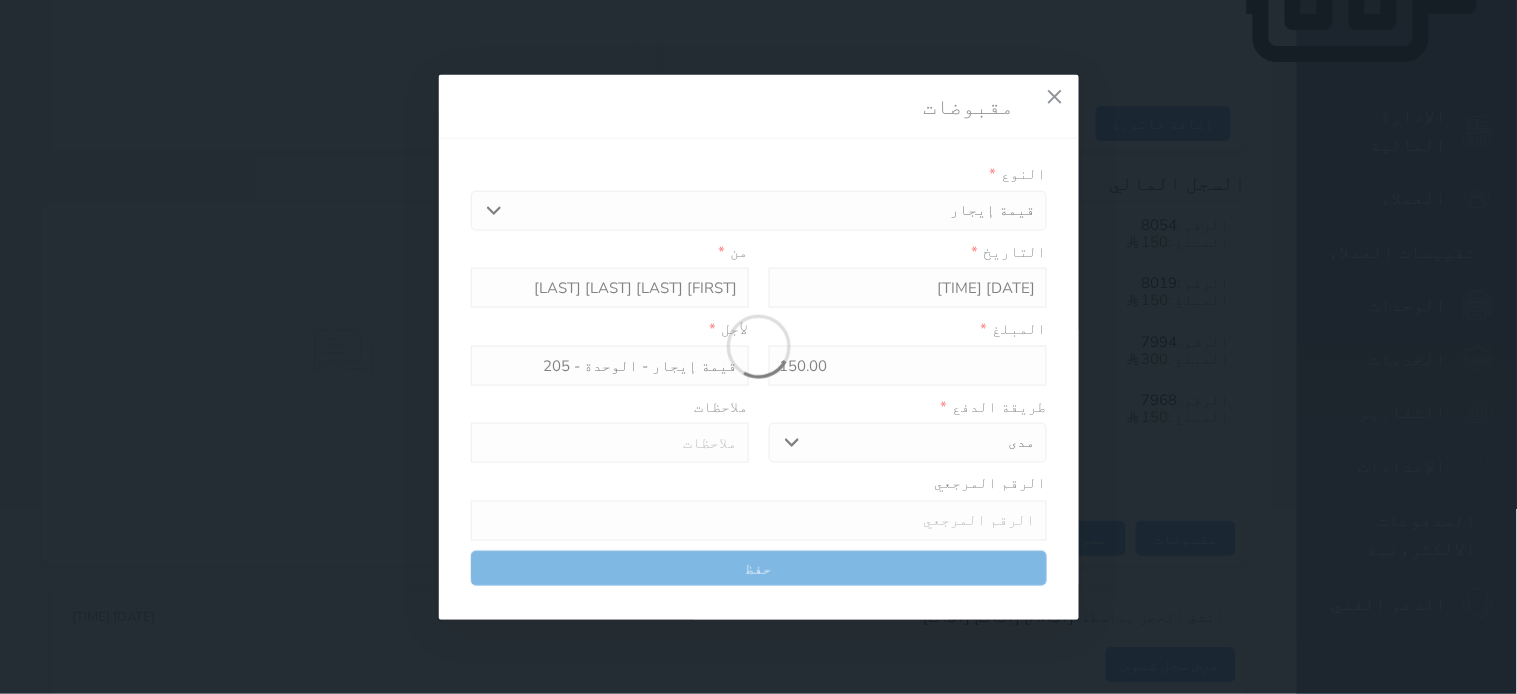 type on "0" 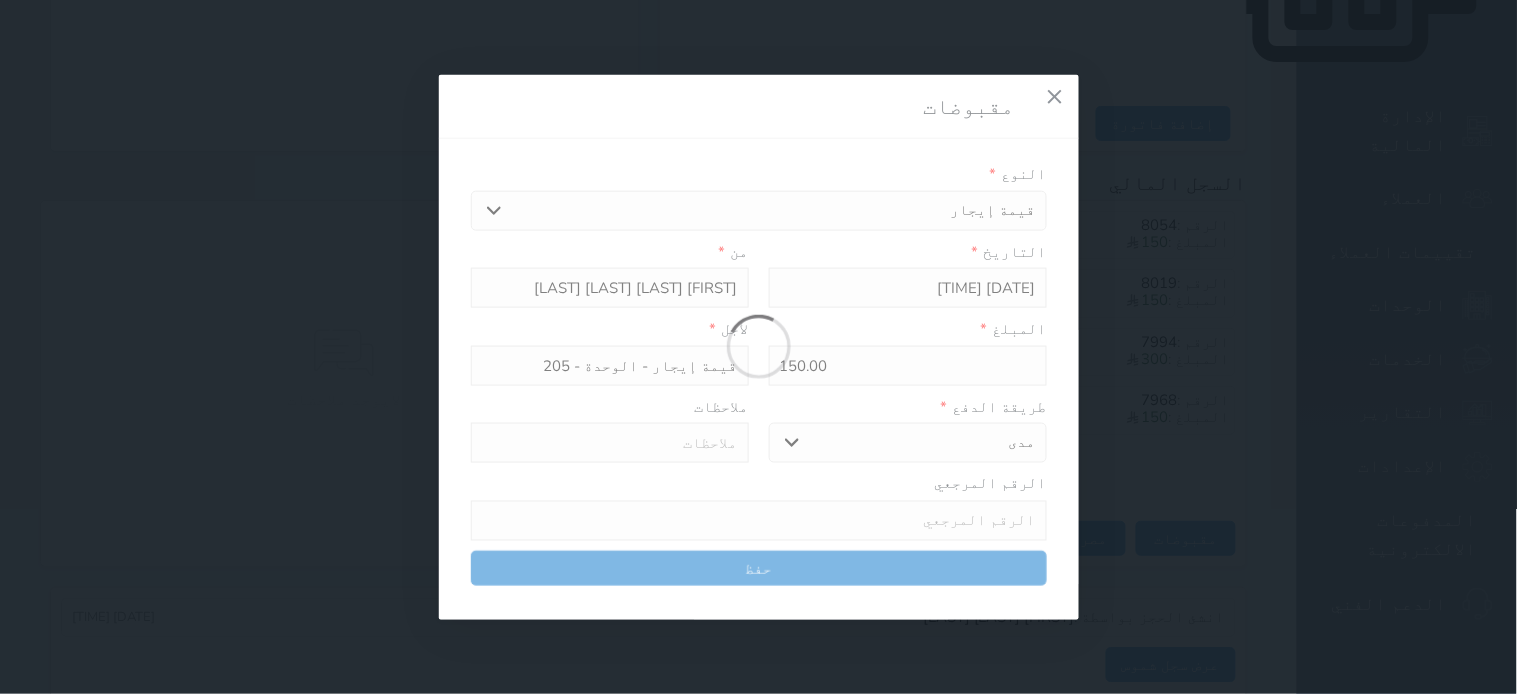 select 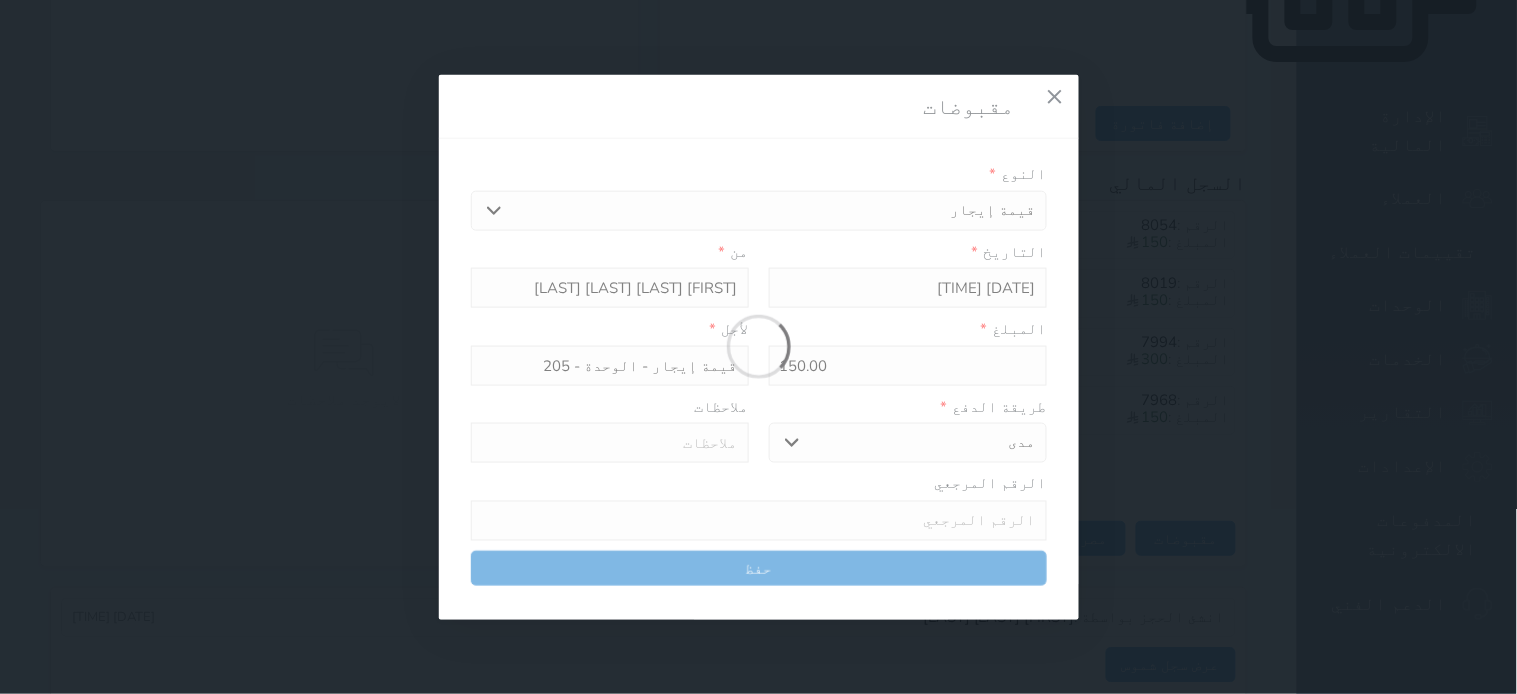 type on "0" 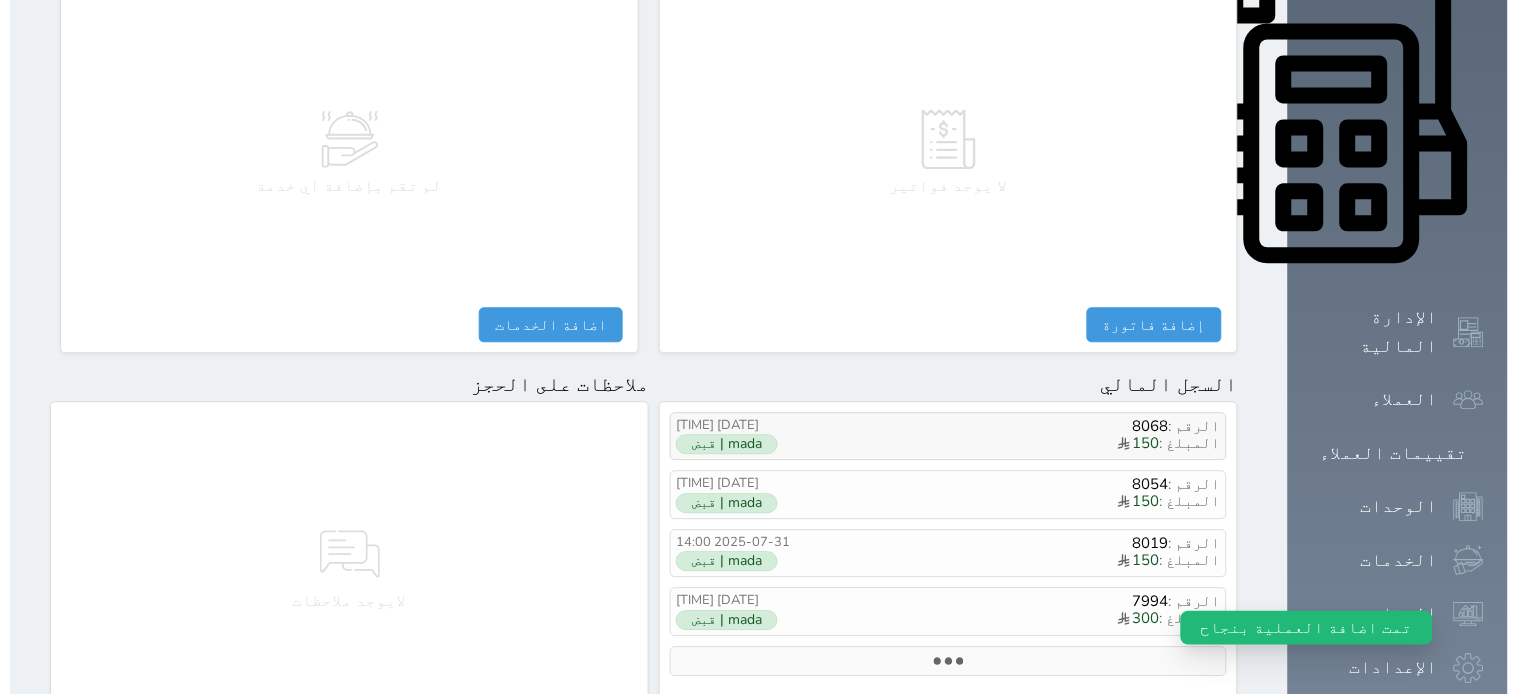 scroll, scrollTop: 888, scrollLeft: 0, axis: vertical 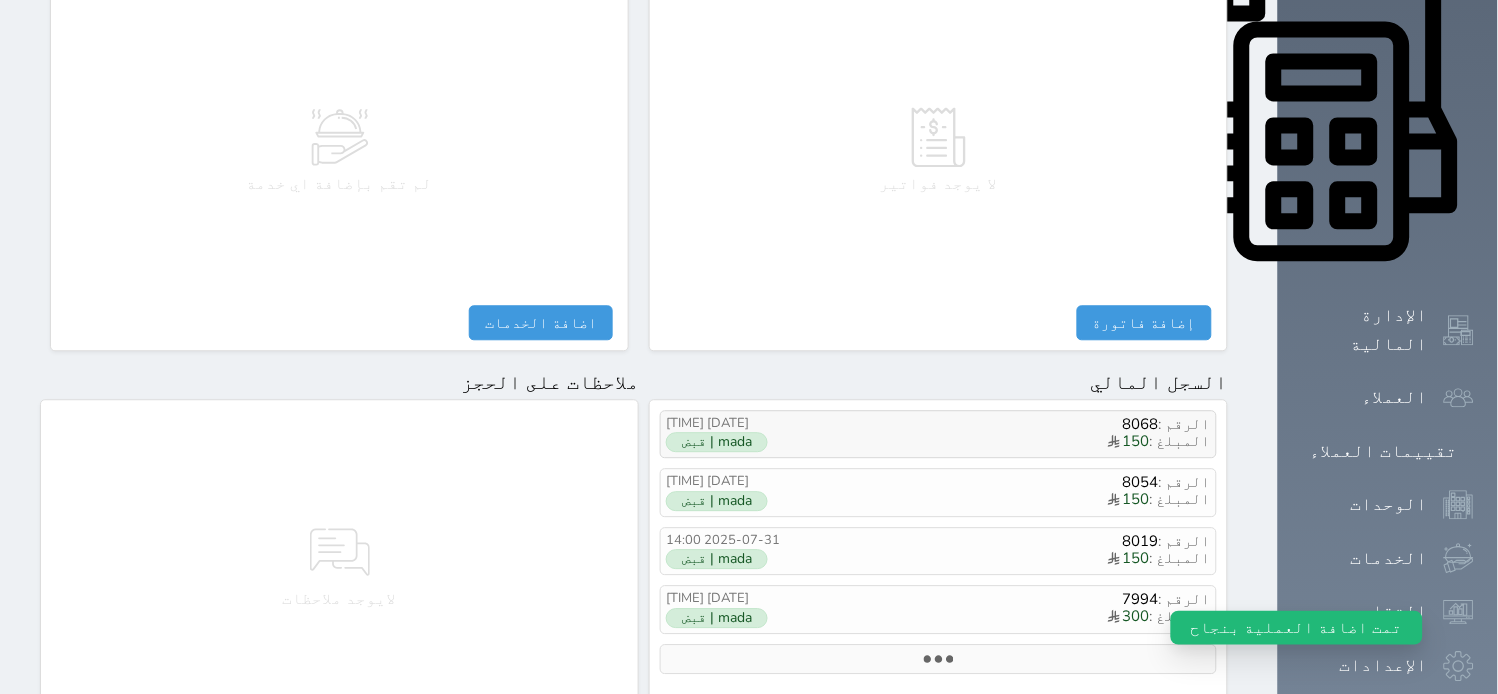 click on "150" at bounding box center [1128, 442] 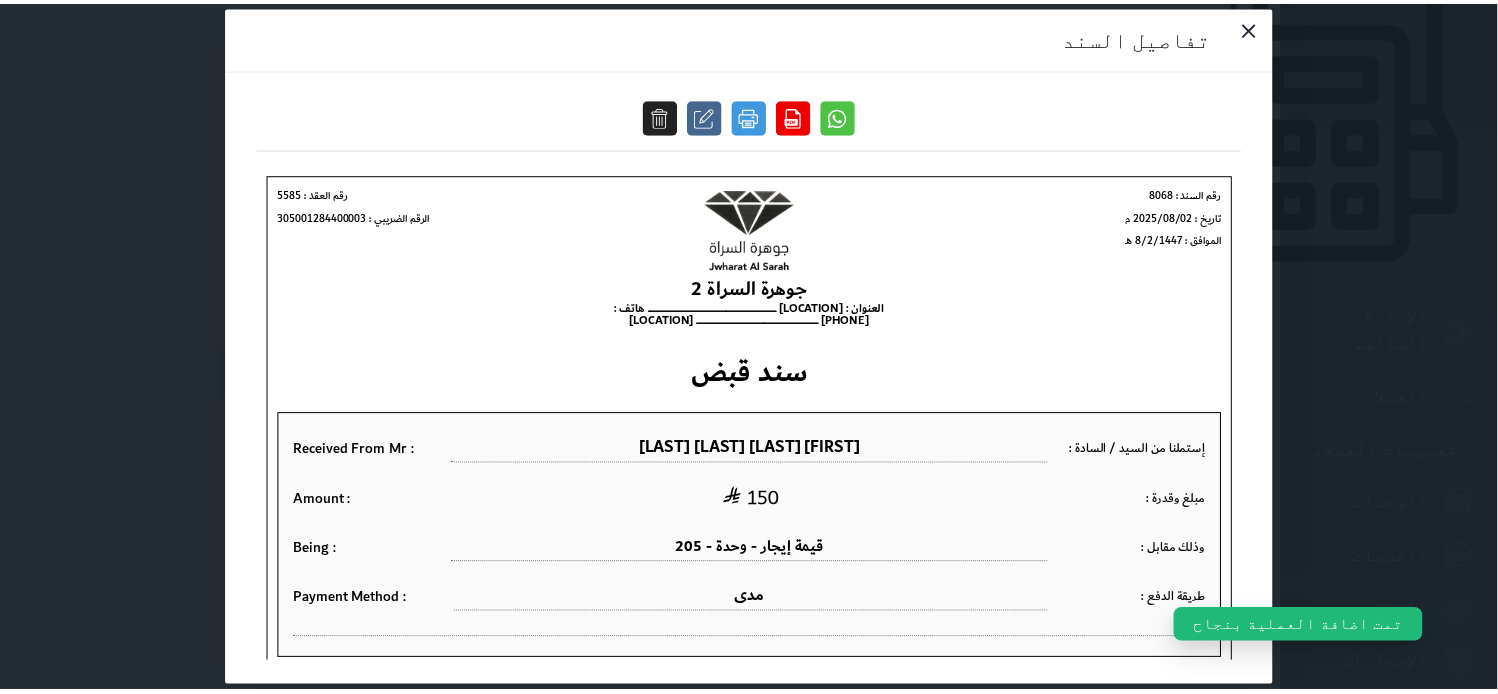 scroll, scrollTop: 0, scrollLeft: 0, axis: both 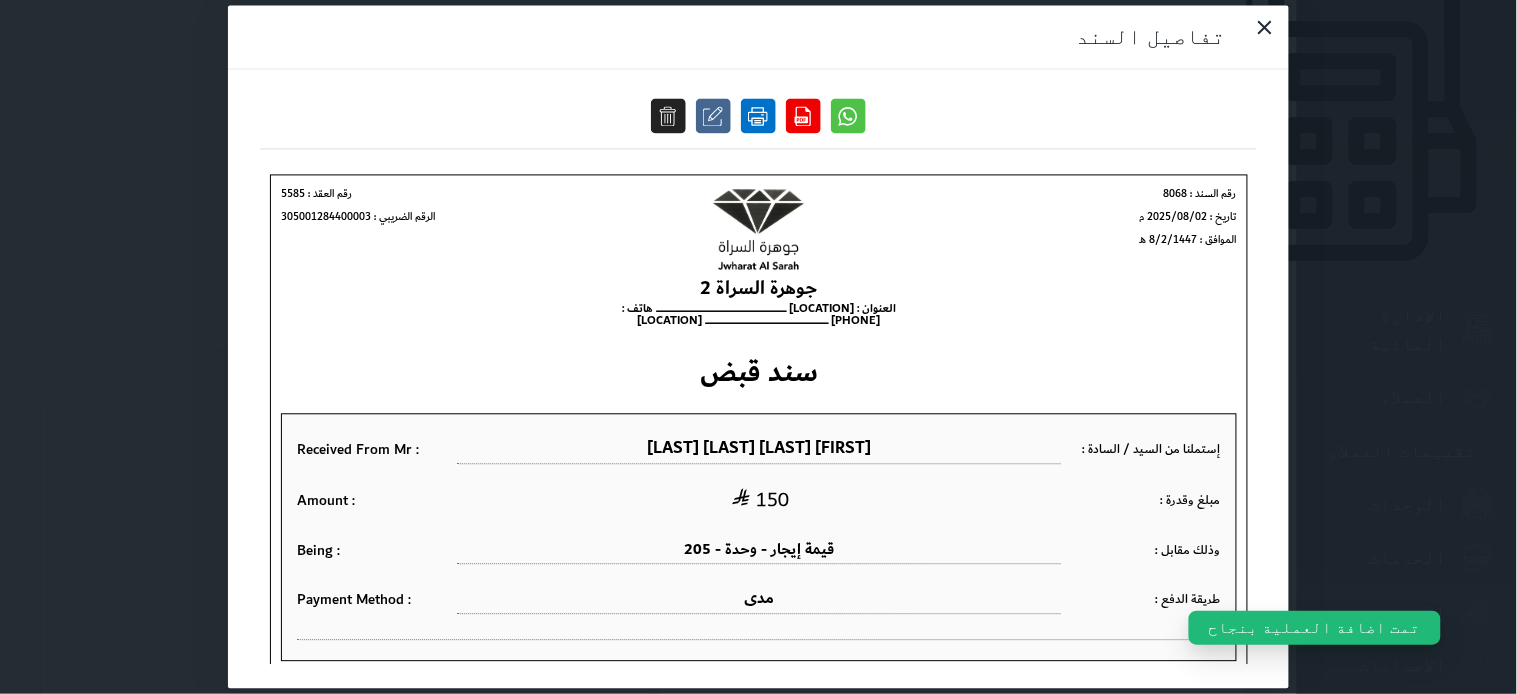 click at bounding box center (758, 116) 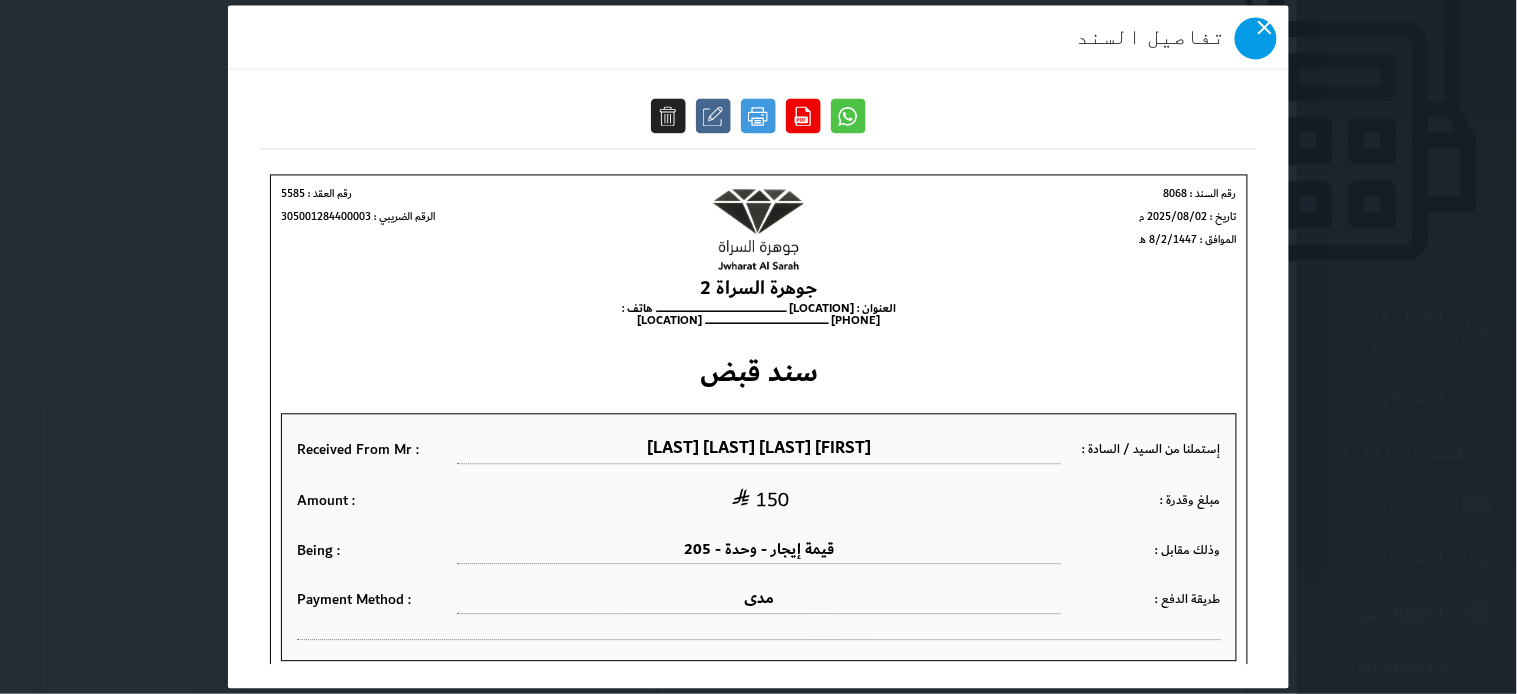 click 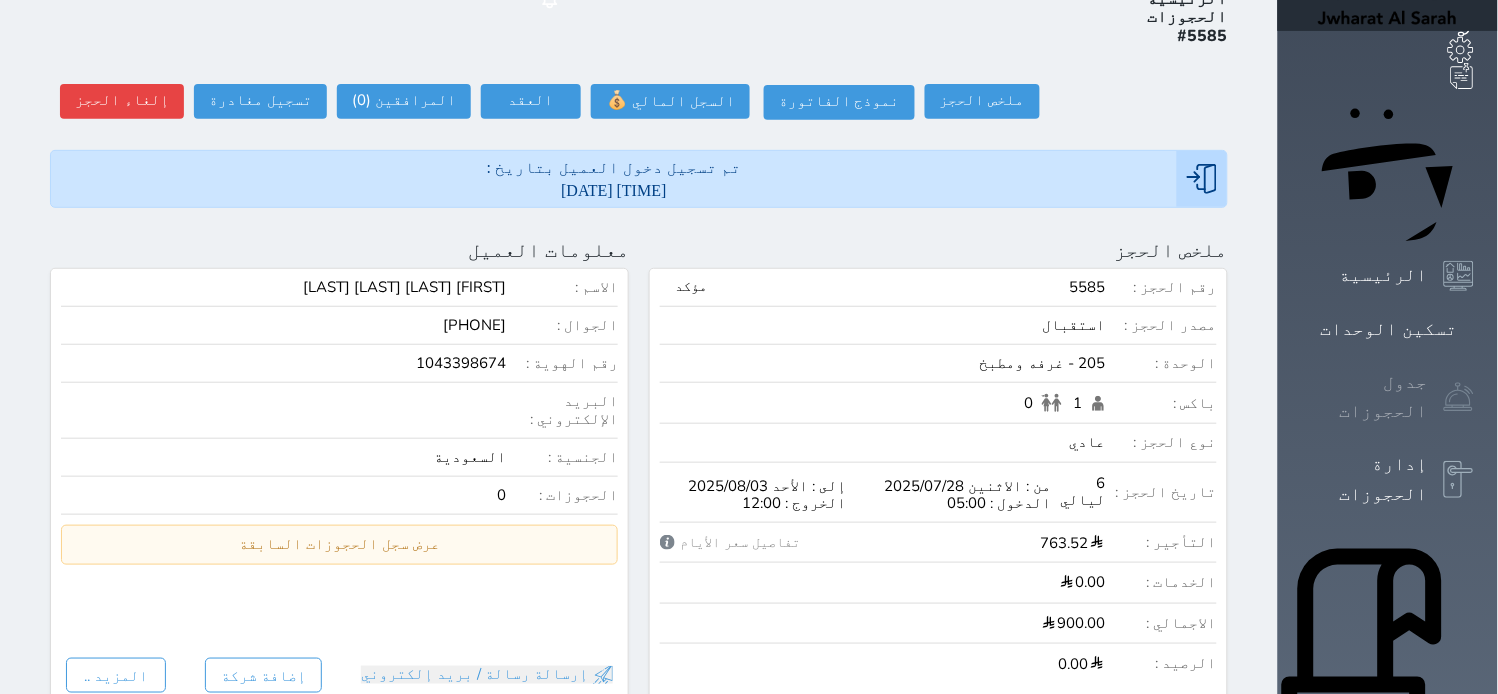 scroll, scrollTop: 0, scrollLeft: 0, axis: both 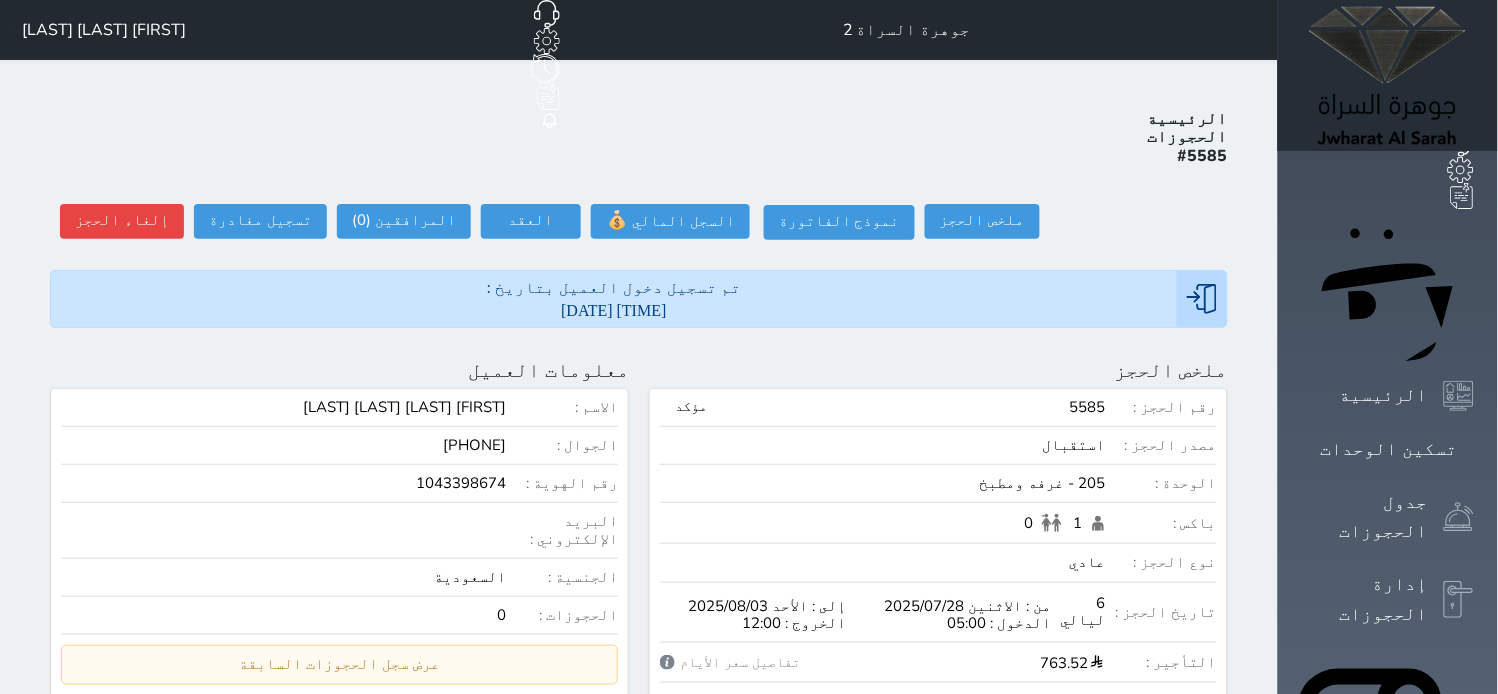 click on "حجز جماعي جديد   حجز جديد             الرئيسية     تسكين الوحدات     جدول الحجوزات     إدارة الحجوزات     POS     الإدارة المالية     العملاء     تقييمات العملاء     الوحدات     الخدمات     التقارير     الإعدادات                                 المدفوعات الالكترونية     الدعم الفني" at bounding box center (1388, 941) 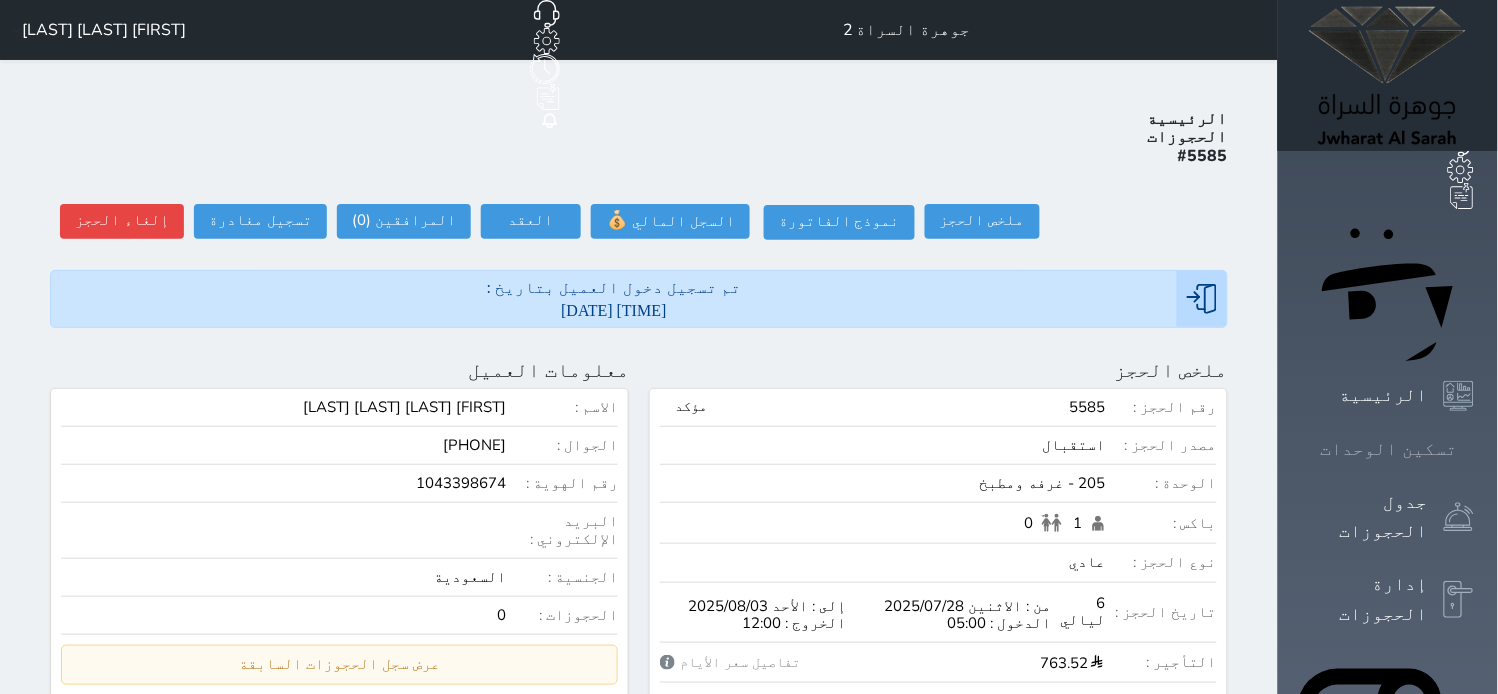 click 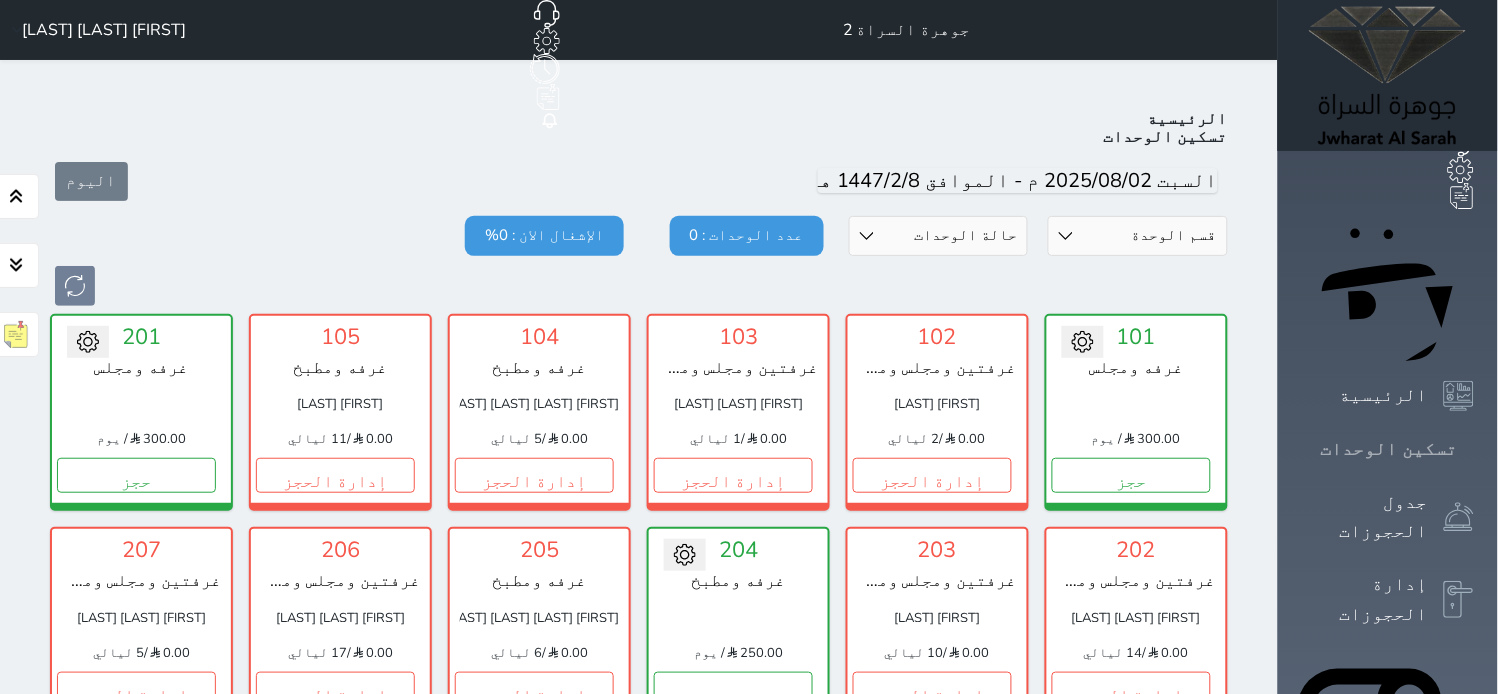 scroll, scrollTop: 77, scrollLeft: 0, axis: vertical 